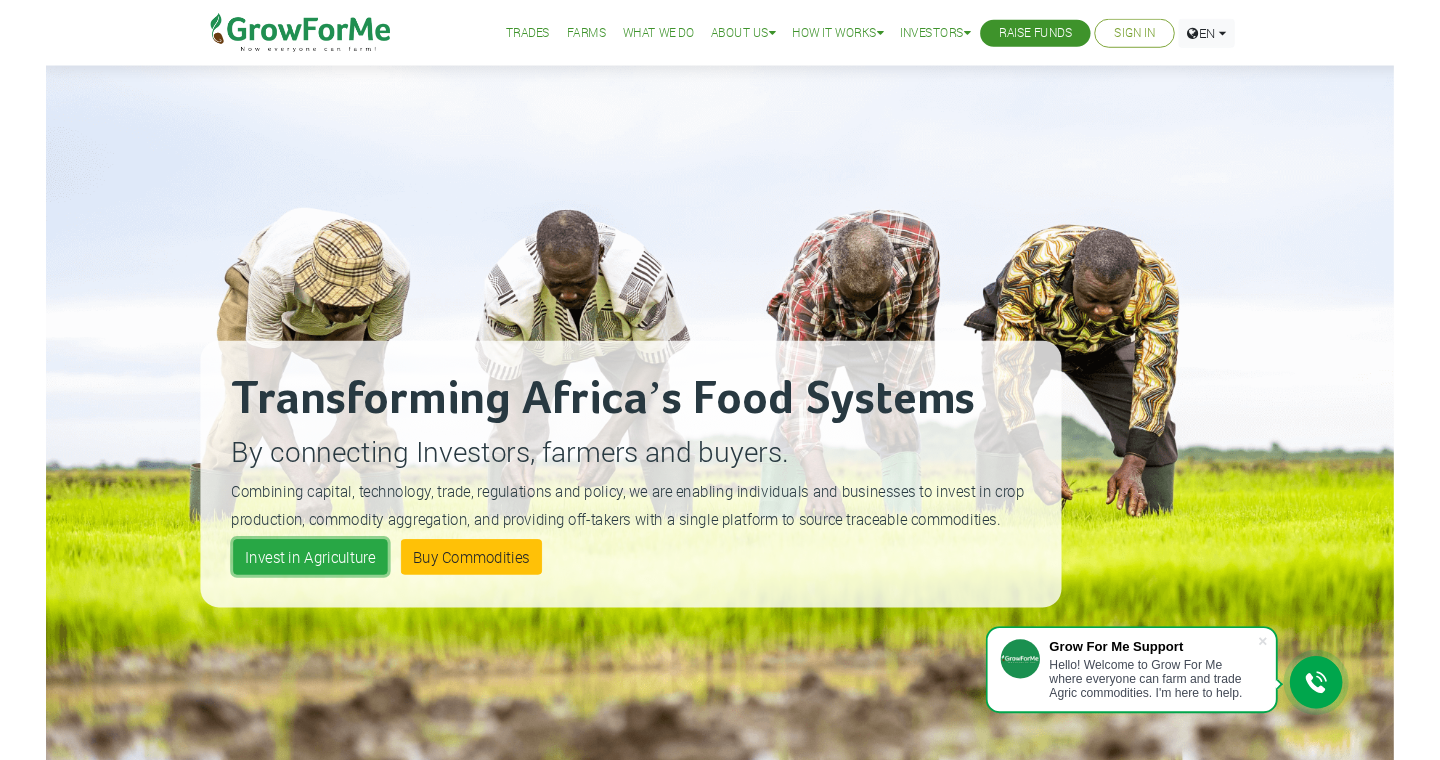 scroll, scrollTop: 0, scrollLeft: 0, axis: both 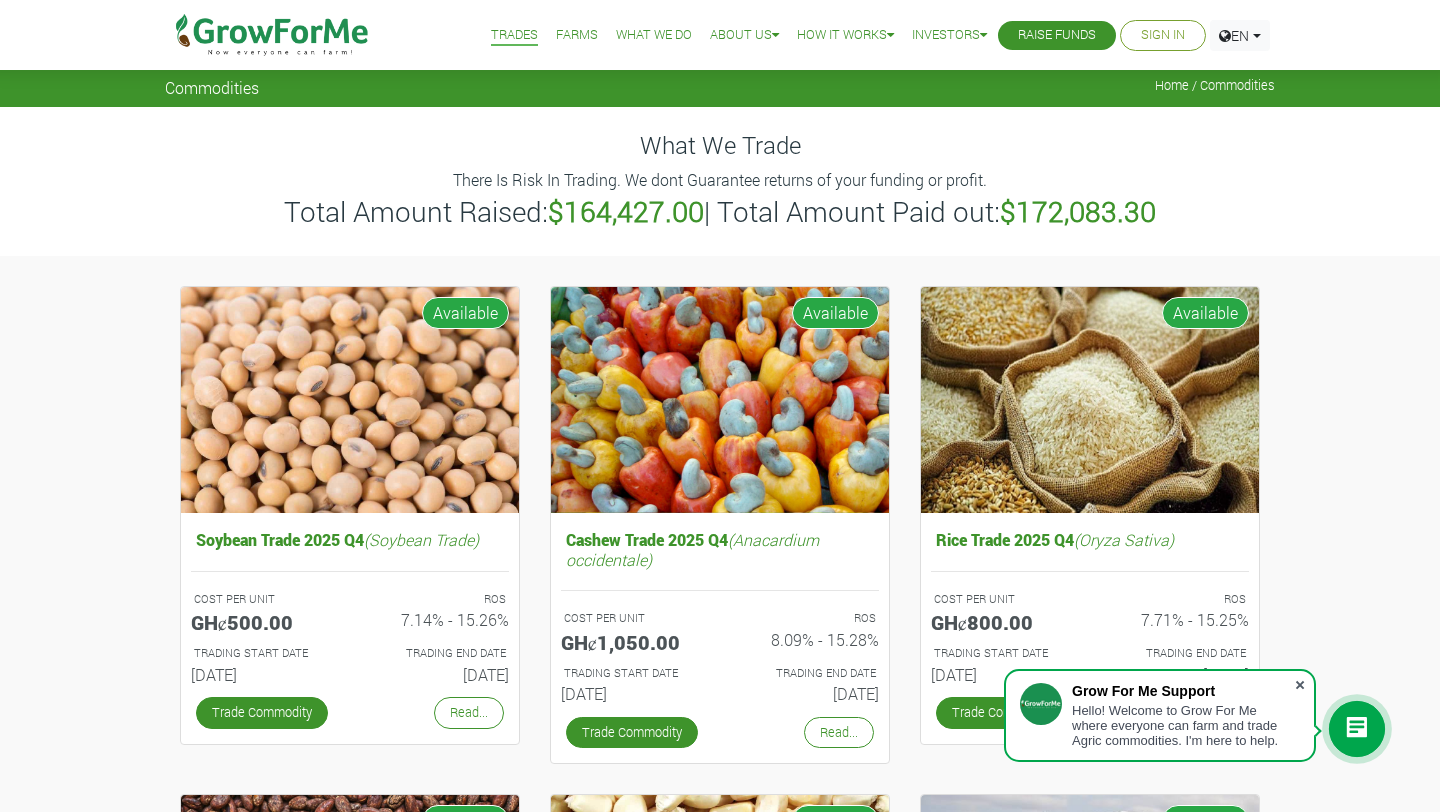 click at bounding box center (1300, 685) 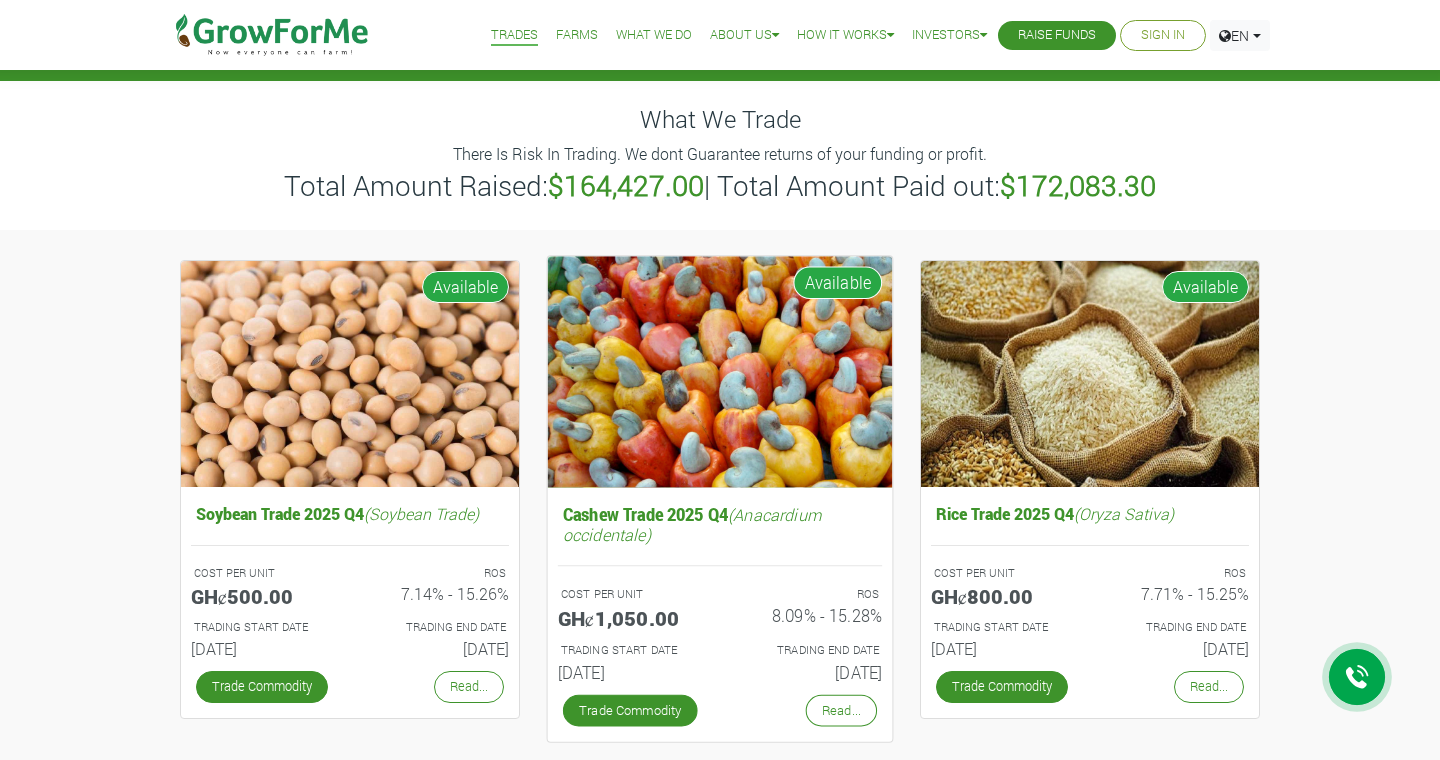 scroll, scrollTop: 0, scrollLeft: 0, axis: both 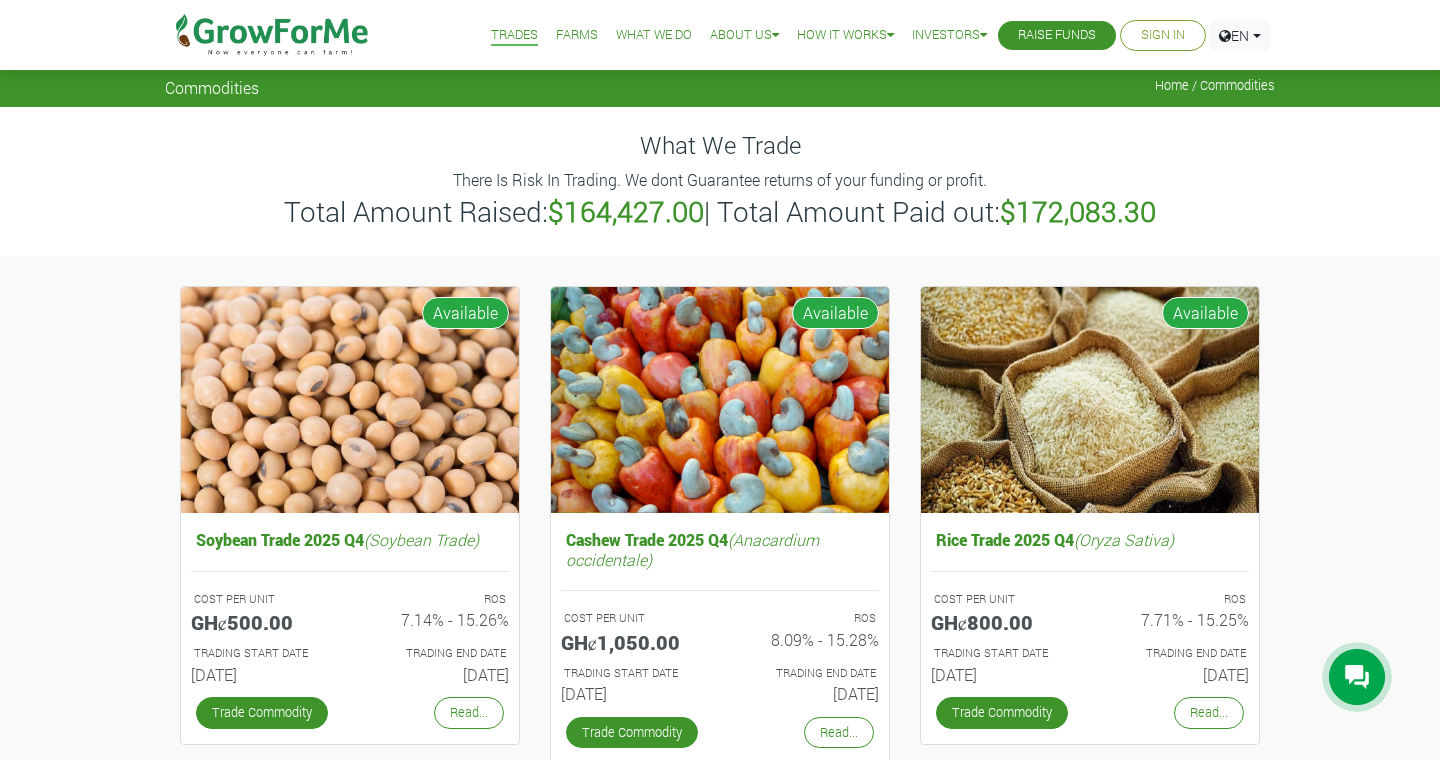click on "Farms" at bounding box center (577, 35) 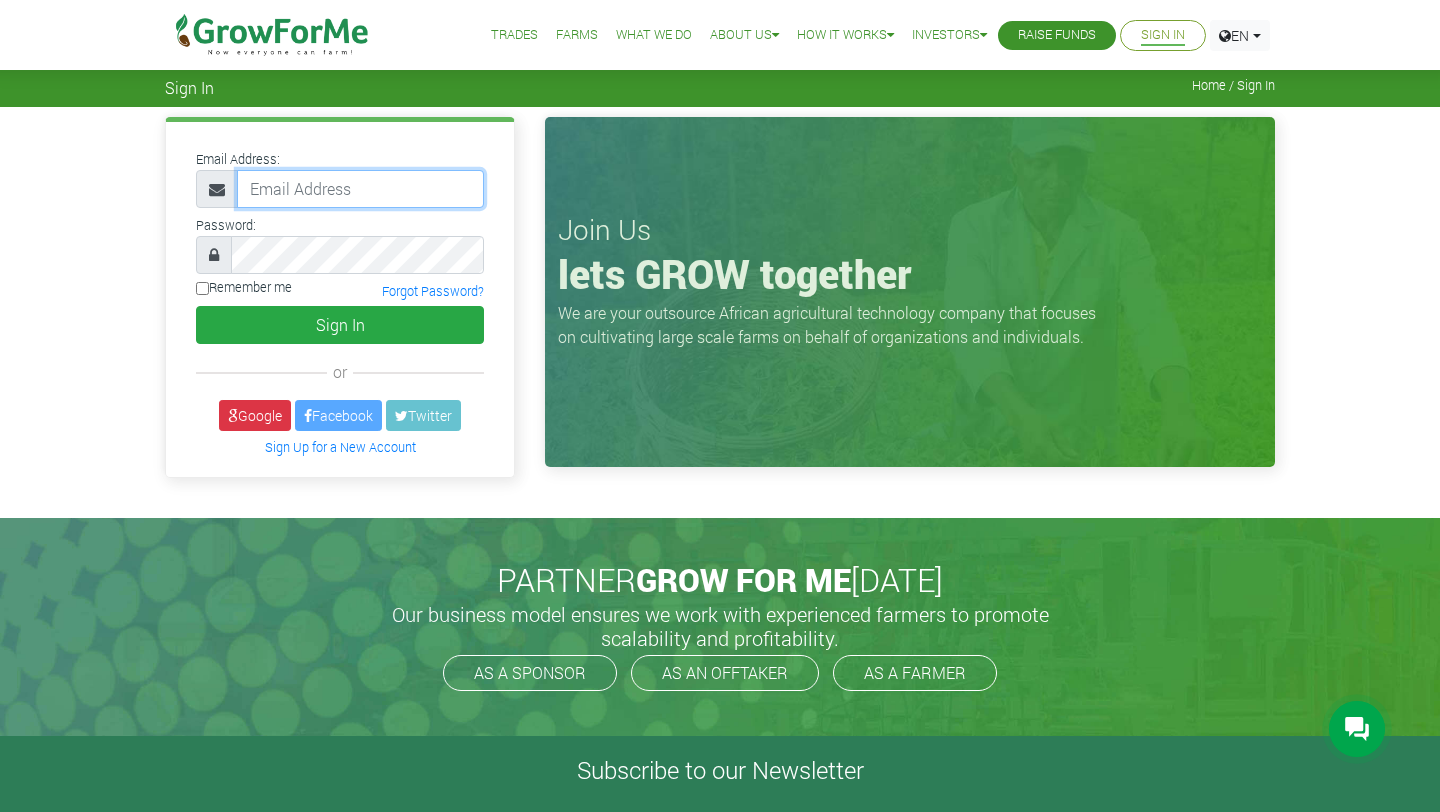 type on "nana@growforme.com" 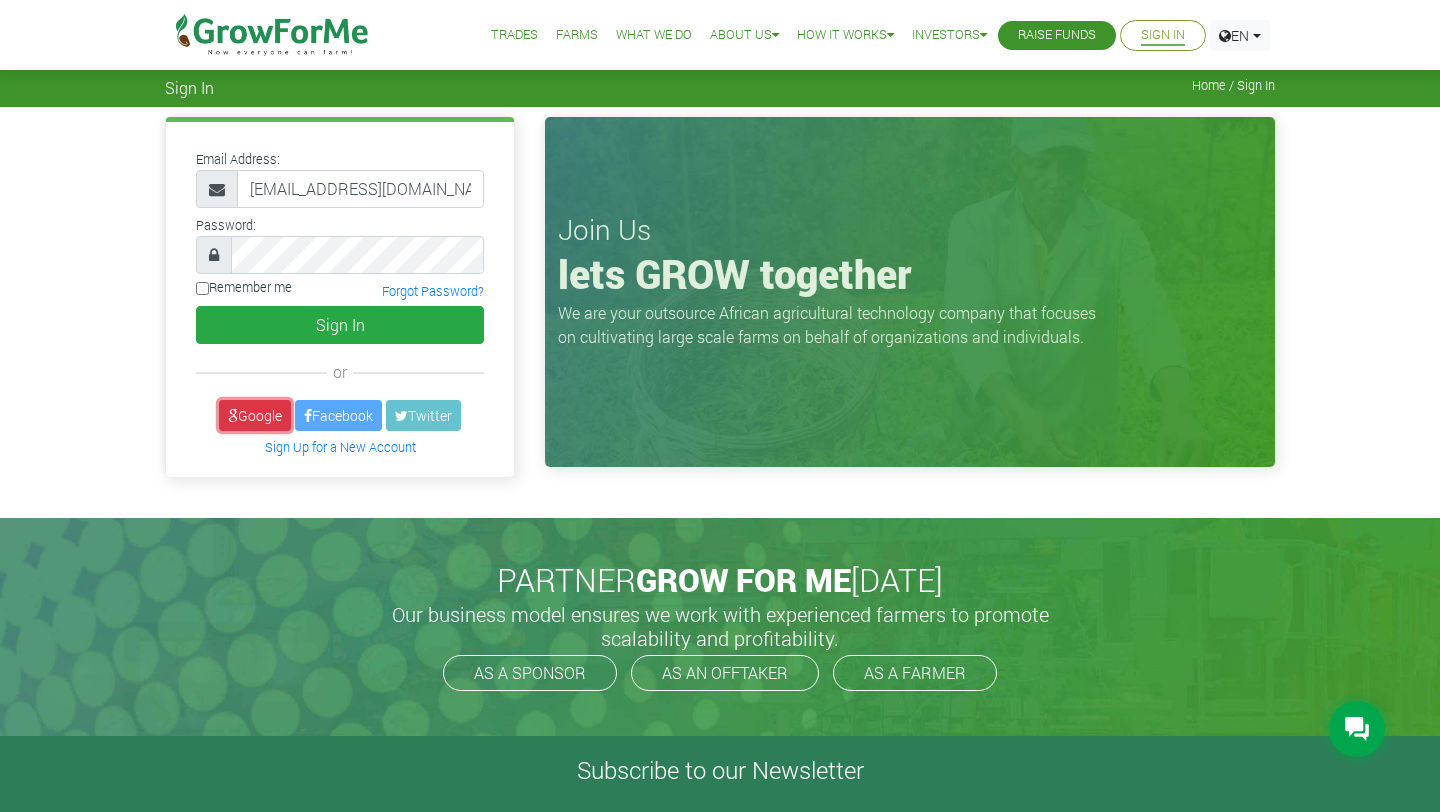 scroll, scrollTop: 0, scrollLeft: 0, axis: both 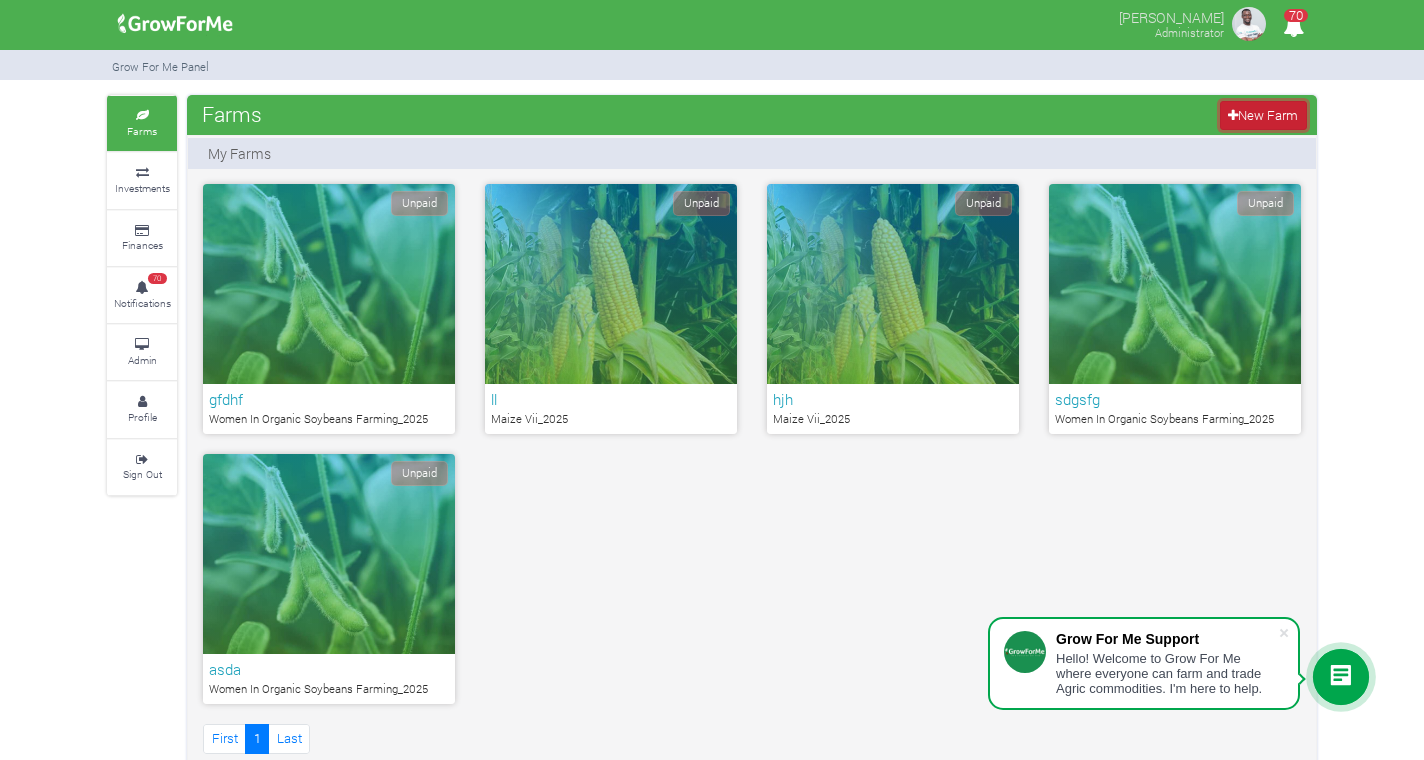 click on "New Farm" at bounding box center (1263, 115) 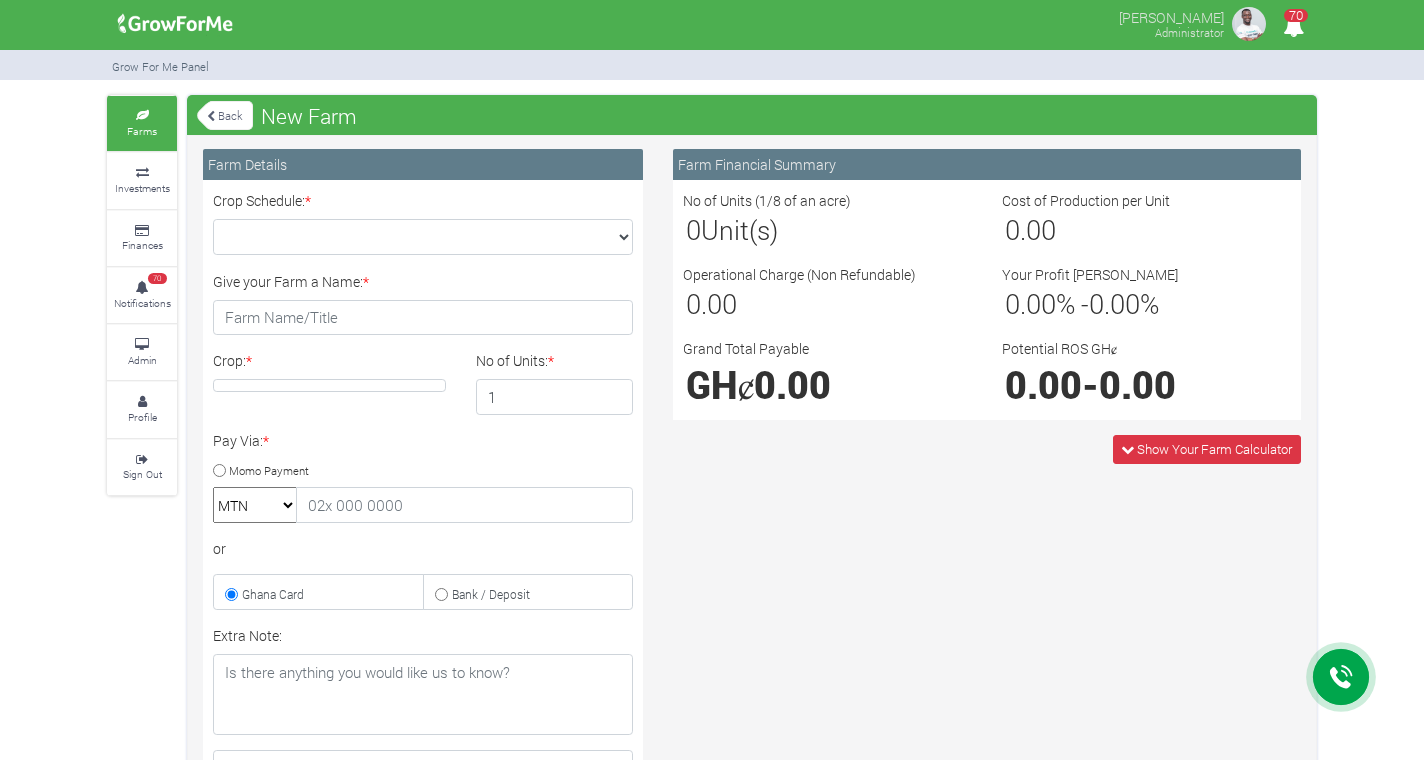 scroll, scrollTop: 0, scrollLeft: 0, axis: both 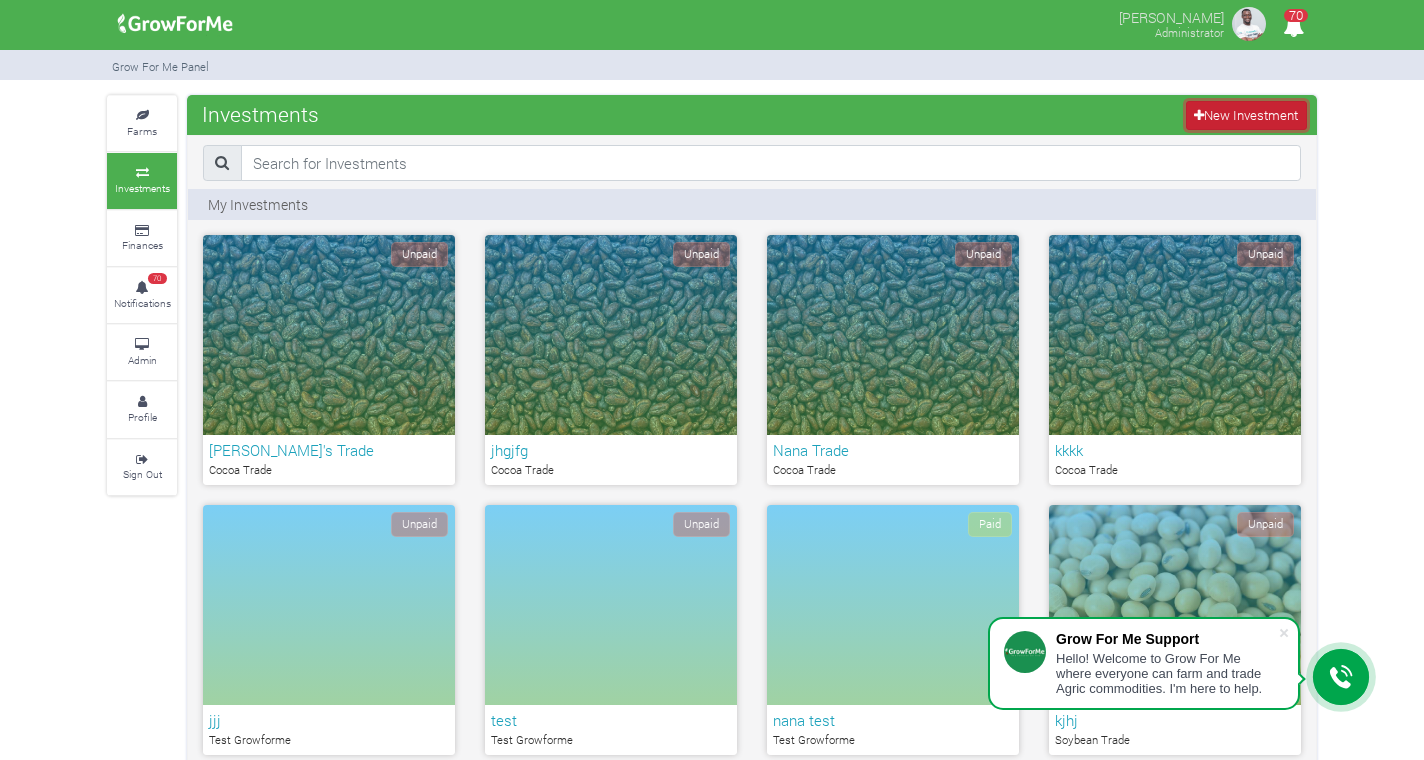 click on "New Investment" at bounding box center (1246, 115) 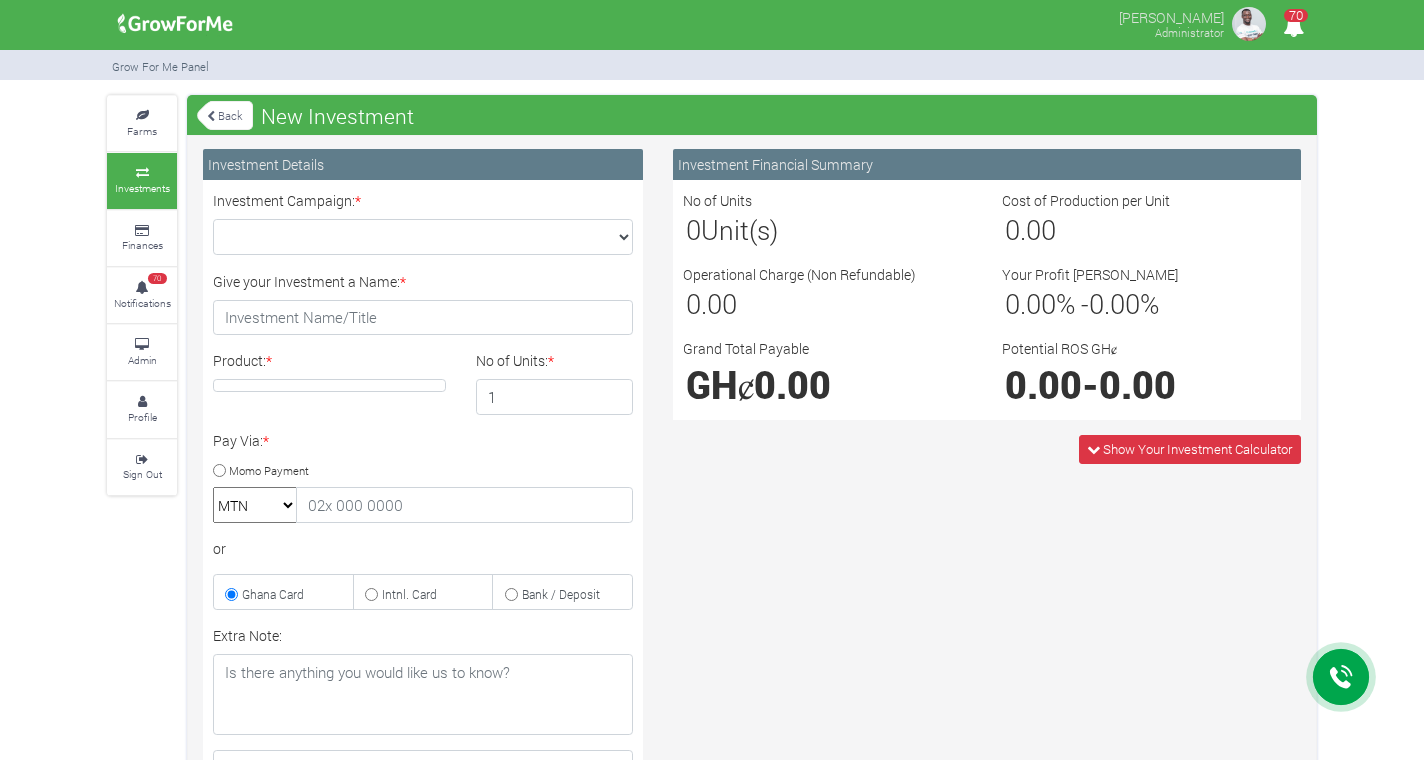 scroll, scrollTop: 0, scrollLeft: 0, axis: both 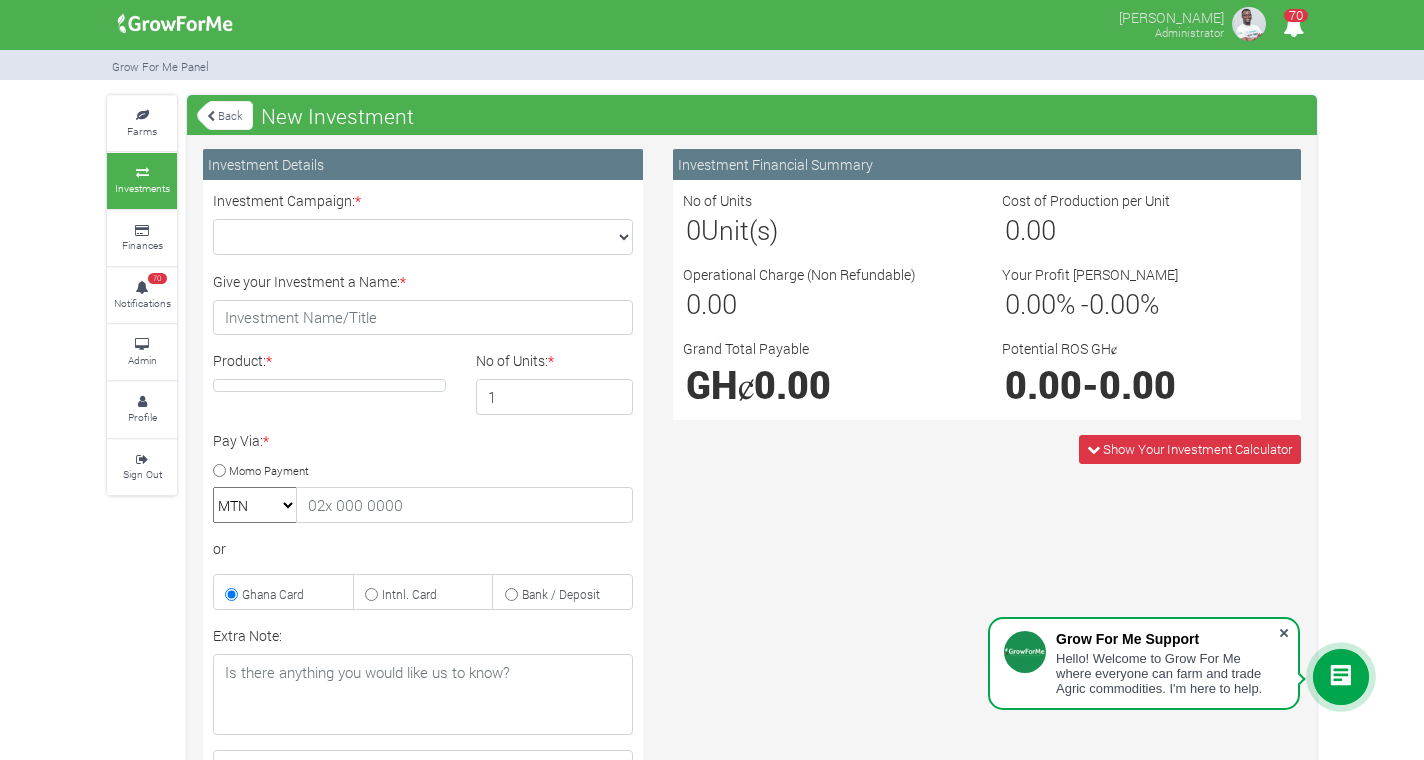 click at bounding box center [1284, 633] 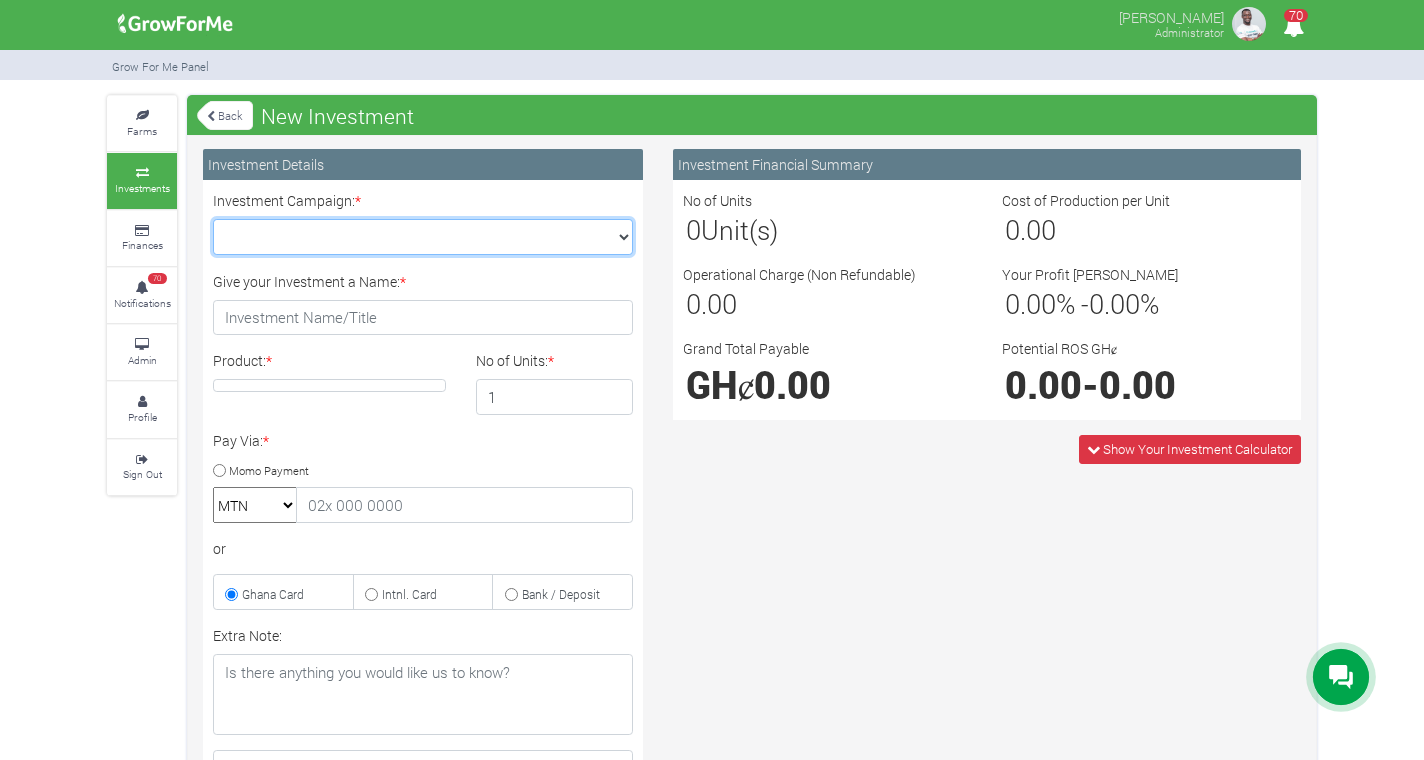 click on "Maize Trade 2025 Q4 (Maize Trade :: [DATE] - [DATE])
Soybean Trade 2025 Q4 (Soybean Trade :: [DATE] - [DATE])
Machinery Fund (10 Yrs) (Machinery :: [DATE] - [DATE])
Cashew Trade 2025 Q4 (Cashew Trade :: [DATE] - [DATE])" at bounding box center [423, 237] 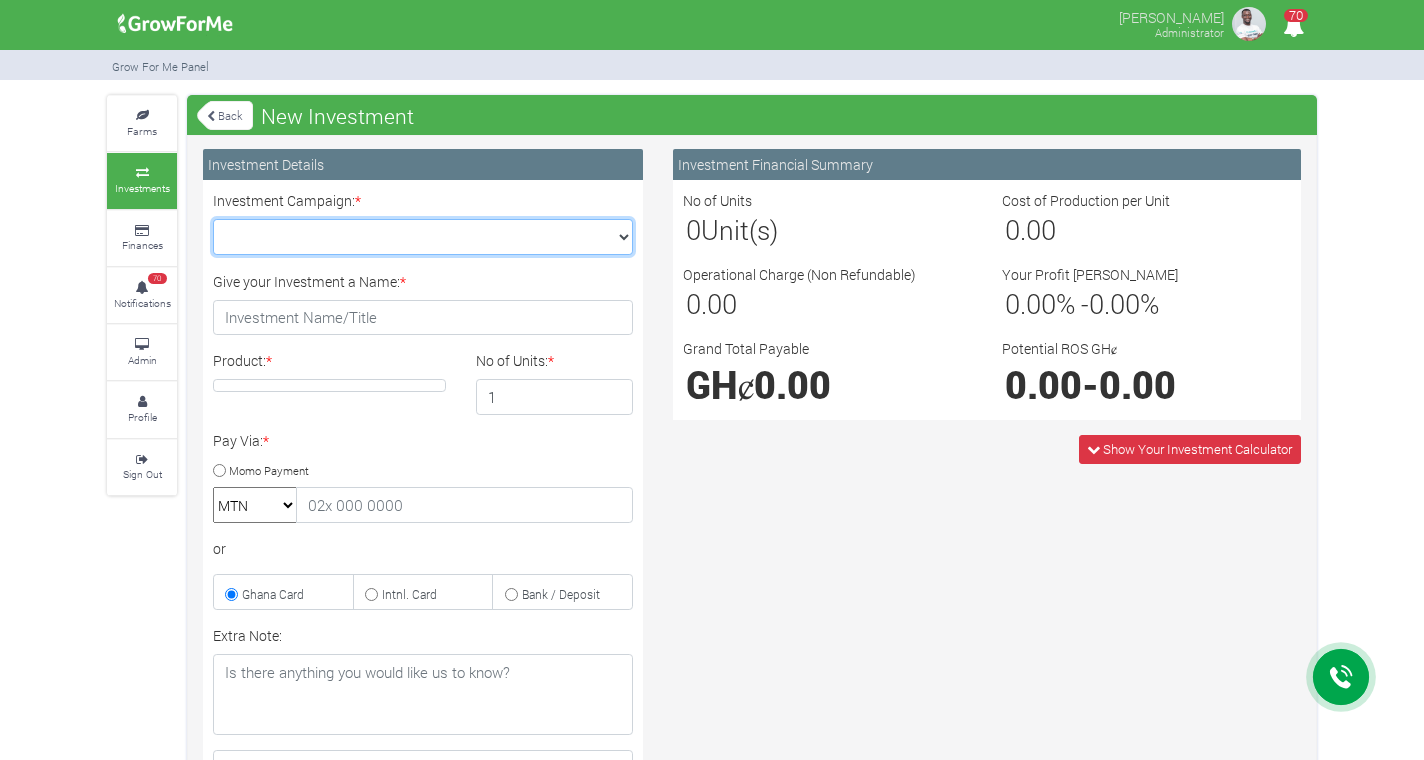 select on "44" 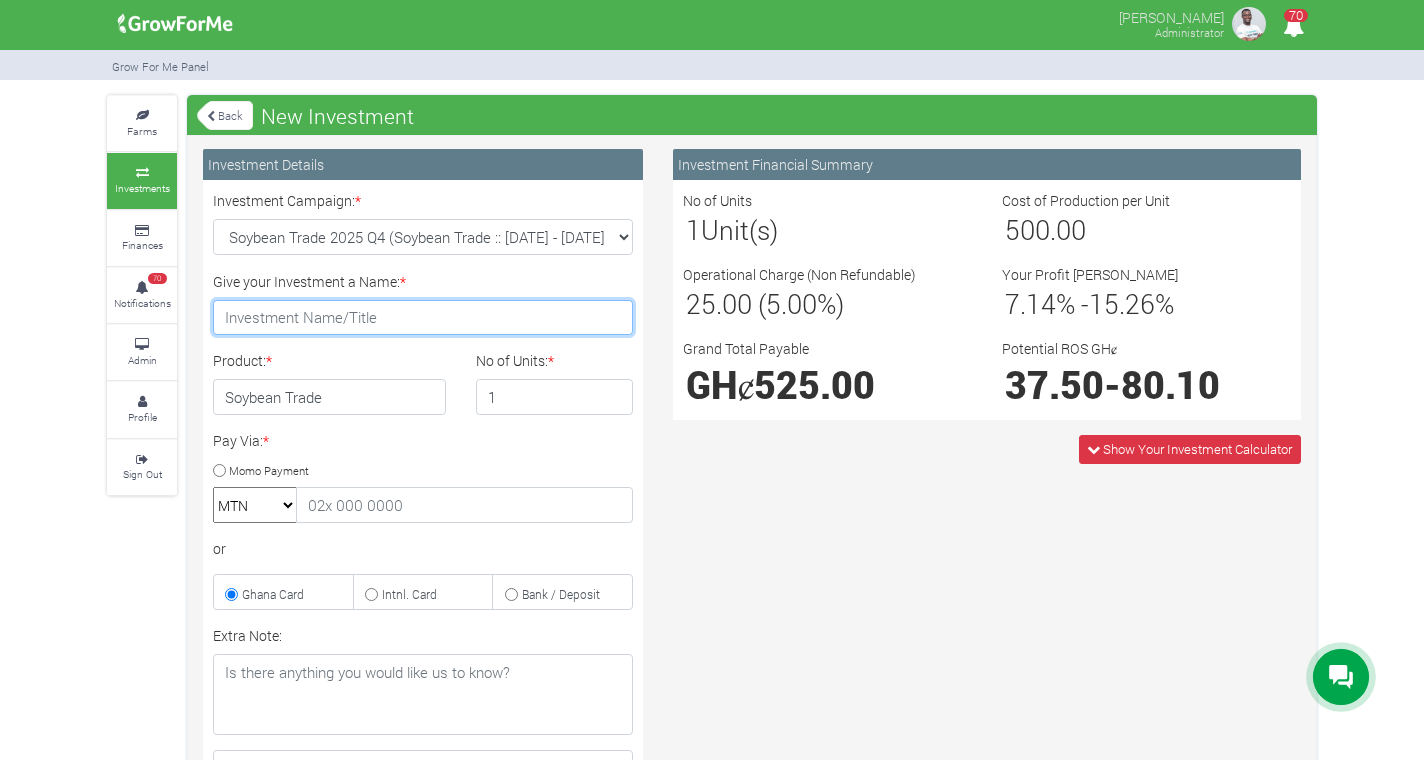 click on "Give your Investment a Name:  *" at bounding box center [423, 318] 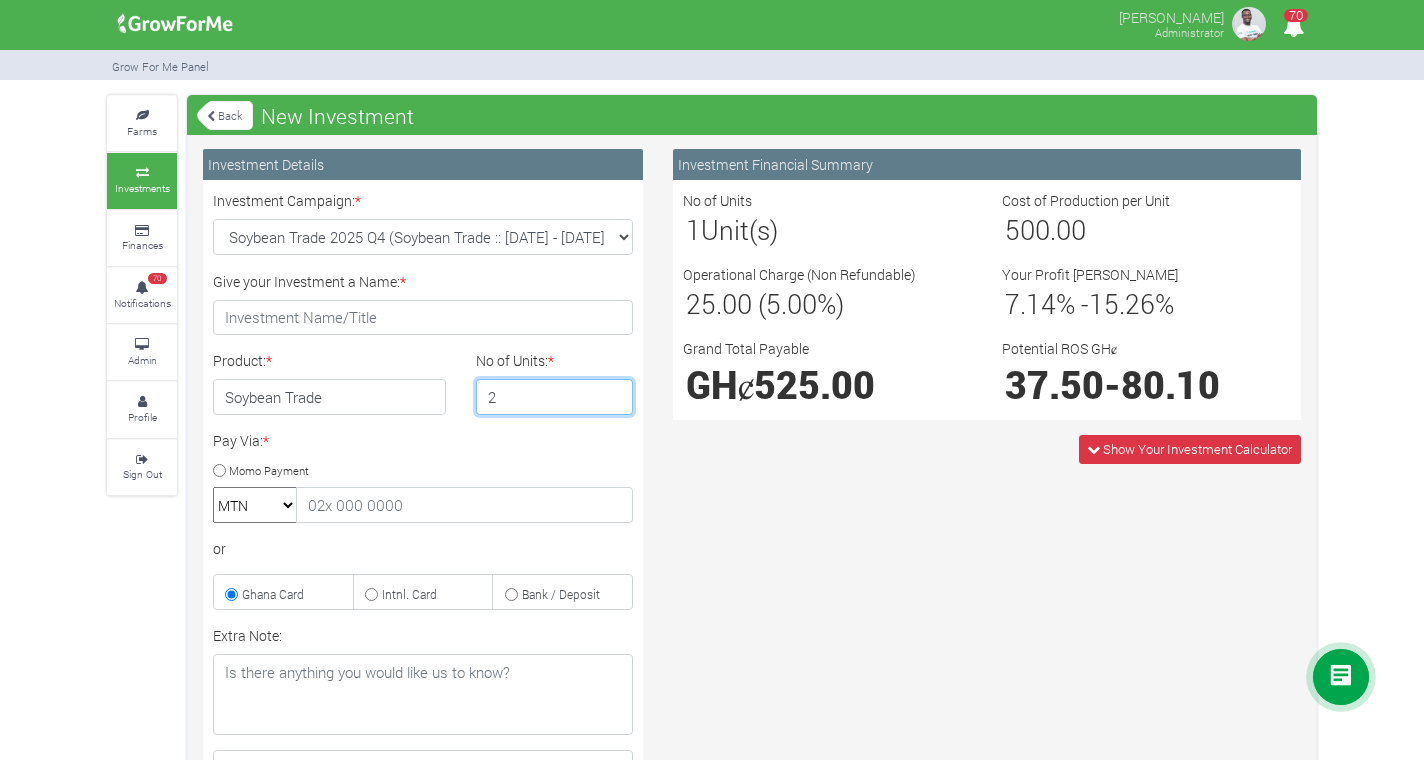click on "2" at bounding box center (555, 397) 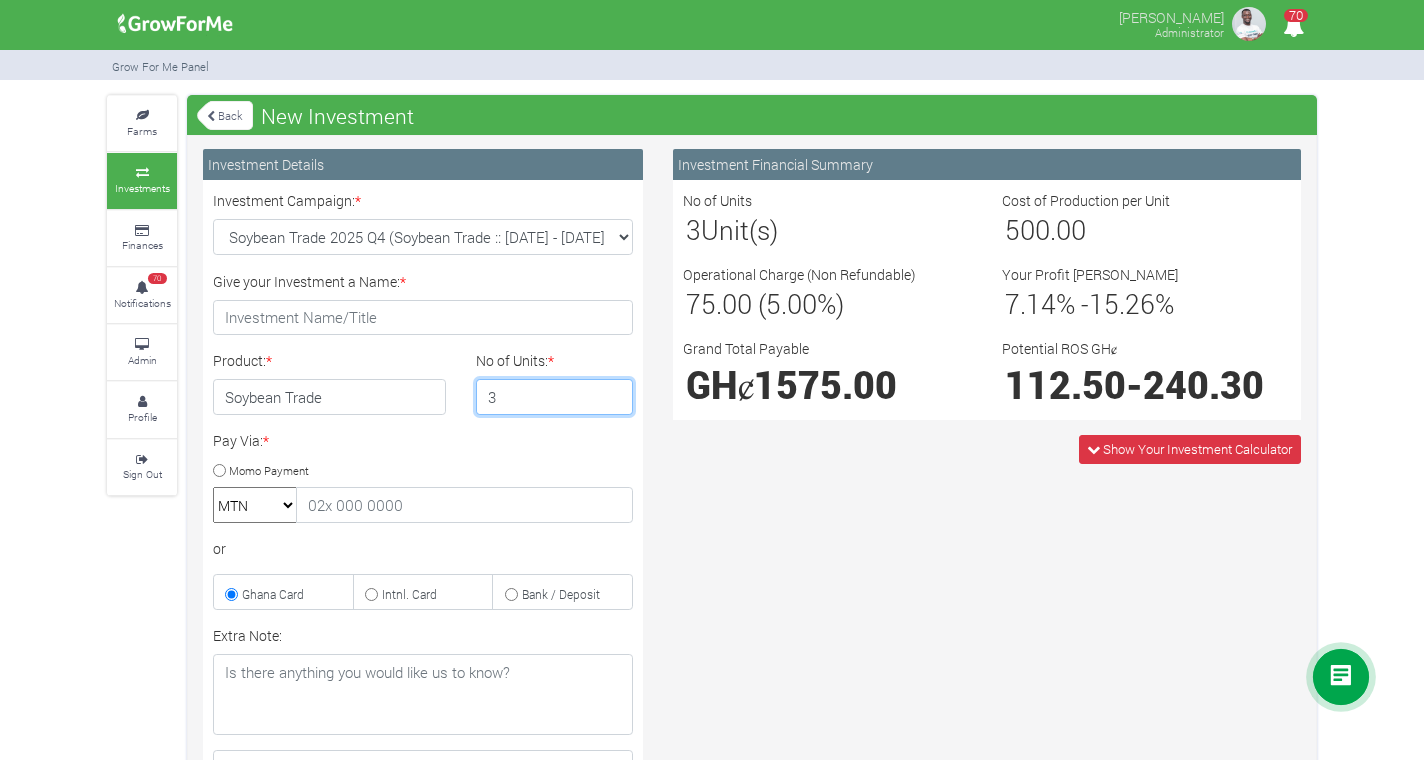 type on "3" 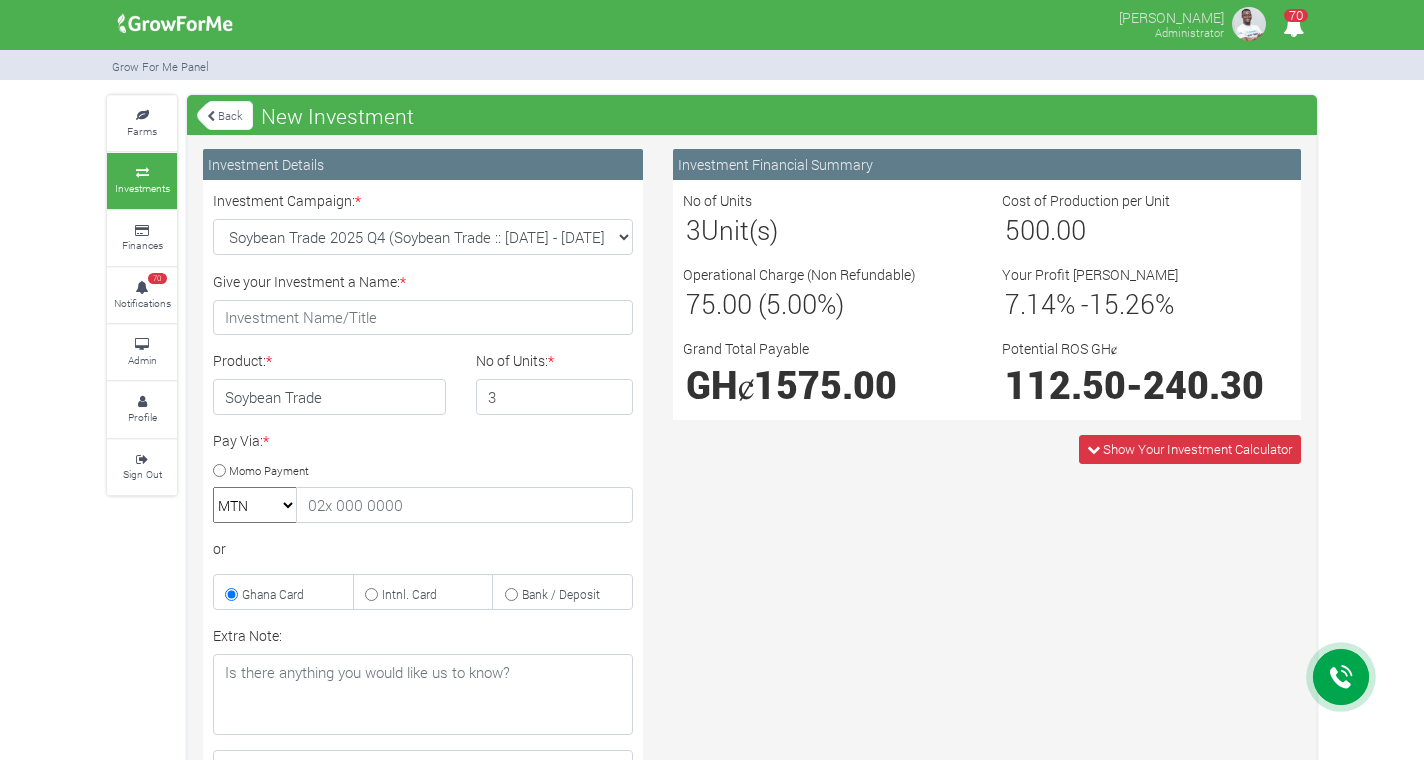 click on "Pay Via:  *
Momo Payment
MTN
Telecel
Airtel Tigo
or
Ghana Card     Intnl. Card" at bounding box center (423, 520) 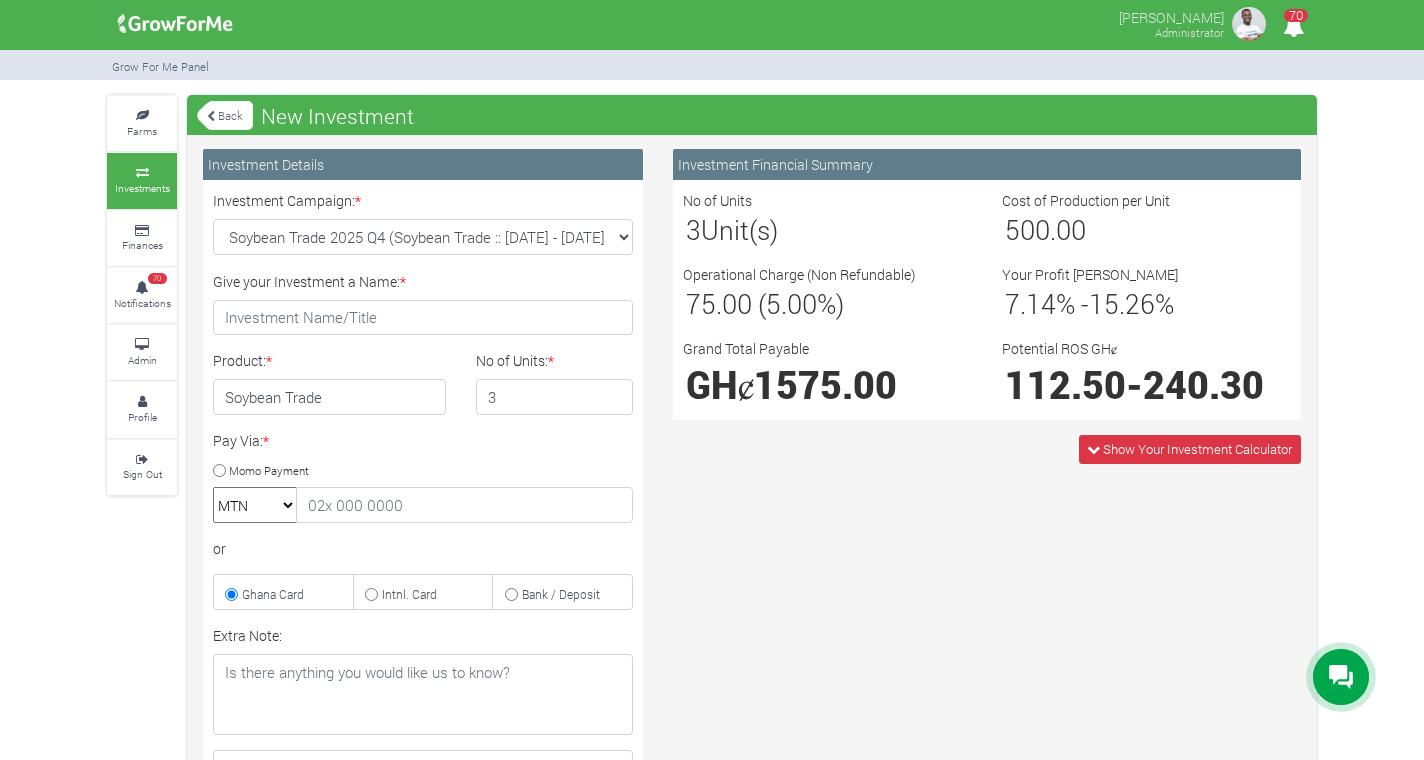 click on "Momo Payment" at bounding box center [219, 470] 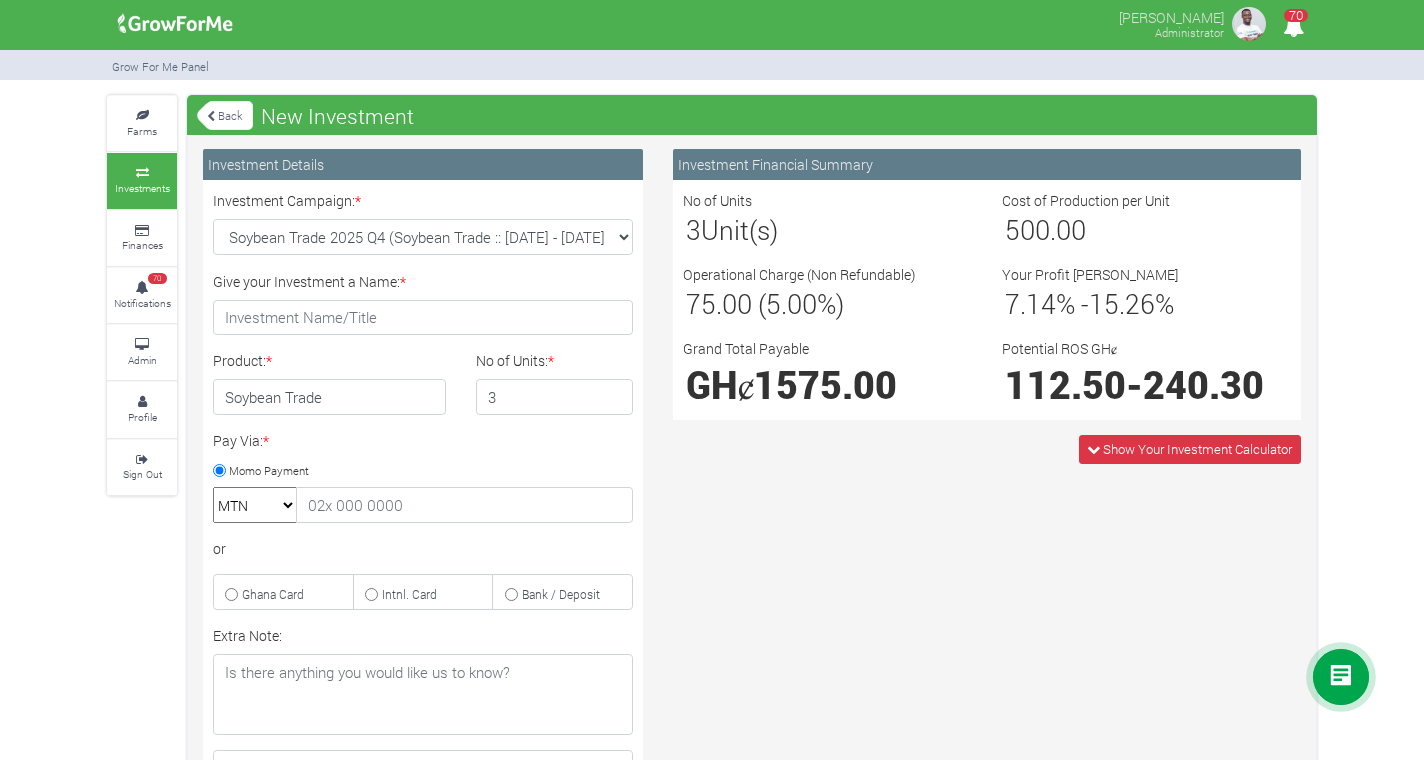 click on "Ghana Card" at bounding box center [283, 592] 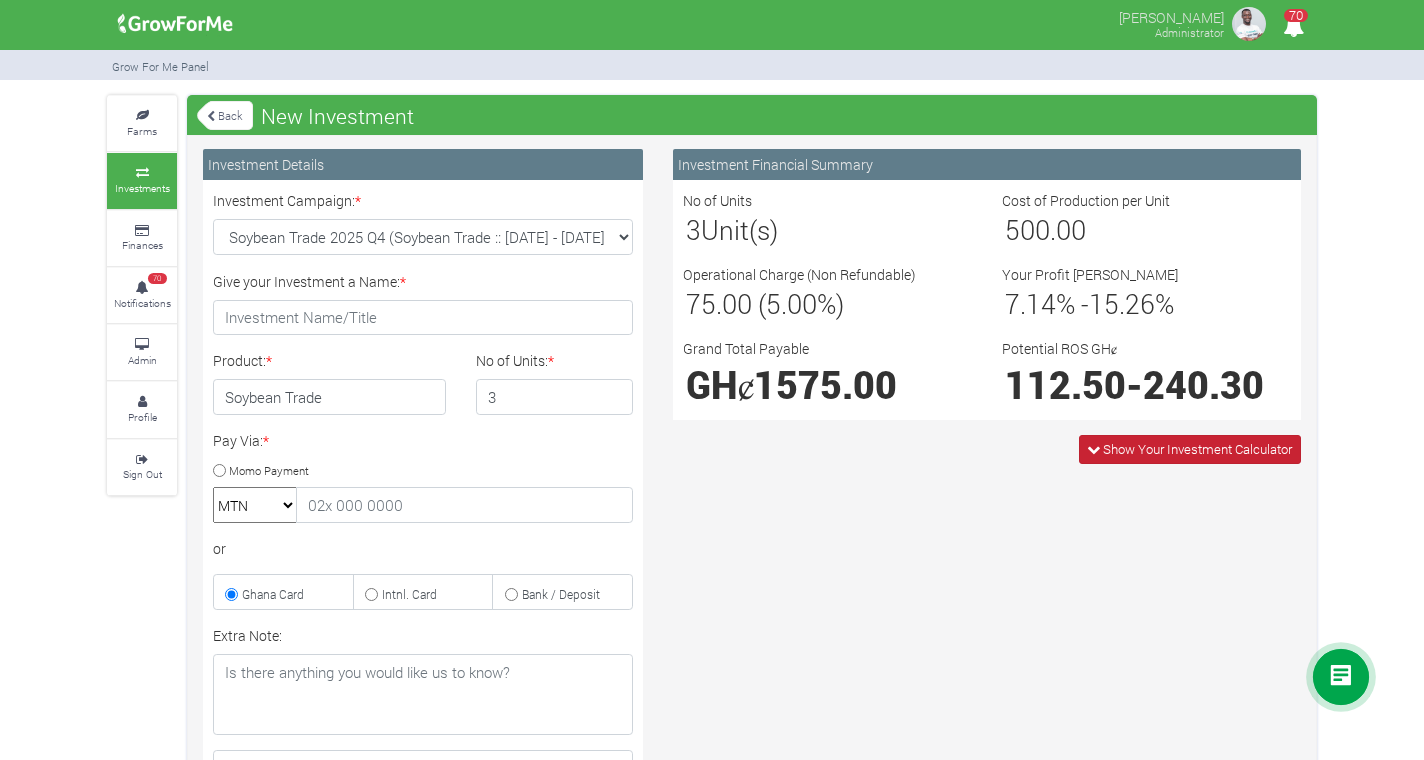 click on "Show Your Investment Calculator" at bounding box center [1197, 449] 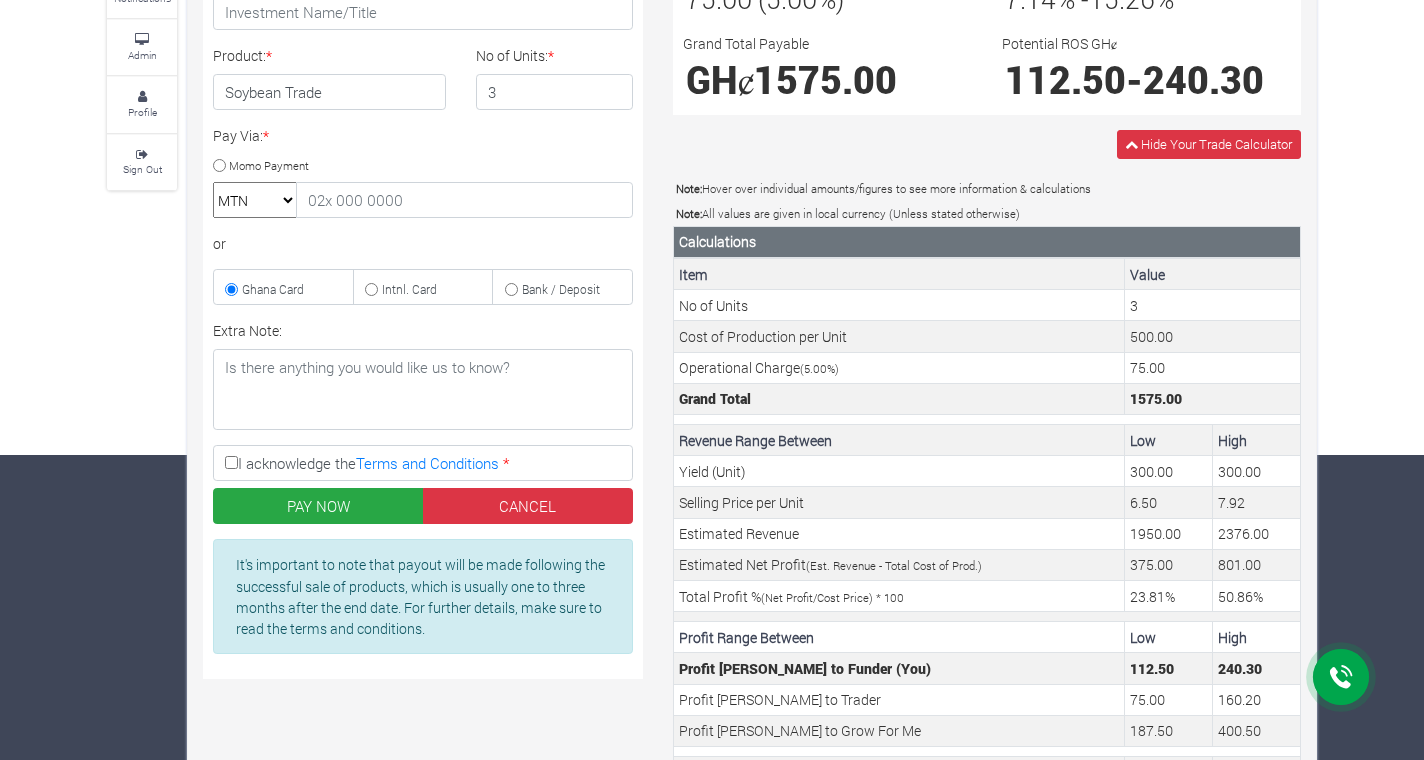 scroll, scrollTop: 297, scrollLeft: 0, axis: vertical 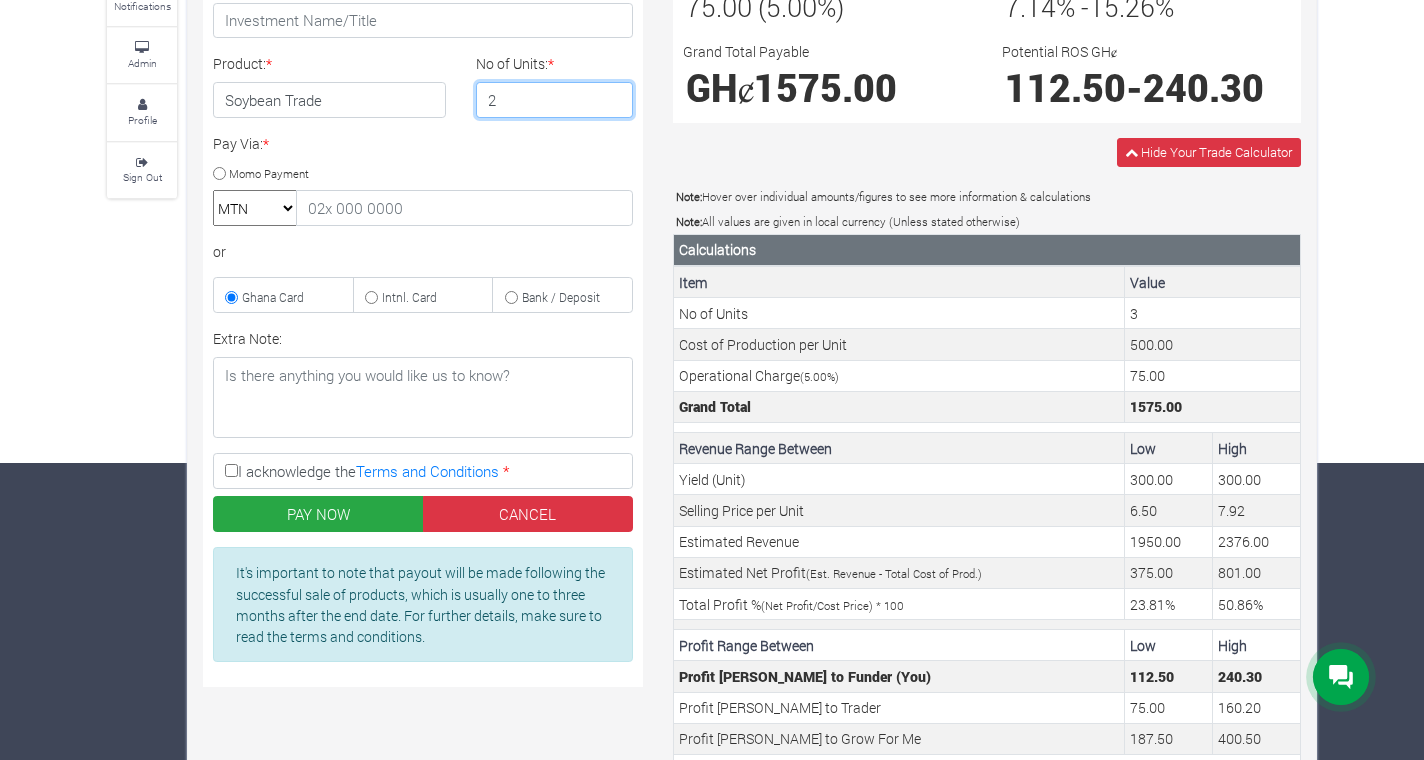 click on "2" at bounding box center [555, 100] 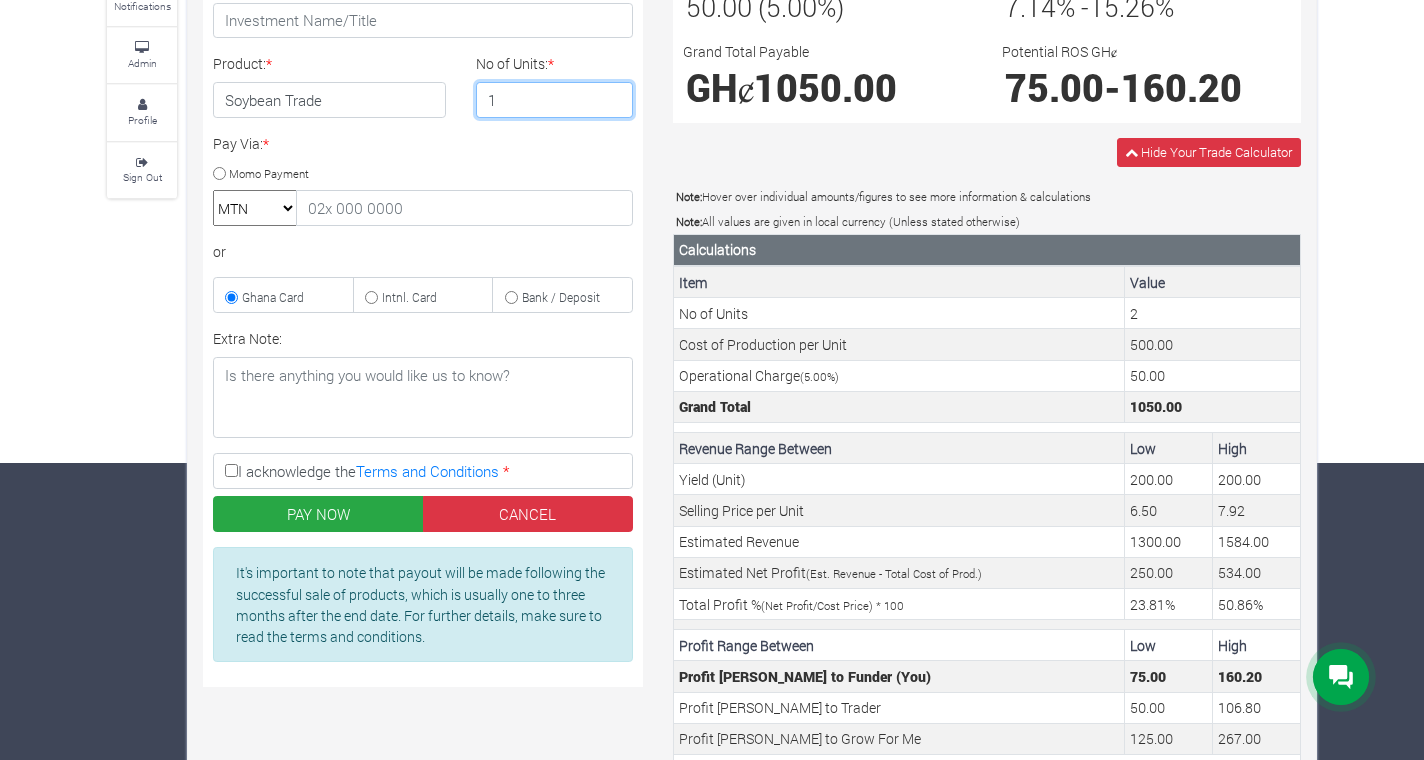 type on "1" 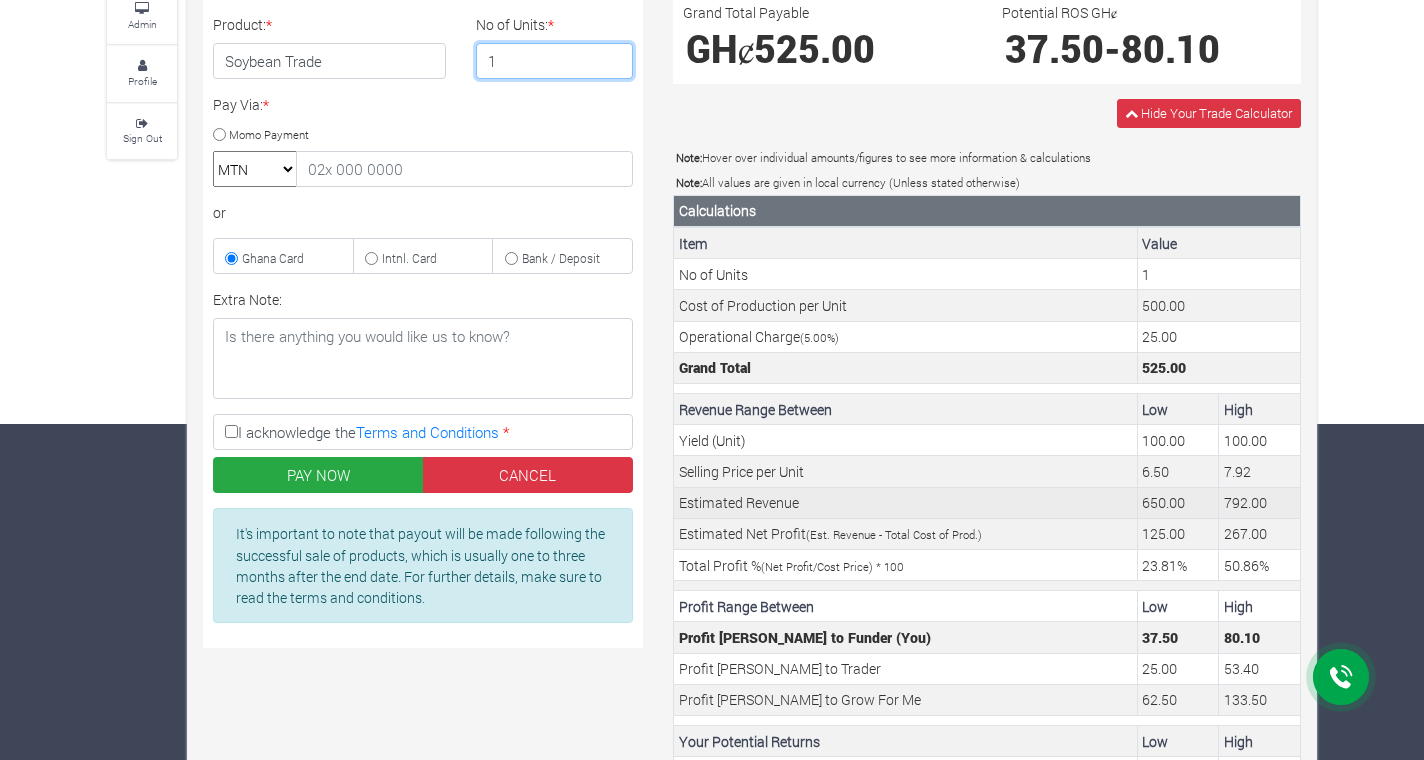 scroll, scrollTop: 352, scrollLeft: 0, axis: vertical 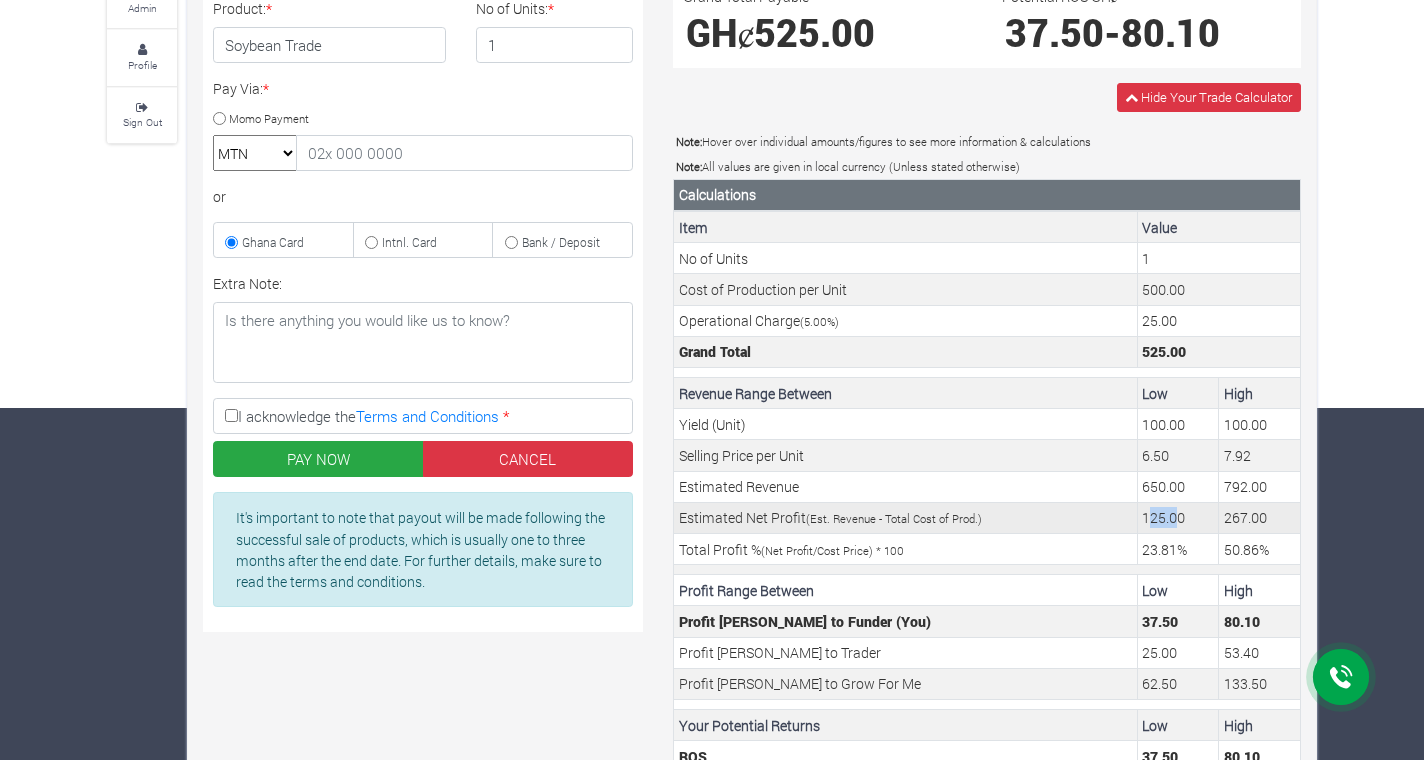 drag, startPoint x: 1146, startPoint y: 522, endPoint x: 1178, endPoint y: 522, distance: 32 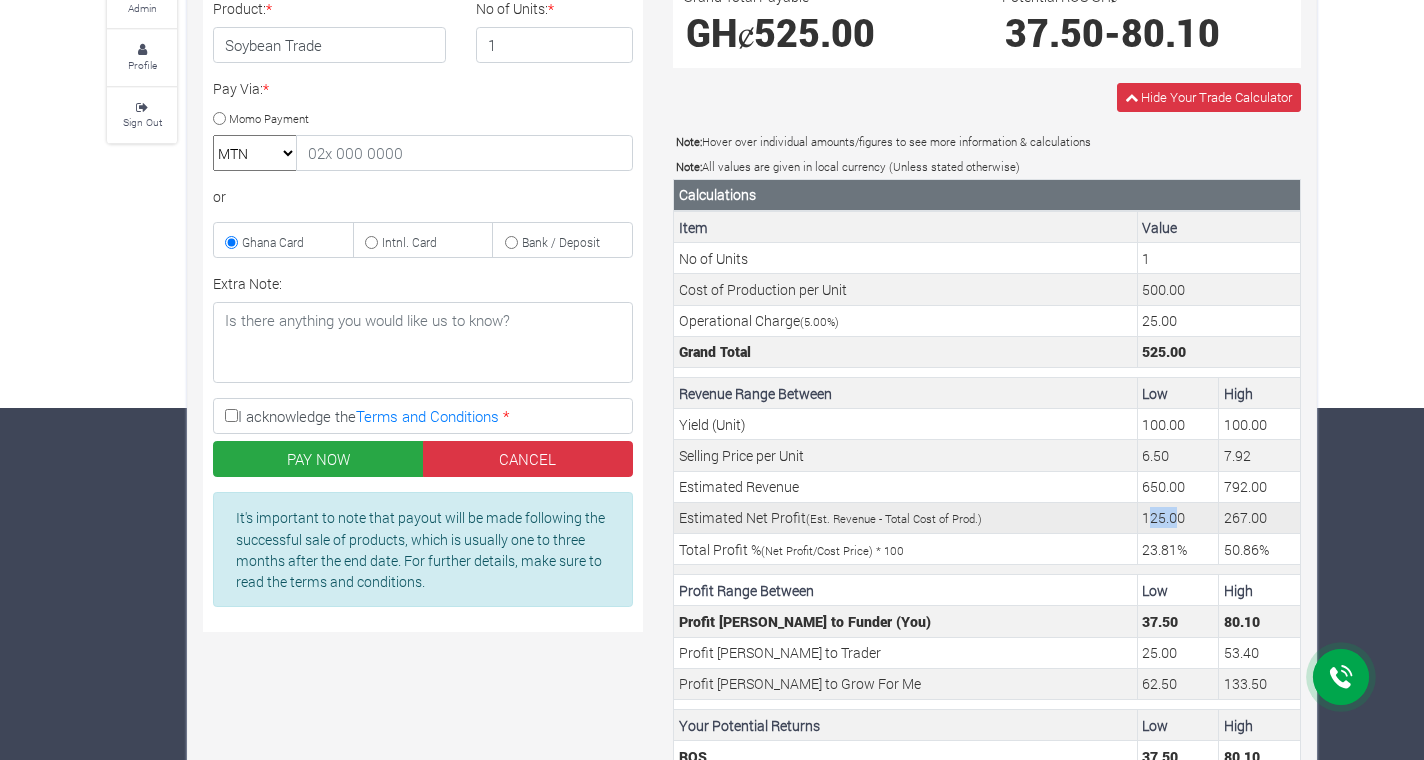click on "125.00" at bounding box center (1178, 517) 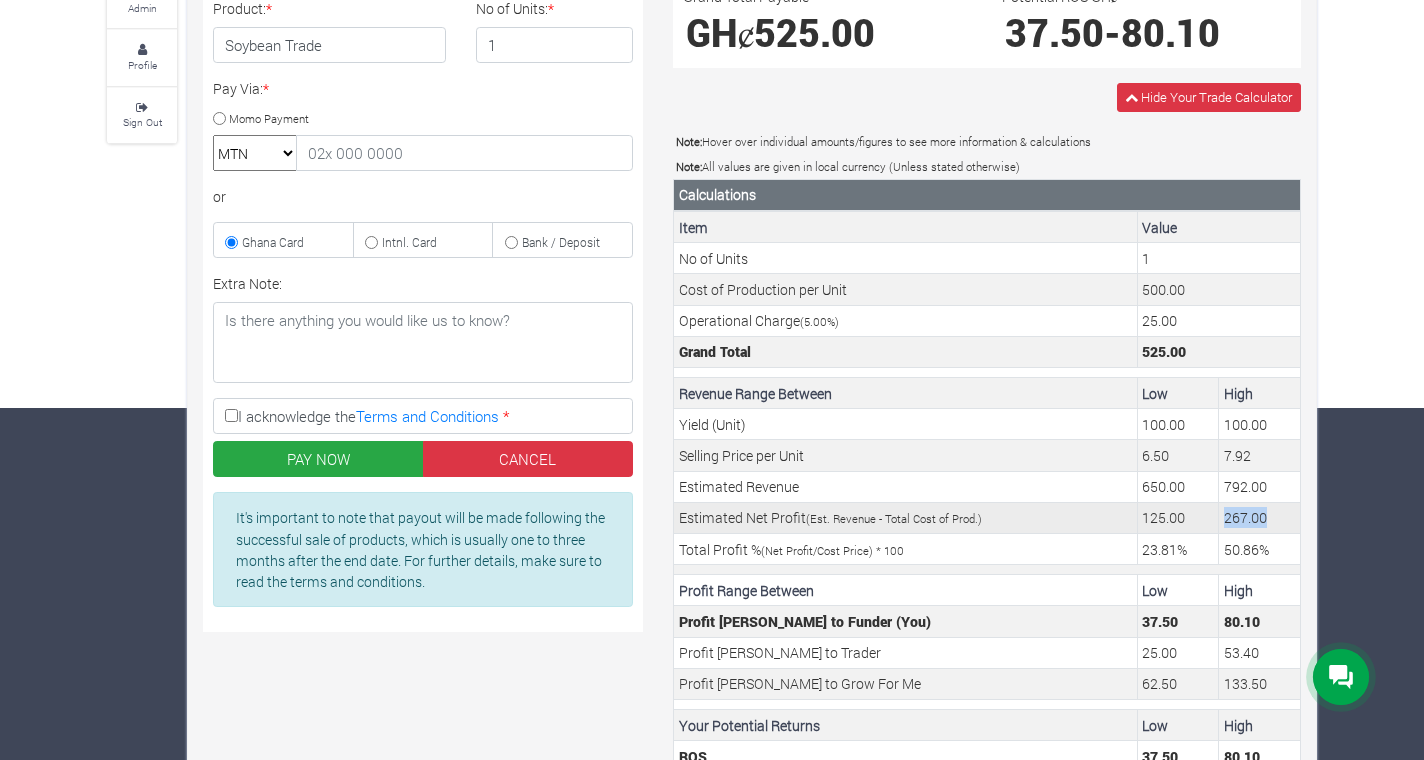 drag, startPoint x: 1211, startPoint y: 519, endPoint x: 1266, endPoint y: 519, distance: 55 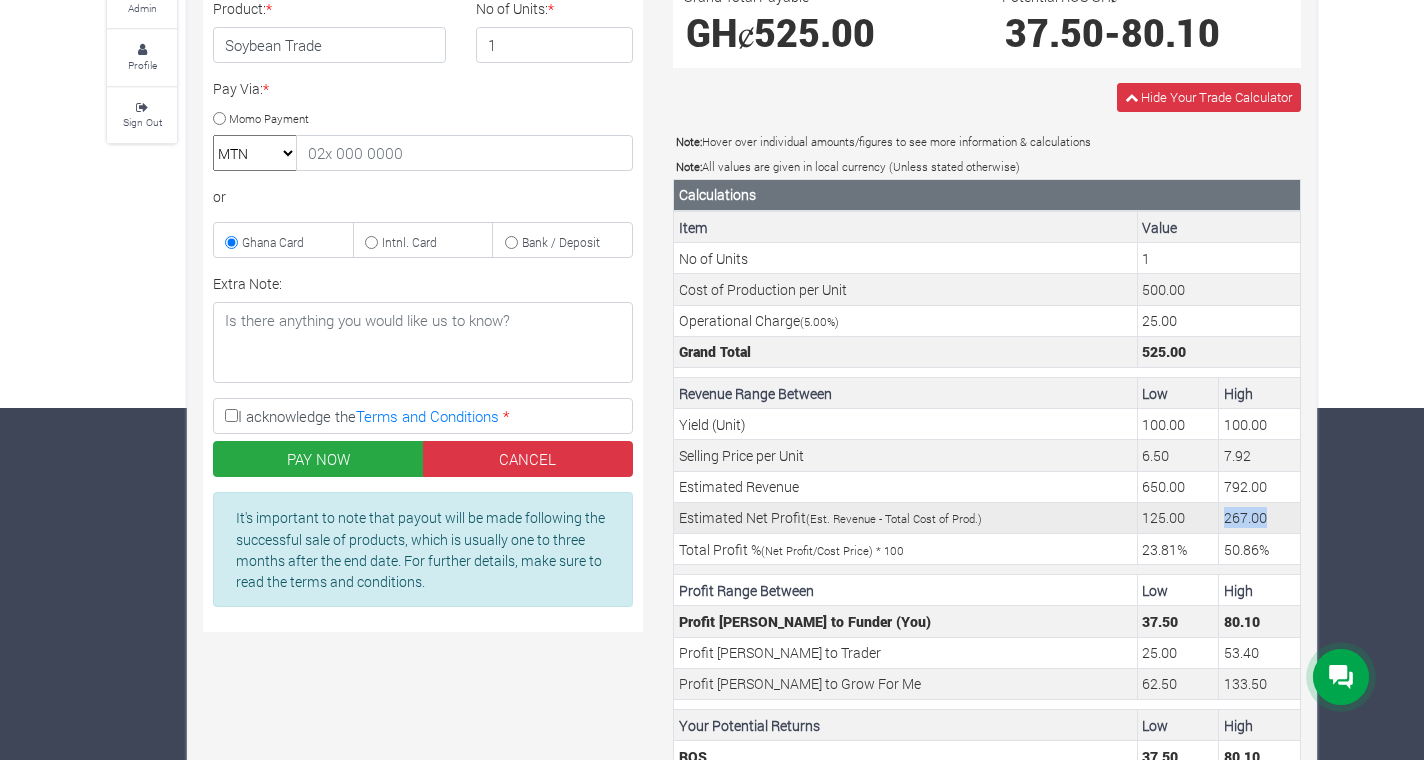 click on "Estimated Net Profit  (Est. Revenue - Total Cost of Prod.)
125.00
267.00" at bounding box center (987, 517) 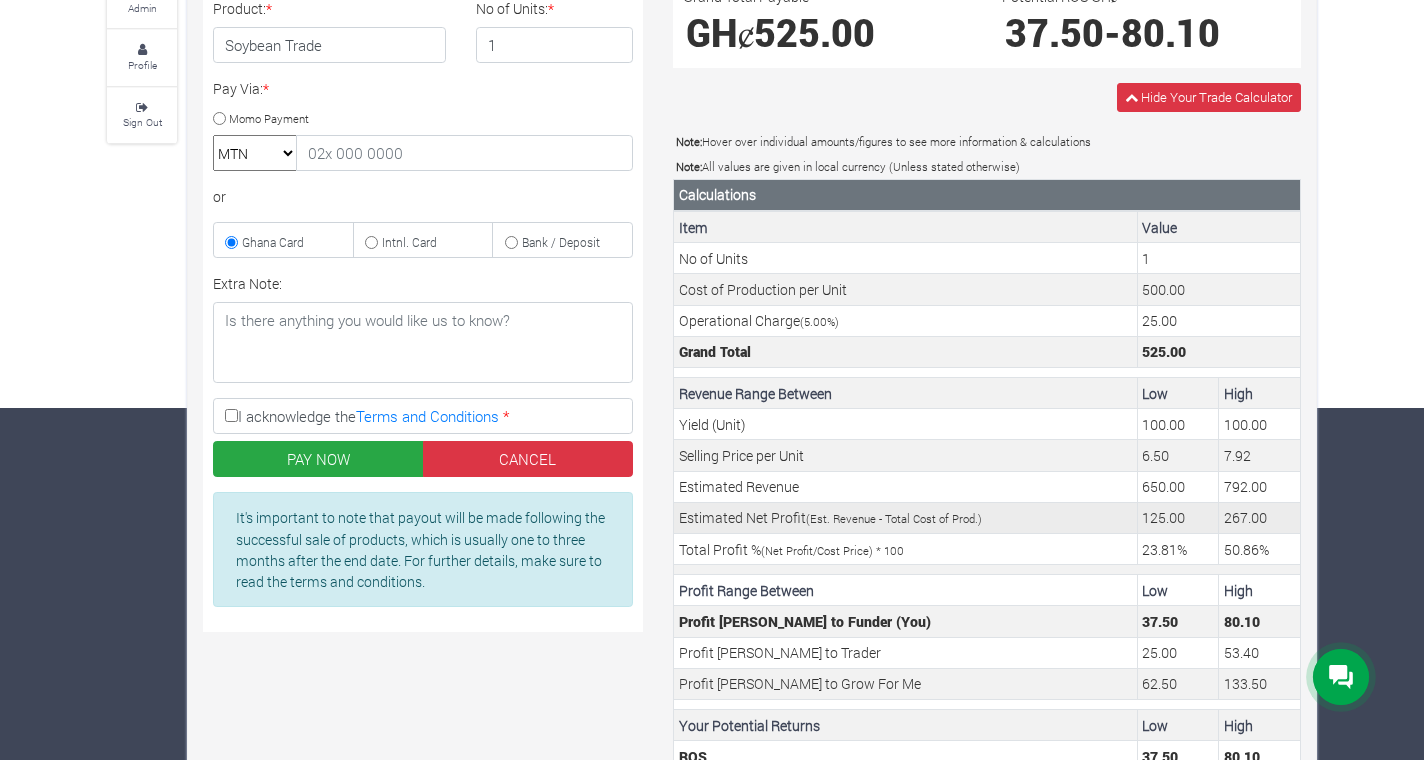 click on "125.00" at bounding box center [1178, 517] 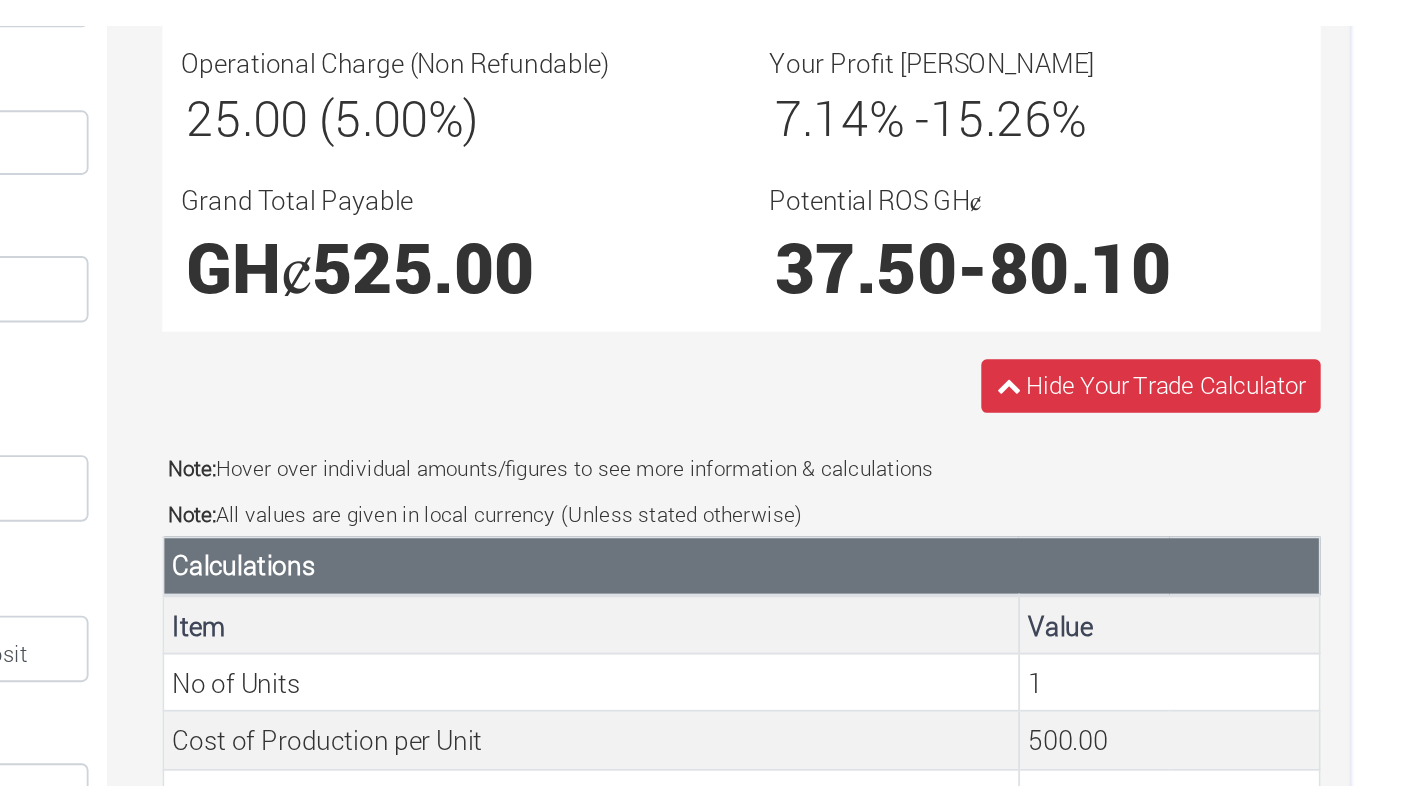 scroll, scrollTop: 57, scrollLeft: 0, axis: vertical 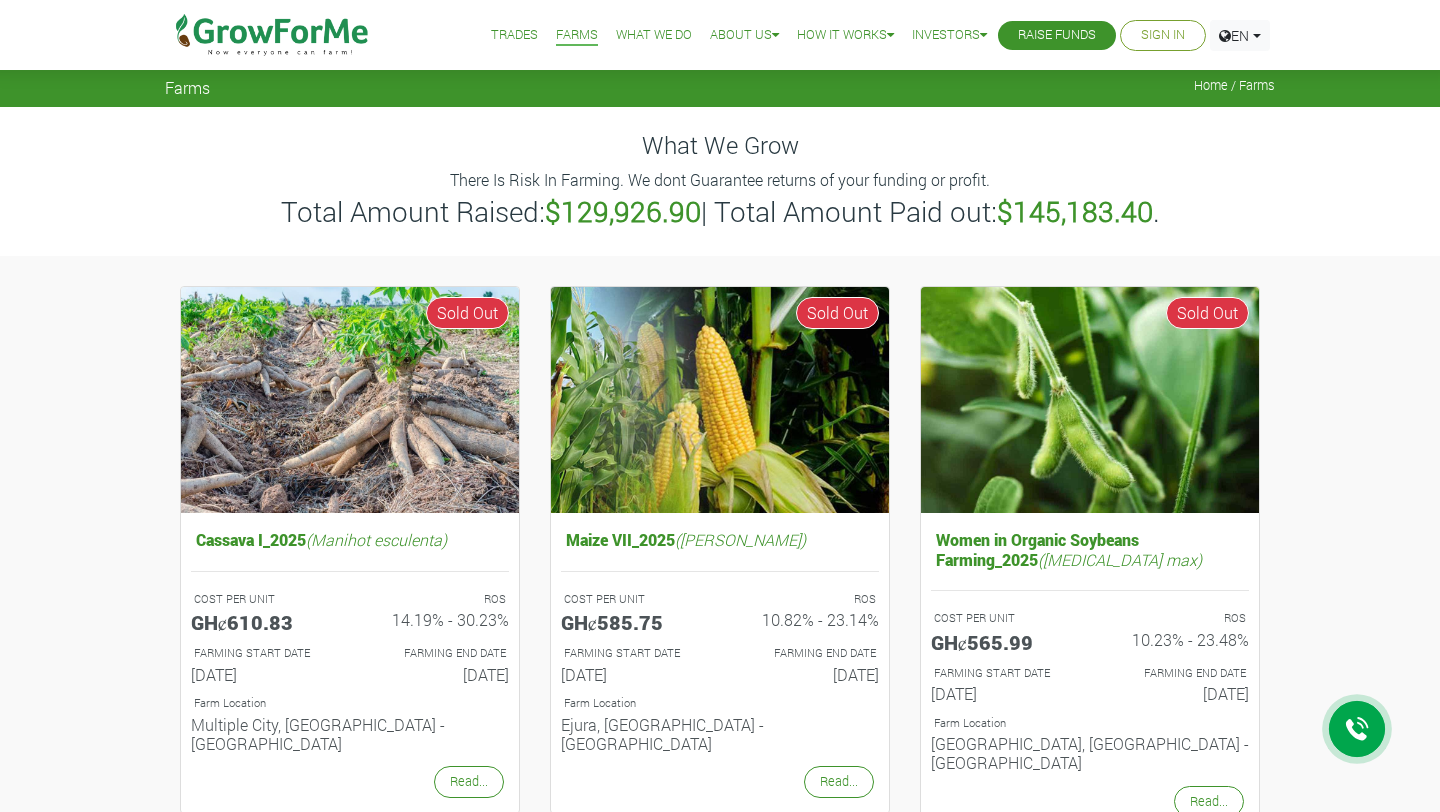 click on "Trades" at bounding box center (514, 35) 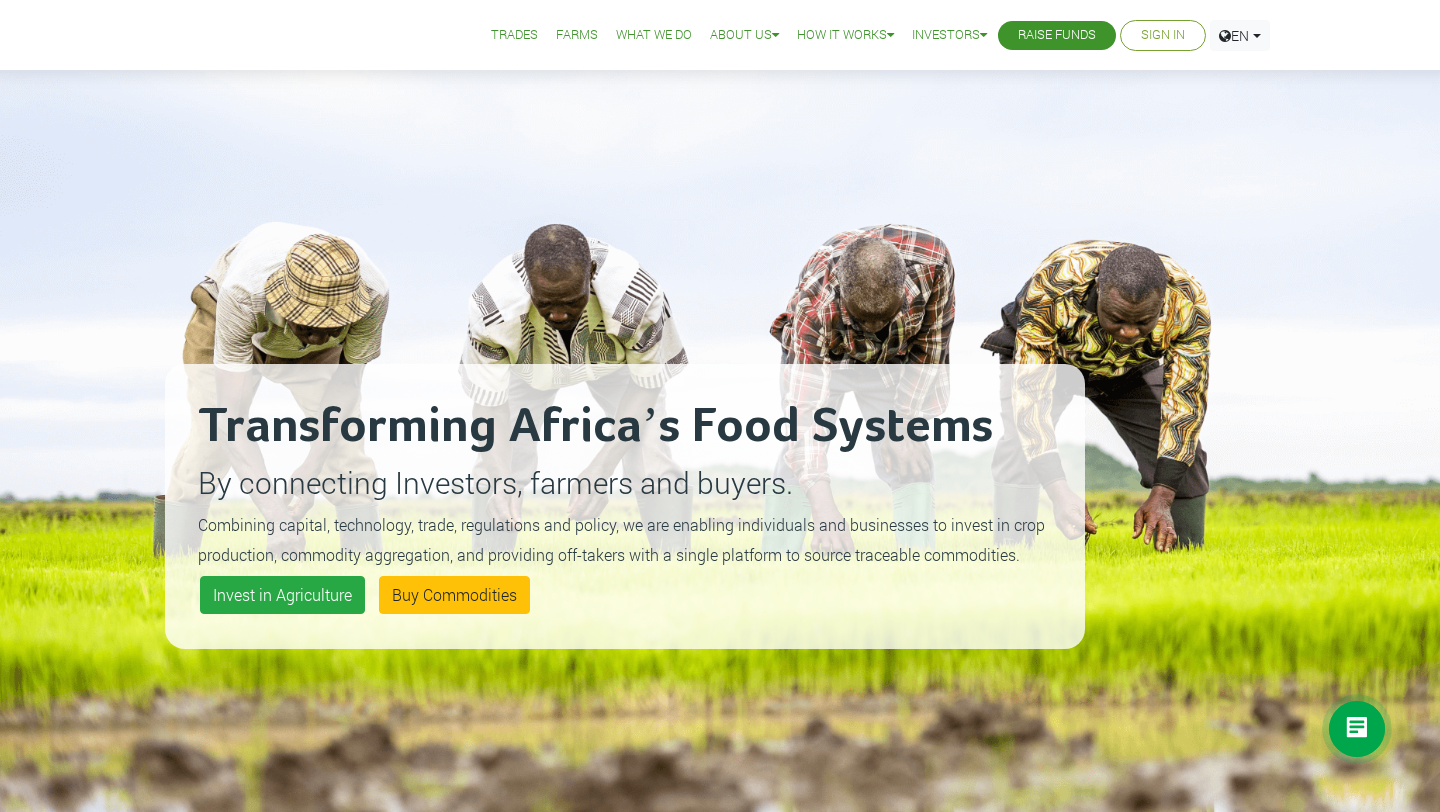 scroll, scrollTop: 0, scrollLeft: 0, axis: both 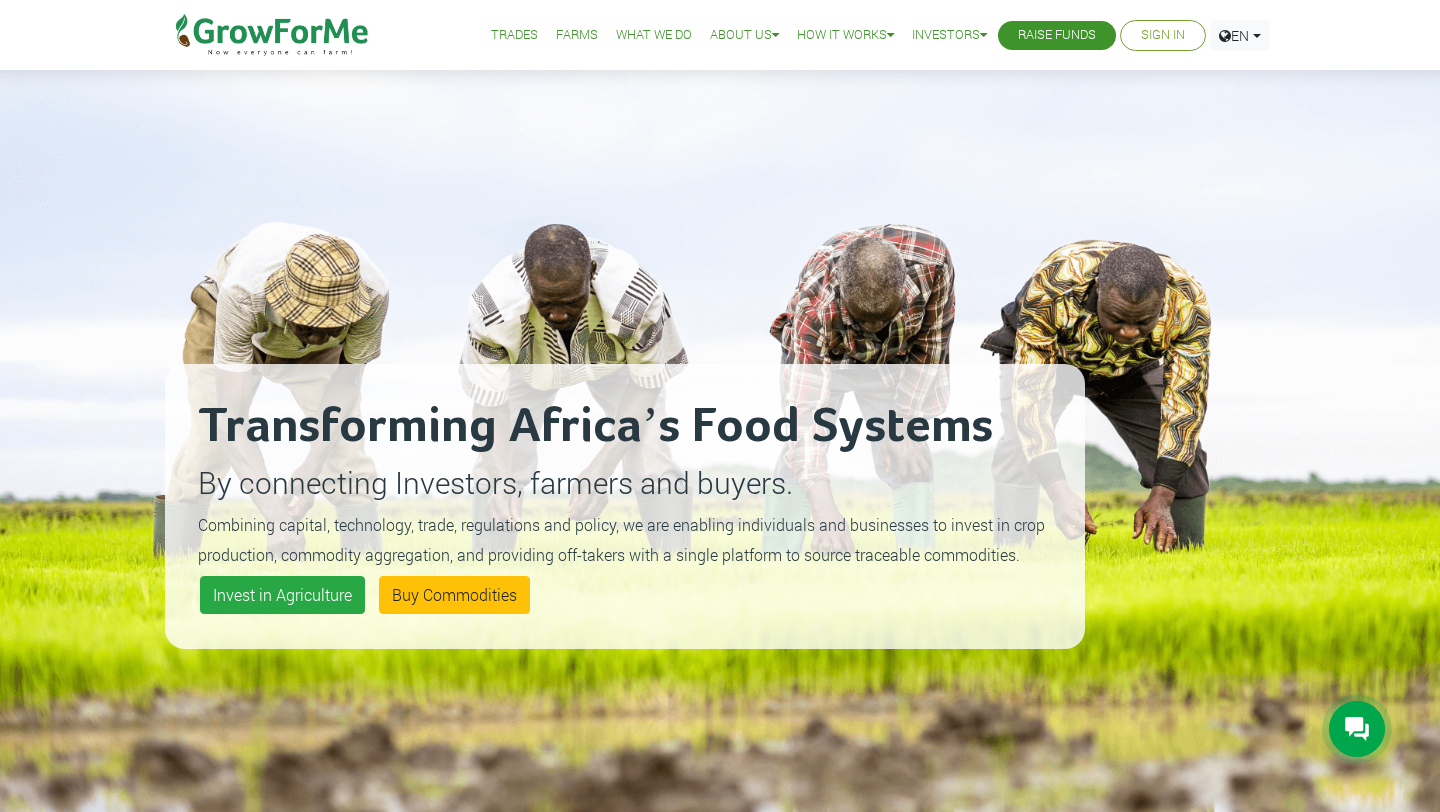 click 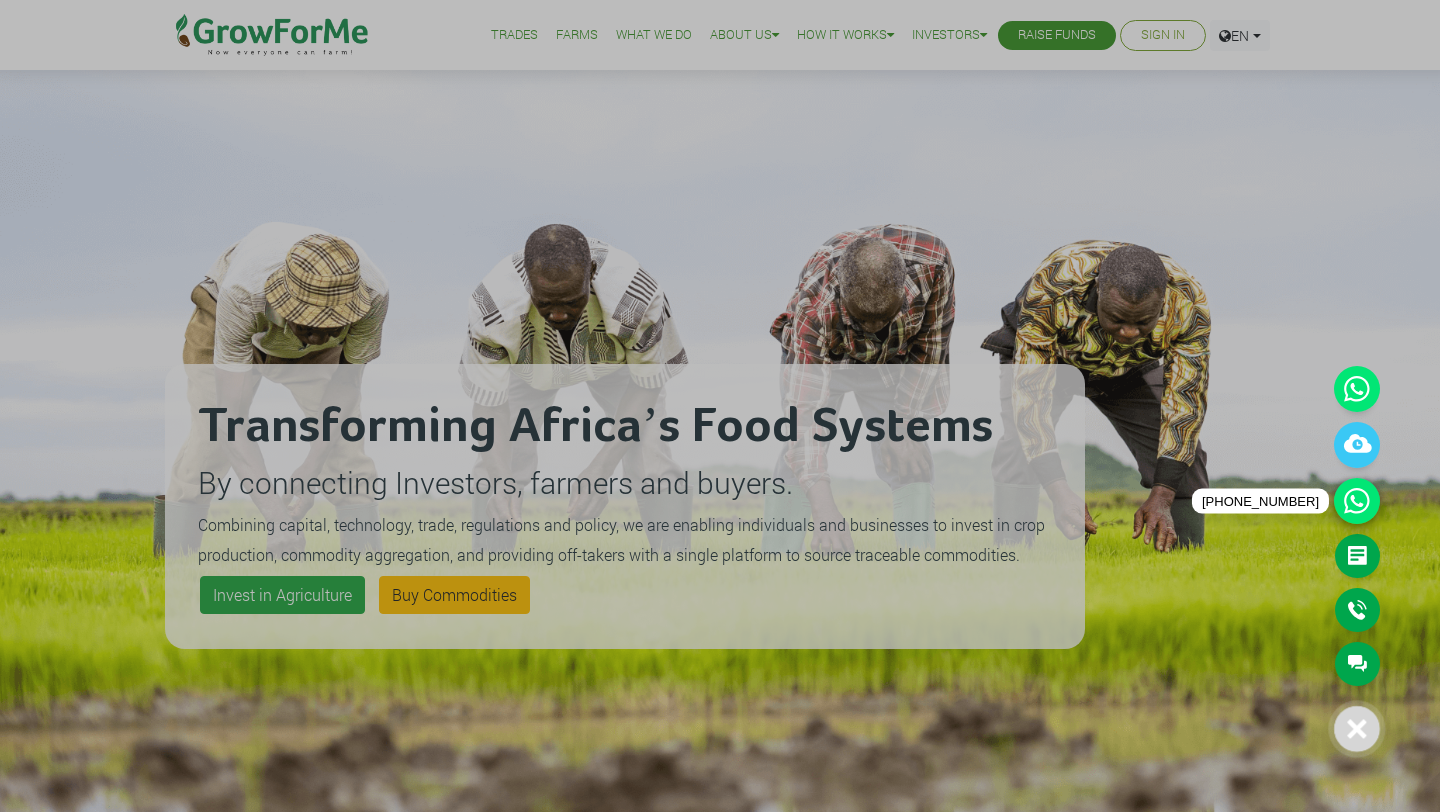 click at bounding box center [1357, 501] 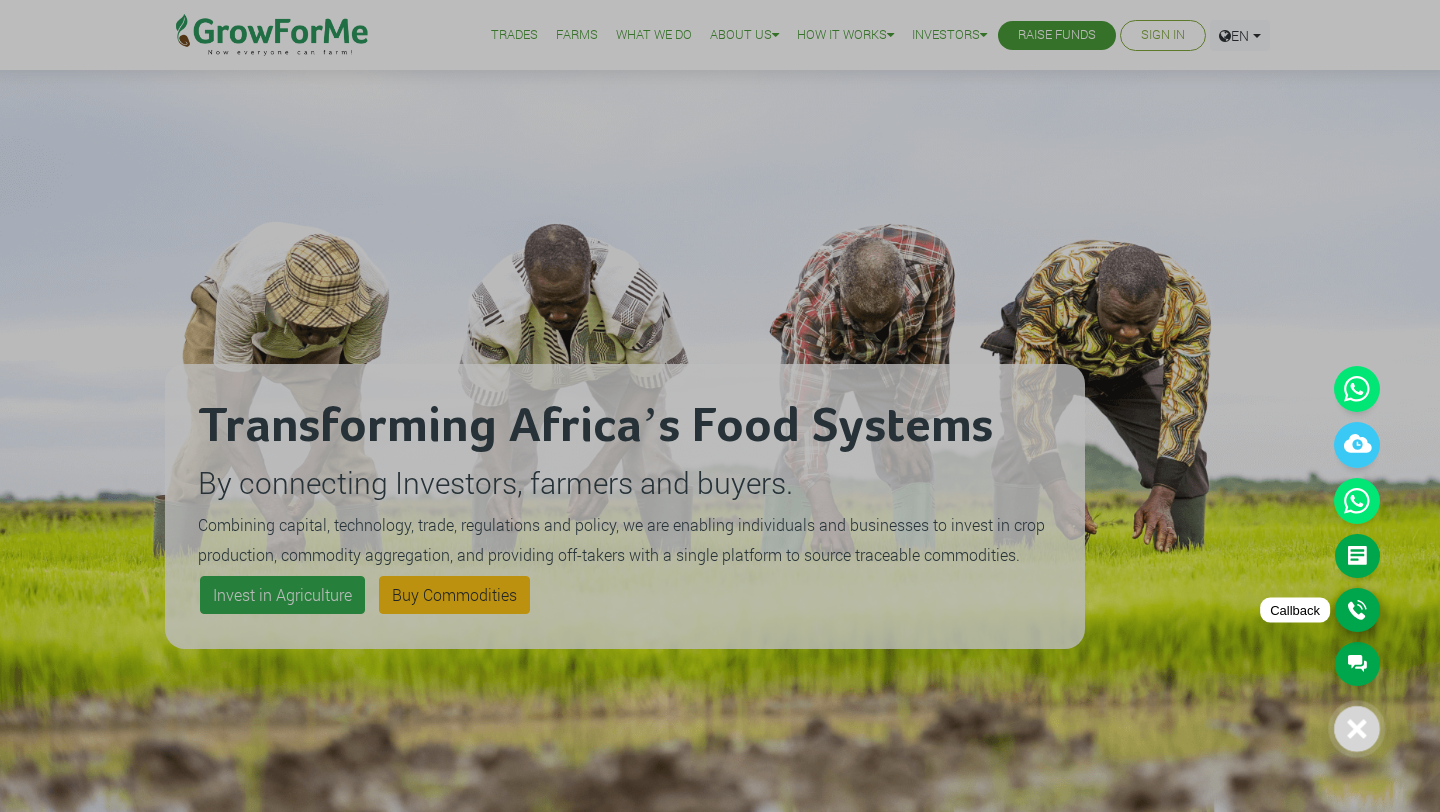 click on "Callback" at bounding box center [1357, 610] 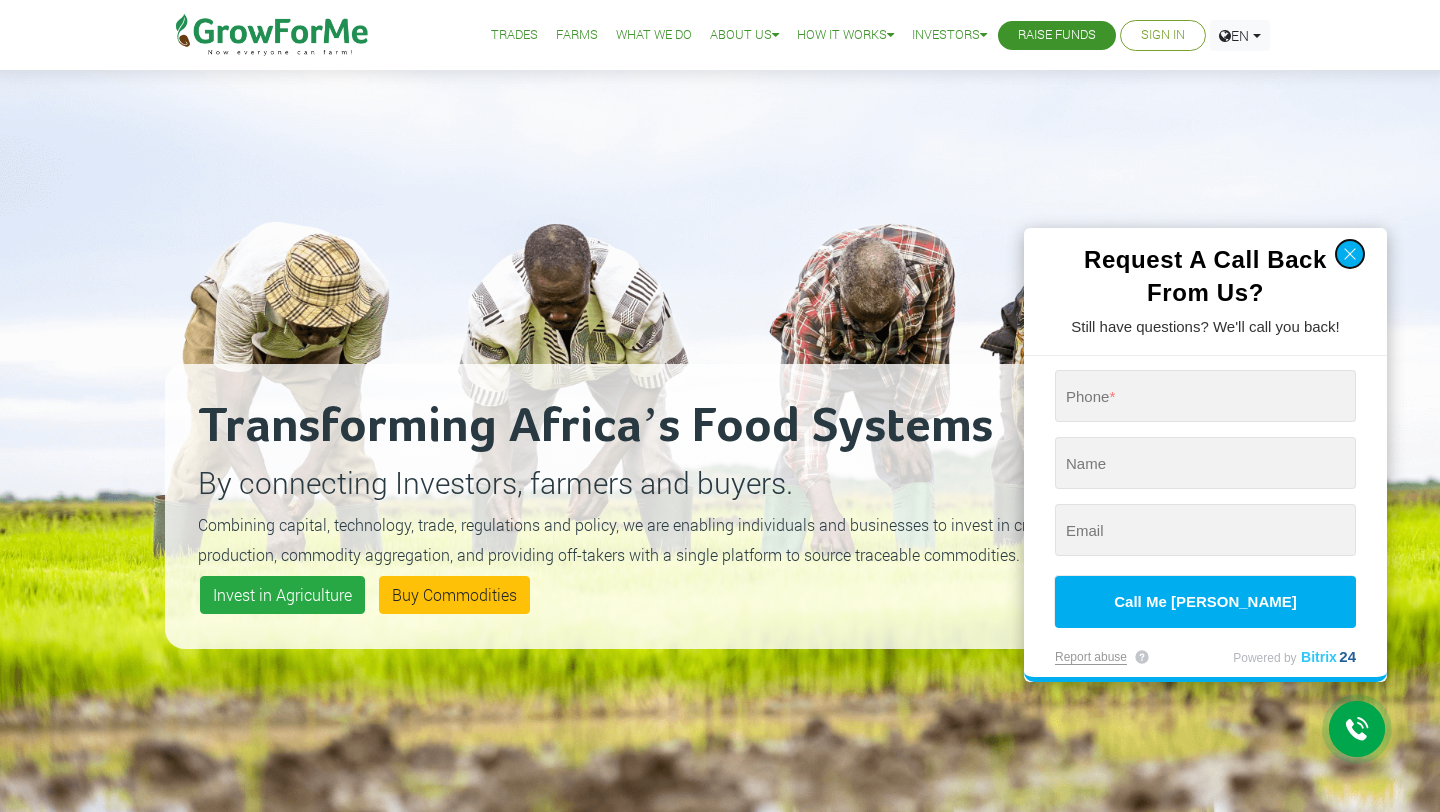 click at bounding box center [1350, 254] 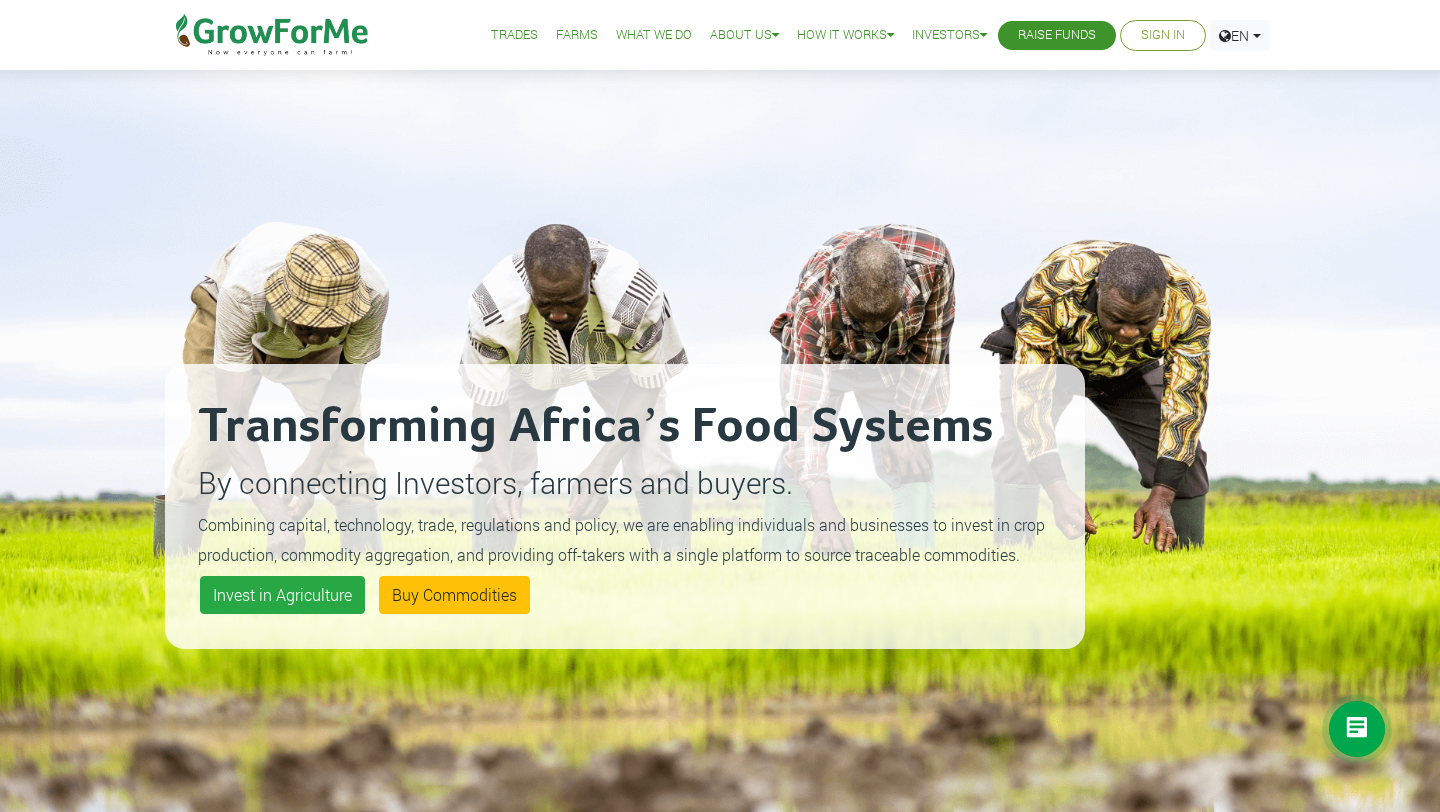 click at bounding box center [1357, 729] 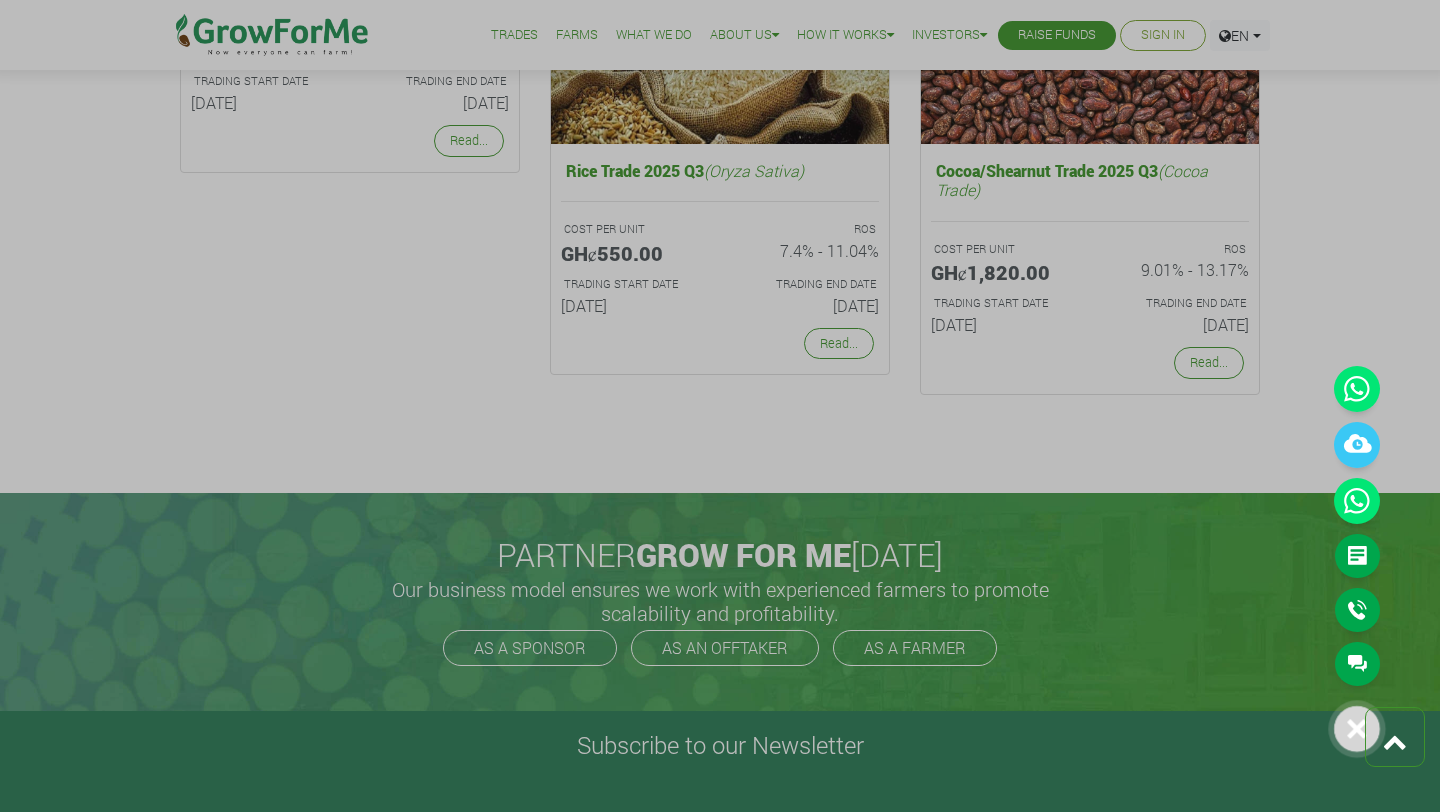 scroll, scrollTop: 4785, scrollLeft: 0, axis: vertical 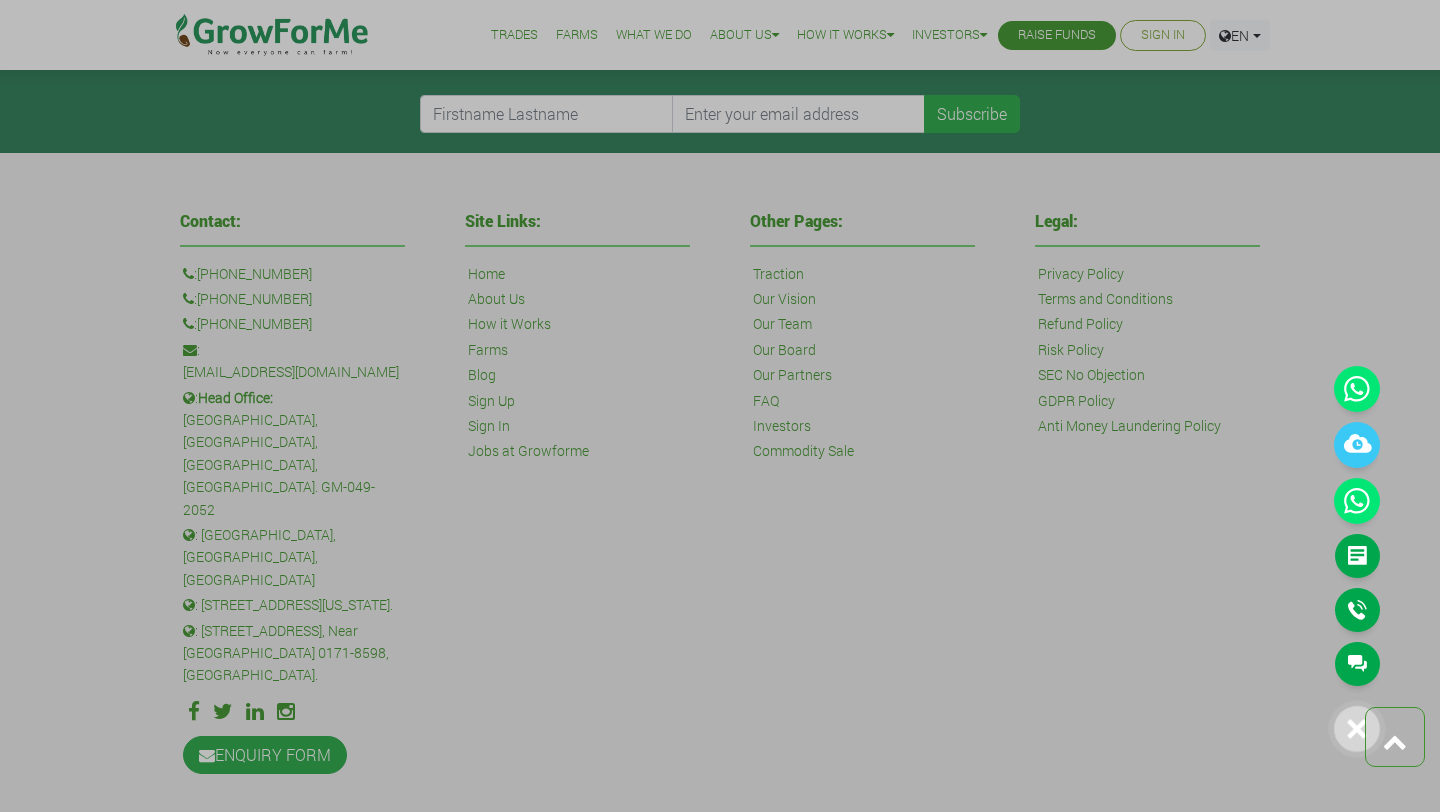 click at bounding box center (720, 406) 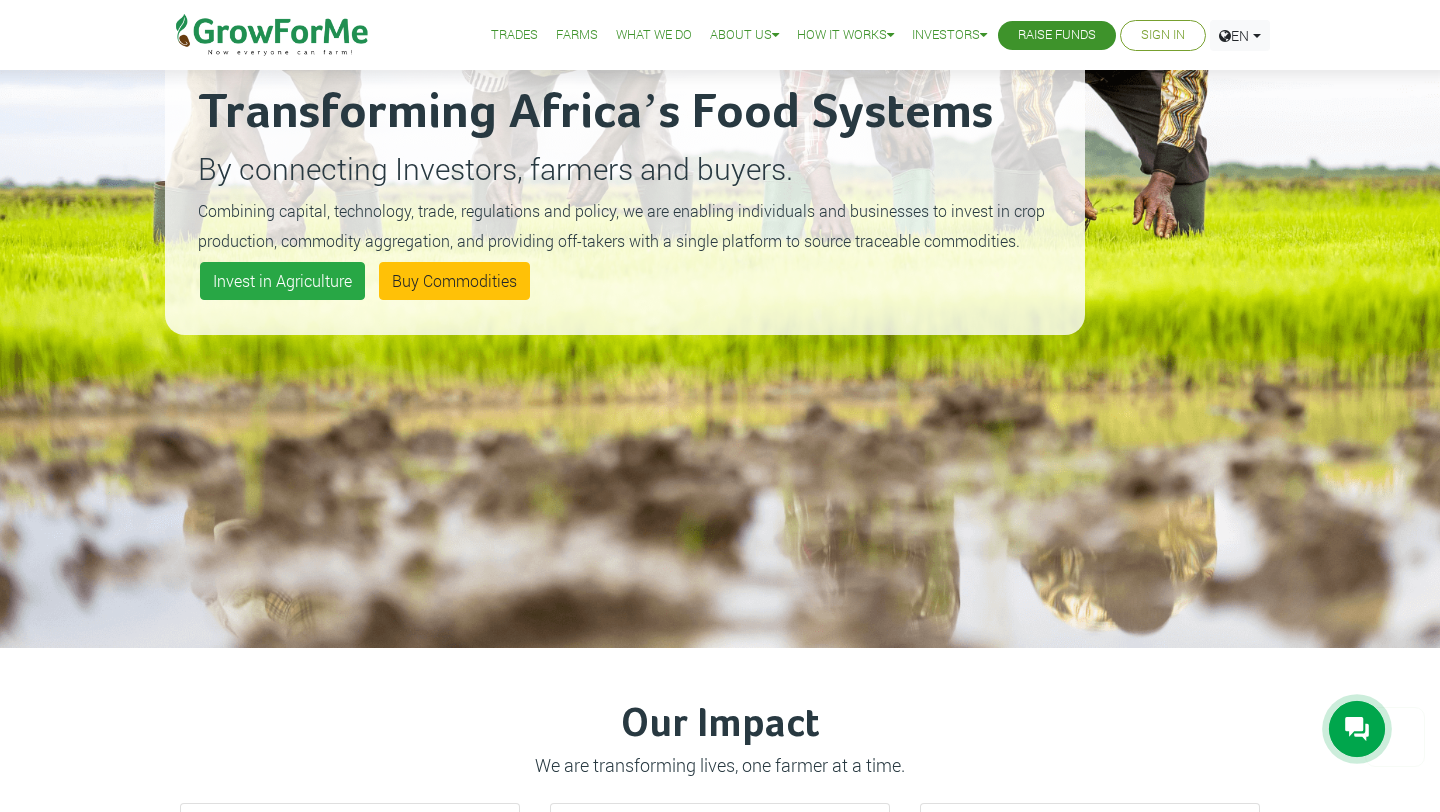 scroll, scrollTop: 0, scrollLeft: 0, axis: both 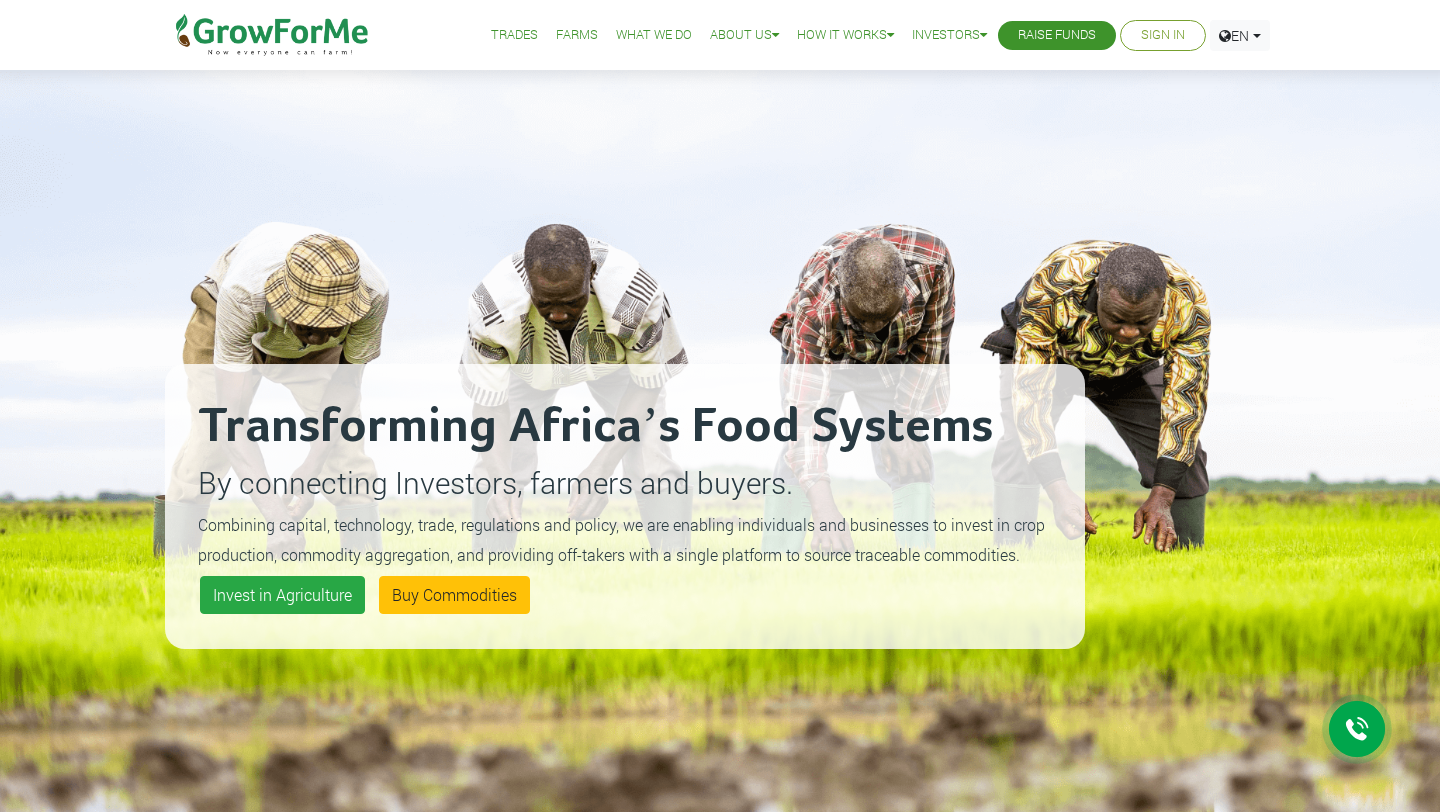 click on "Sign In" at bounding box center [1163, 35] 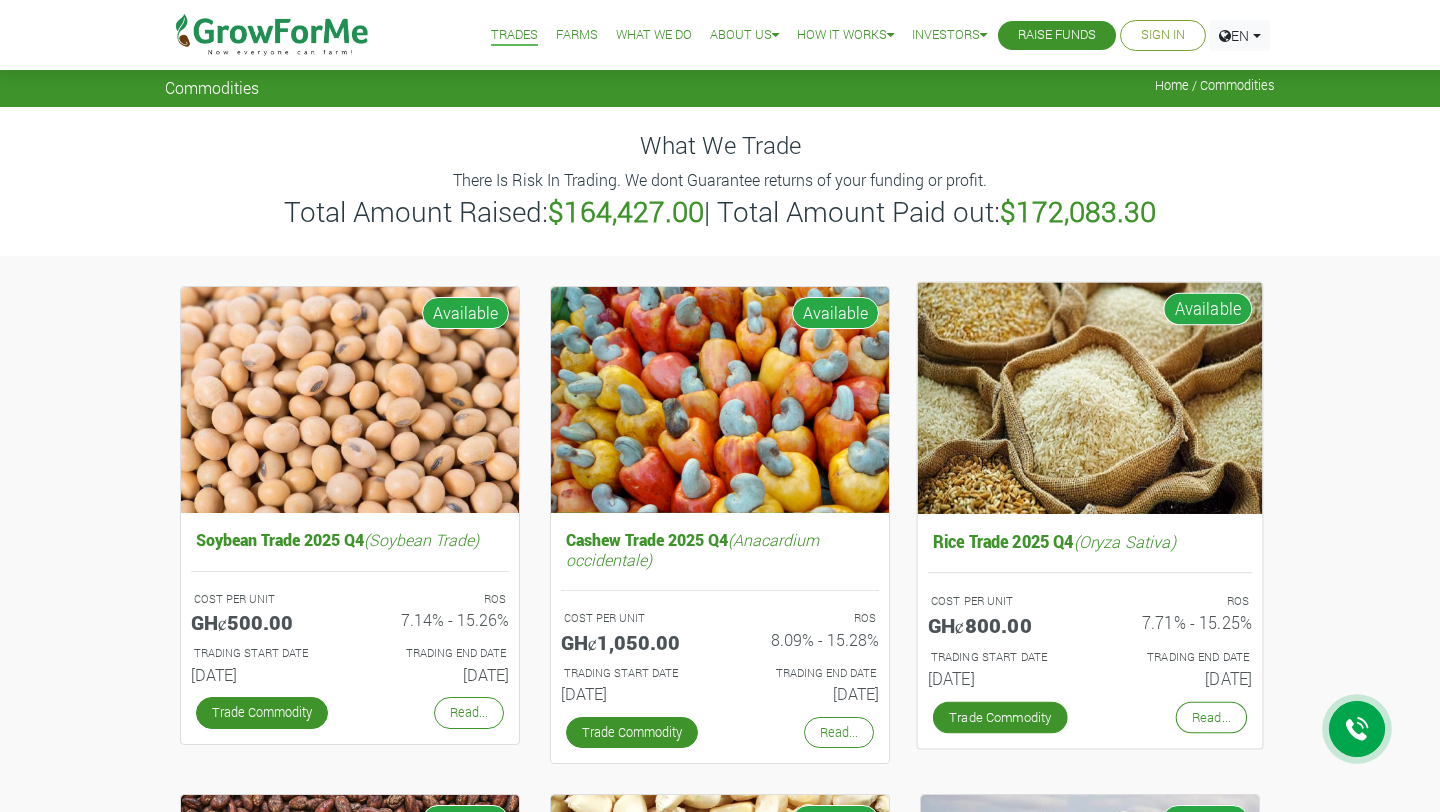 scroll, scrollTop: 0, scrollLeft: 0, axis: both 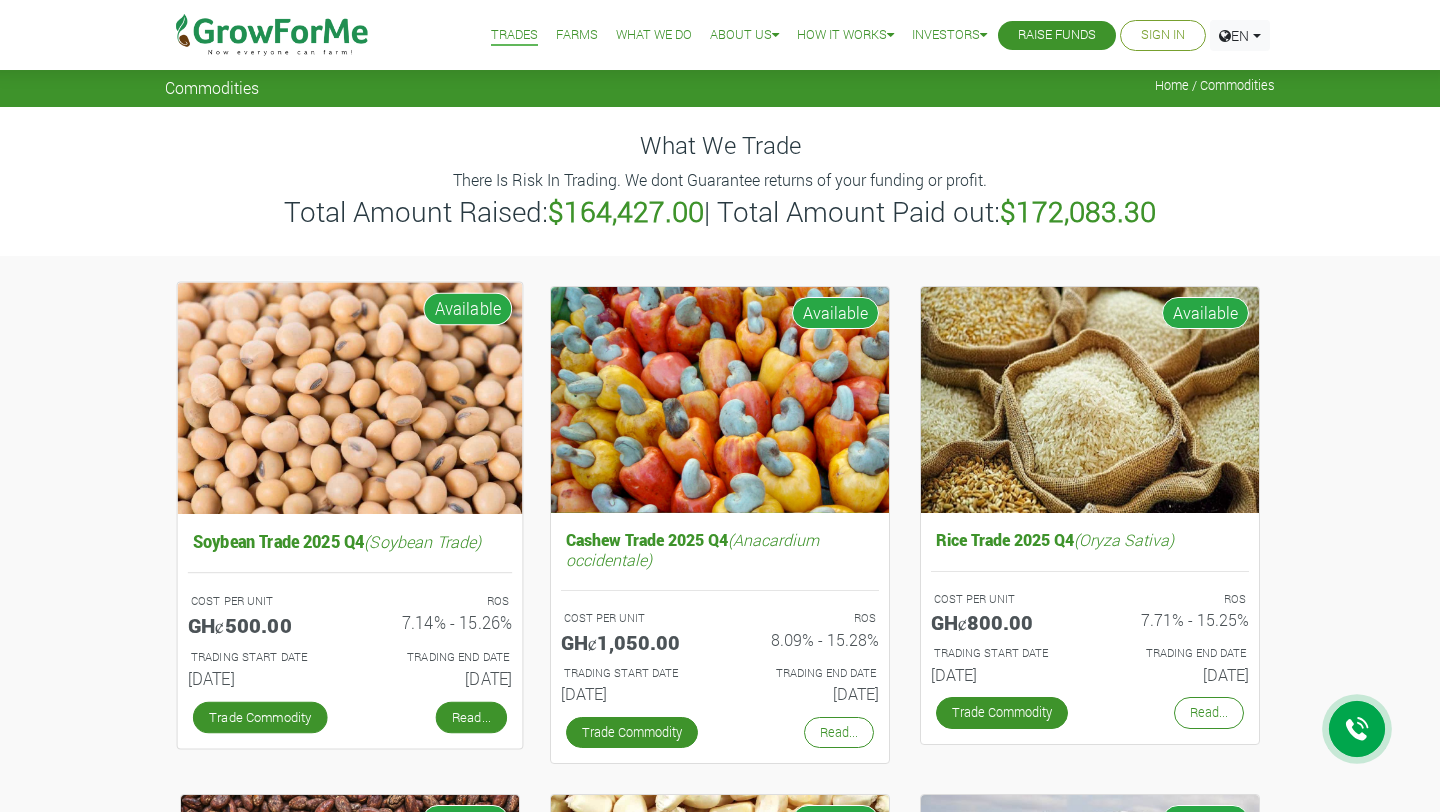 click on "Read..." at bounding box center [471, 717] 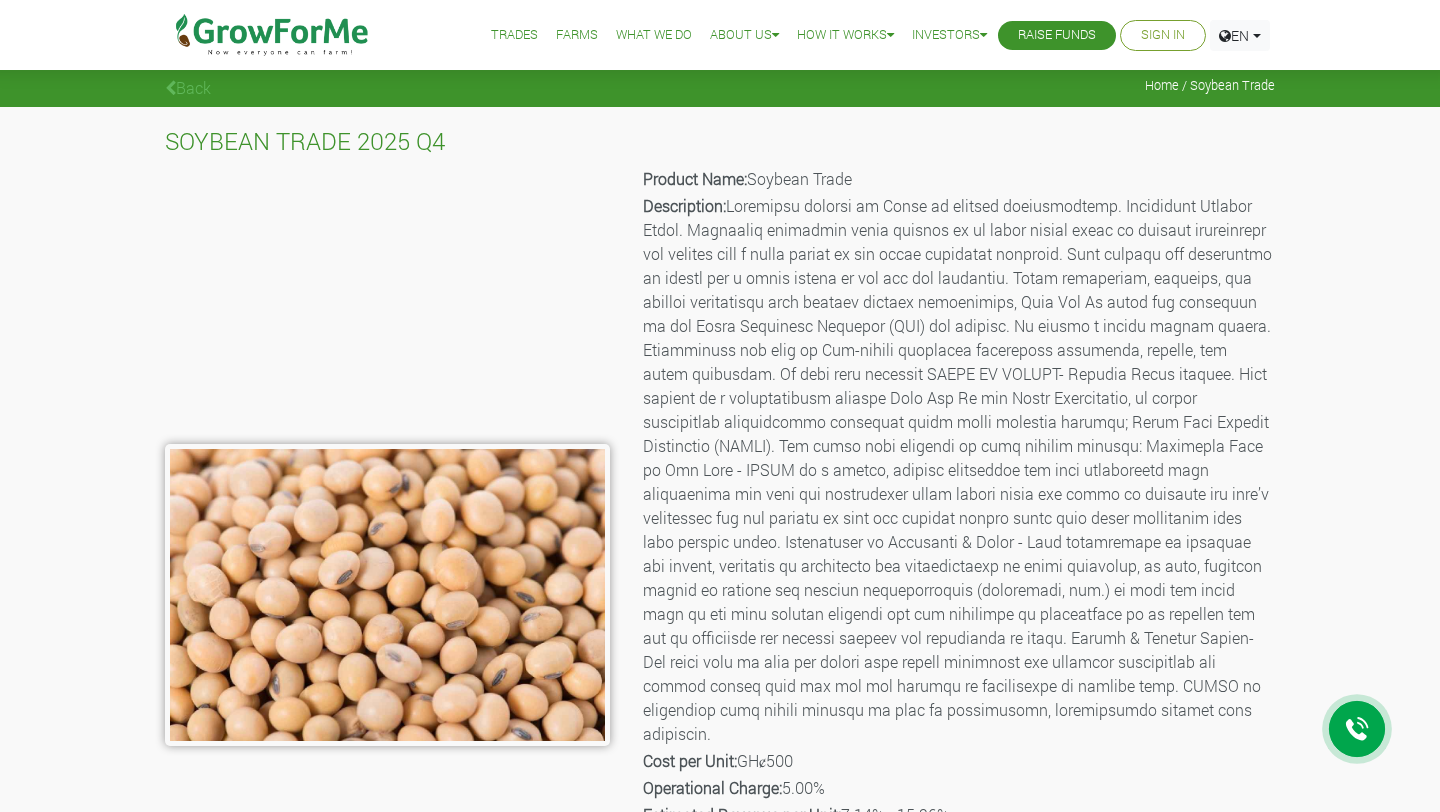scroll, scrollTop: 0, scrollLeft: 0, axis: both 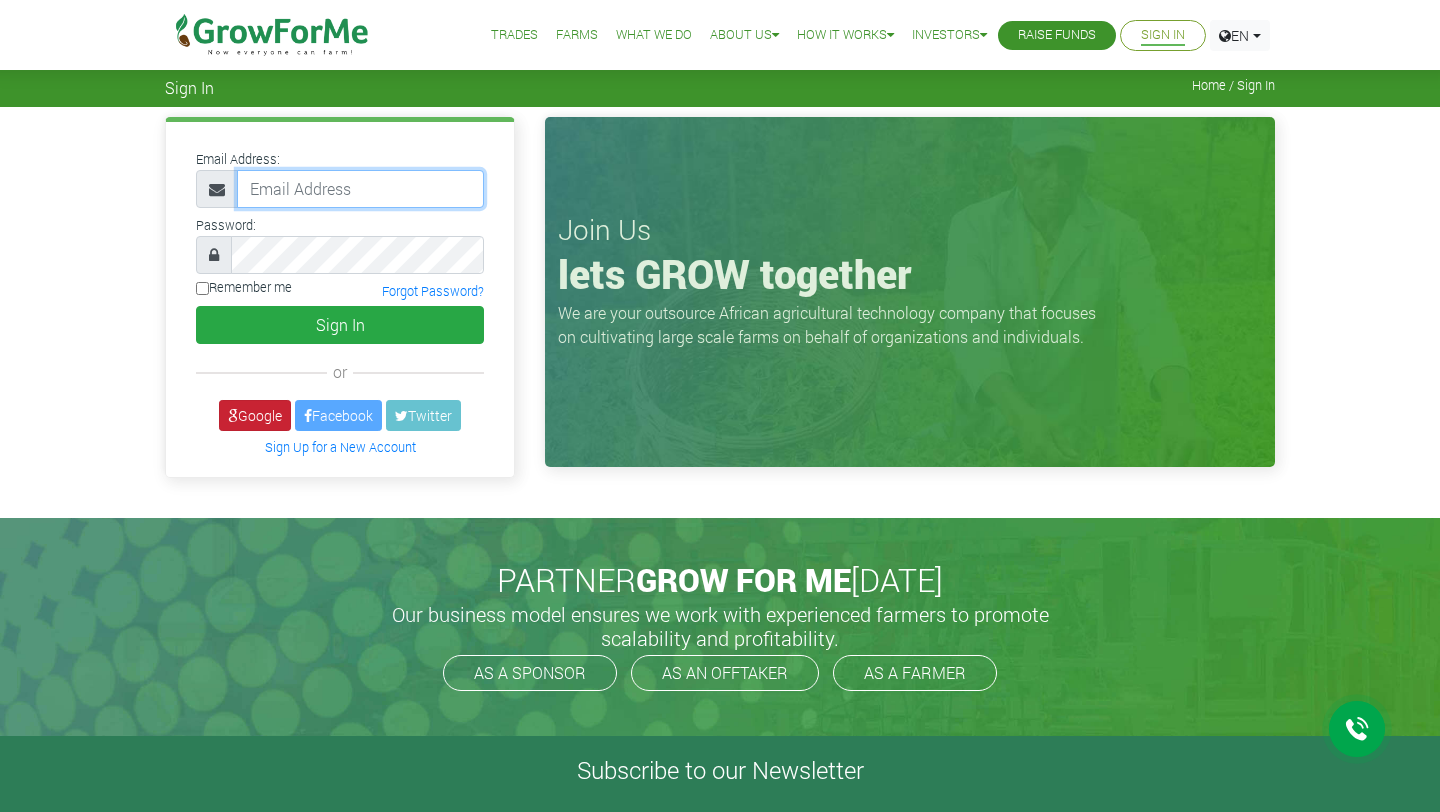 type on "[EMAIL_ADDRESS][DOMAIN_NAME]" 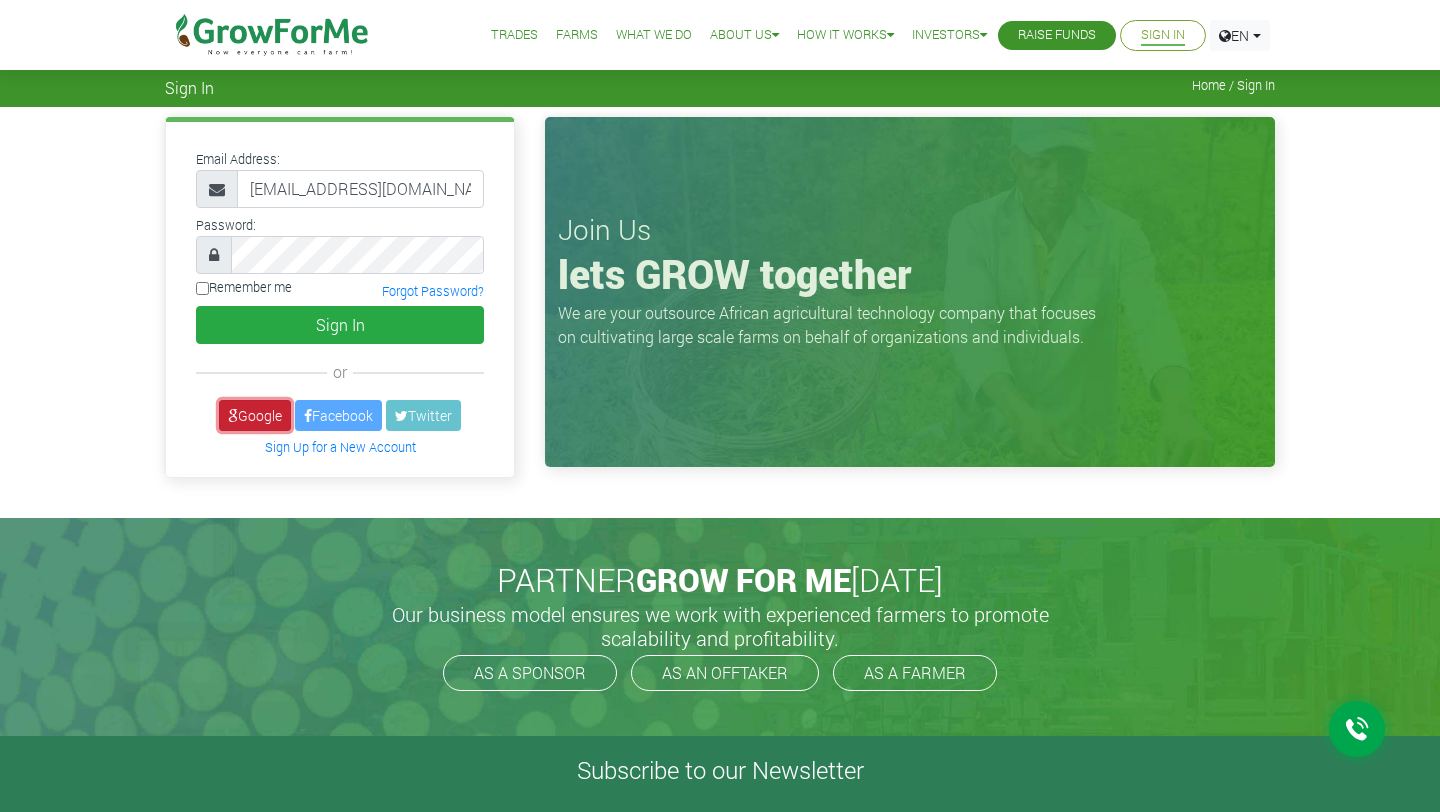 click at bounding box center [233, 416] 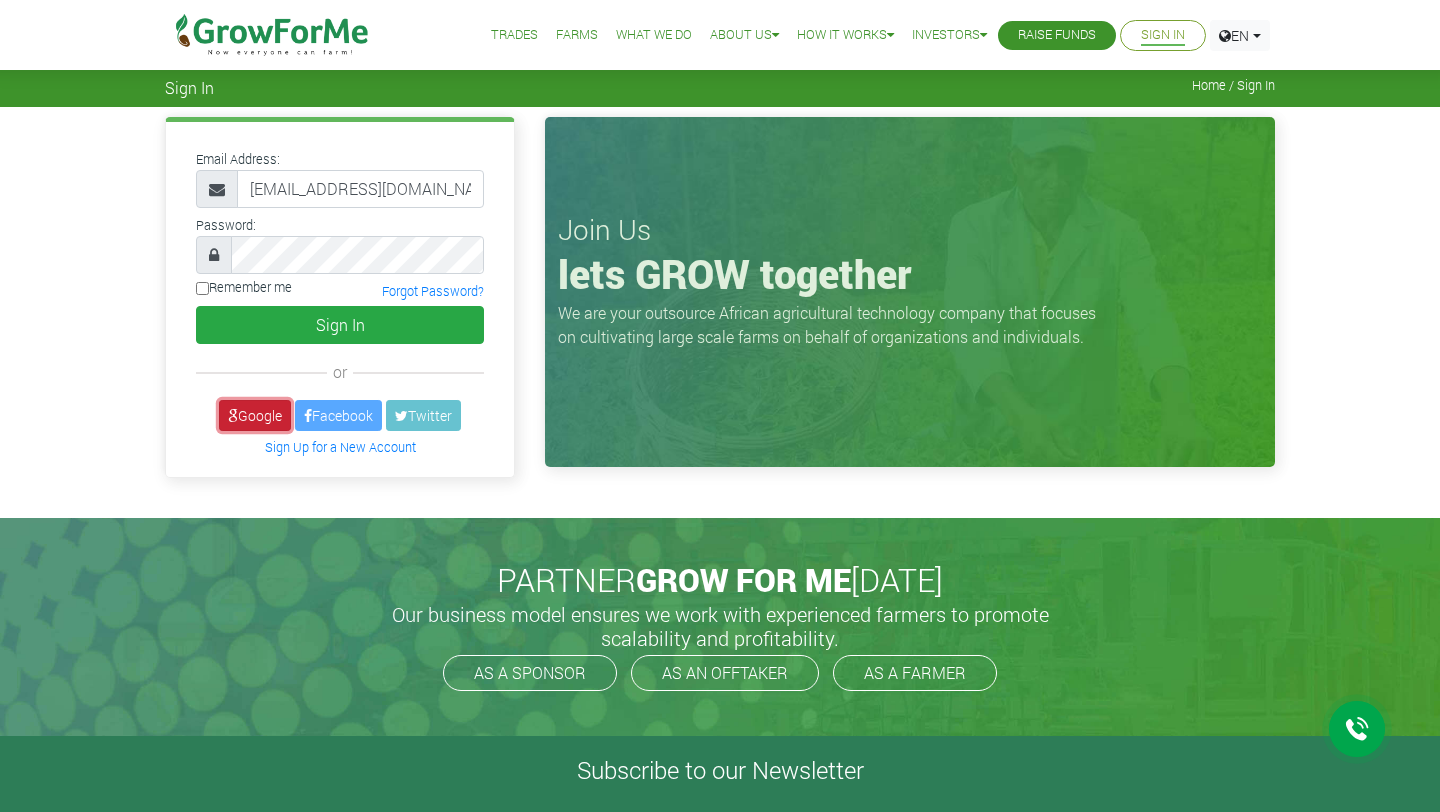 scroll, scrollTop: 0, scrollLeft: 0, axis: both 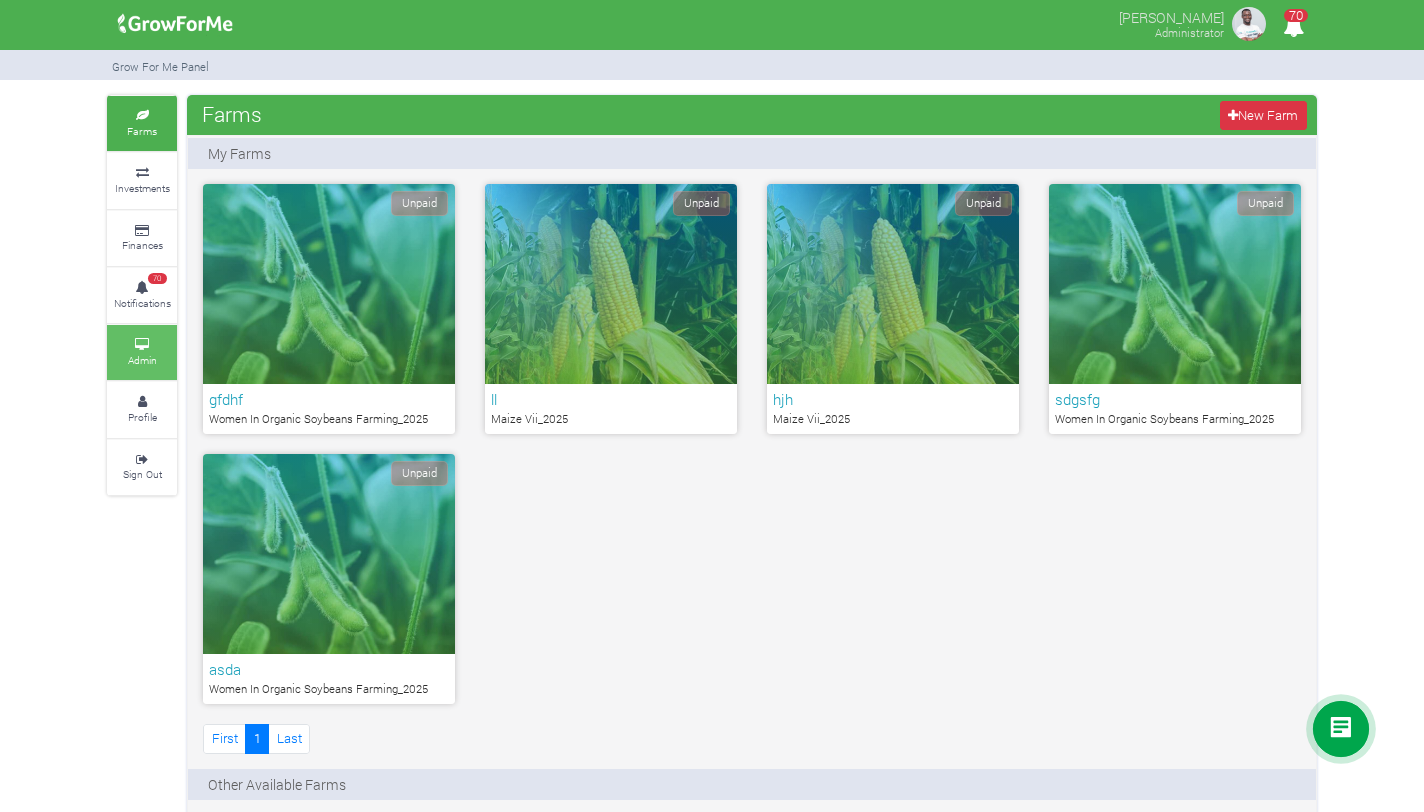 click on "Admin" at bounding box center [142, 360] 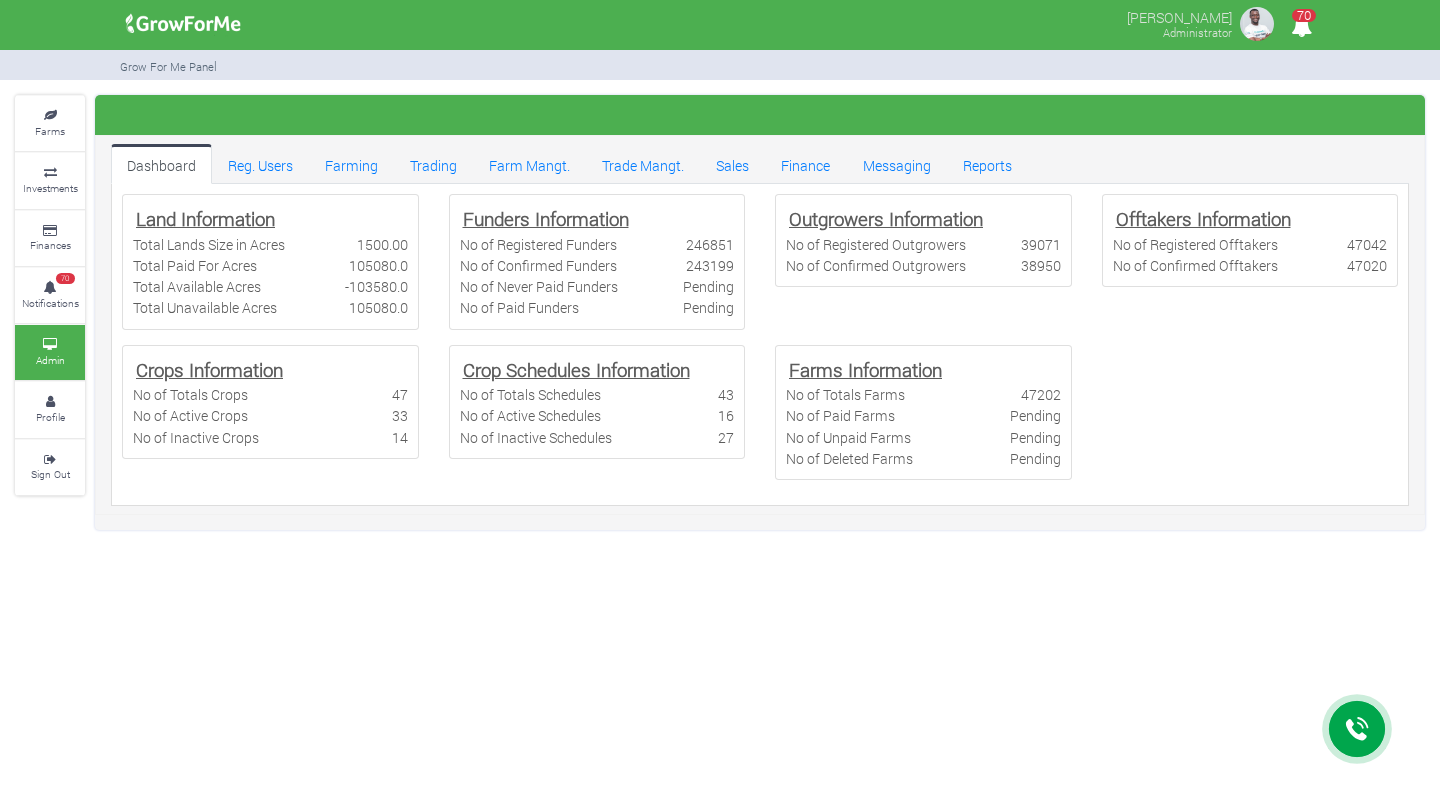scroll, scrollTop: 0, scrollLeft: 0, axis: both 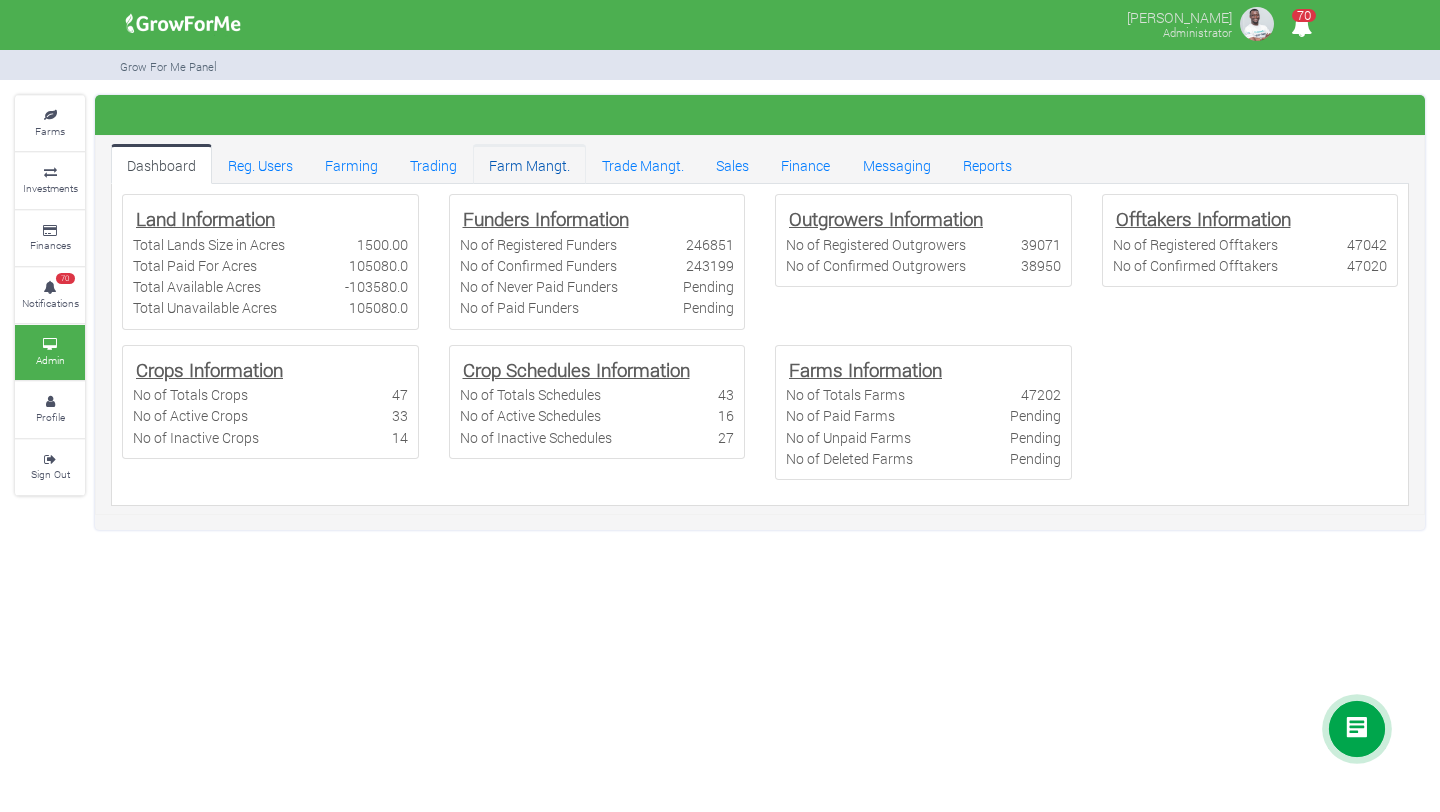 click on "Farm Mangt." at bounding box center [529, 164] 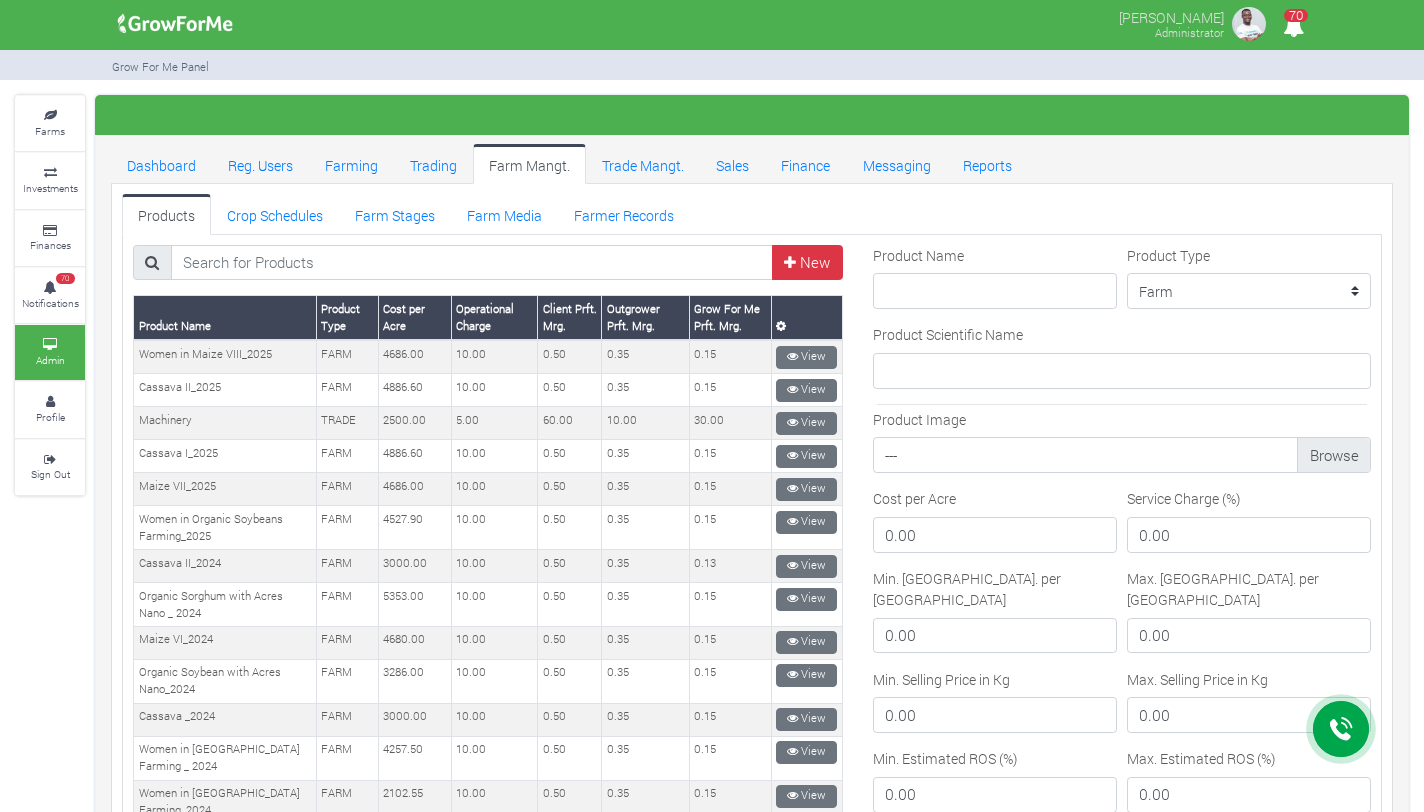 scroll, scrollTop: 0, scrollLeft: 0, axis: both 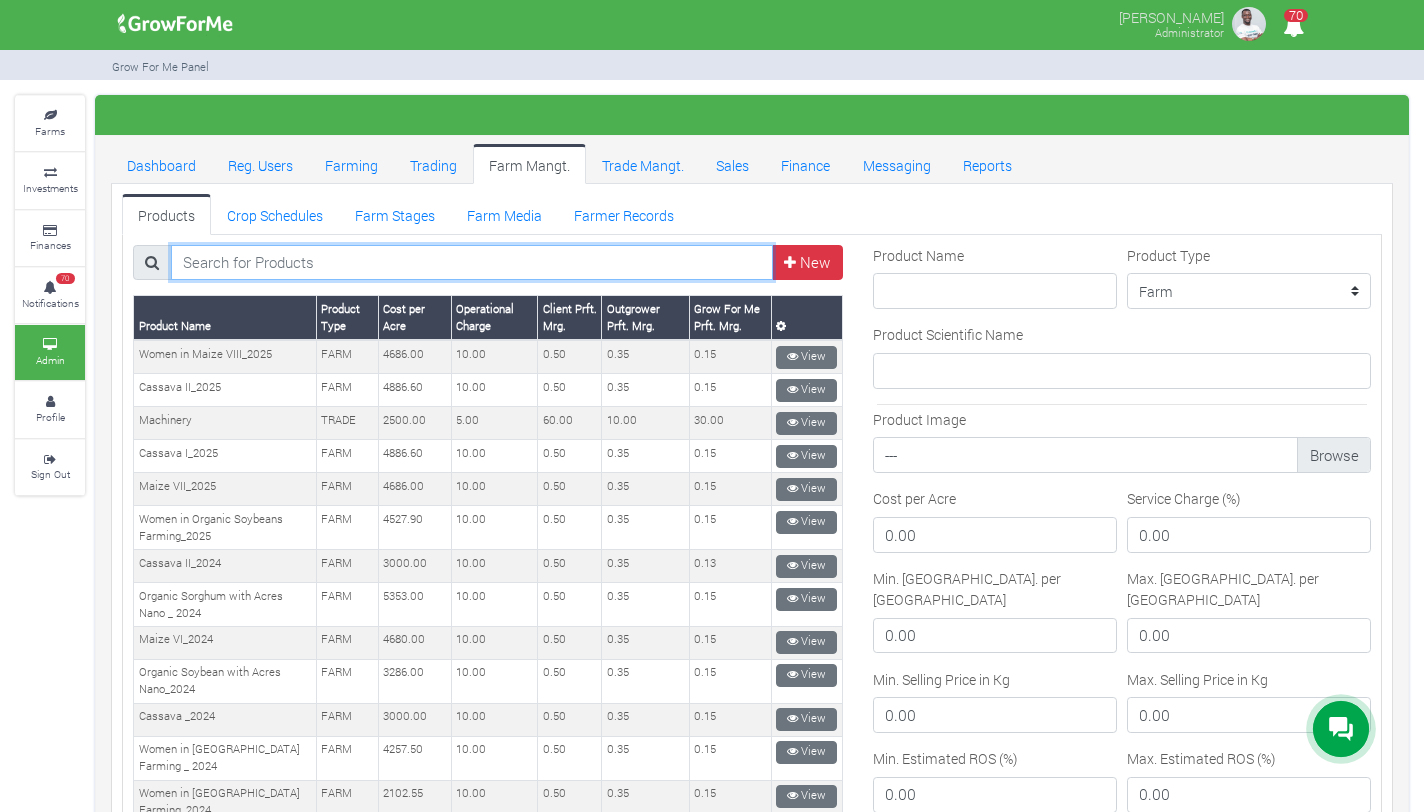 click at bounding box center (472, 263) 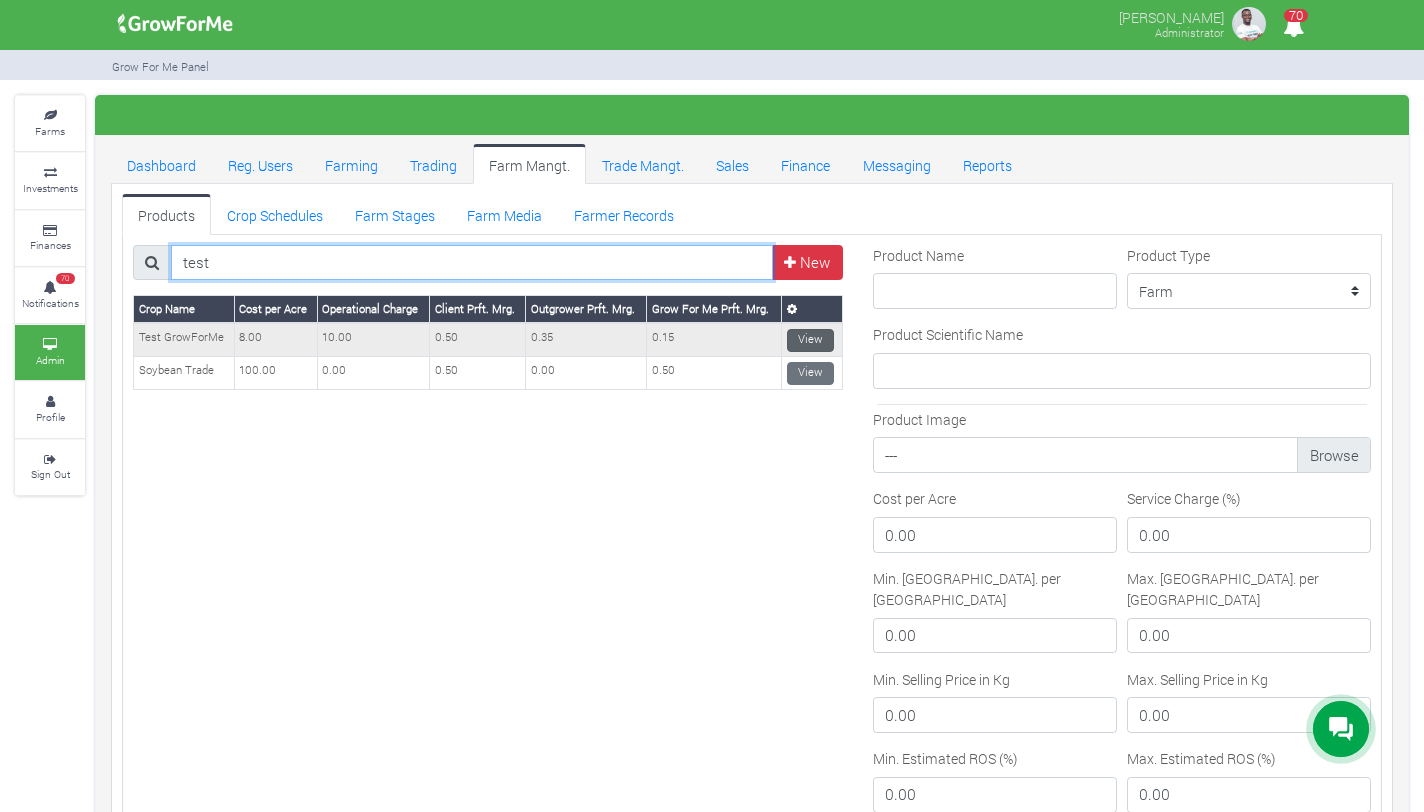 type on "test" 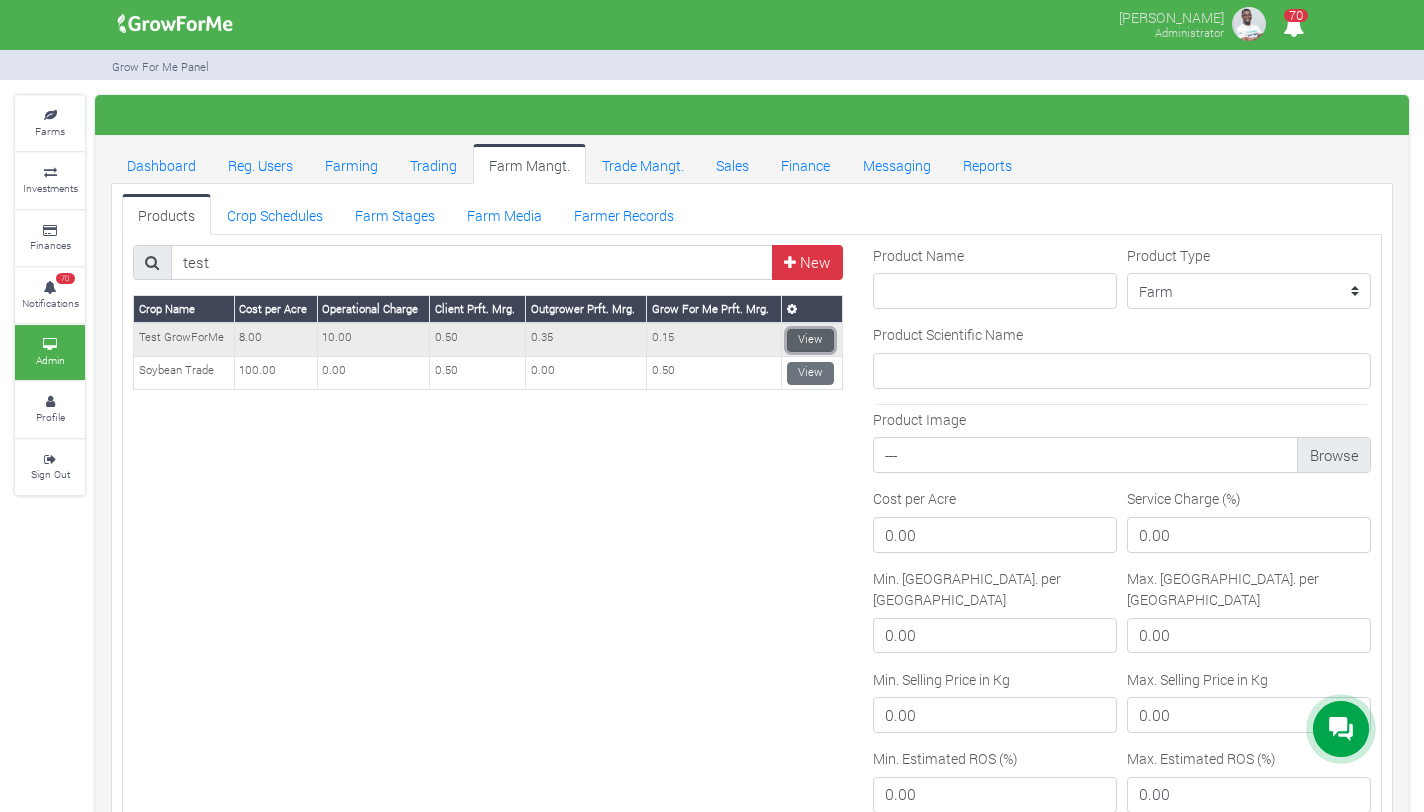 click on "View" at bounding box center (810, 340) 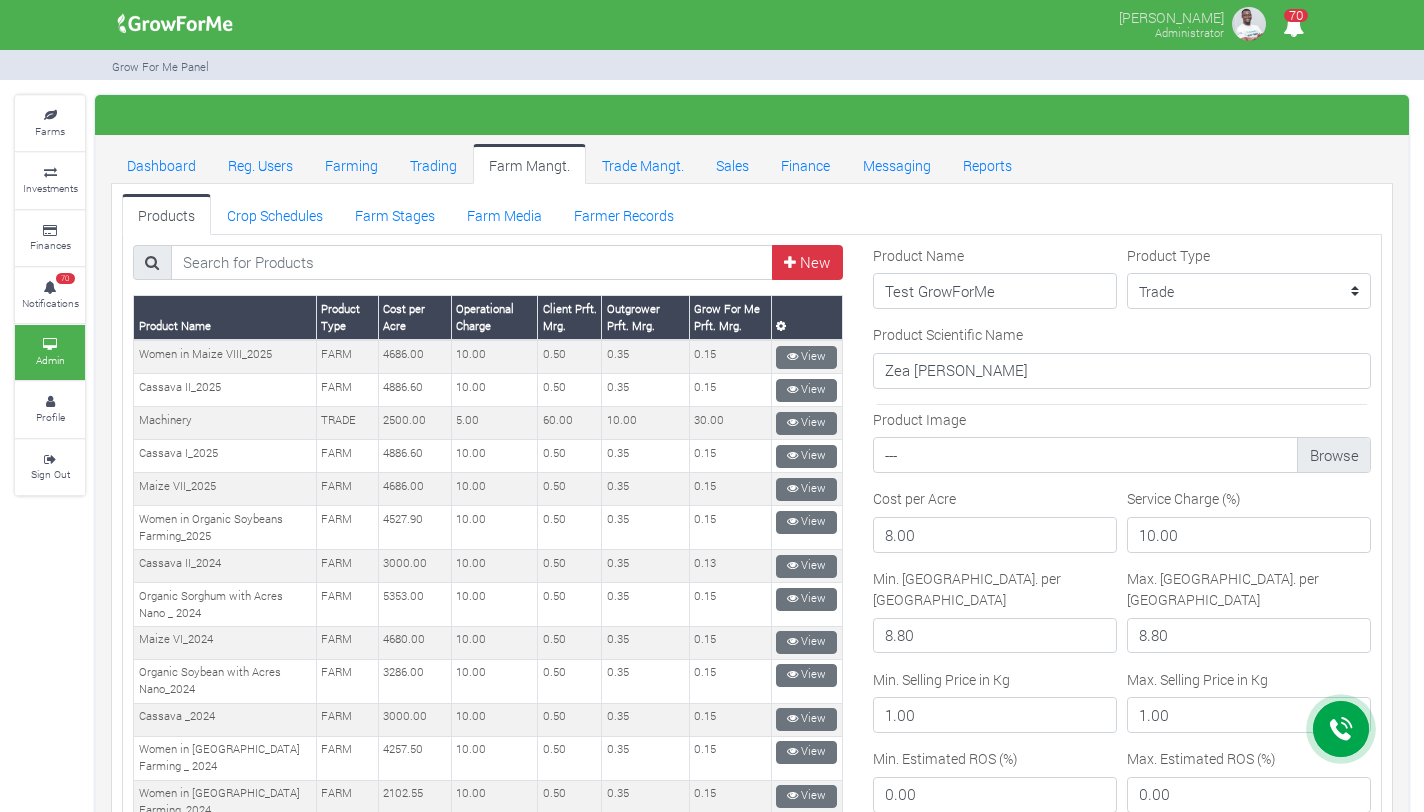scroll, scrollTop: 0, scrollLeft: 0, axis: both 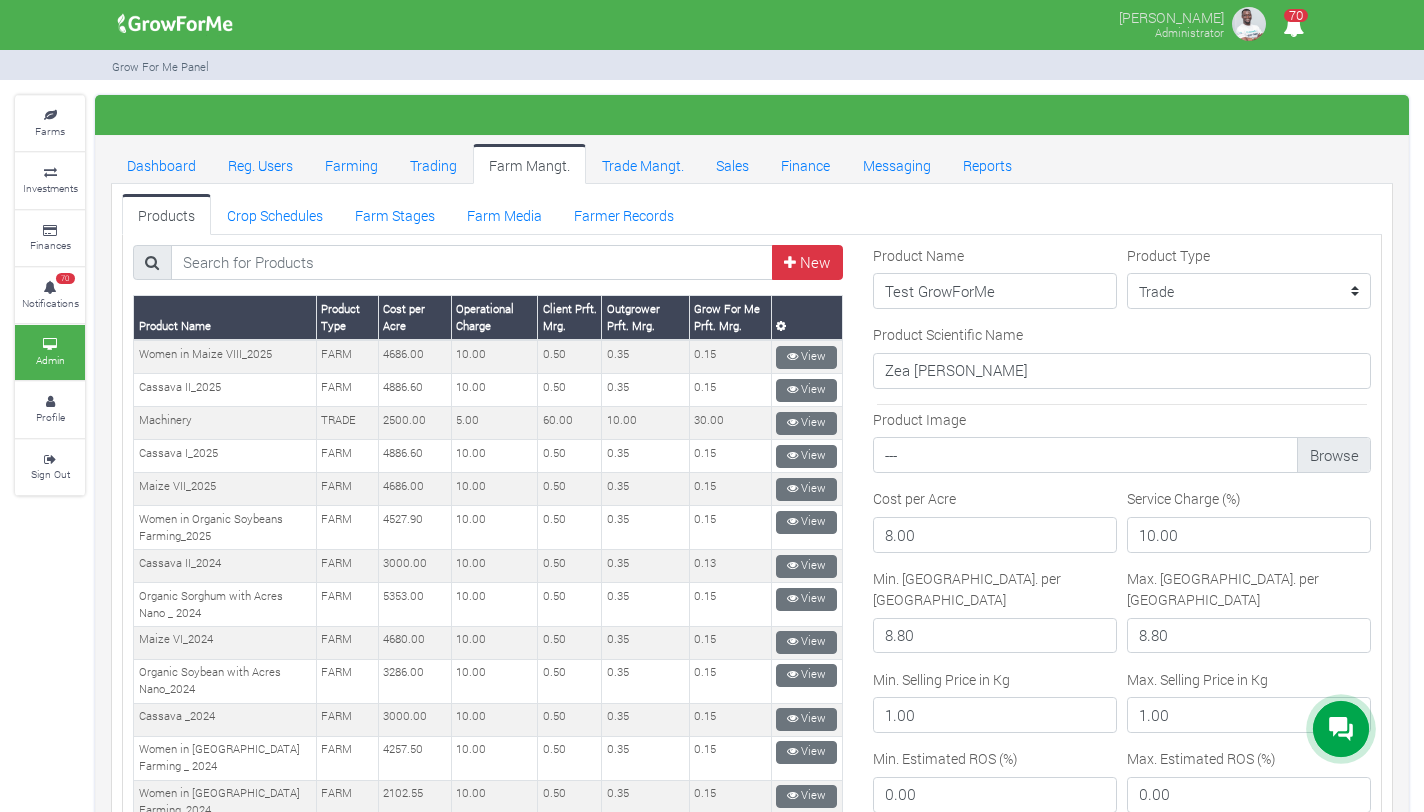 click on "New
FARM 10.00" at bounding box center (752, 1142) 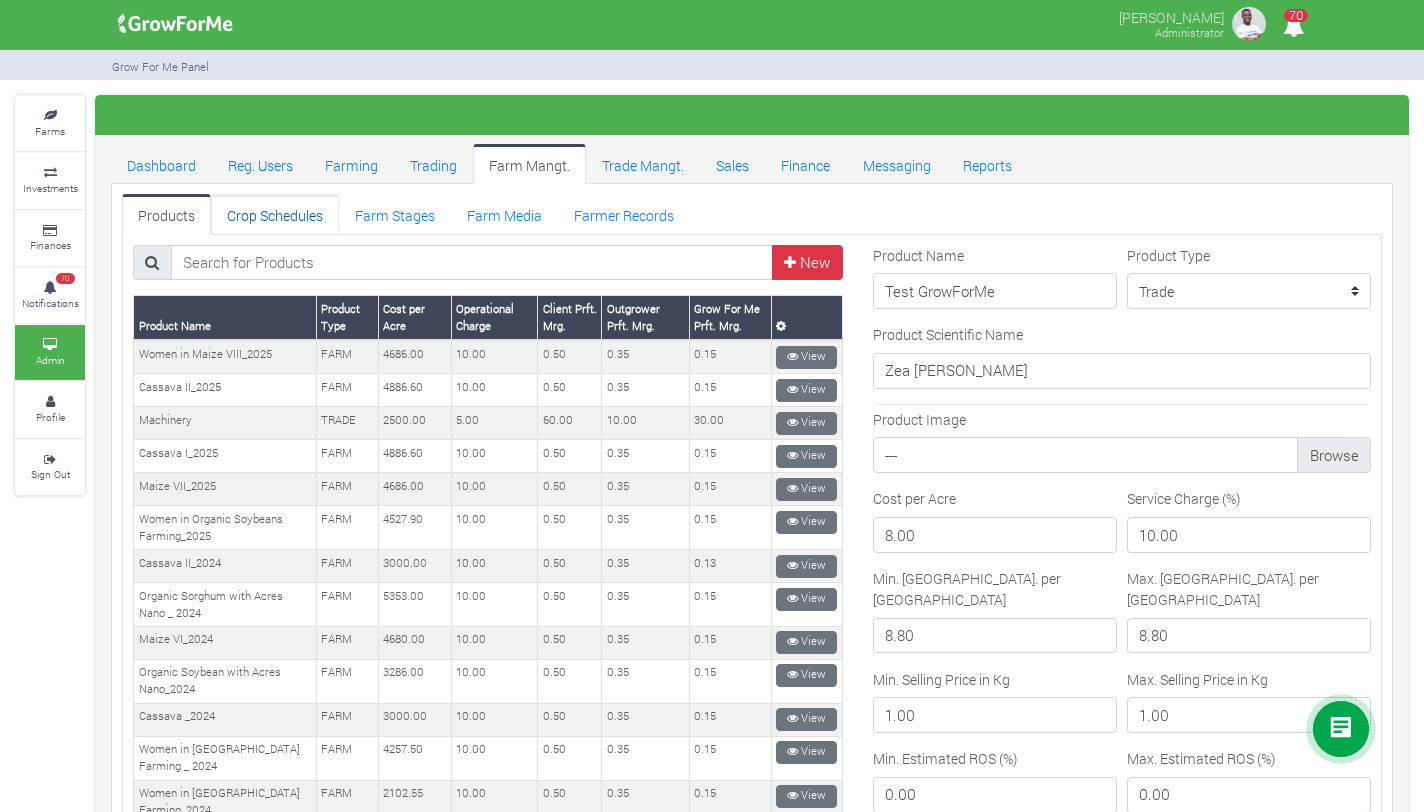click on "Crop Schedules" at bounding box center [275, 214] 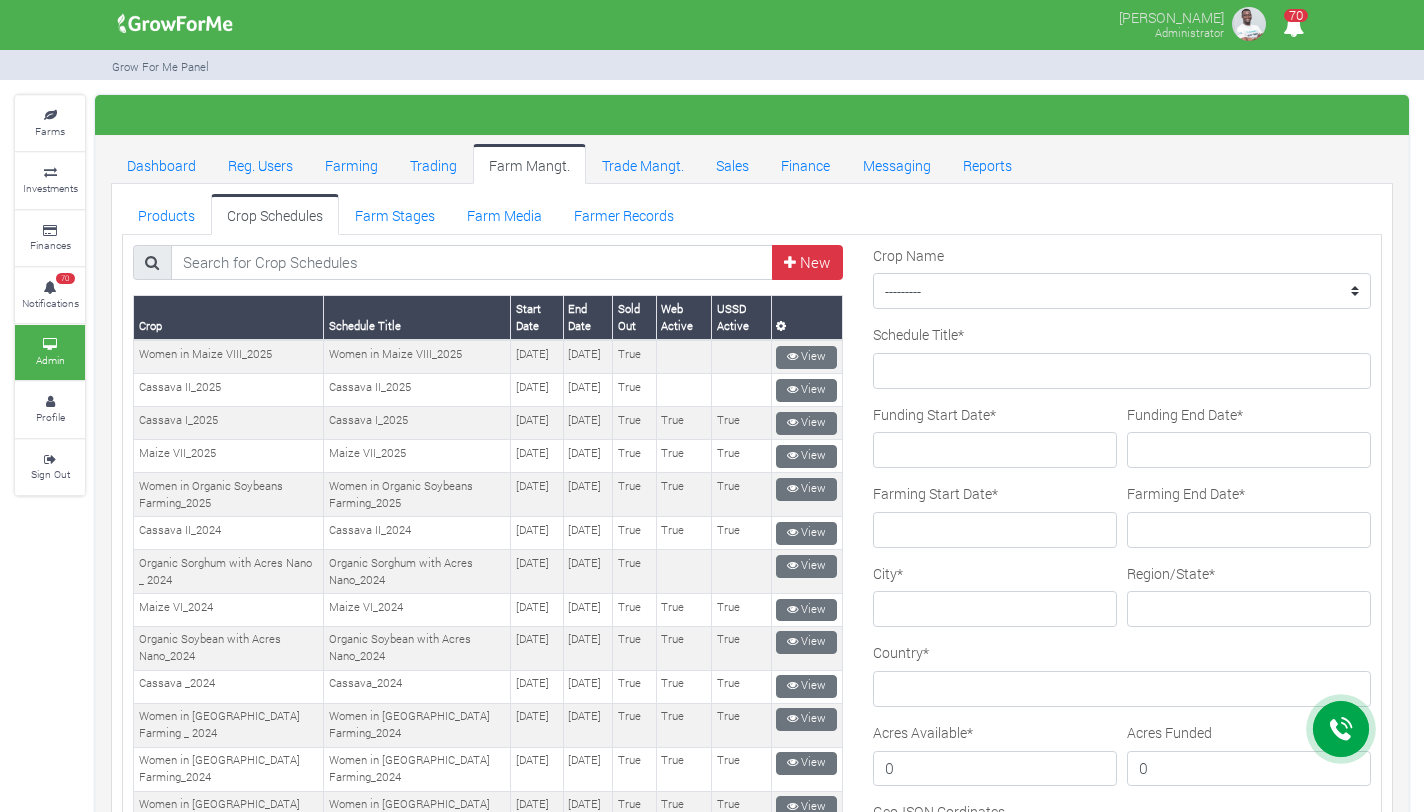 scroll, scrollTop: 0, scrollLeft: 0, axis: both 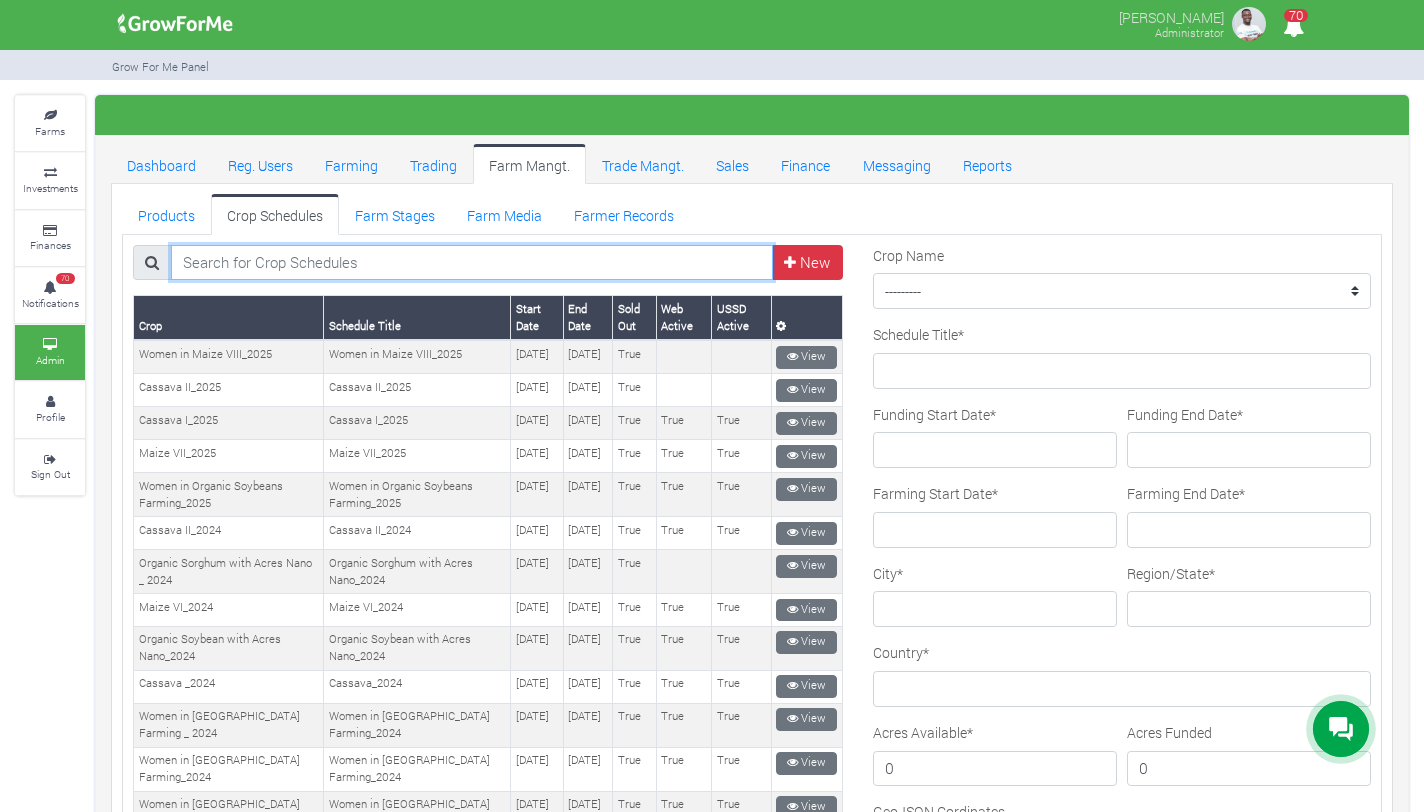 click at bounding box center [472, 263] 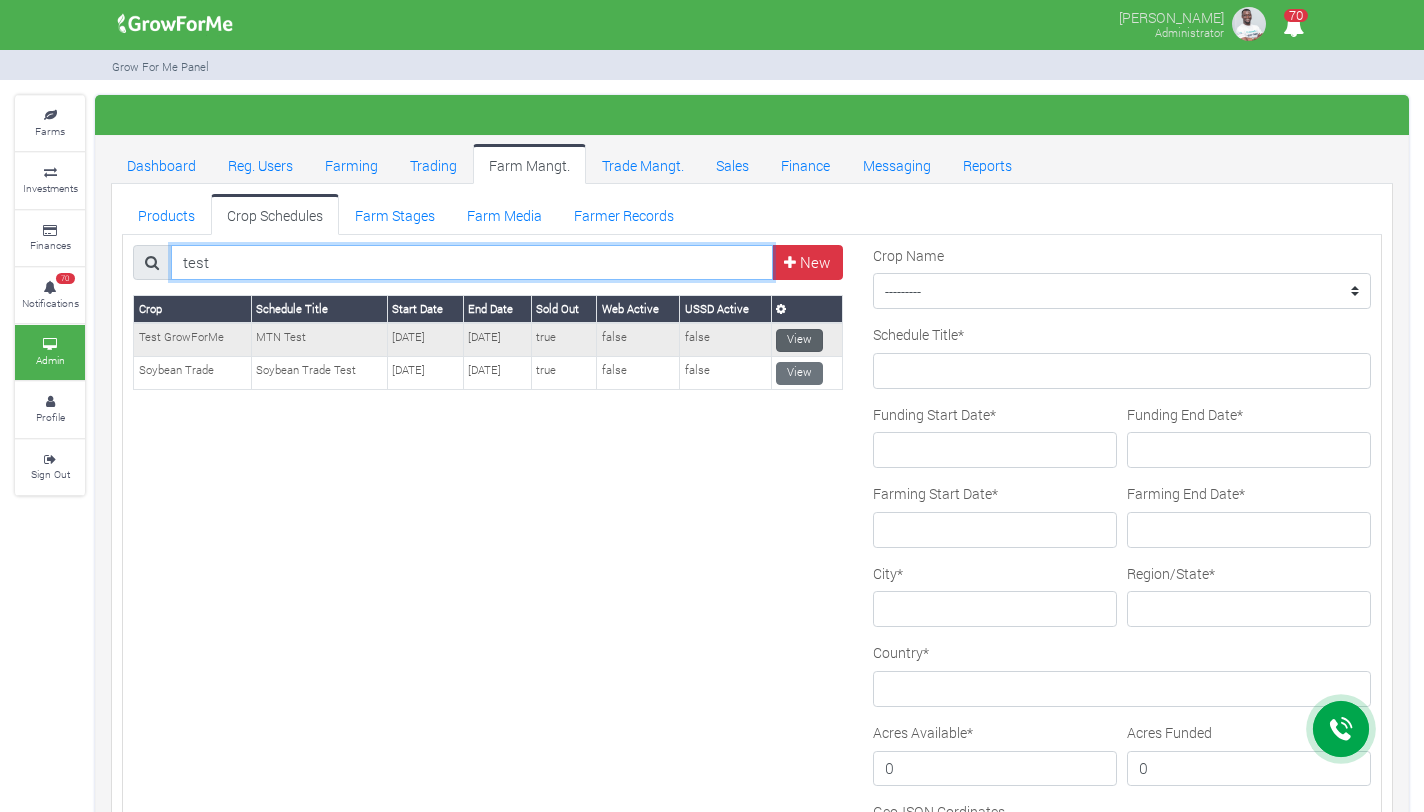 type on "test" 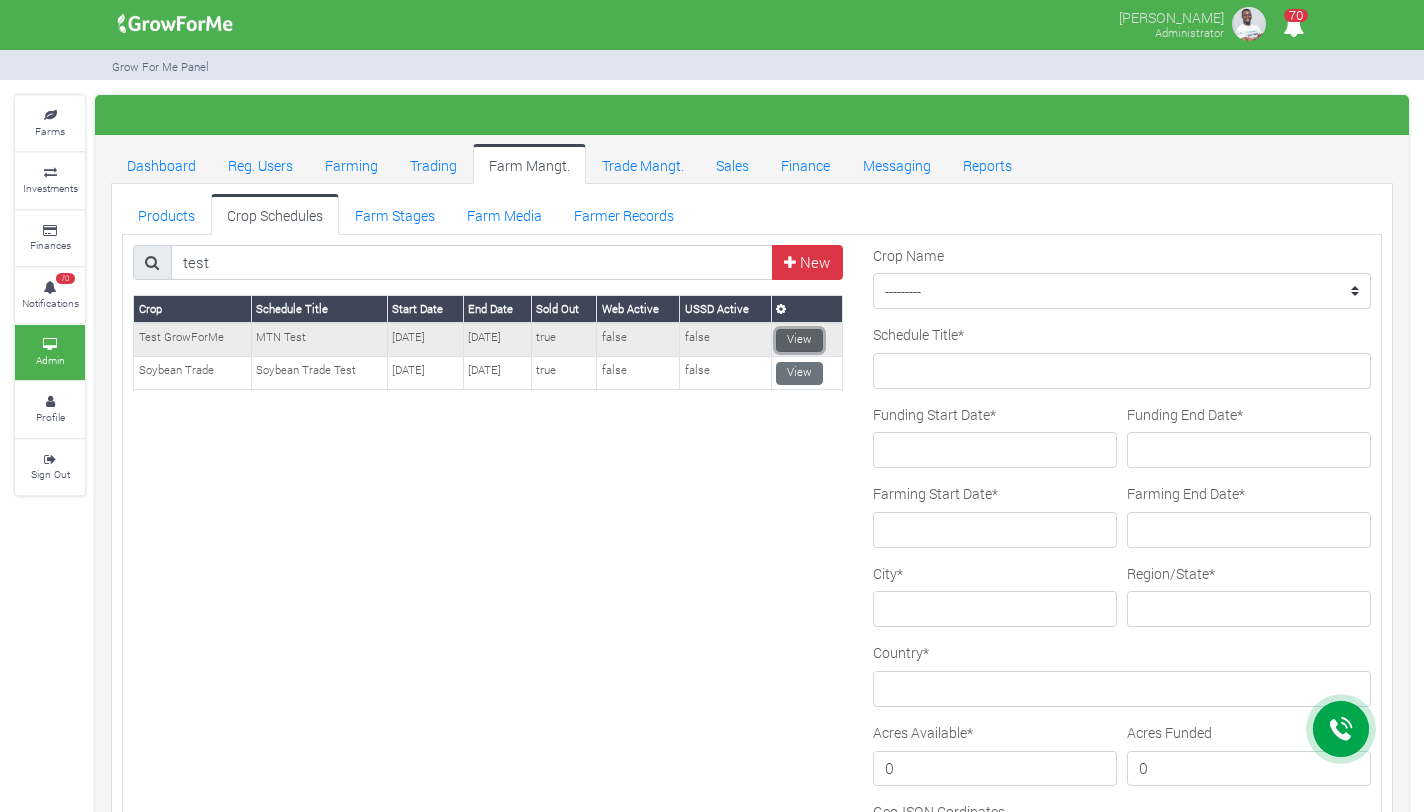 click on "View" at bounding box center (799, 340) 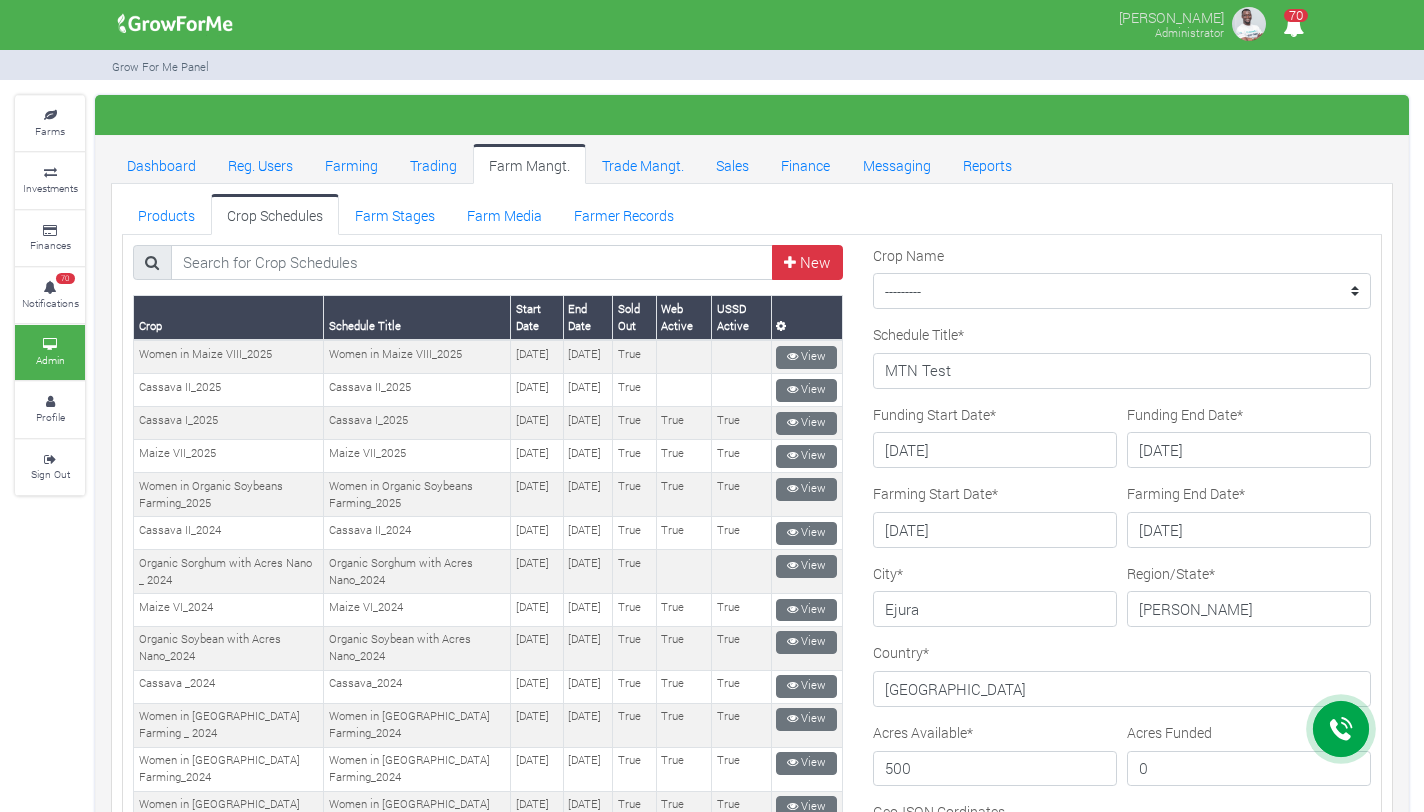 scroll, scrollTop: 0, scrollLeft: 0, axis: both 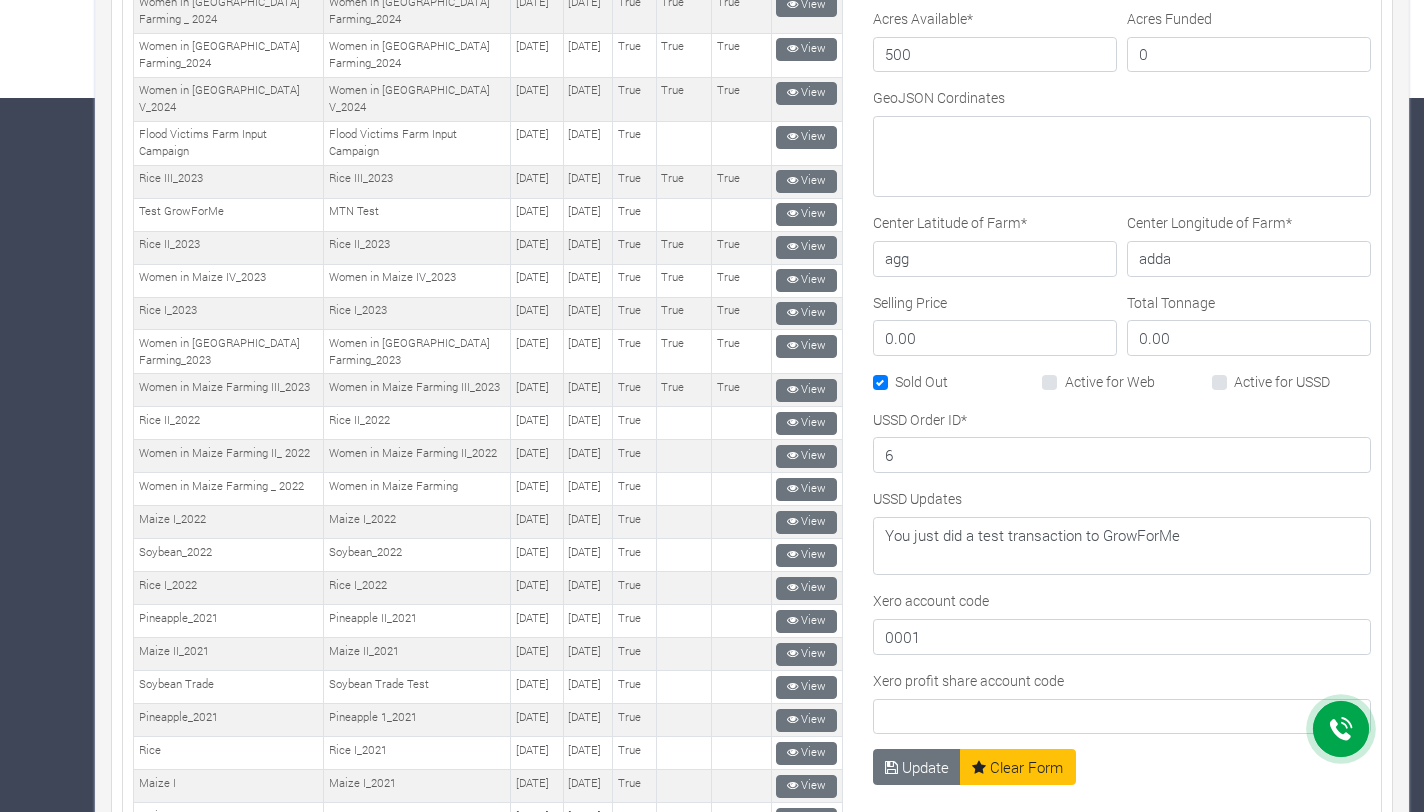 click on "Sold Out" at bounding box center [921, 381] 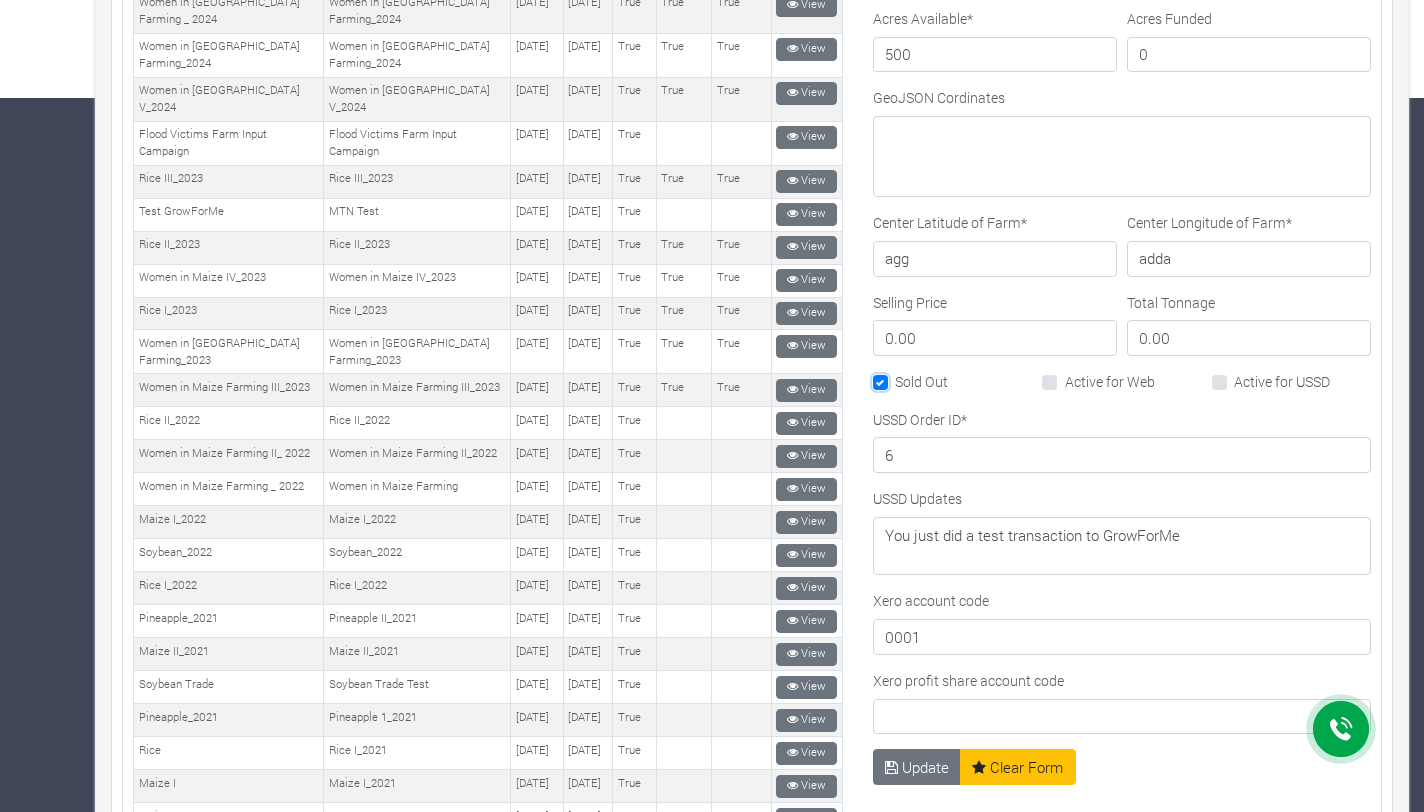 click on "Sold Out" at bounding box center [901, 377] 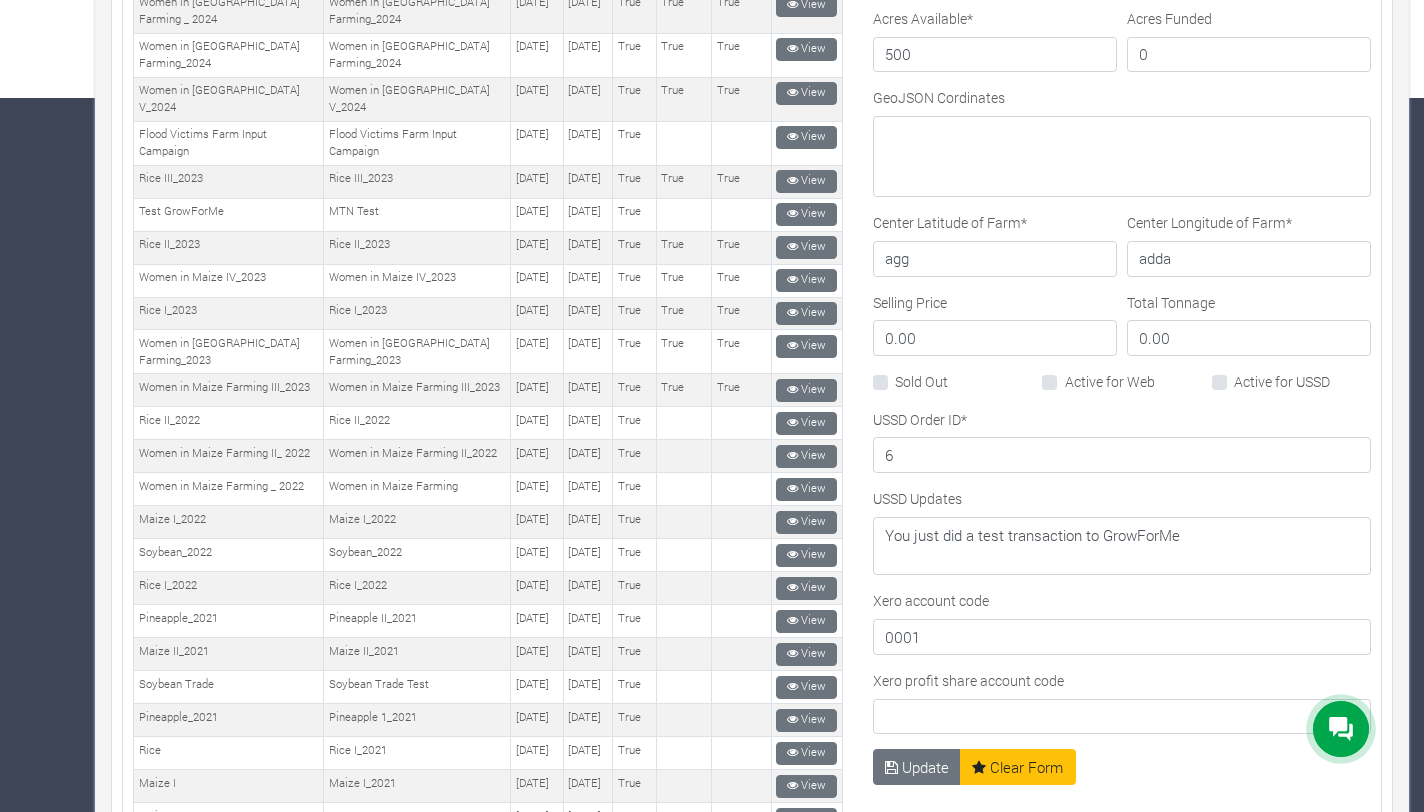 click on "Active for Web" at bounding box center (1110, 381) 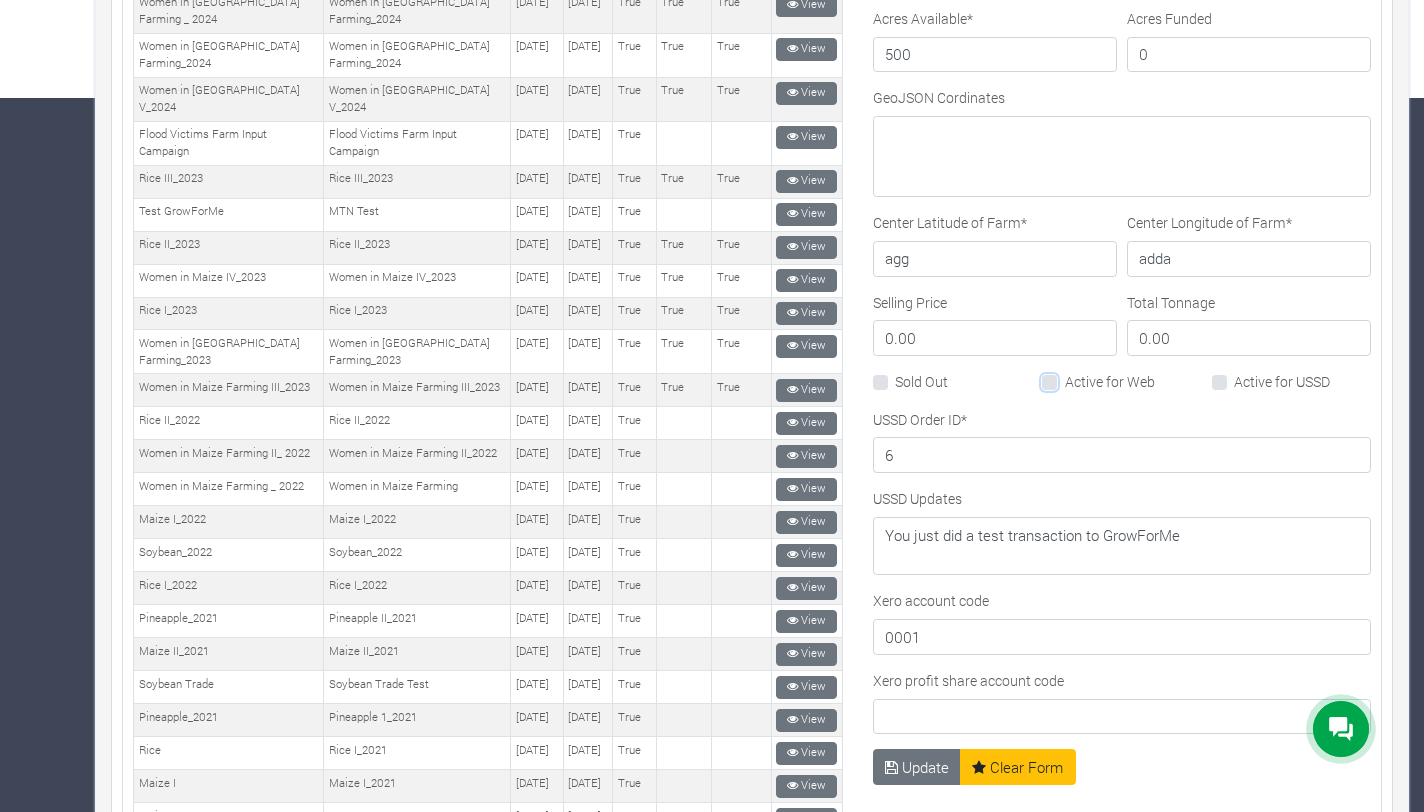 click on "Active for Web" at bounding box center (1071, 377) 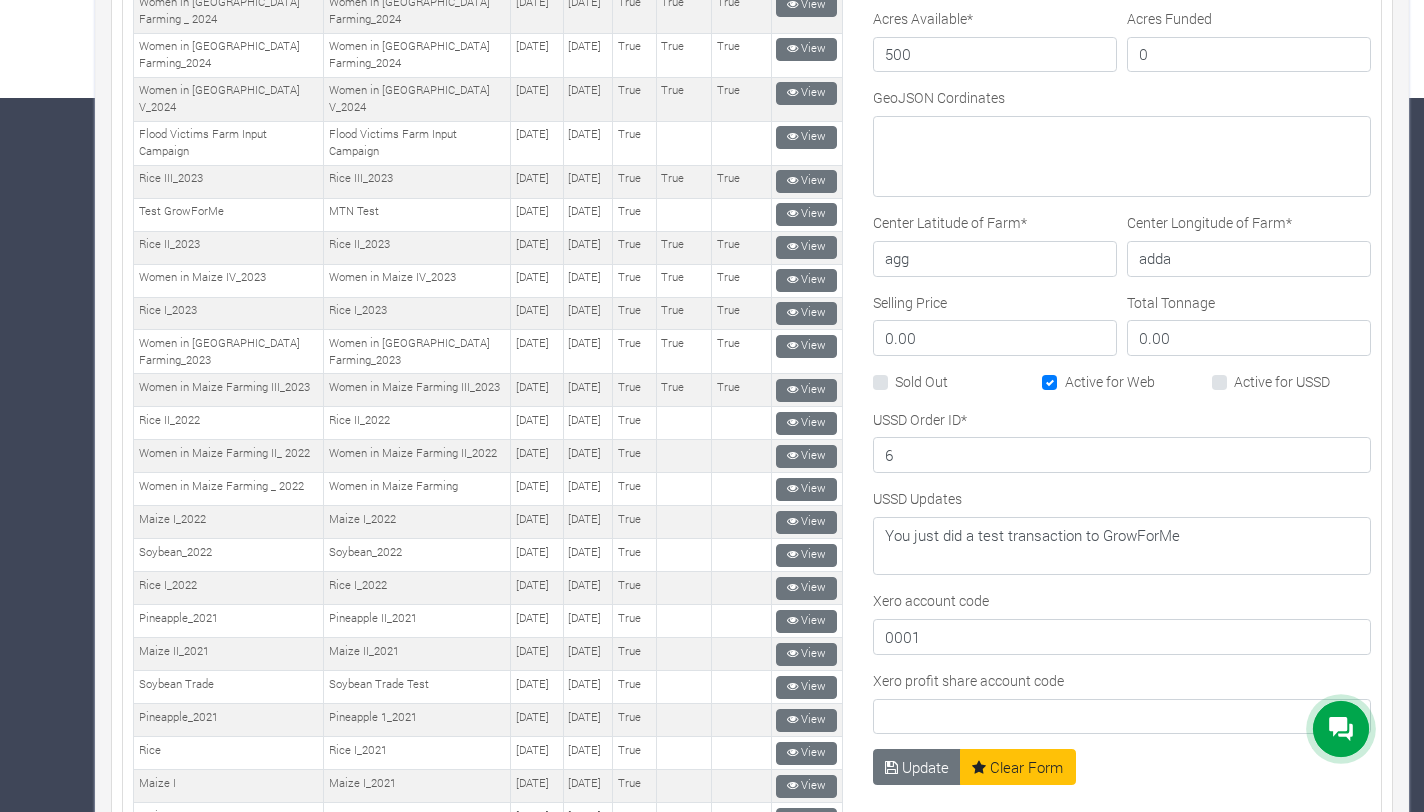 click on "Active for USSD" at bounding box center (1282, 381) 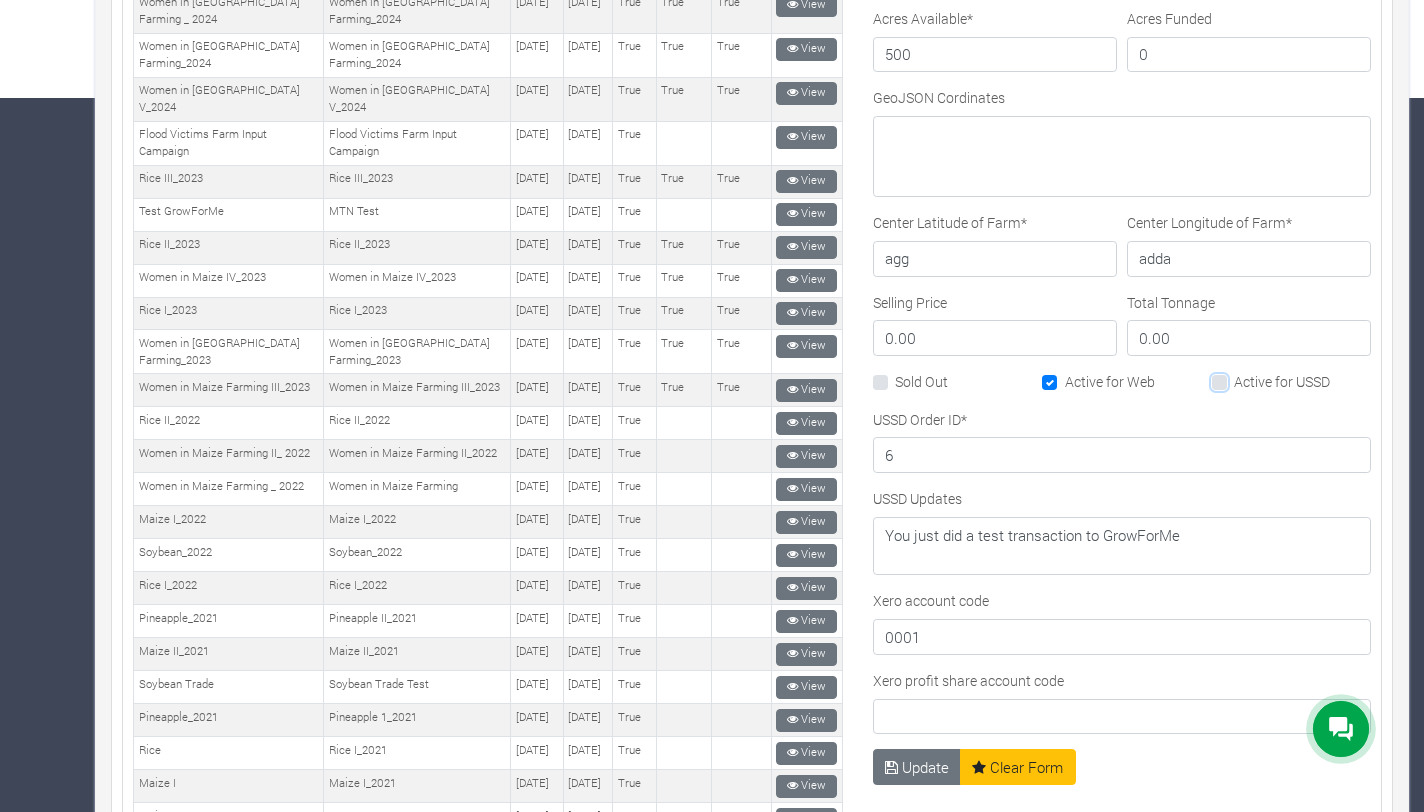 checkbox on "true" 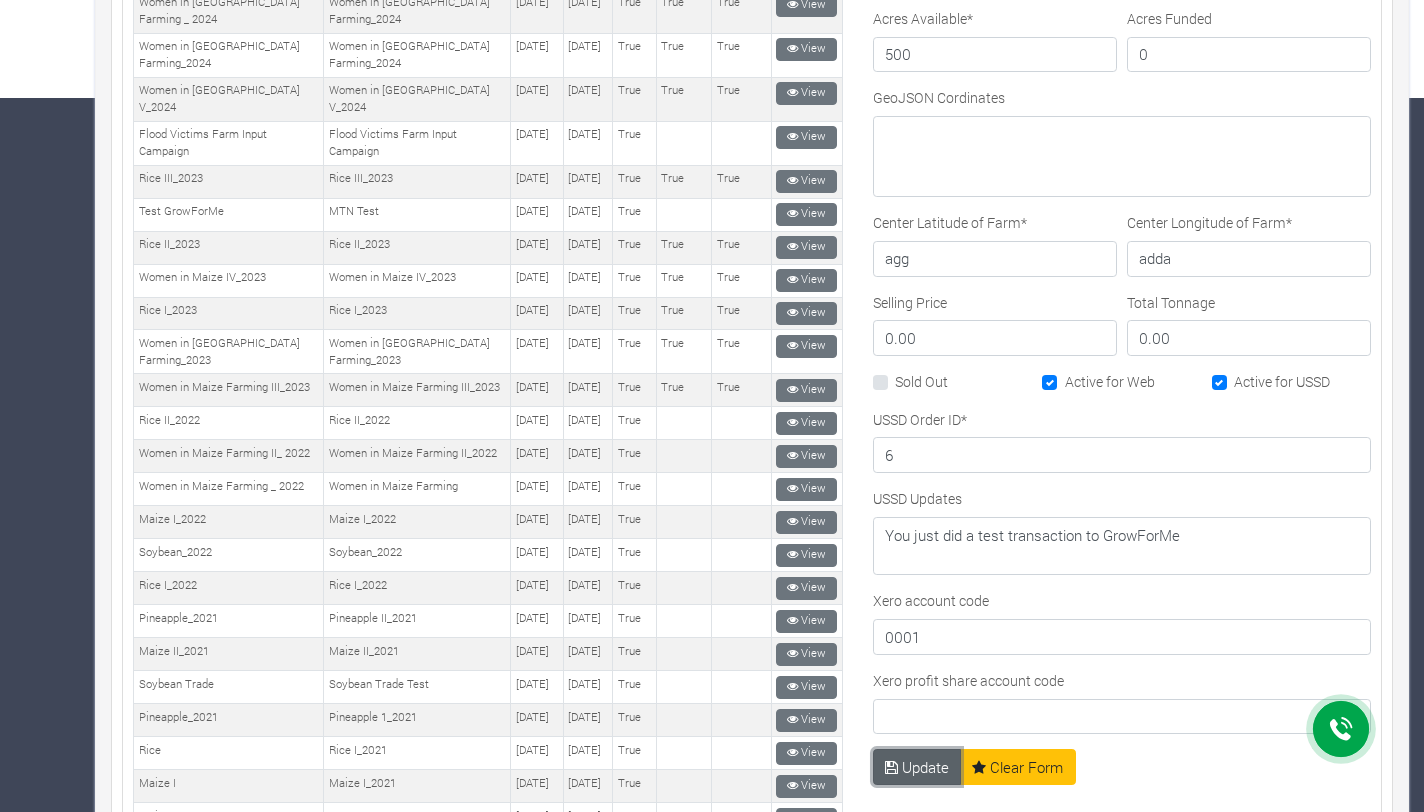 click on "Update" at bounding box center (917, 767) 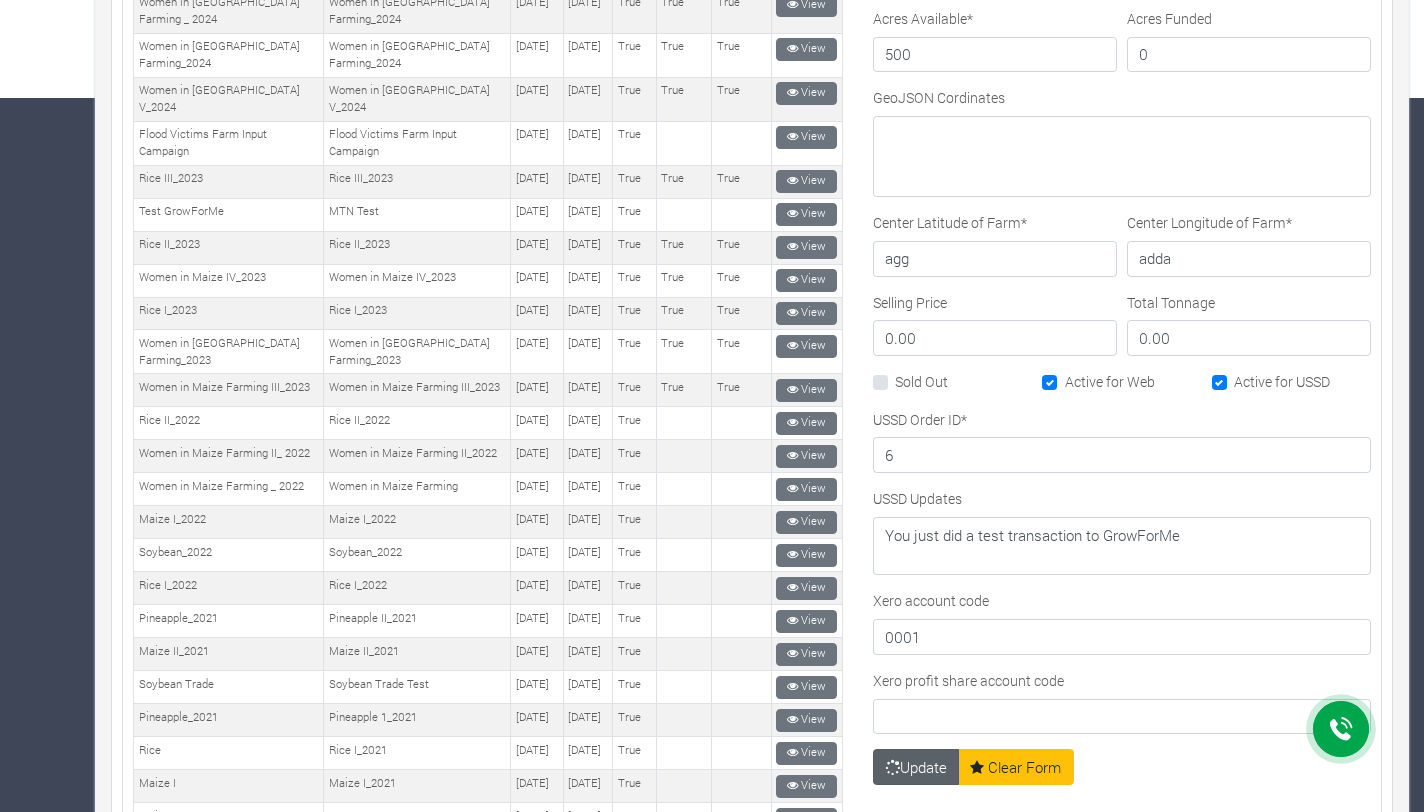 click on "Update
Clear Form" at bounding box center (973, 1572) 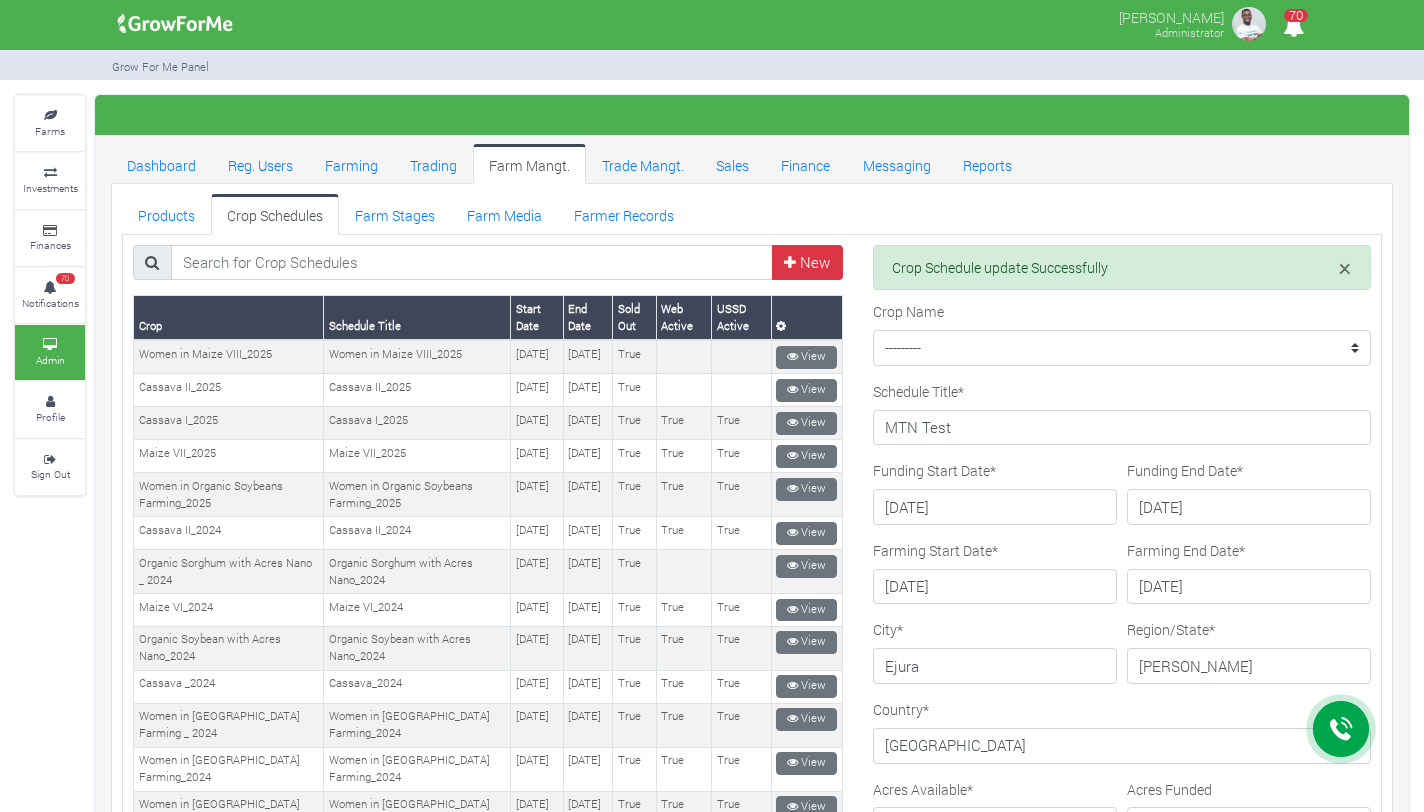 scroll, scrollTop: 0, scrollLeft: 0, axis: both 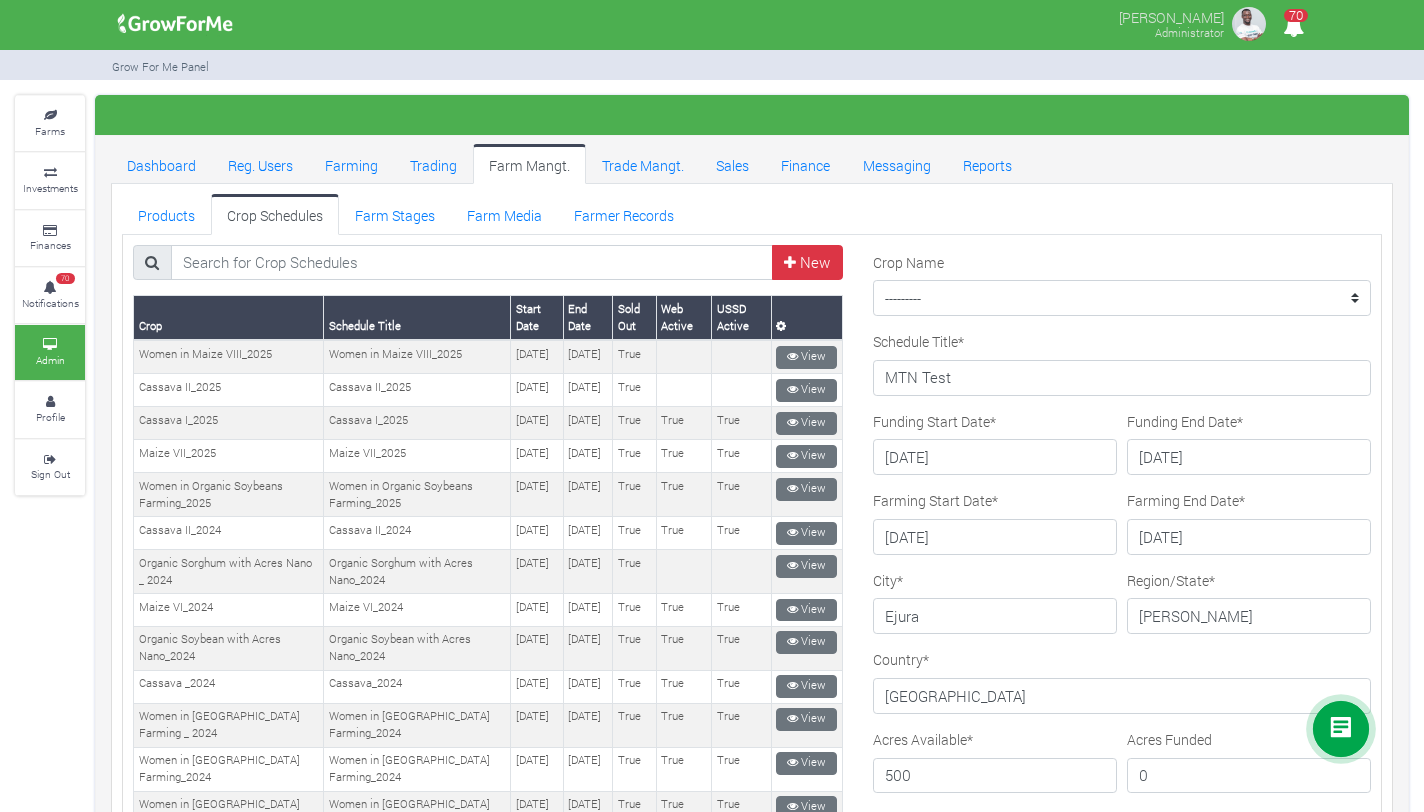 click on "Crop
Schedule Title
Start Date
End Date
Sold Out
Web Active
USSD Active True True 1" at bounding box center (488, 1093) 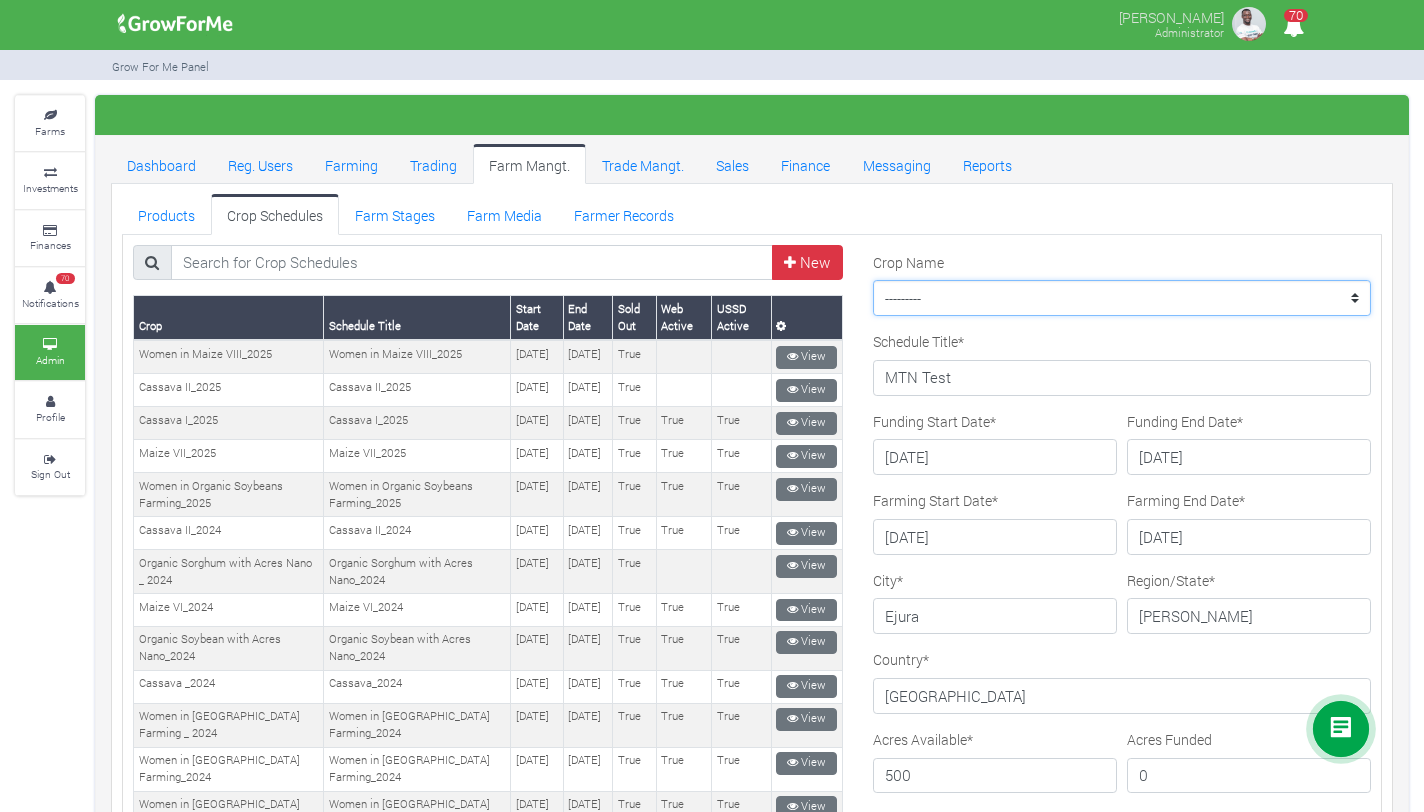 click on "---------   Maize II_2021   Women in Sorghum Farming _ 2024   Cassava II_2025   Chilli   Soybean_2022   Maize I   Cabbage   Pineapple   Maize   Rice I_2023   Maize I_2022   Rice   Soybean   Soybean   Women in Maize V_2024   Rice I_2022   Rice II_2022   Maize II   Soybean II   Women in Soybean Farming_2023   Rice II_2023   Flood Victims Farm Input Campaign   Cassava II_2024   Women in Maize VIII_2025   Women in Maize IV_2023   Cassava I_2025   Women in Maize Farming II_ 2022   Cassava _2024   Women in Organic Soybeans Farming_2025   Women in Maize Farming _ 2022   Women in Maize Farming III_2023   Pineapple II   Rice III_2023   Pineapple_2021   Women in Soybean Farming_2024   Organic Soybean with Acres Nano_2024   Organic Sorghum with Acres Nano _ 2024   Maize VI_2024   Maize VII_2025" at bounding box center (1122, 298) 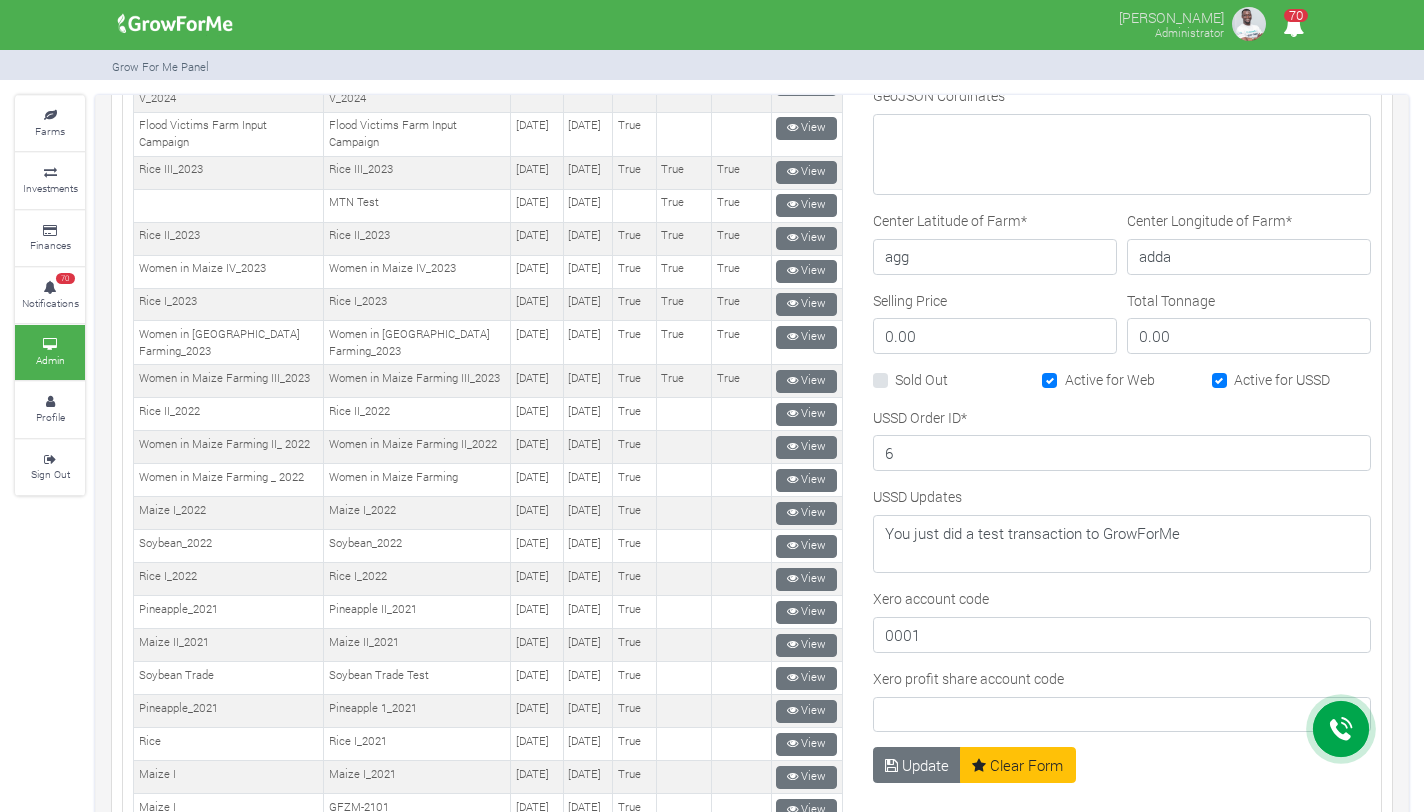 scroll, scrollTop: 665, scrollLeft: 0, axis: vertical 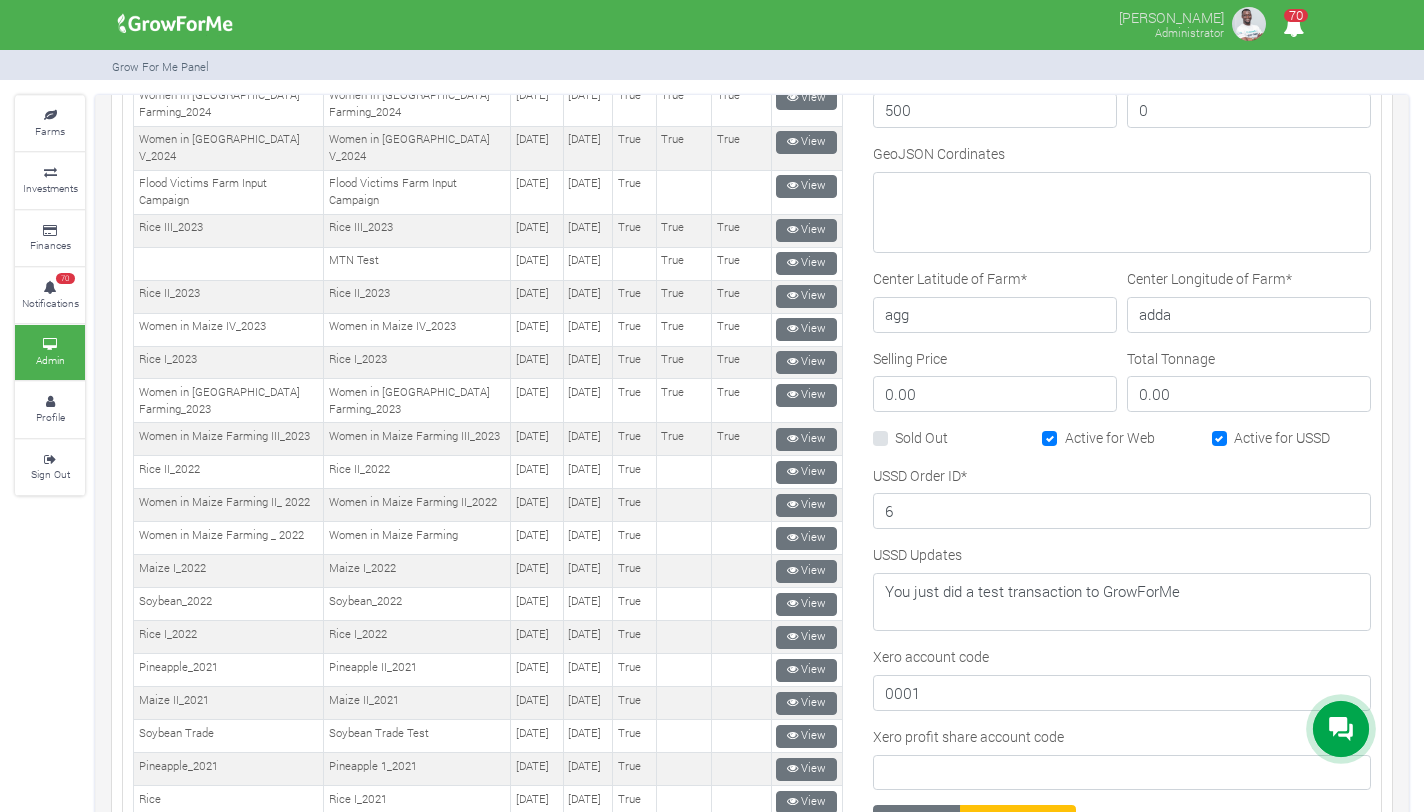 click on "Active for Web" at bounding box center [1110, 437] 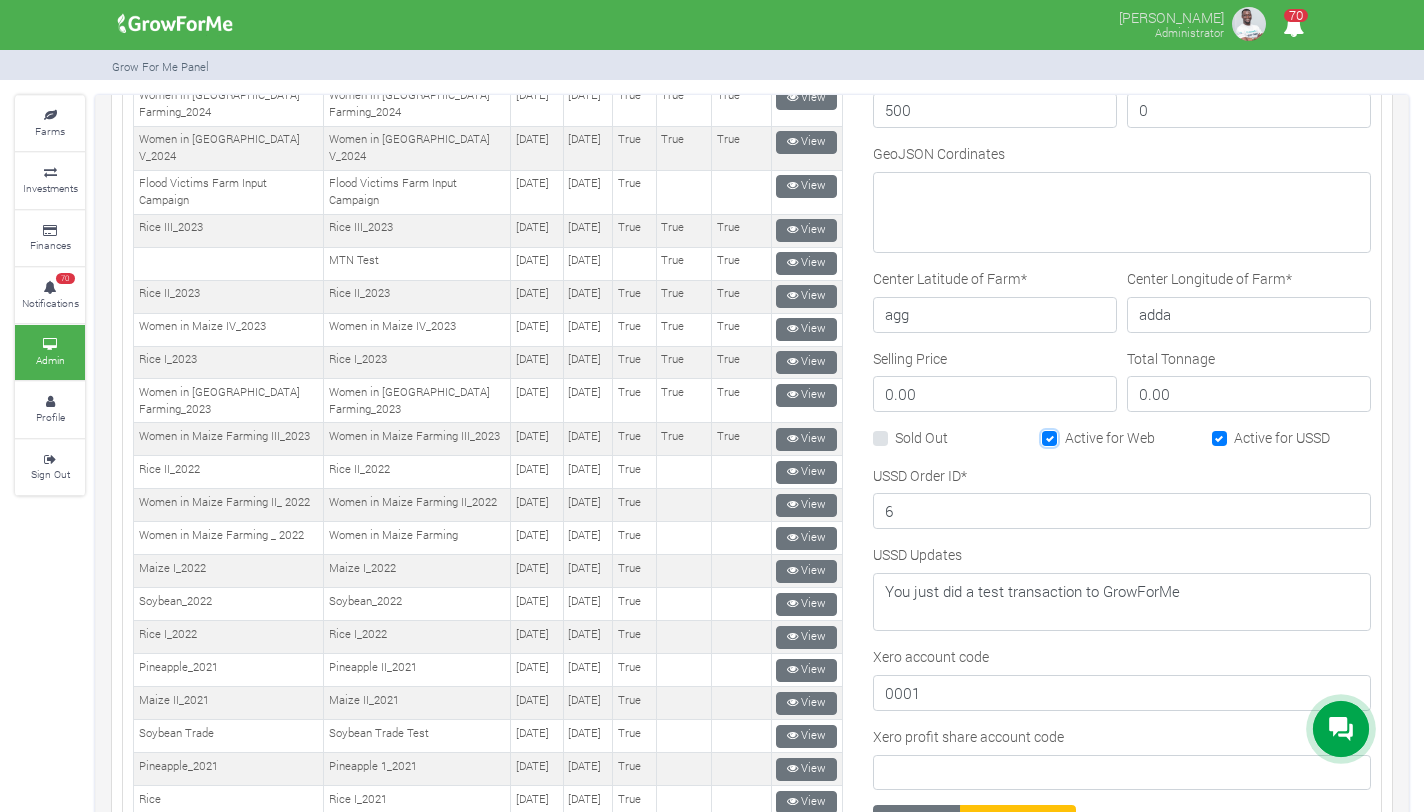 click on "Active for Web" at bounding box center [1071, 433] 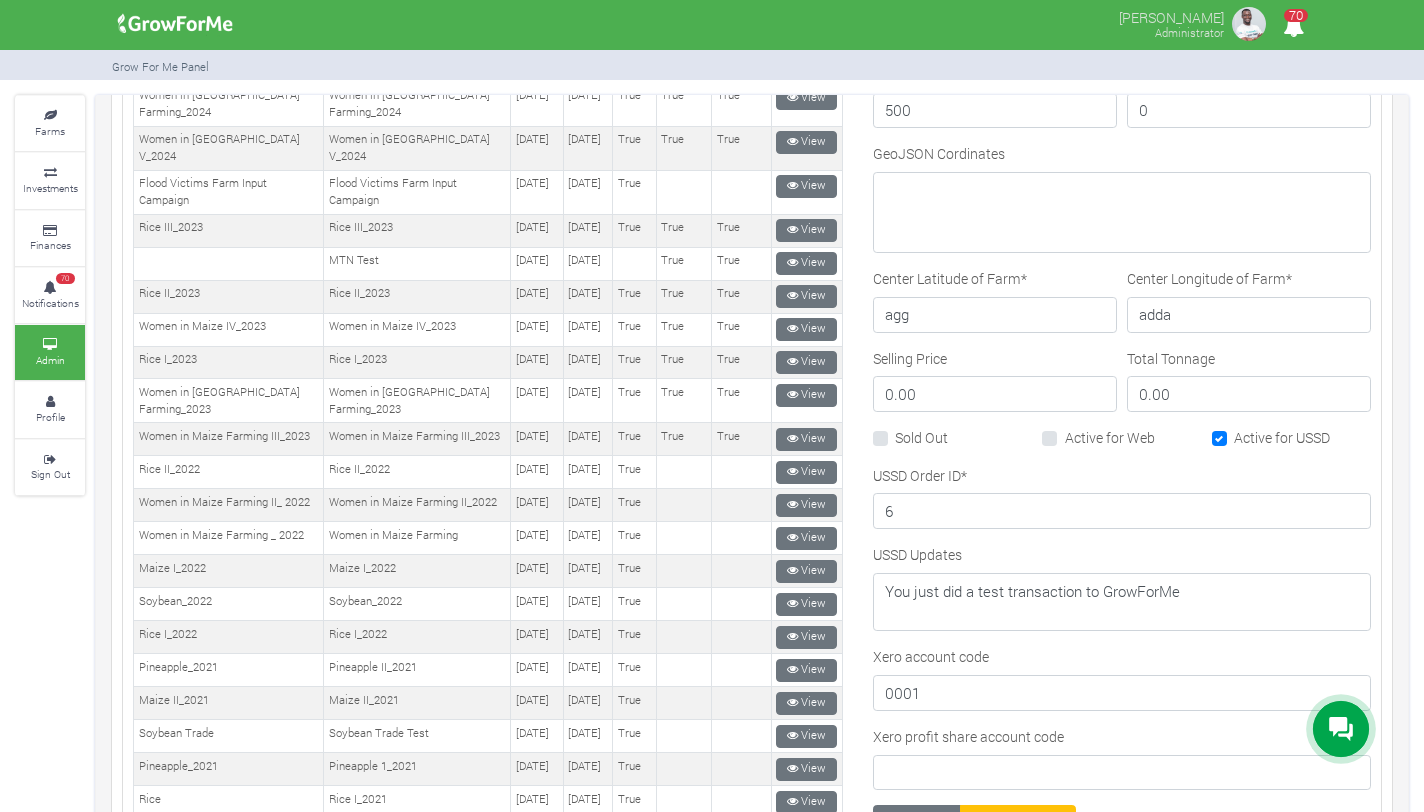 click on "Active for USSD" at bounding box center [1282, 437] 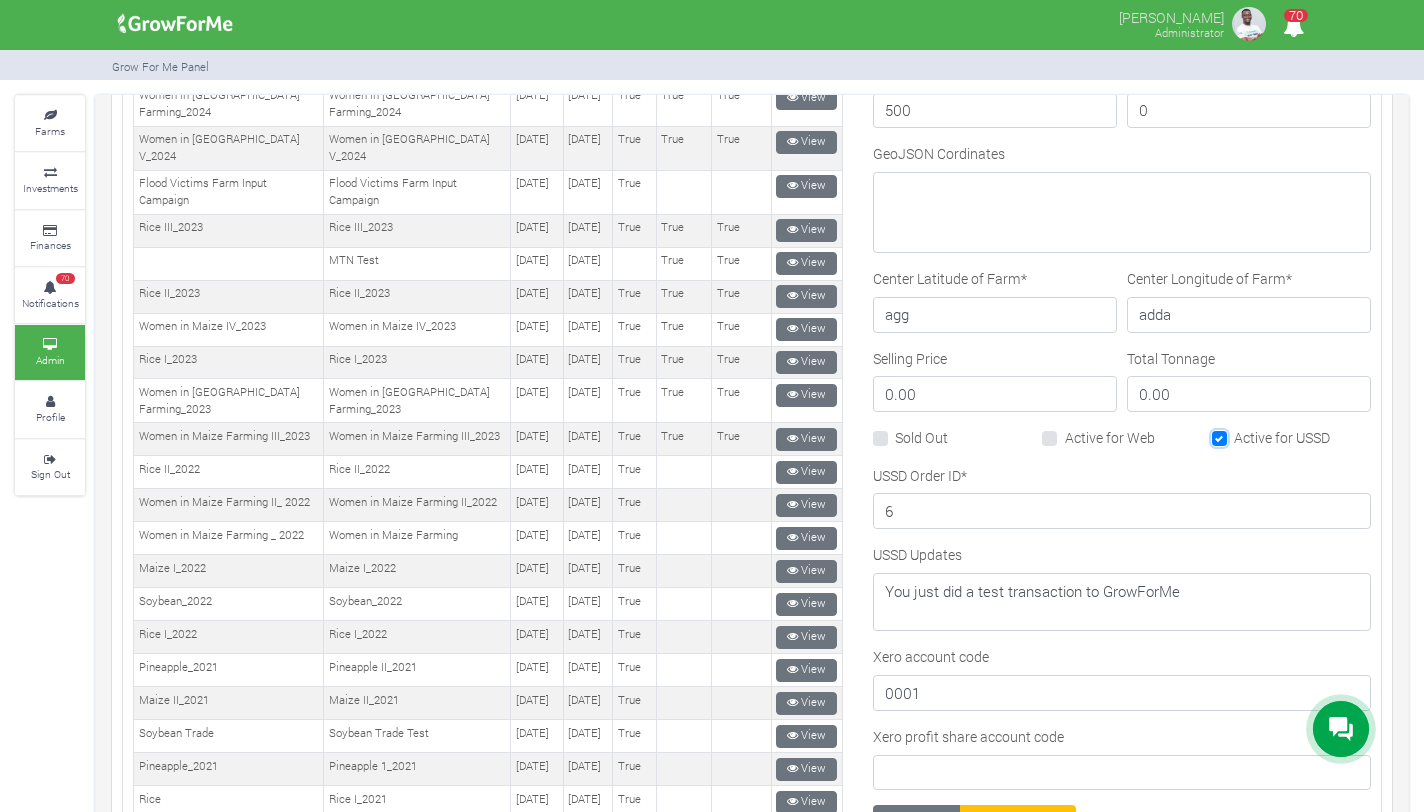 click on "Active for USSD" at bounding box center (1240, 433) 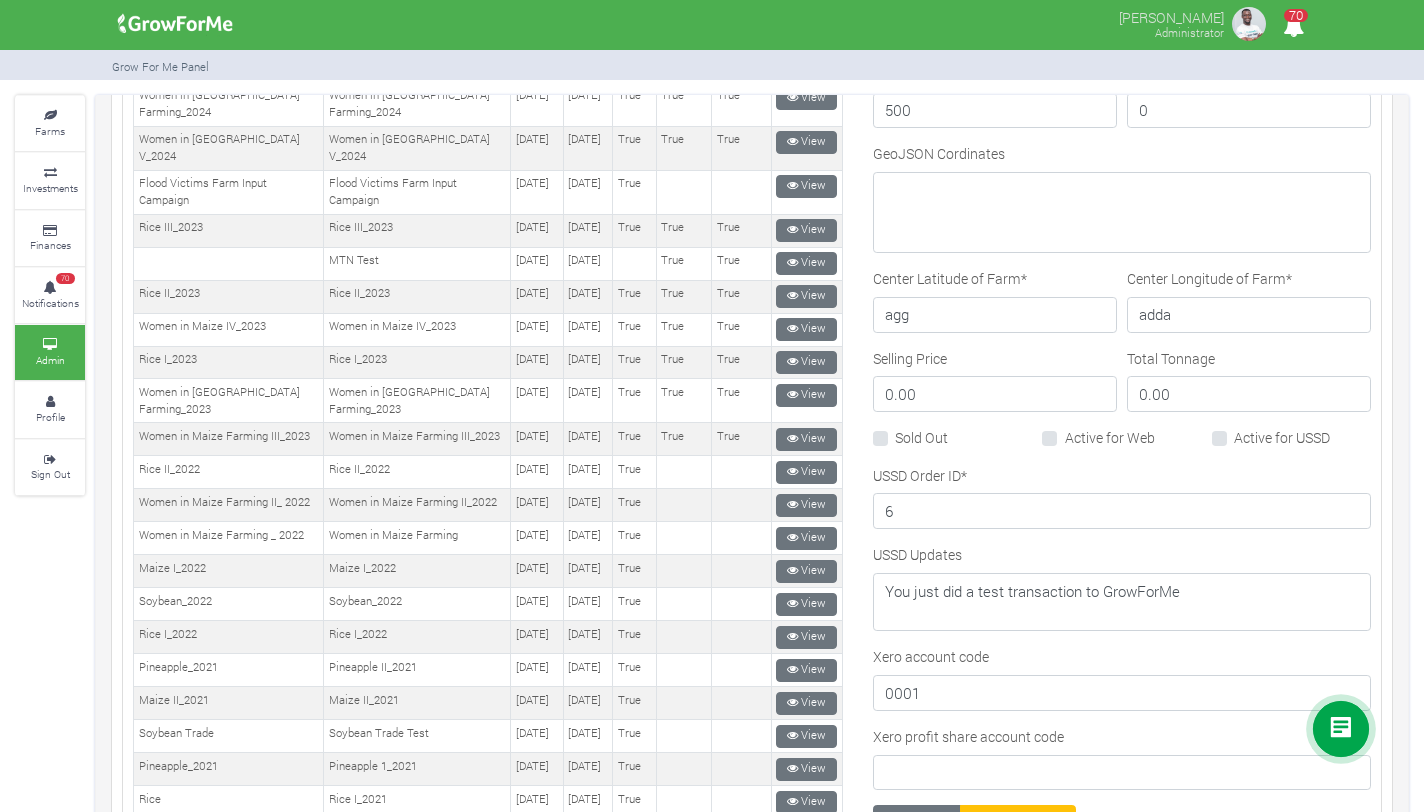 click on "Sold Out" at bounding box center (921, 437) 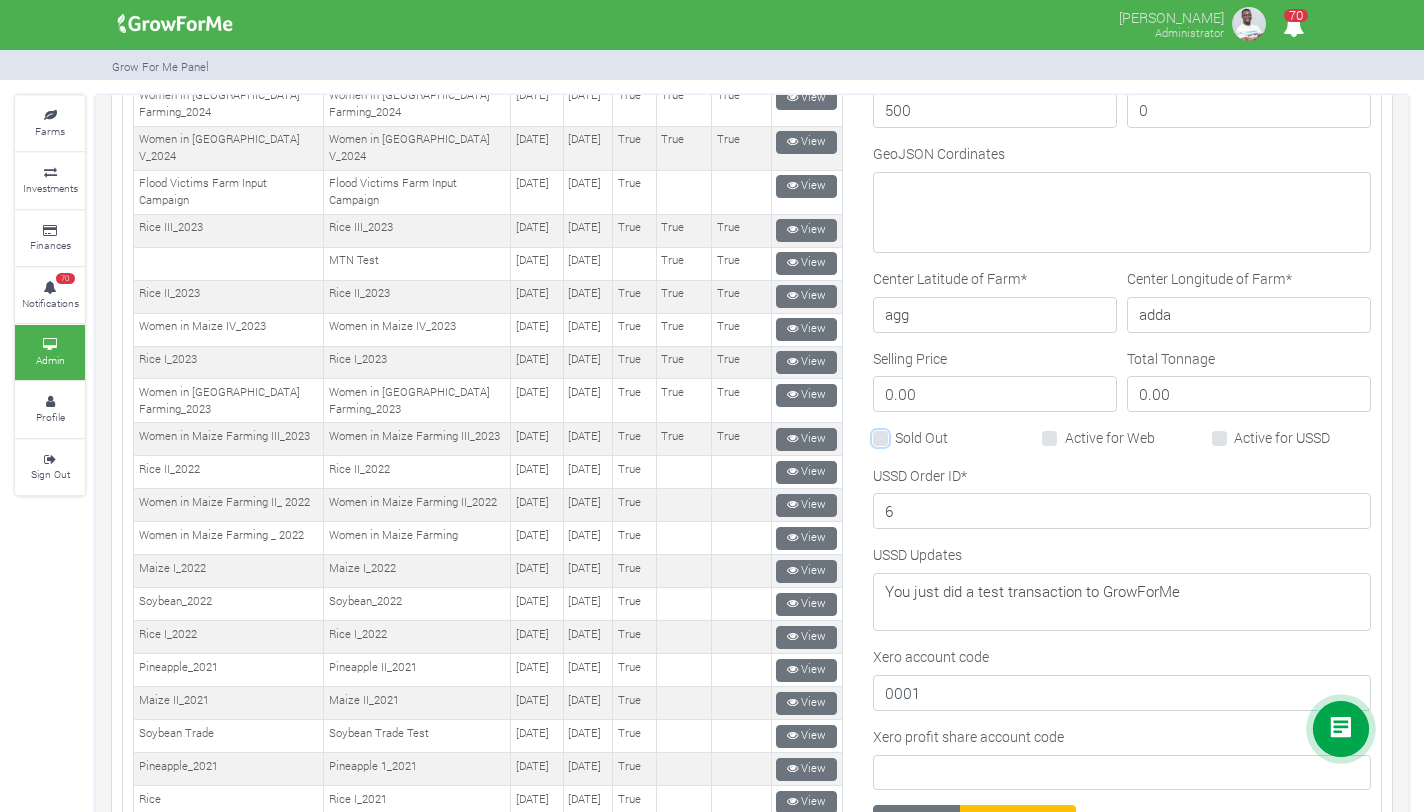 click on "Sold Out" at bounding box center (901, 433) 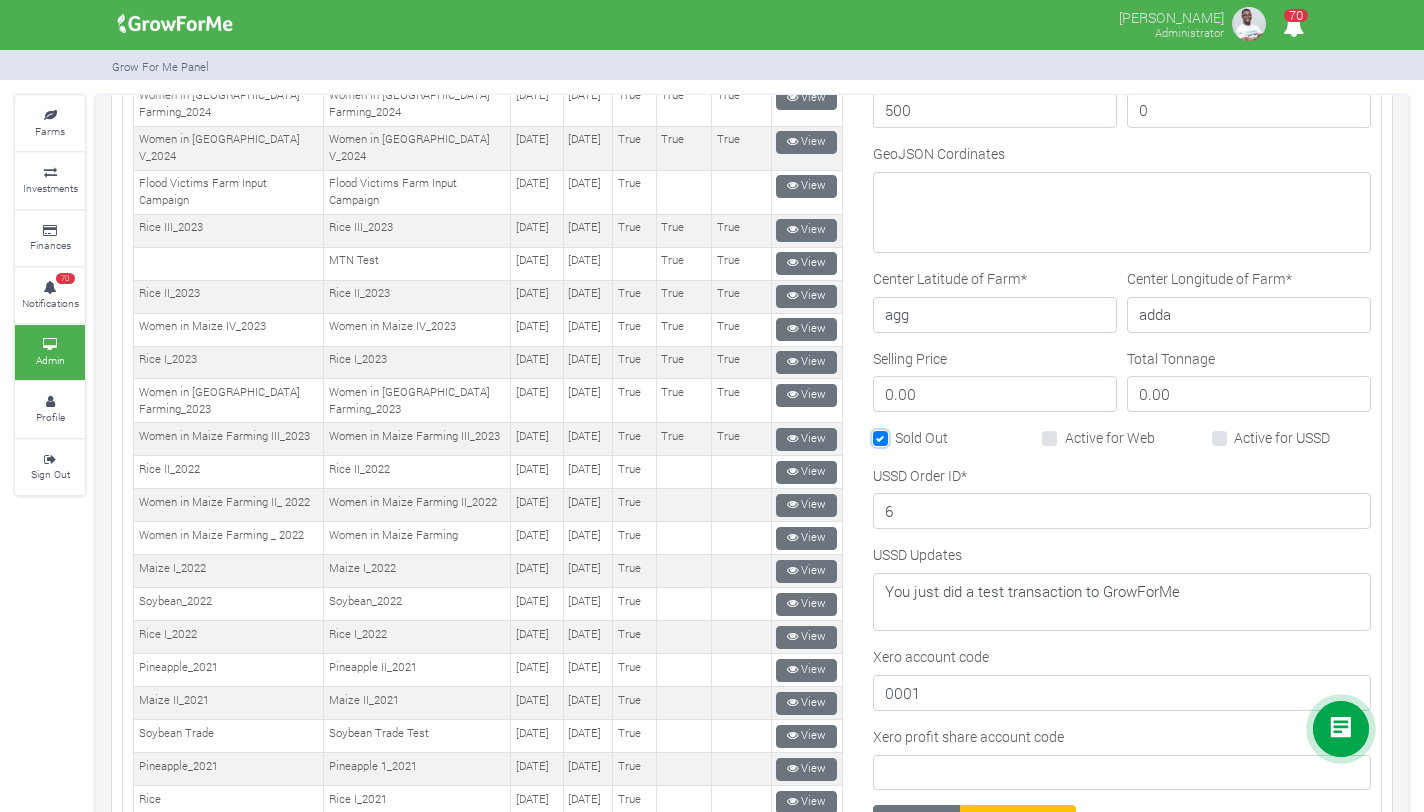 scroll, scrollTop: 825, scrollLeft: 0, axis: vertical 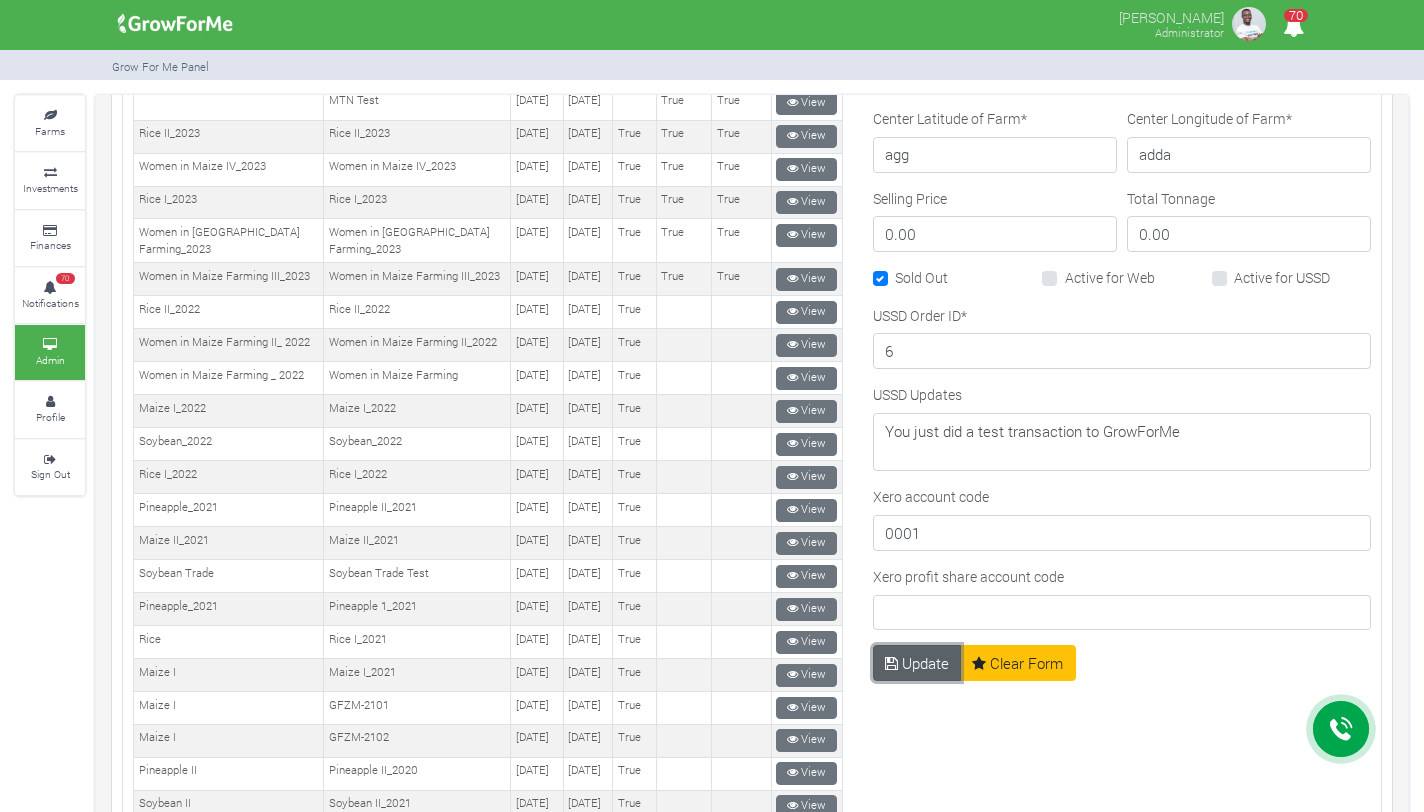 click on "Update" at bounding box center [917, 663] 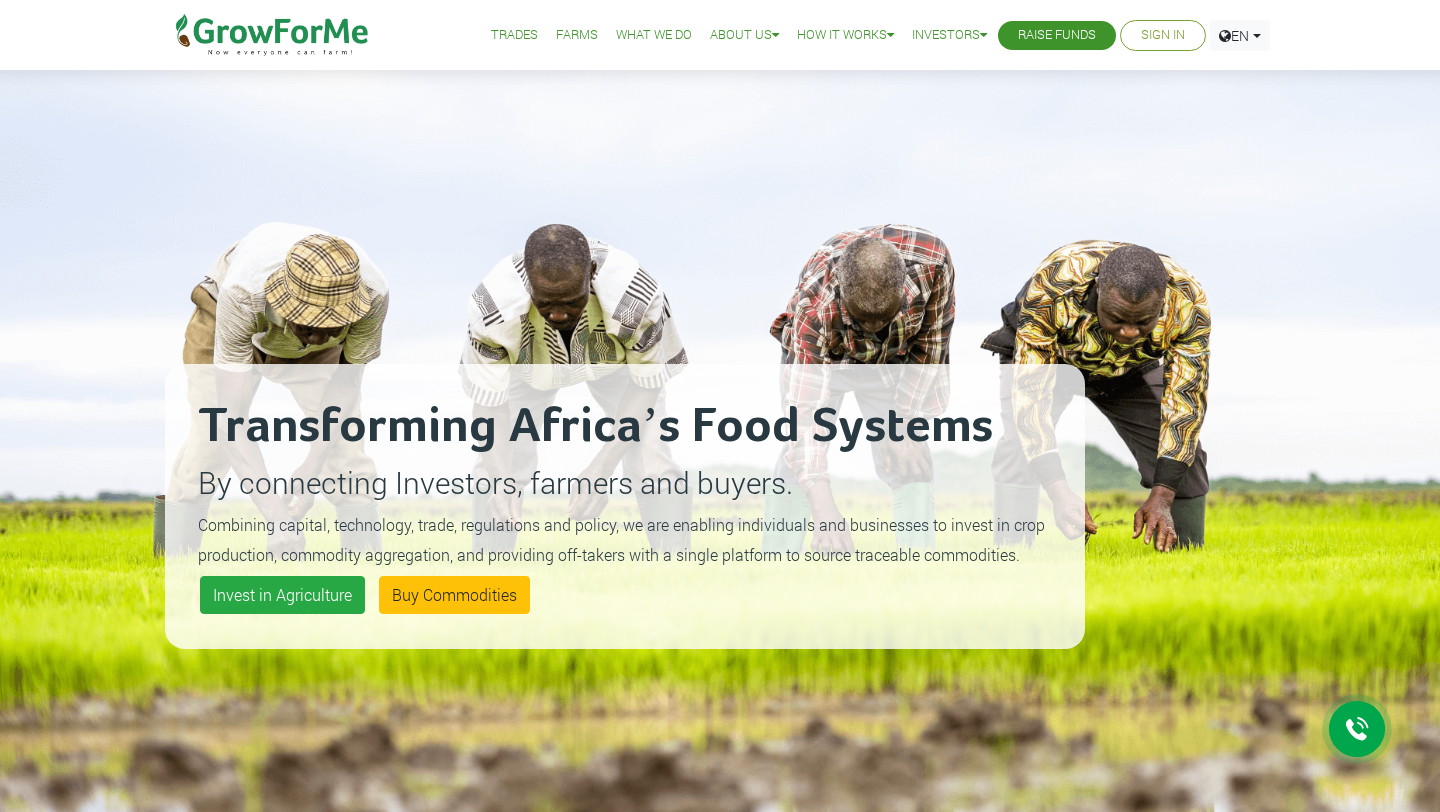 scroll, scrollTop: 0, scrollLeft: 0, axis: both 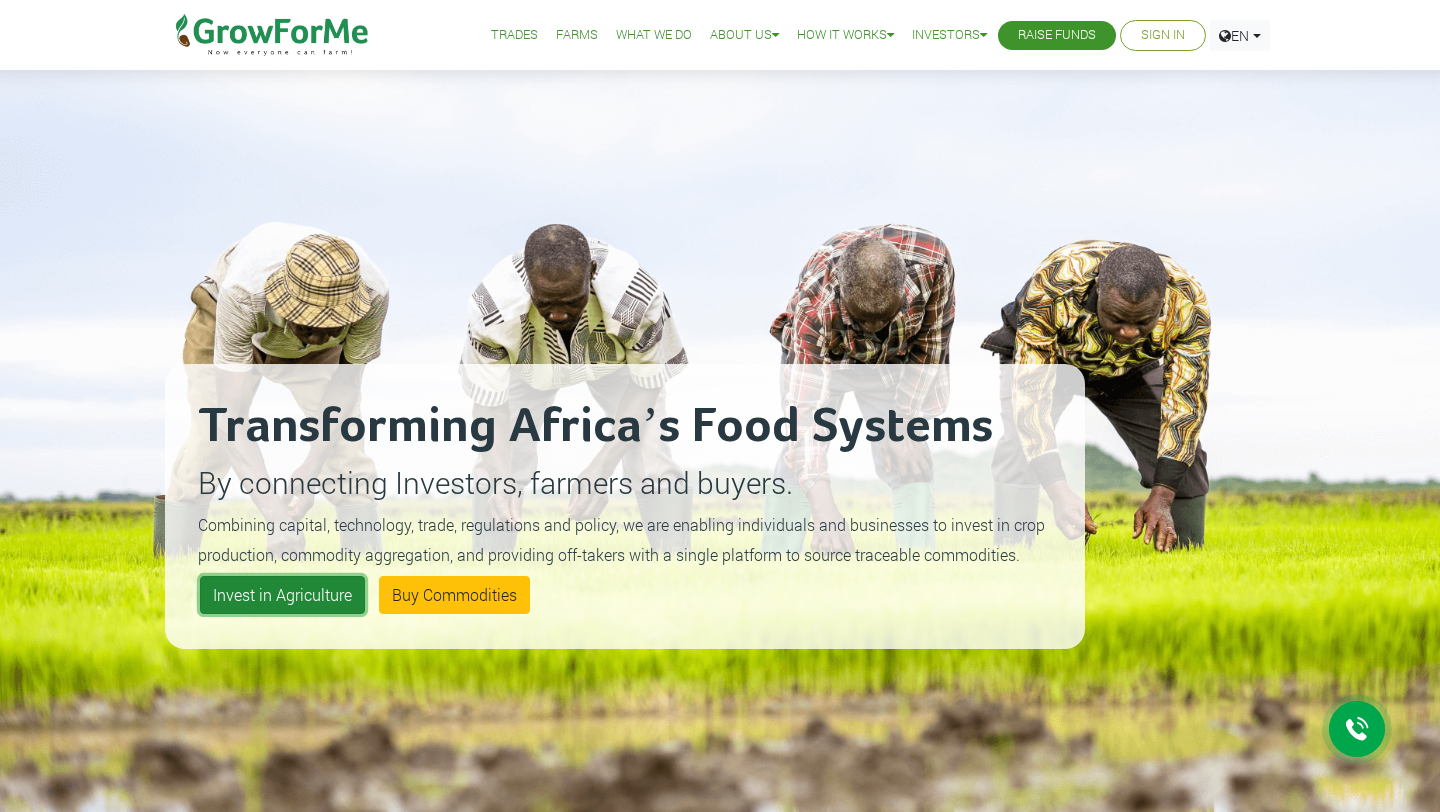 click on "Invest in Agriculture" at bounding box center [282, 595] 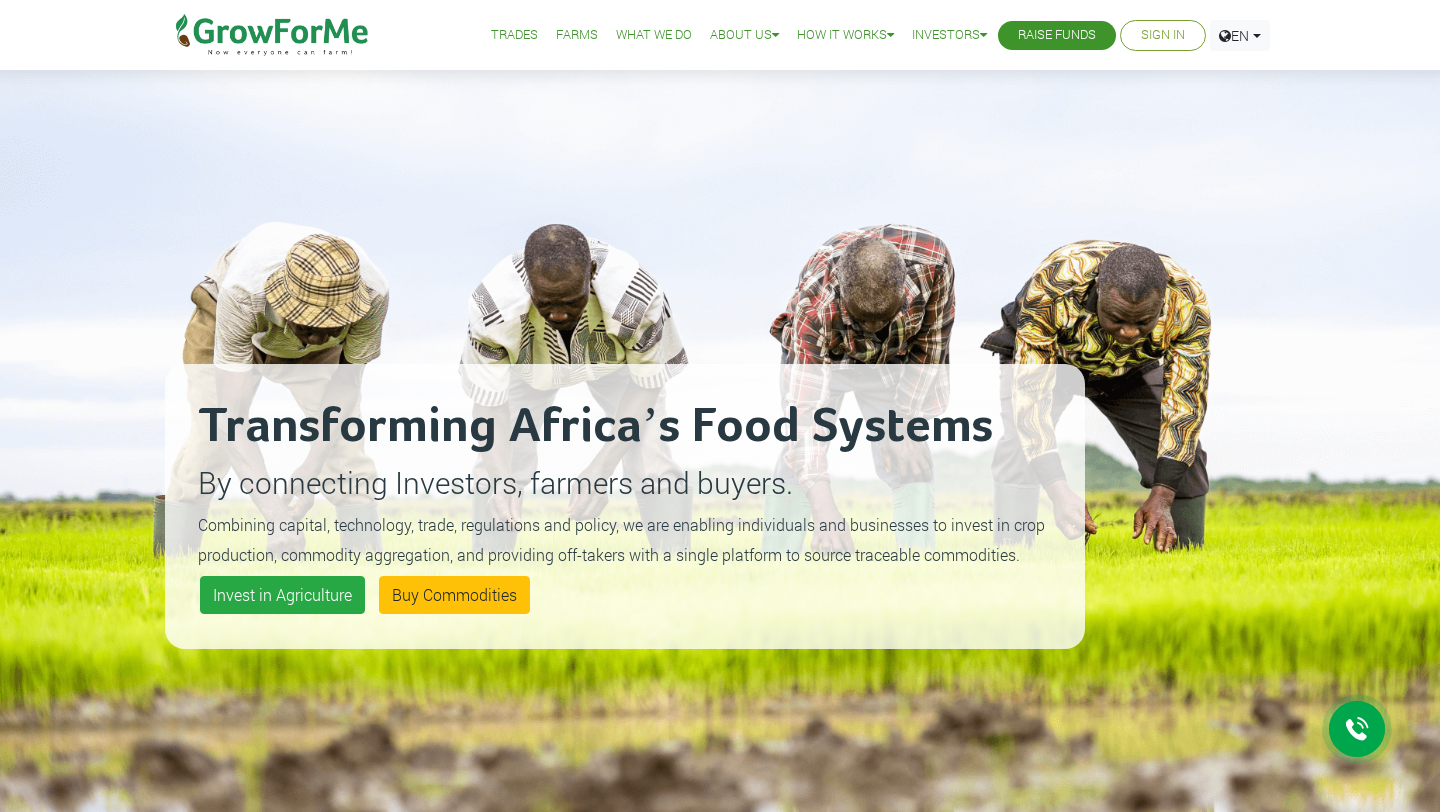 click on "Trades" at bounding box center (514, 35) 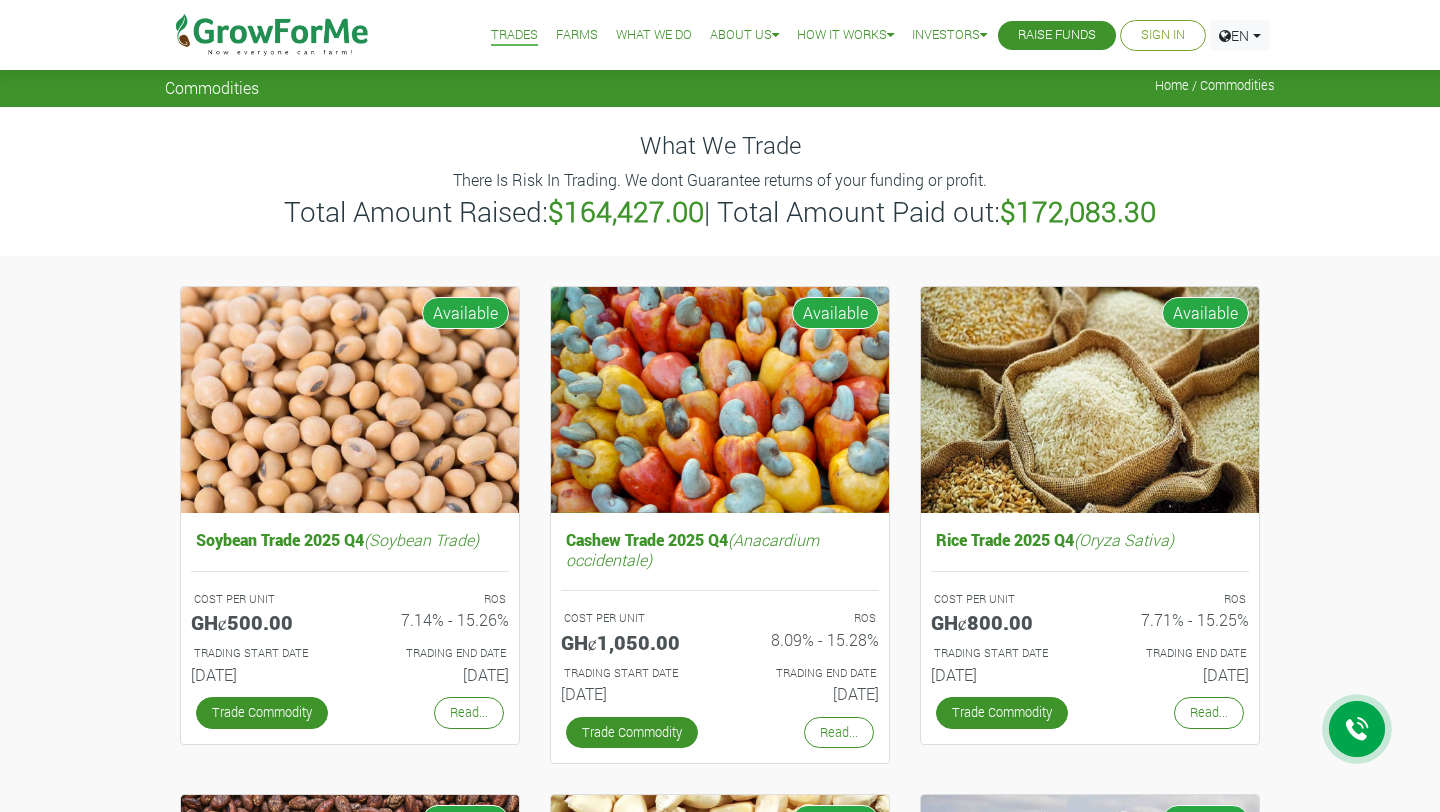 scroll, scrollTop: 0, scrollLeft: 0, axis: both 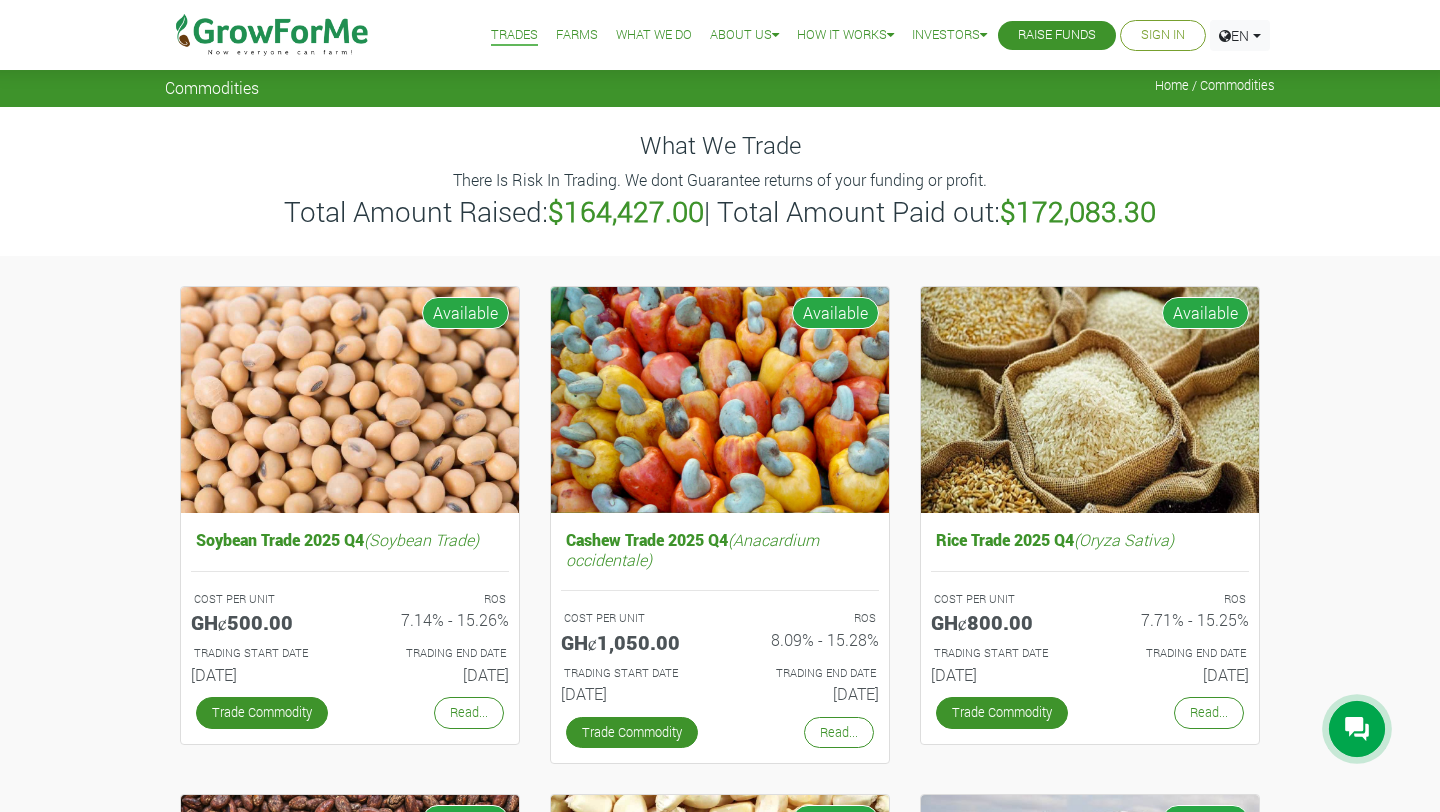 click on "Farms" at bounding box center [577, 35] 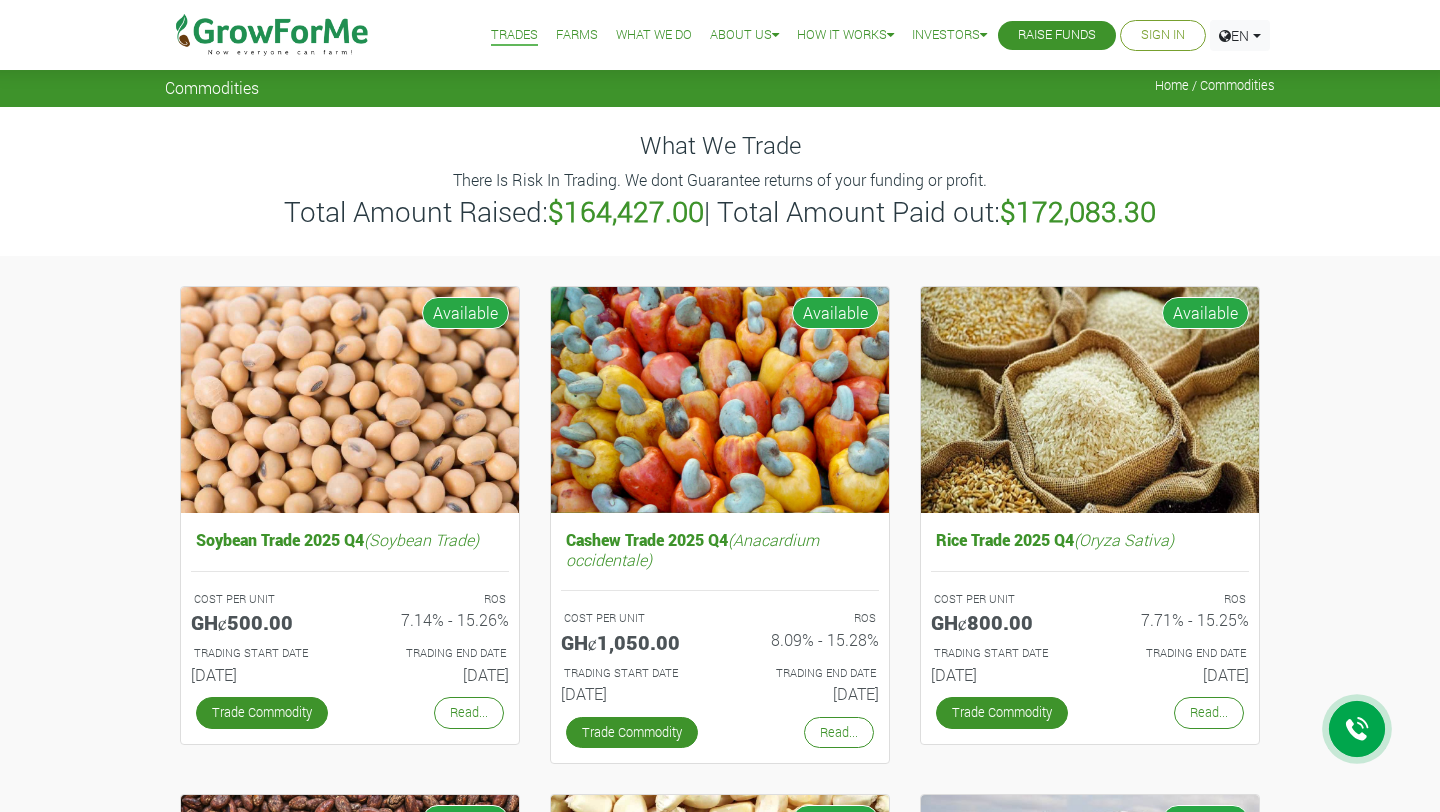 scroll, scrollTop: 0, scrollLeft: 0, axis: both 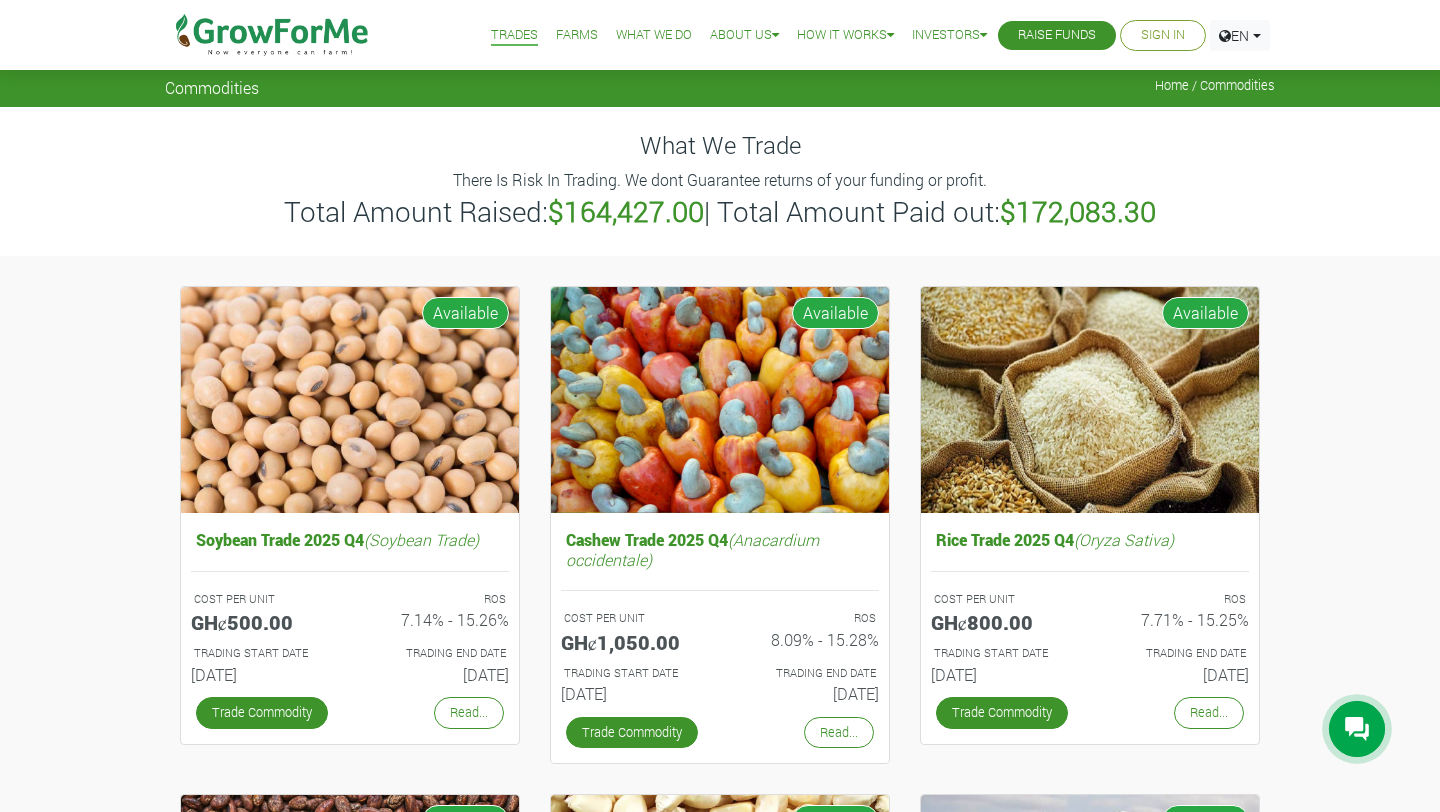 click on "Farms" at bounding box center (577, 35) 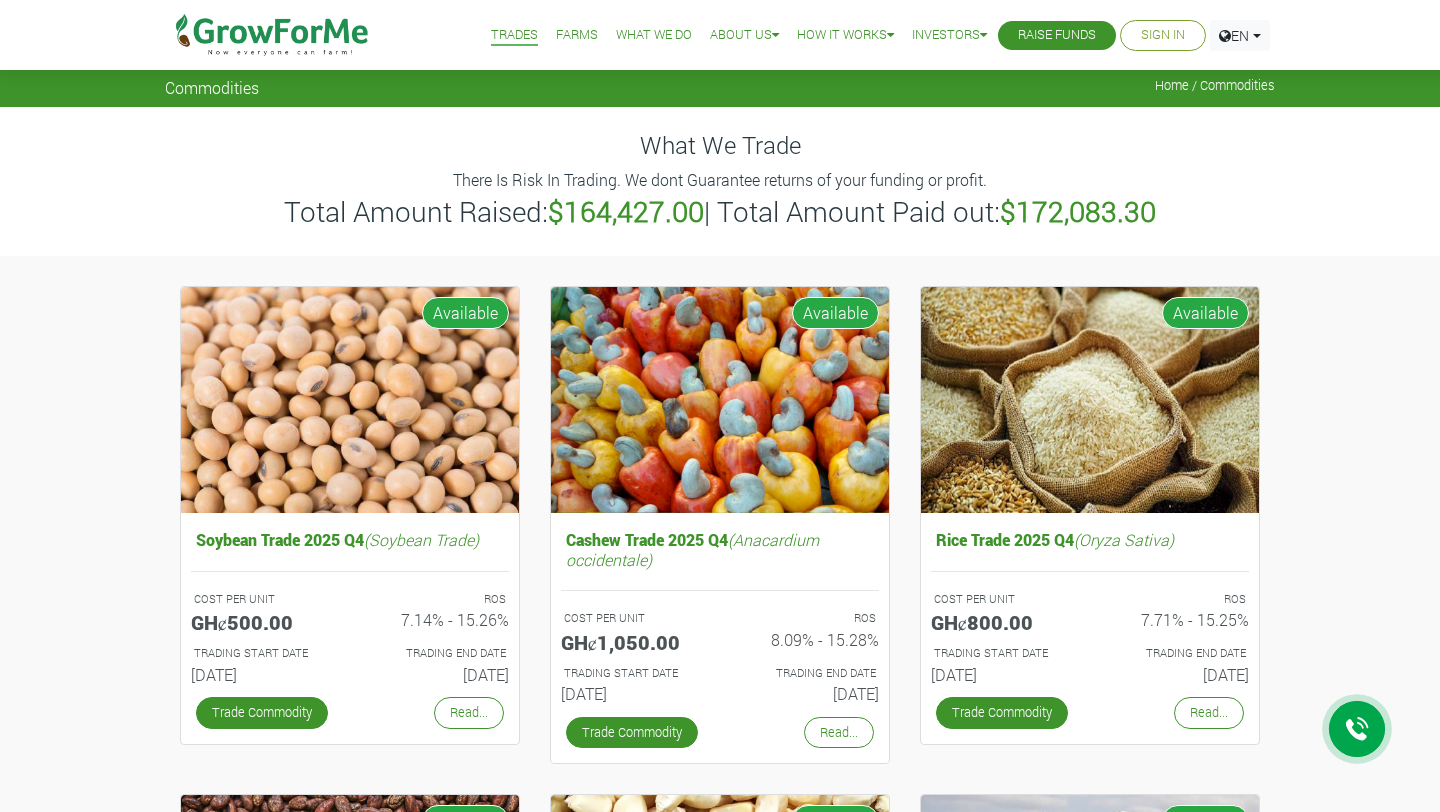 scroll, scrollTop: 0, scrollLeft: 0, axis: both 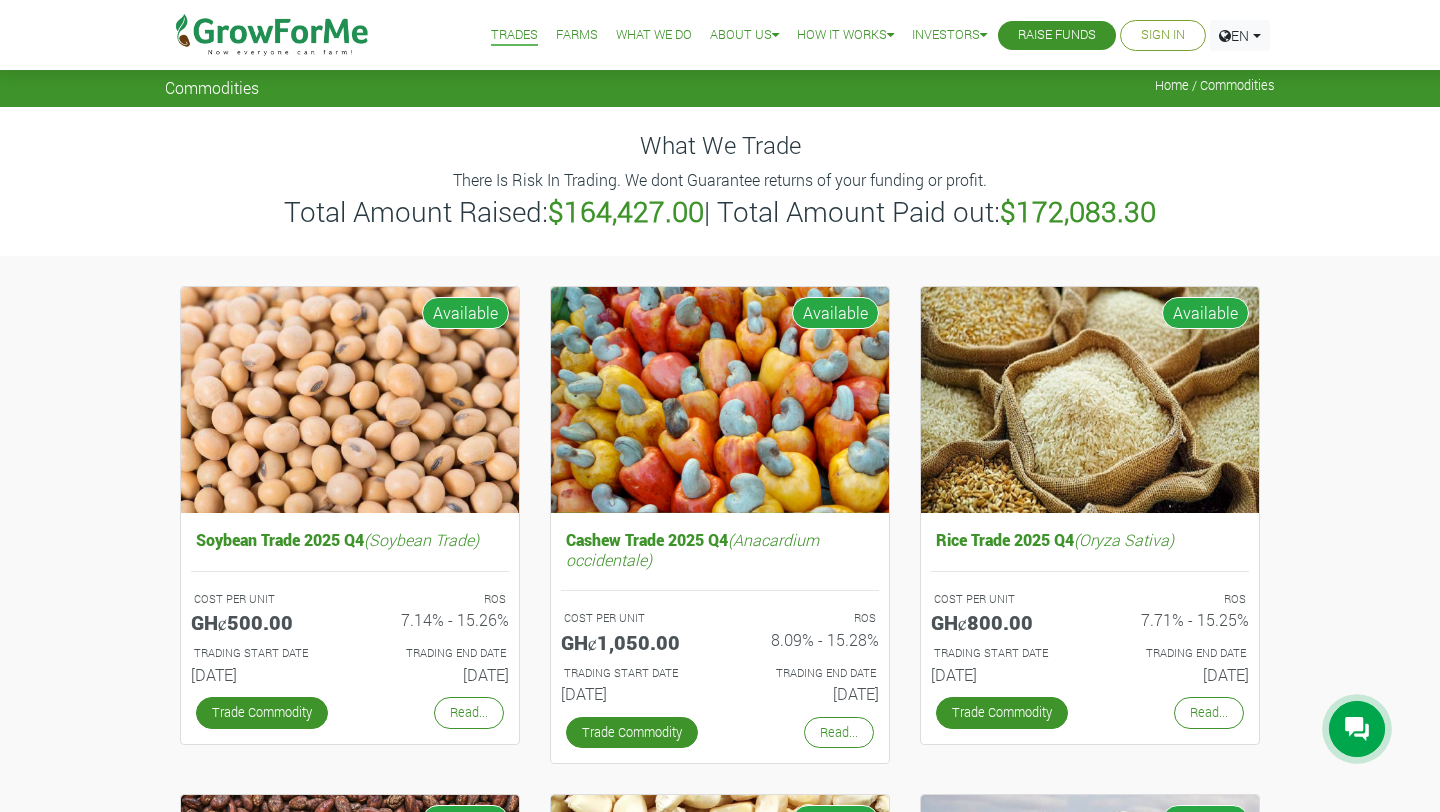 click on "Farms" at bounding box center [577, 35] 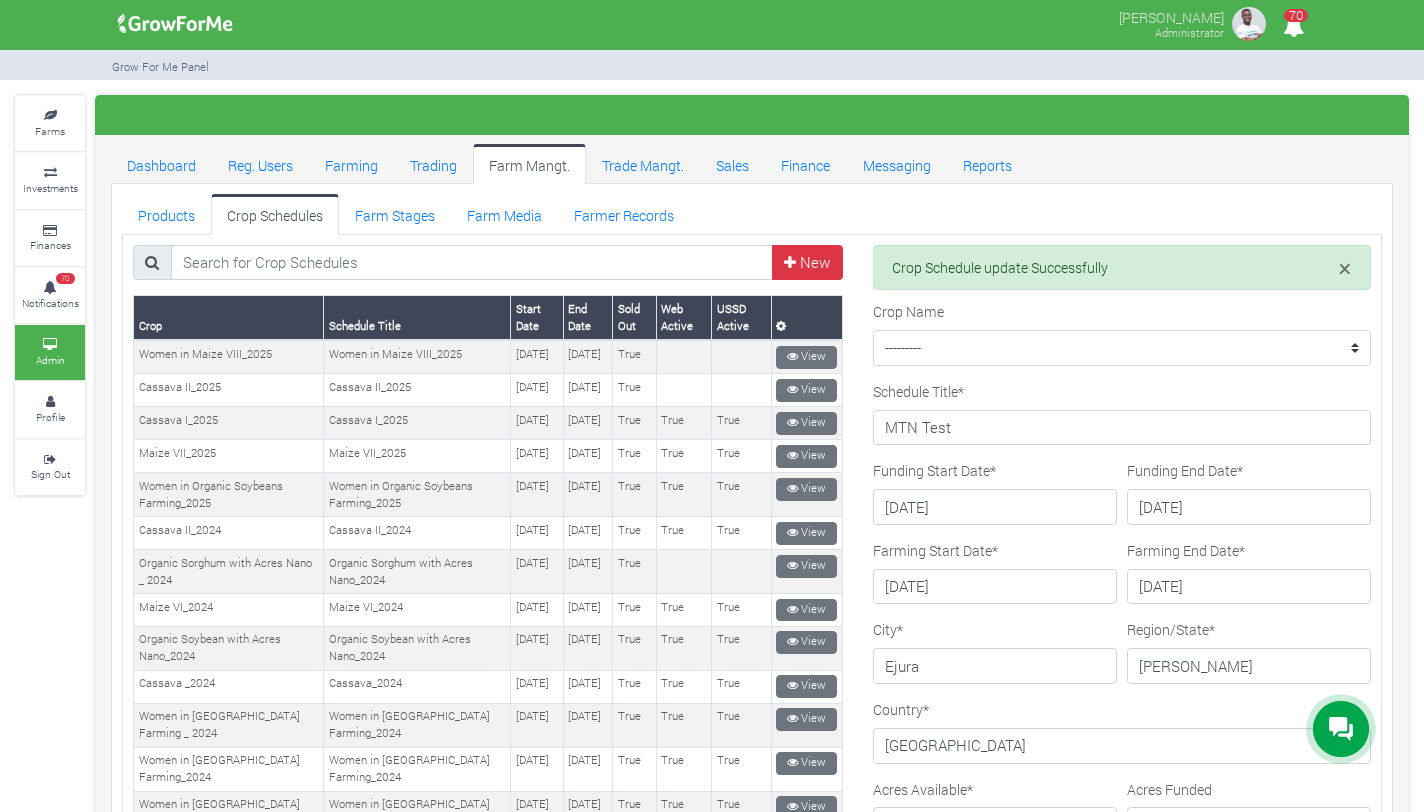 scroll, scrollTop: 0, scrollLeft: 0, axis: both 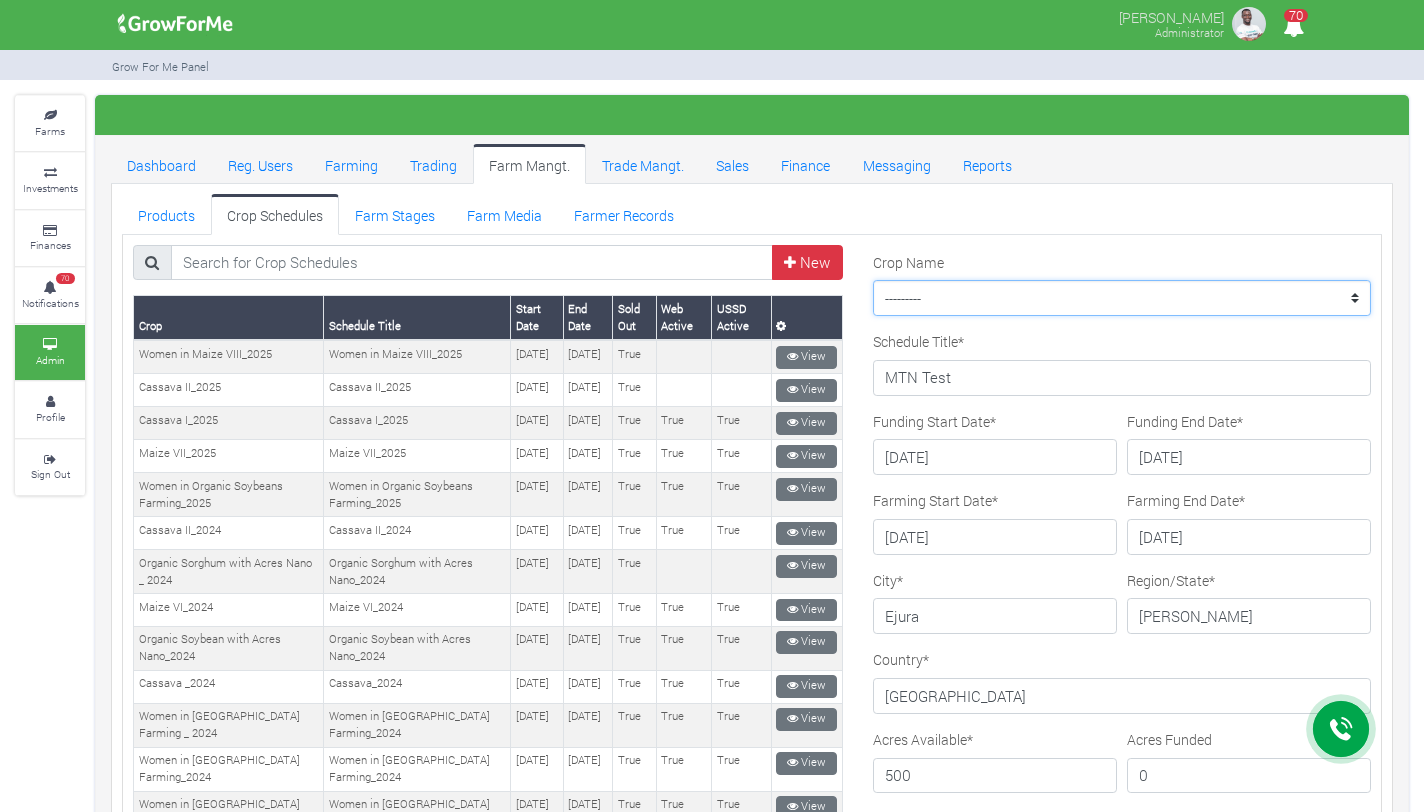 click on "---------   Maize II_2021   Women in Sorghum Farming _ 2024   Cassava II_2025   Chilli   Soybean_2022   Maize I   Cabbage   Pineapple   Maize   Rice I_2023   Maize I_2022   Rice   Soybean   Soybean   Women in Maize V_2024   Rice I_2022   Rice II_2022   Maize II   Soybean II   Women in Soybean Farming_2023   Rice II_2023   Flood Victims Farm Input Campaign   Cassava II_2024   Women in Maize VIII_2025   Women in Maize IV_2023   Cassava I_2025   Women in Maize Farming II_ 2022   Cassava _2024   Women in Organic Soybeans Farming_2025   Women in Maize Farming _ 2022   Women in Maize Farming III_2023   Pineapple II   Rice III_2023   Pineapple_2021   Women in Soybean Farming_2024   Organic Soybean with Acres Nano_2024   Organic Sorghum with Acres Nano _ 2024   Maize VI_2024   Maize VII_2025" at bounding box center (1122, 298) 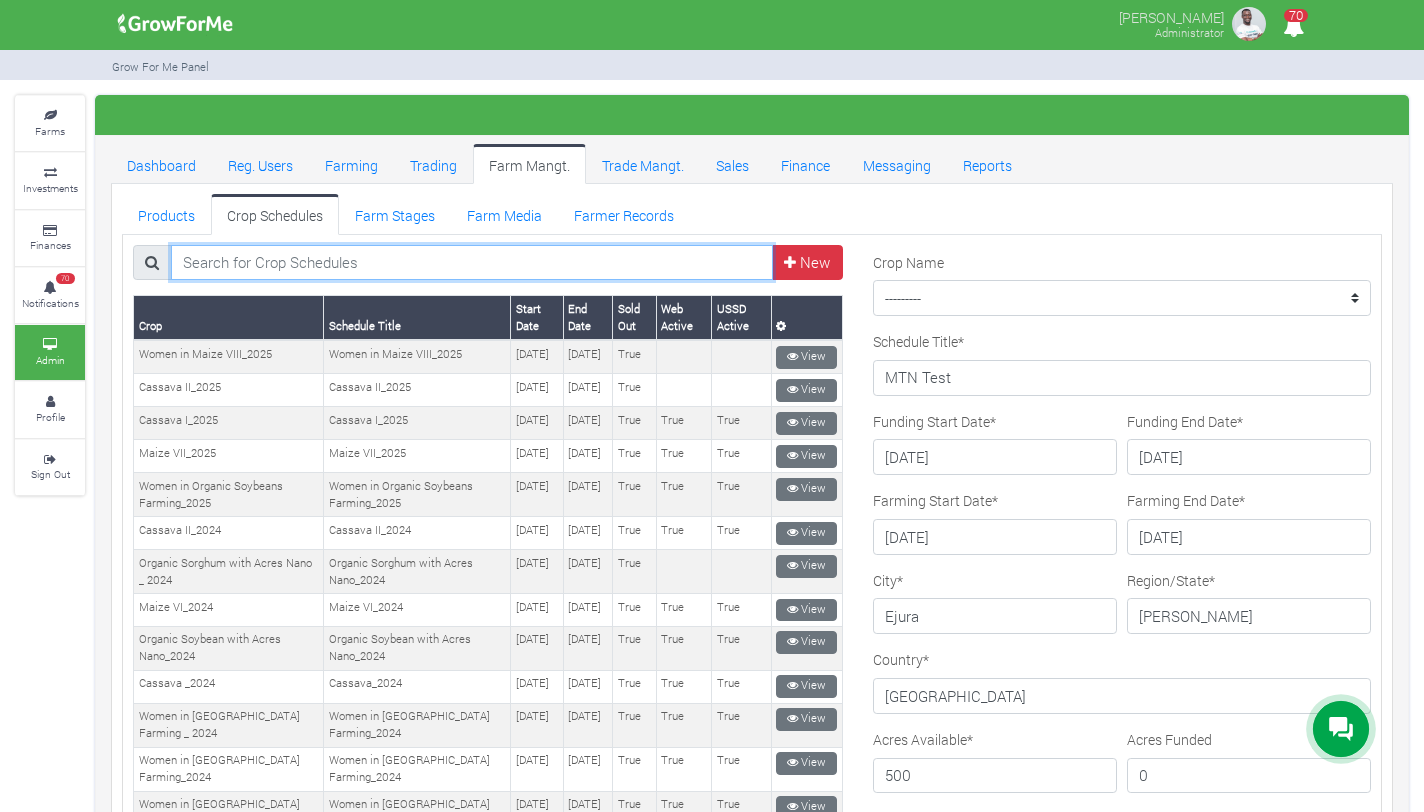 click at bounding box center [472, 263] 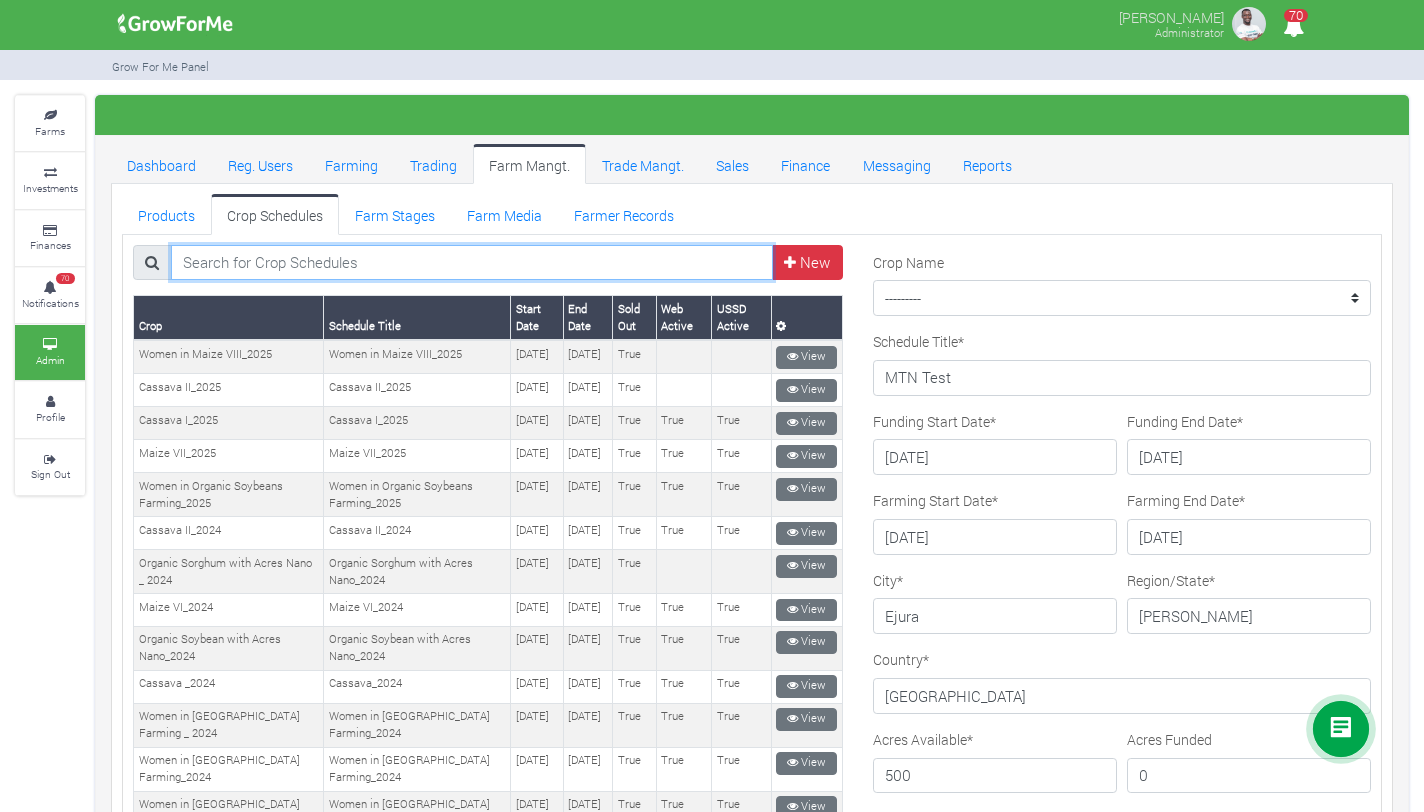 type on "r" 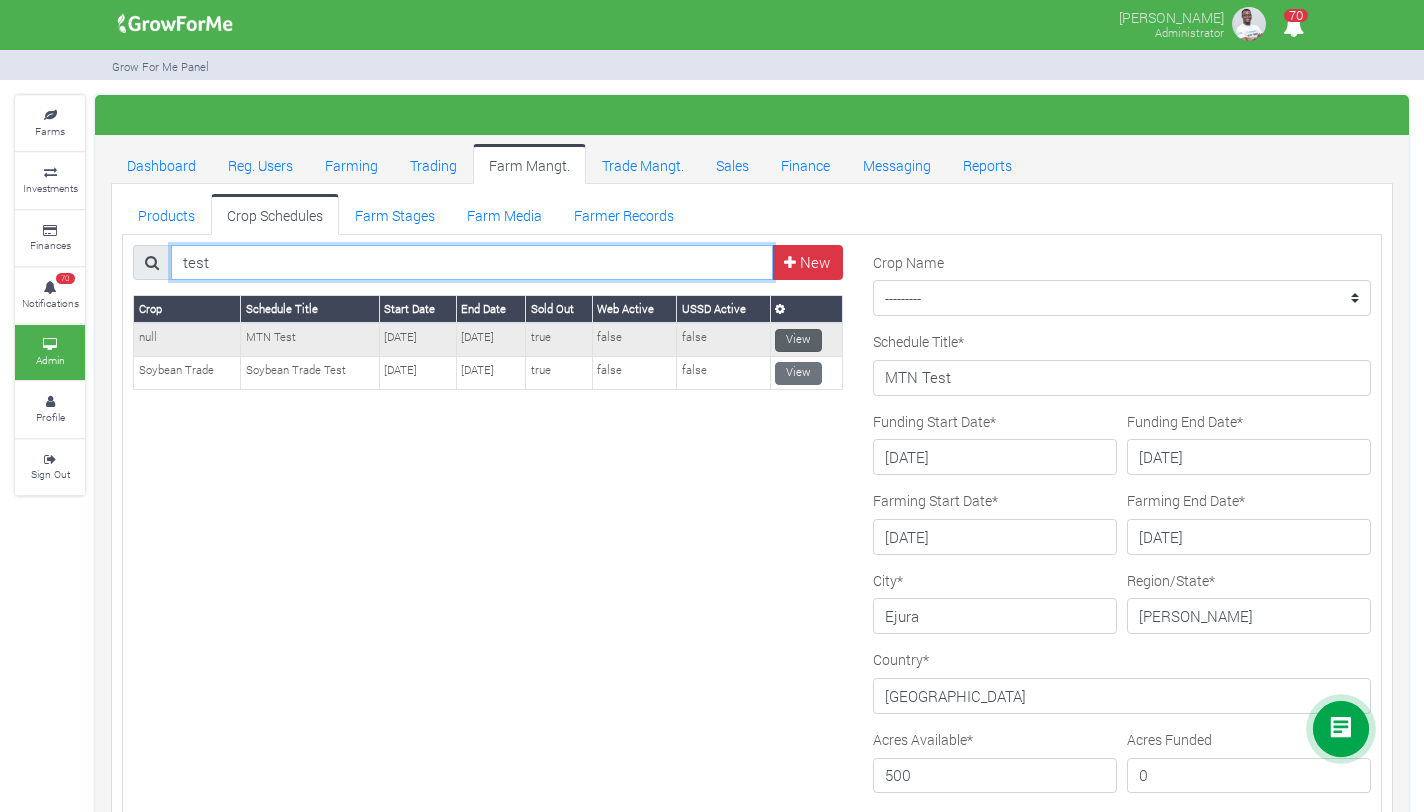 type on "test" 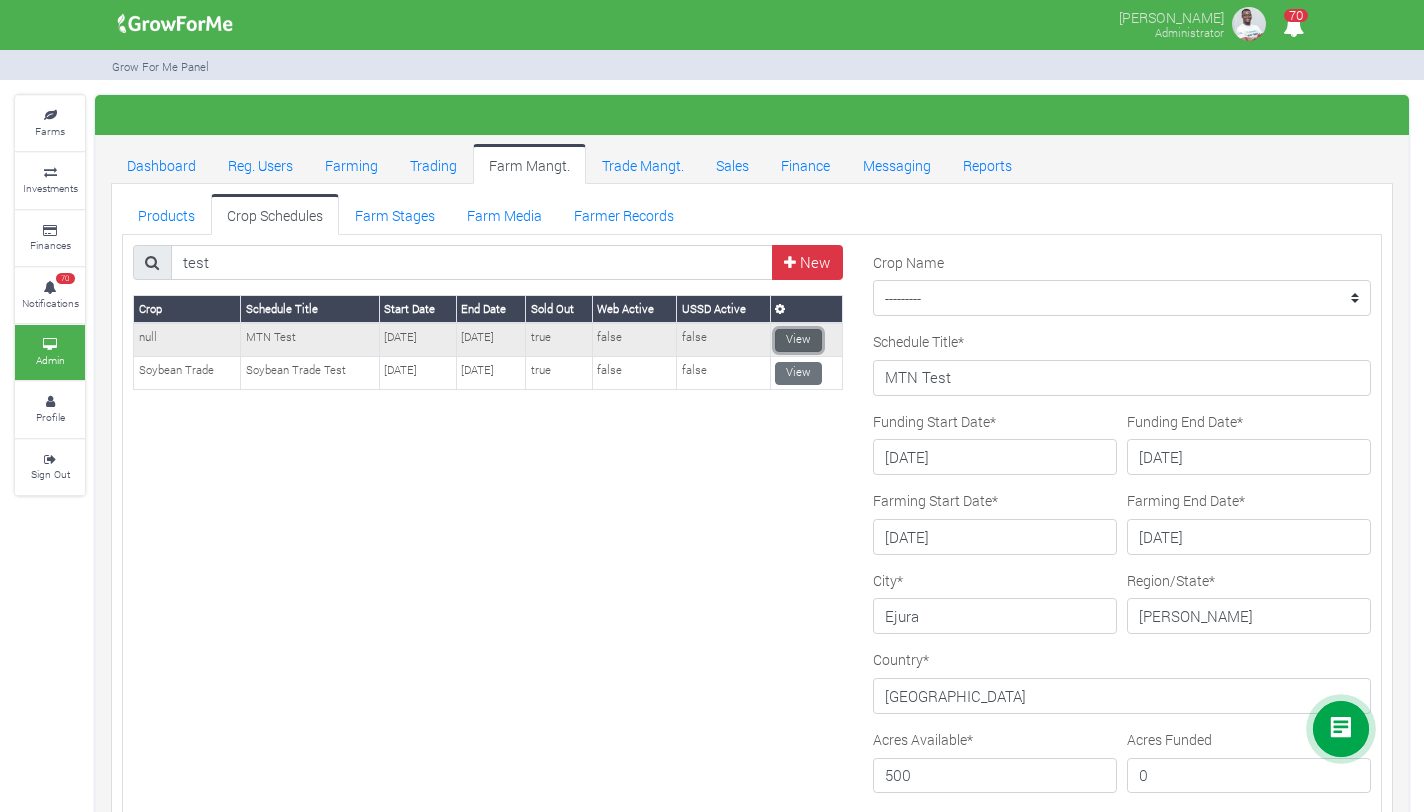 click on "View" at bounding box center [798, 340] 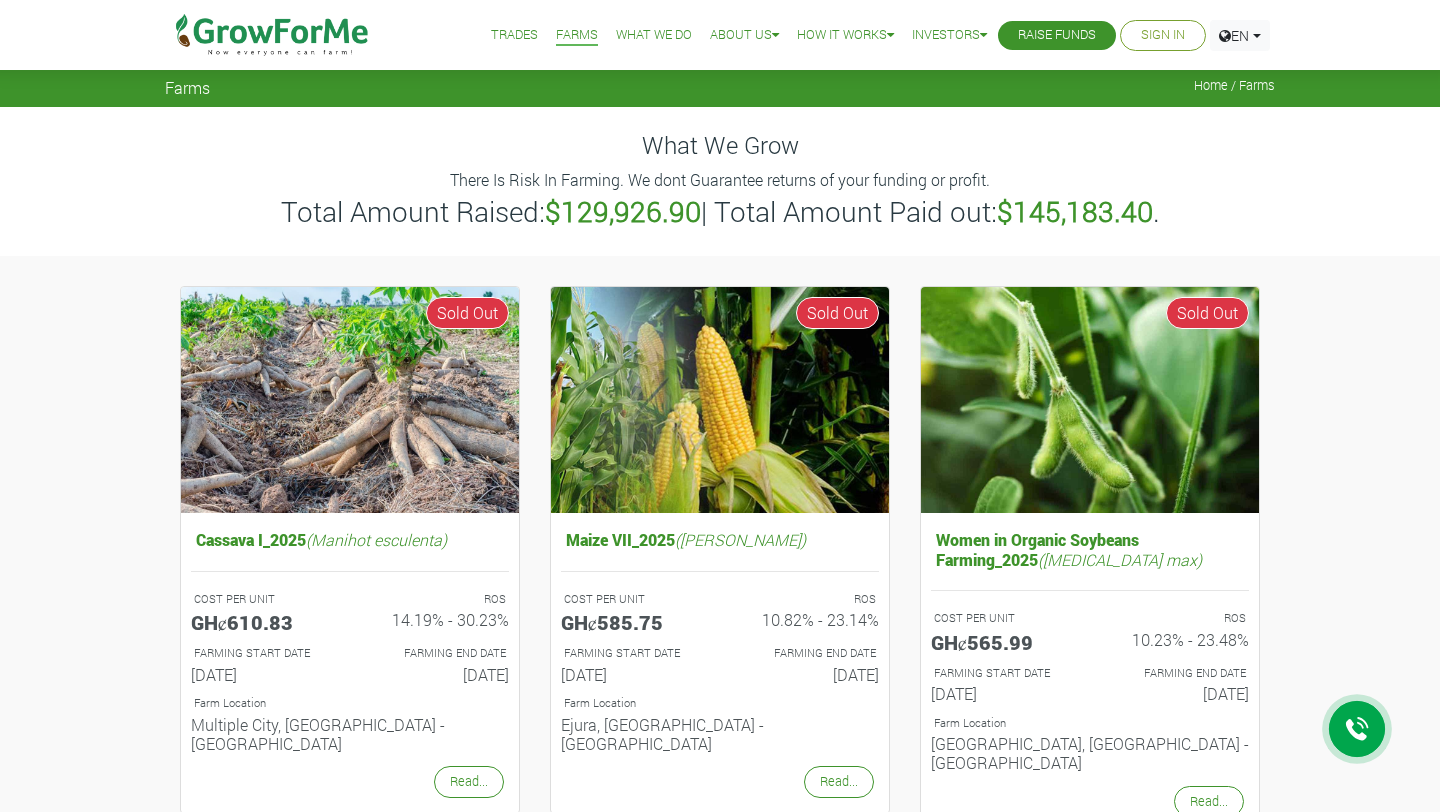 scroll, scrollTop: 0, scrollLeft: 0, axis: both 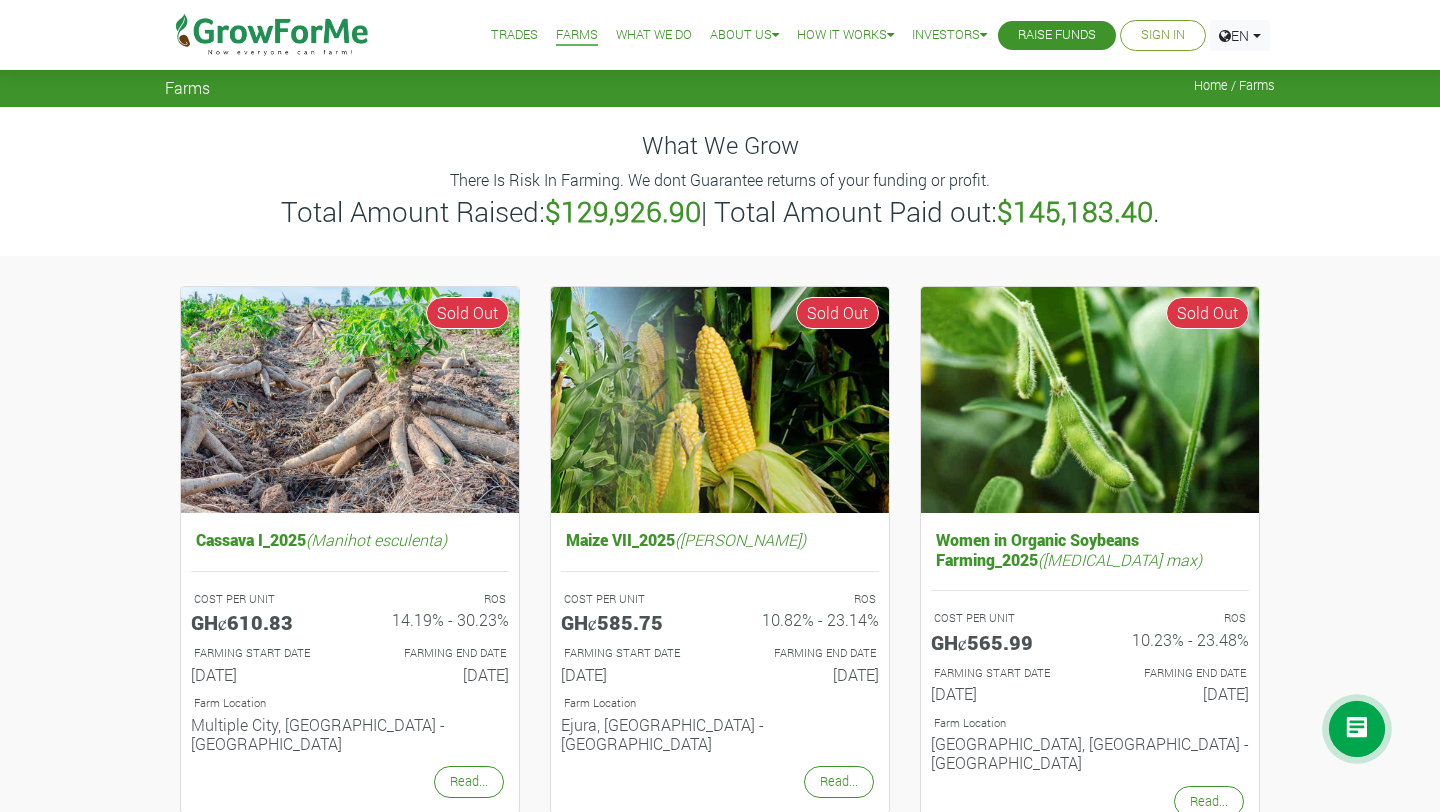 click on "Farms" at bounding box center [577, 35] 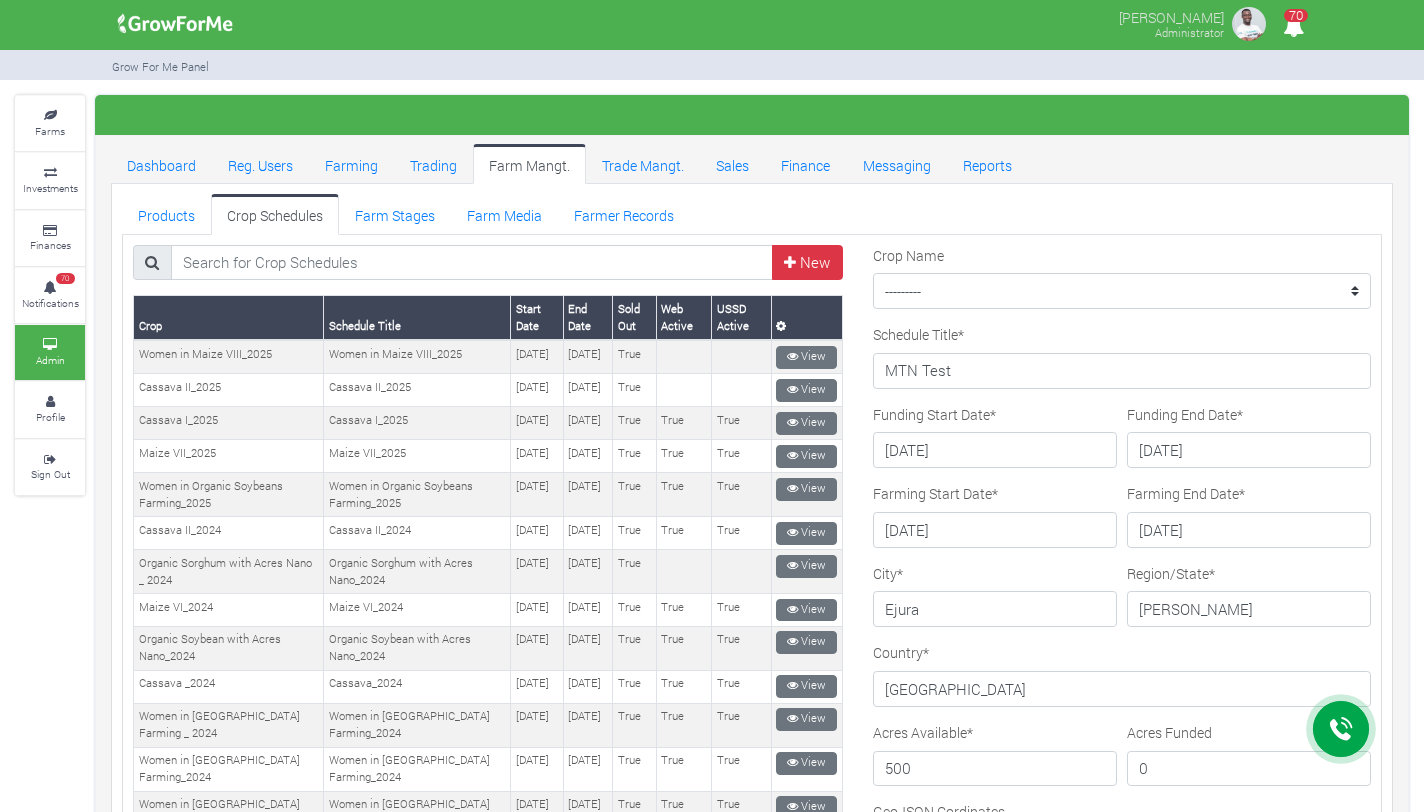 scroll, scrollTop: 0, scrollLeft: 0, axis: both 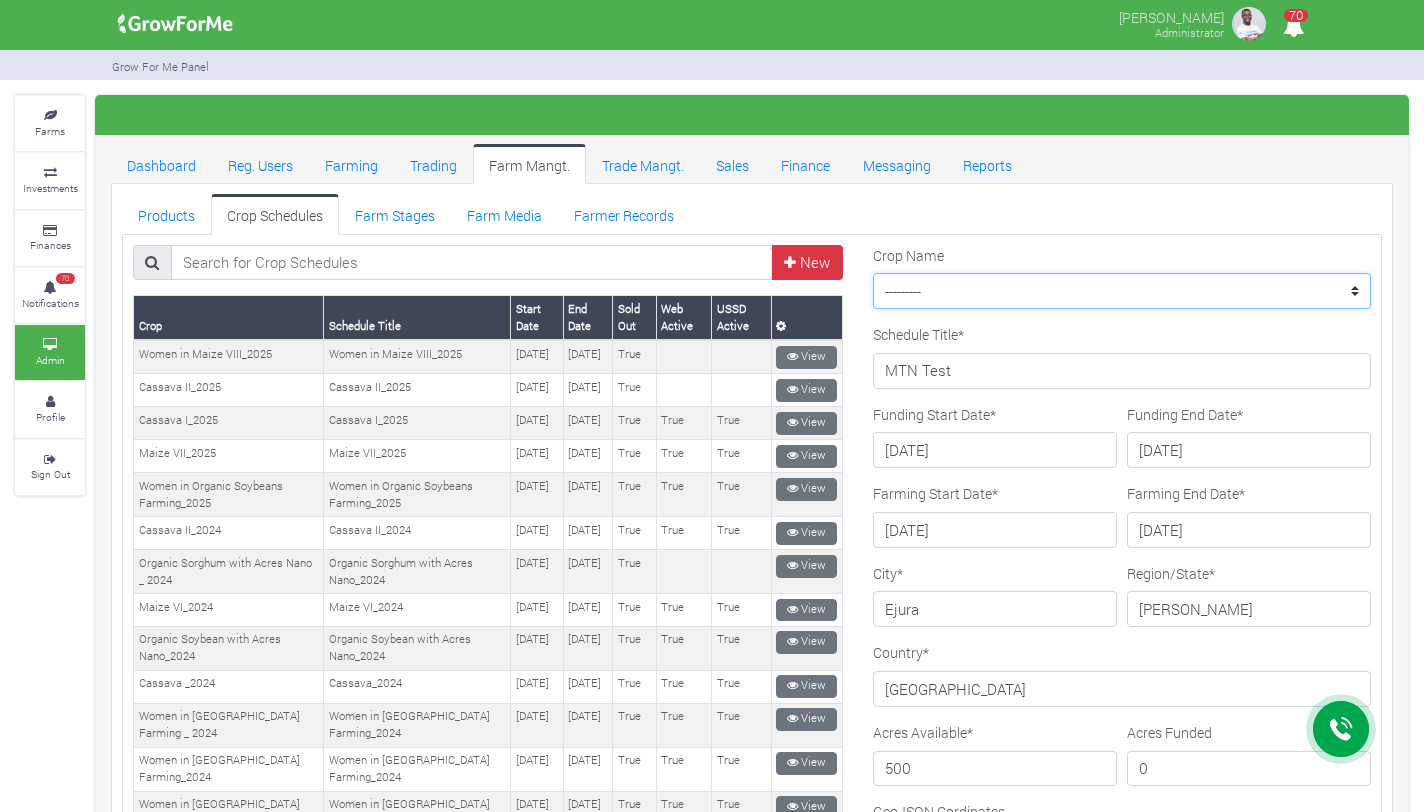 click on "---------   Maize II_2021   Women in Sorghum Farming _ 2024   Cassava II_2025   Chilli   Soybean_2022   Maize I   Cabbage   Pineapple   Maize   Rice I_2023   Maize I_2022   Rice   Soybean   Soybean   Women in Maize V_2024   Rice I_2022   Rice II_2022   Maize II   Soybean II   Women in Soybean Farming_2023   Rice II_2023   Flood Victims Farm Input Campaign   Cassava II_2024   Women in Maize VIII_2025   Women in Maize IV_2023   Cassava I_2025   Women in Maize Farming II_ 2022   Cassava _2024   Women in Organic Soybeans Farming_2025   Women in Maize Farming _ 2022   Women in Maize Farming III_2023   Pineapple II   Rice III_2023   Pineapple_2021   Women in Soybean Farming_2024   Organic Soybean with Acres Nano_2024   Organic Sorghum with Acres Nano _ 2024   Maize VI_2024   Maize VII_2025" at bounding box center [1122, 291] 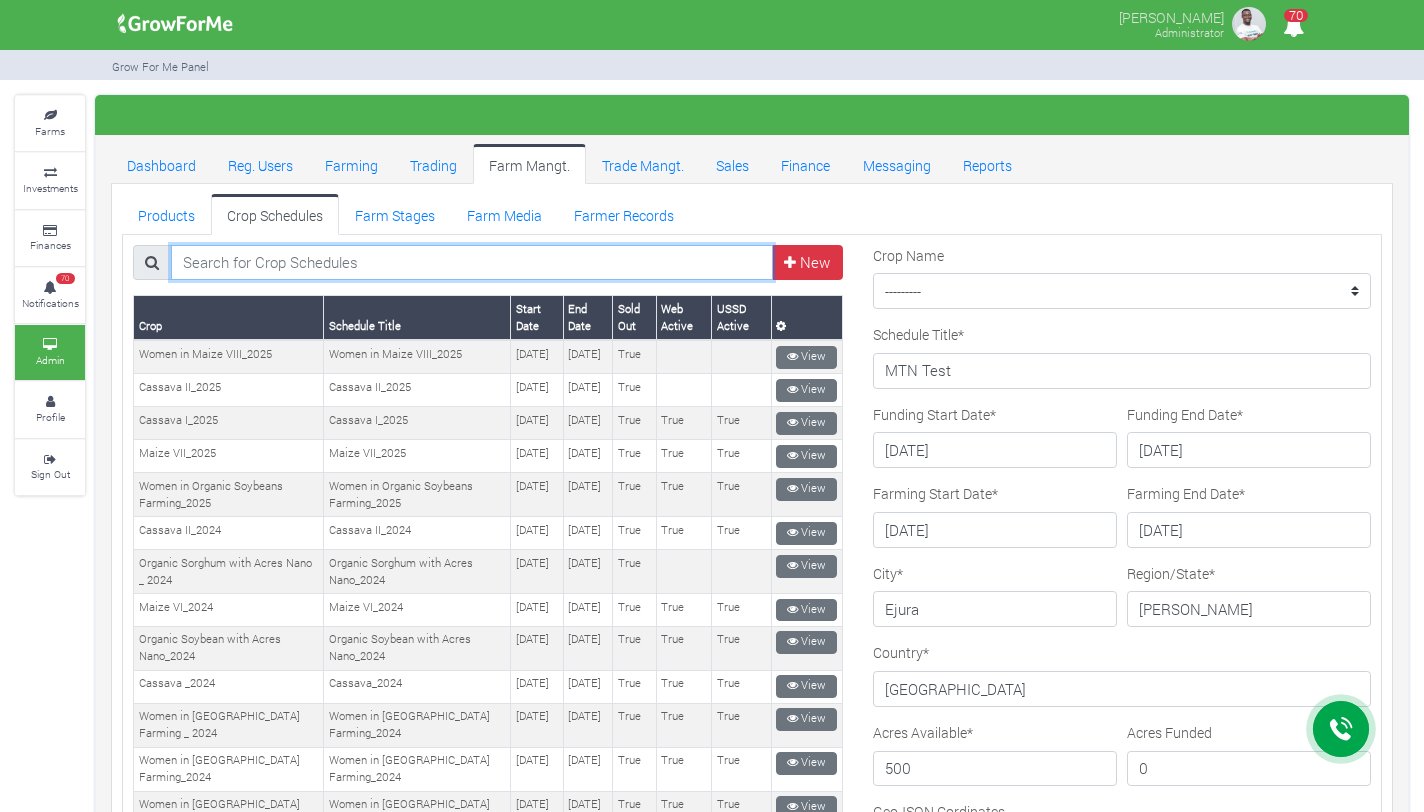 click at bounding box center [472, 263] 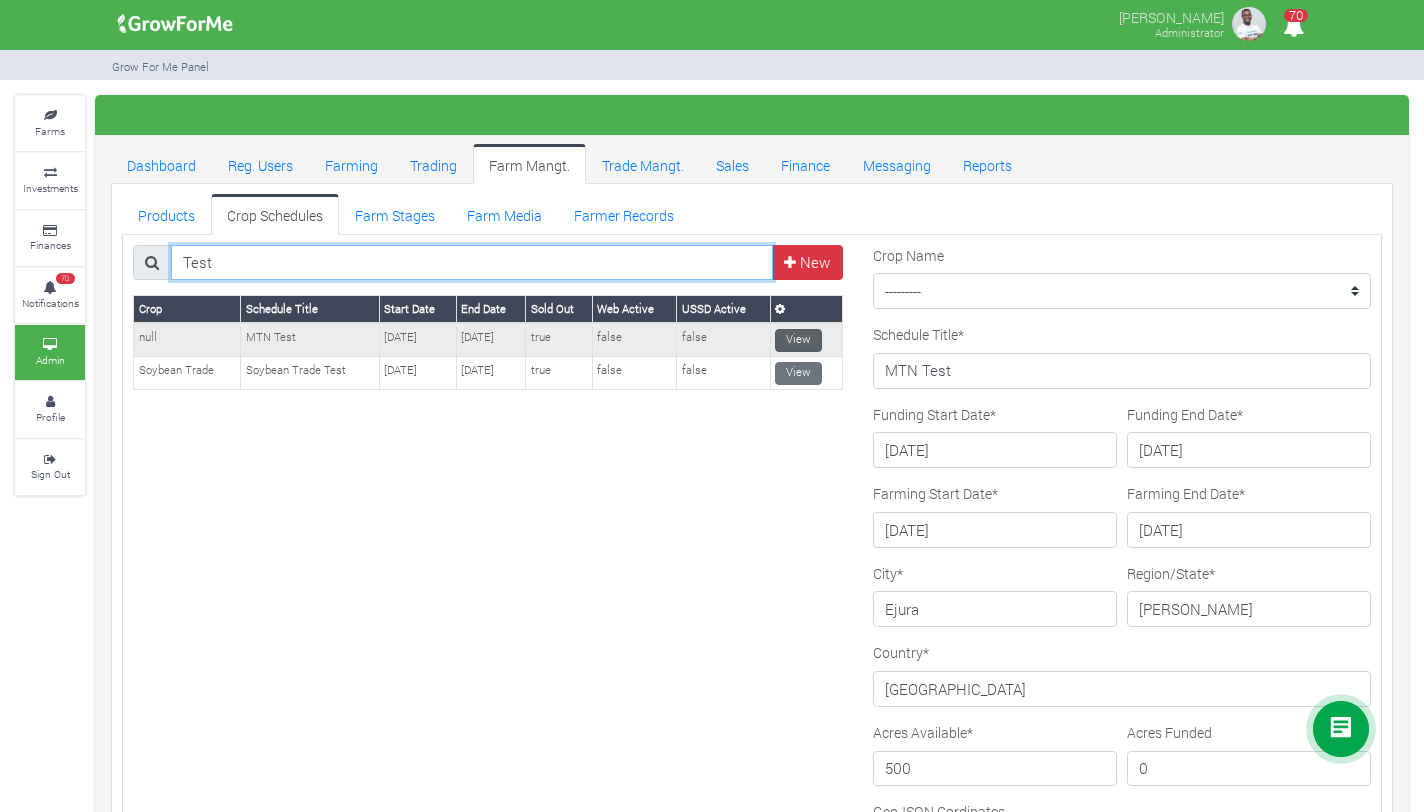 type on "Test" 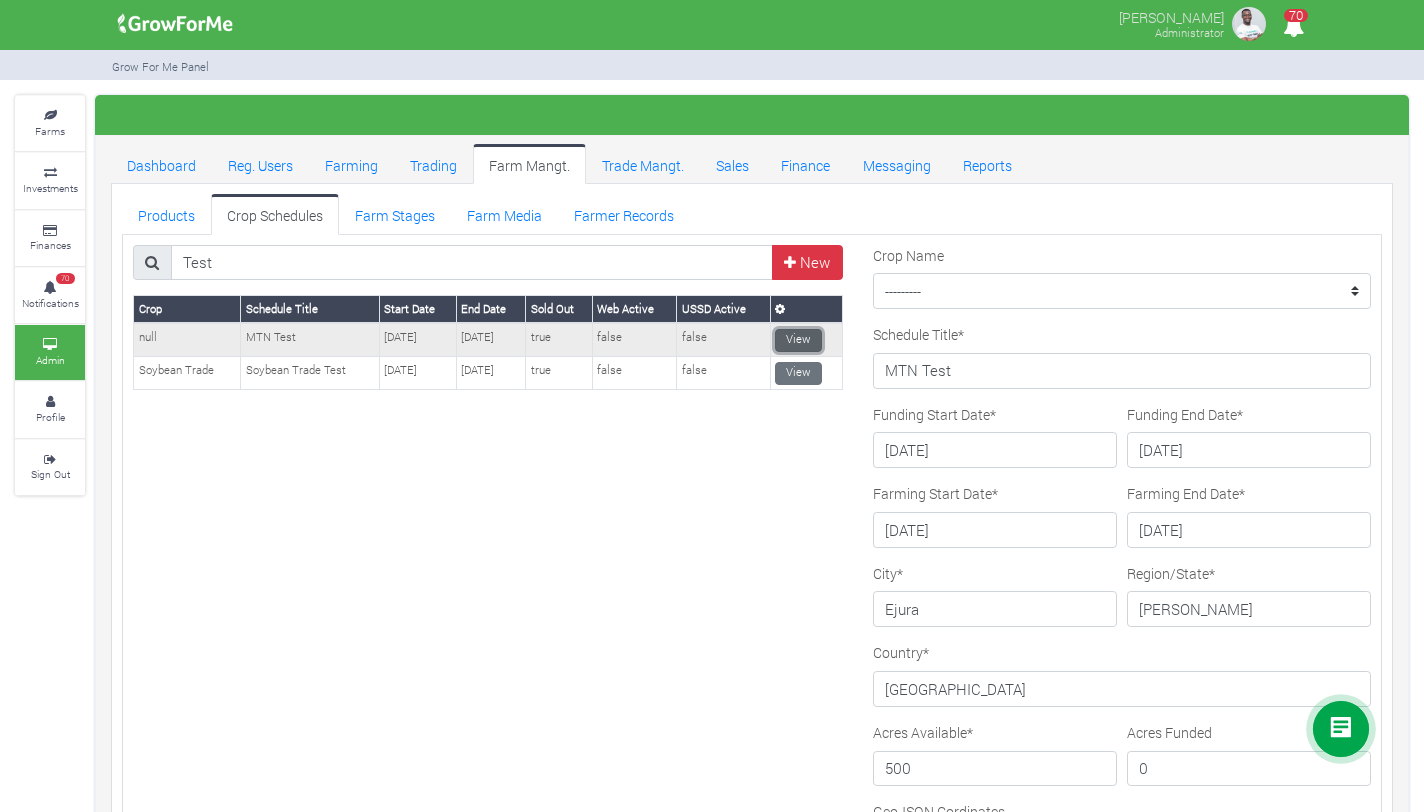click on "View" at bounding box center [798, 340] 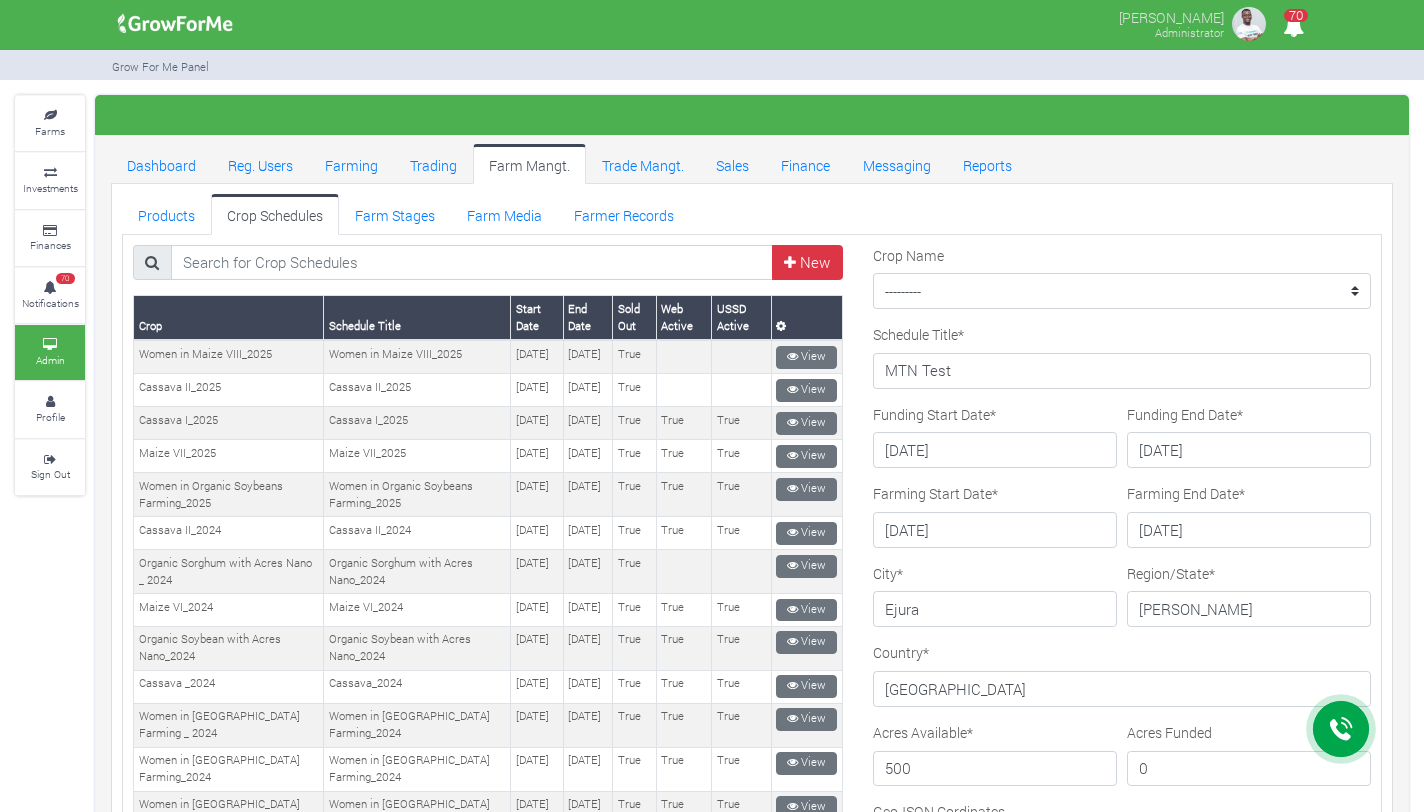 scroll, scrollTop: 0, scrollLeft: 0, axis: both 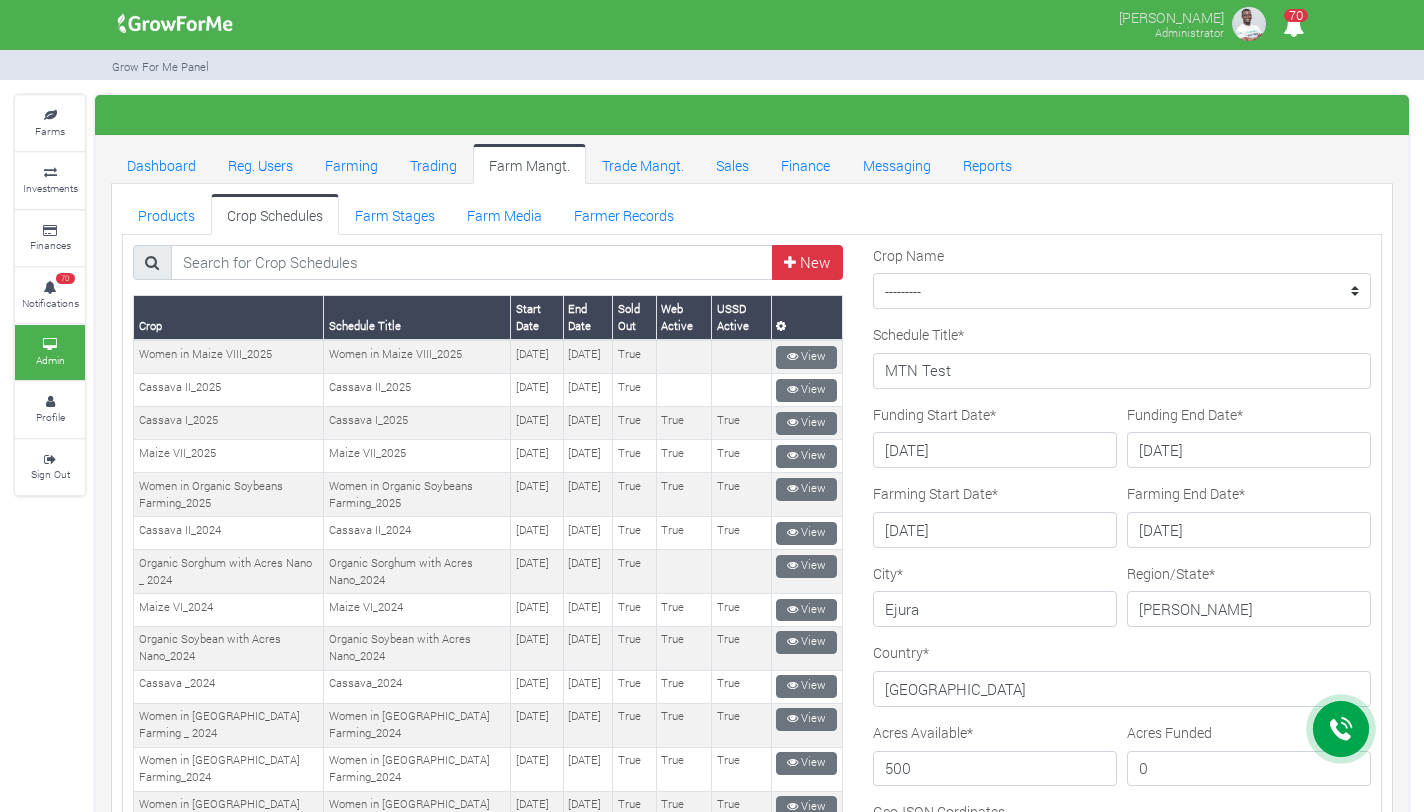 select on "43" 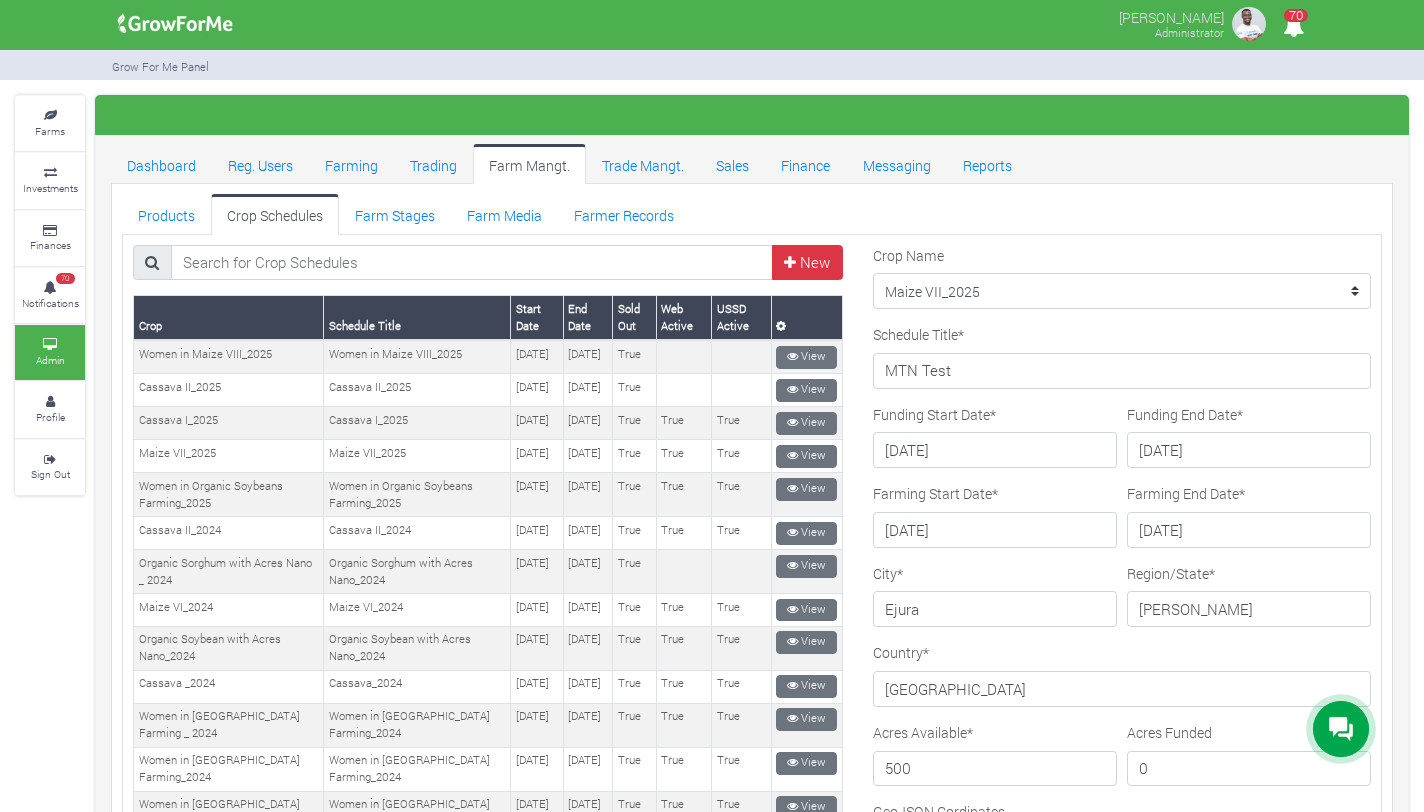 click on "Crop Name
---------   Maize II_2021   Women in Sorghum Farming _ 2024   Cassava II_2025   Chilli   Soybean_2022   Maize I   Cabbage   Pineapple   Maize   Rice I_2023   Maize I_2022   Rice   Soybean   Soybean   Women in Maize V_2024   Rice I_2022   Rice II_2022   Maize II   Soybean II   Women in Soybean Farming_2023   Rice II_2023   Flood Victims Farm Input Campaign   Cassava II_2024   Women in Maize VIII_2025   Women in Maize IV_2023   Cassava I_2025   Women in Maize Farming II_ 2022   Cassava _2024   Women in Organic Soybeans Farming_2025   Women in Maize Farming _ 2022   Women in Maize Farming III_2023   Pineapple II   Rice III_2023   Pineapple_2021" at bounding box center [1122, 1068] 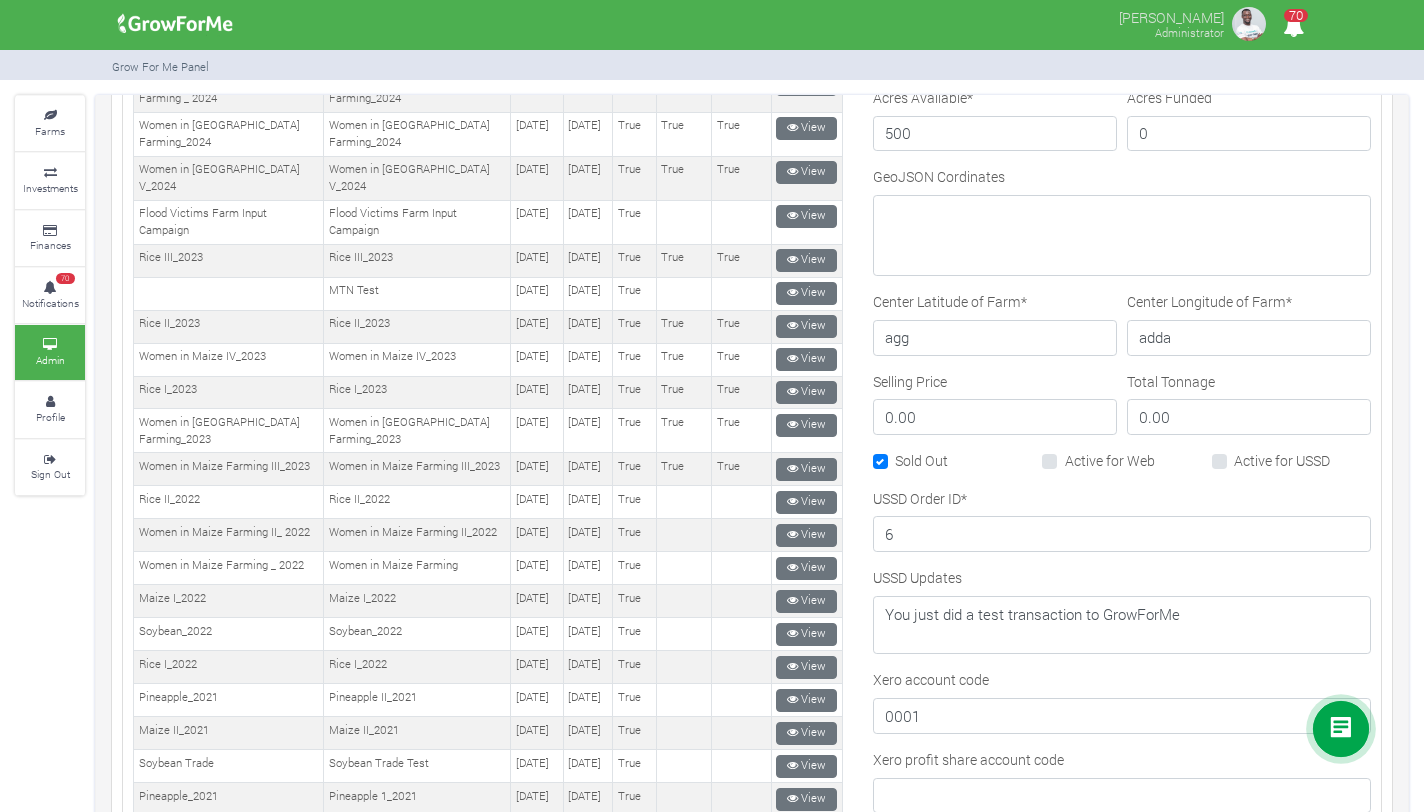 scroll, scrollTop: 576, scrollLeft: 0, axis: vertical 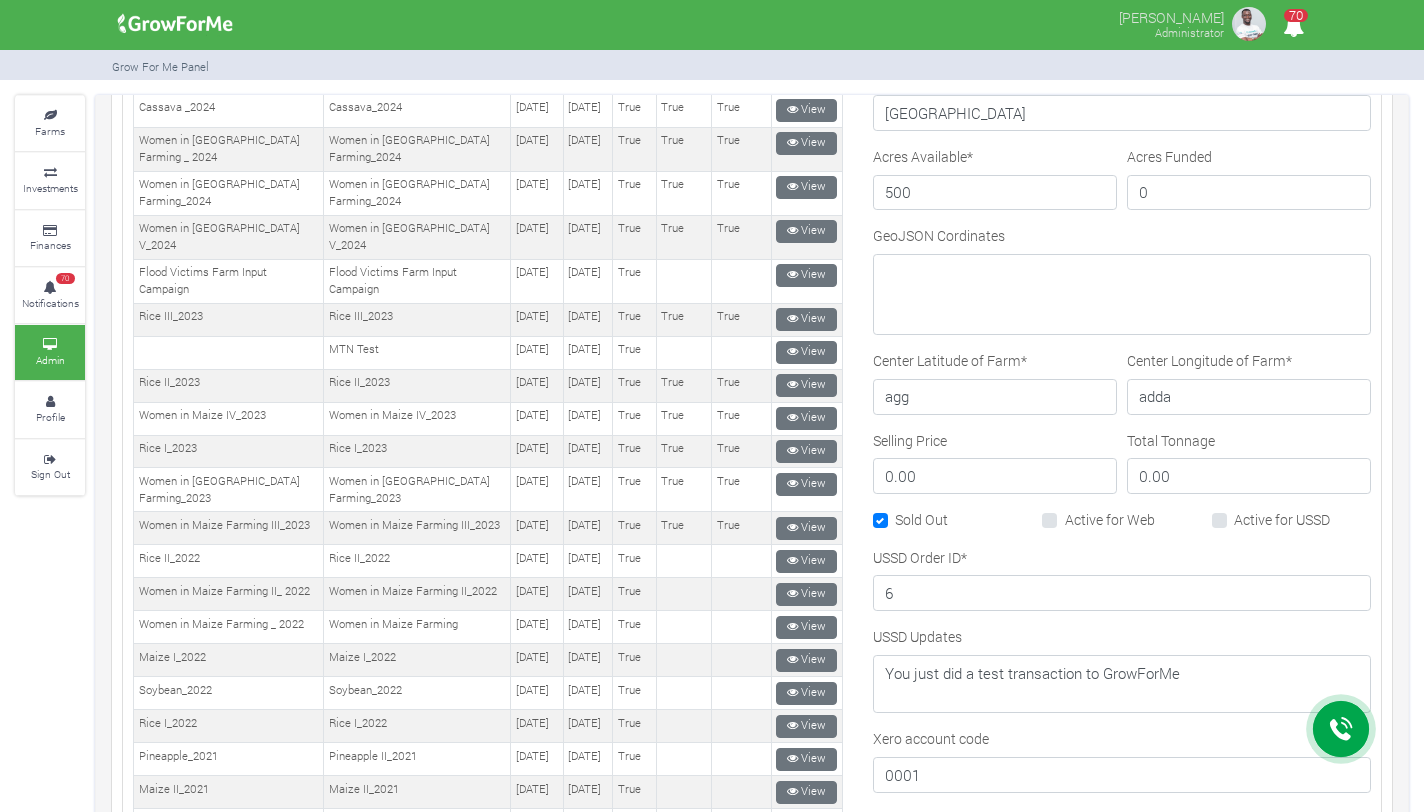 click on "Sold Out" at bounding box center [921, 519] 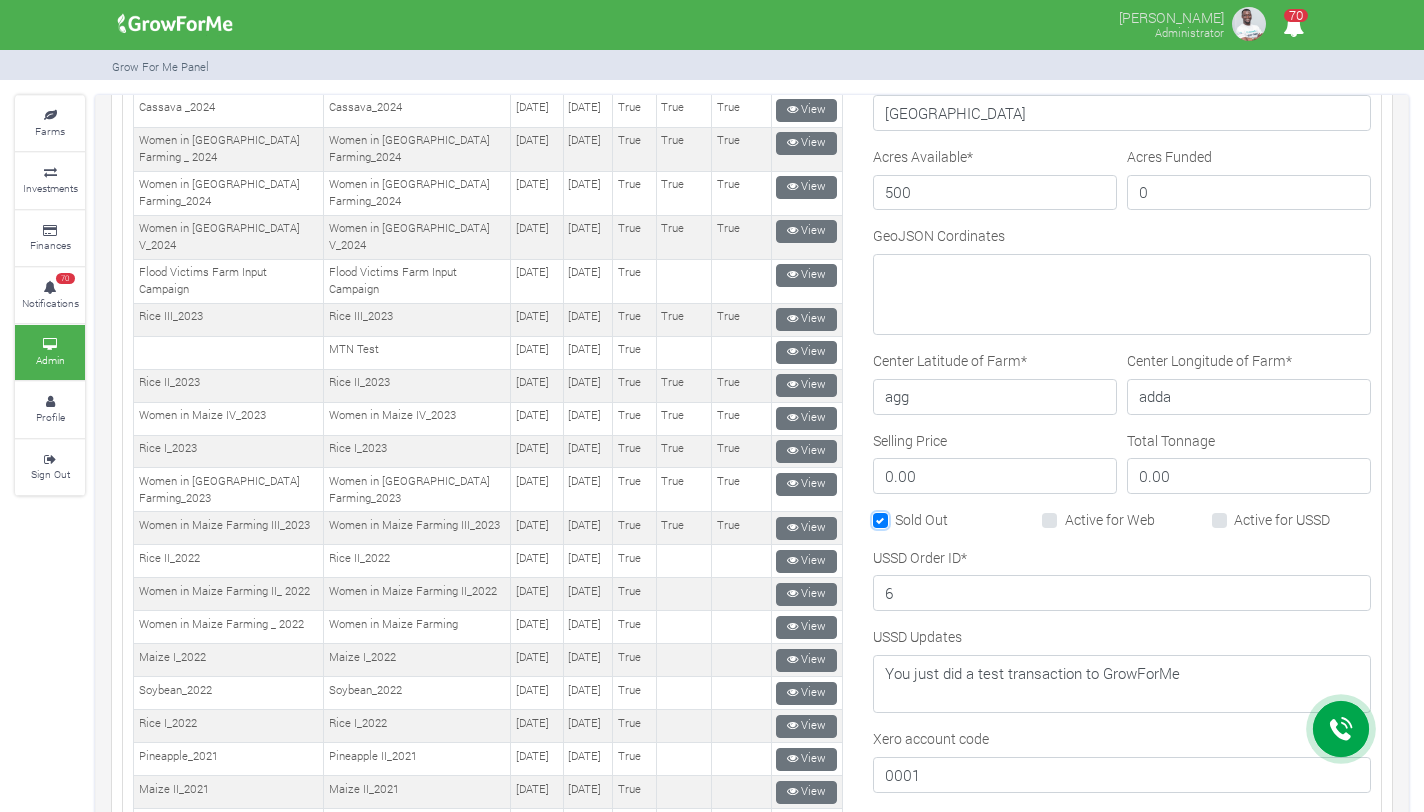 click on "Sold Out" at bounding box center (901, 515) 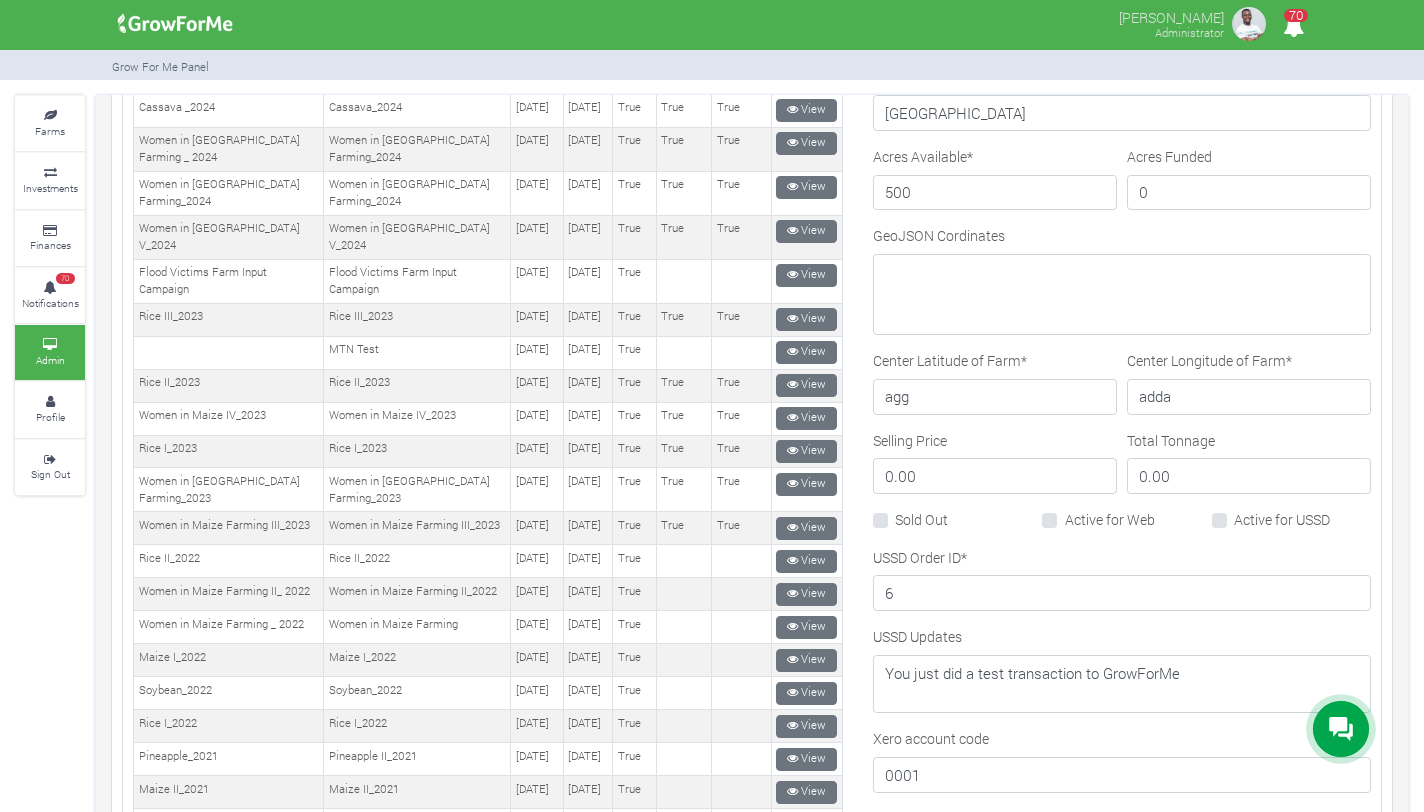 click on "Active for Web" at bounding box center [1110, 519] 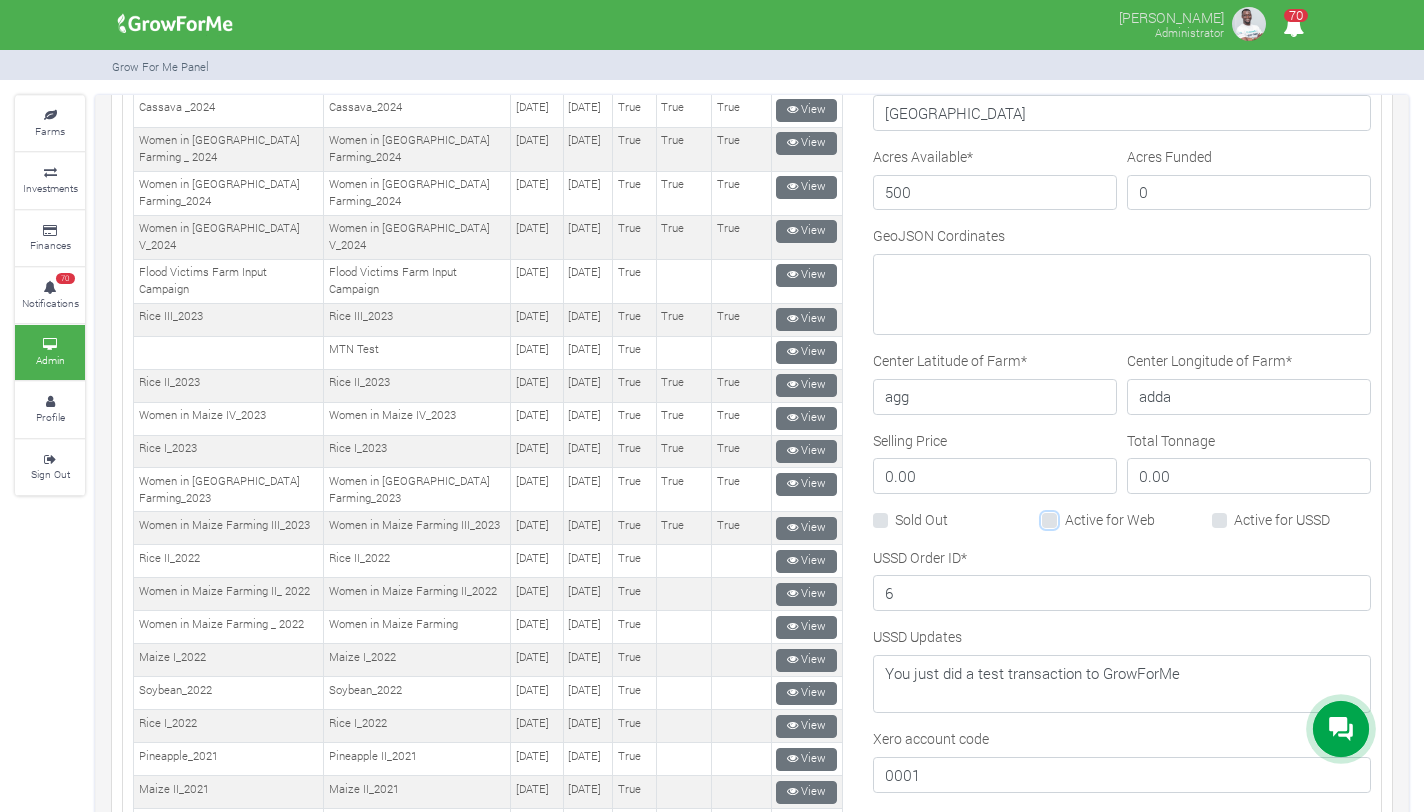 click on "Active for Web" at bounding box center (1071, 515) 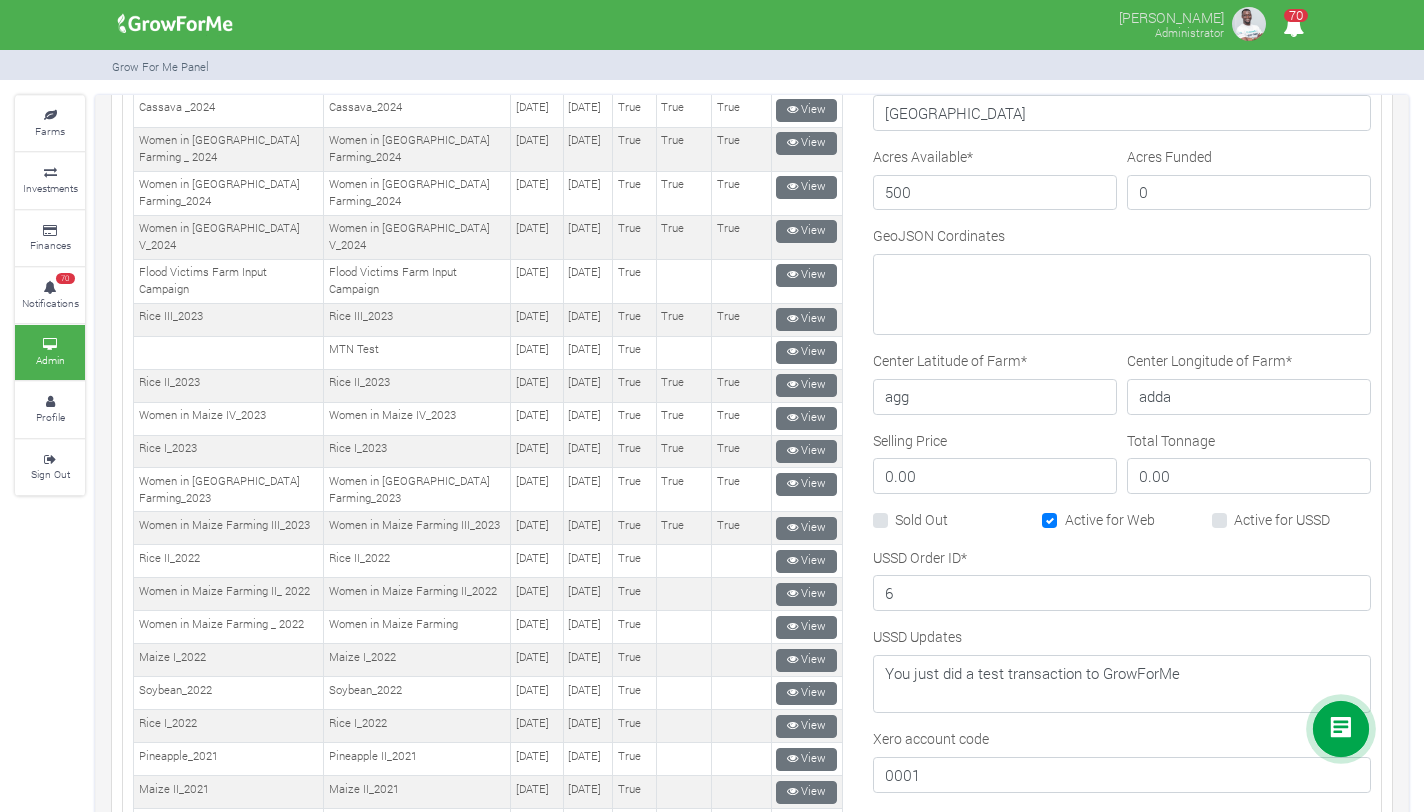 click on "Active for USSD" at bounding box center (1282, 519) 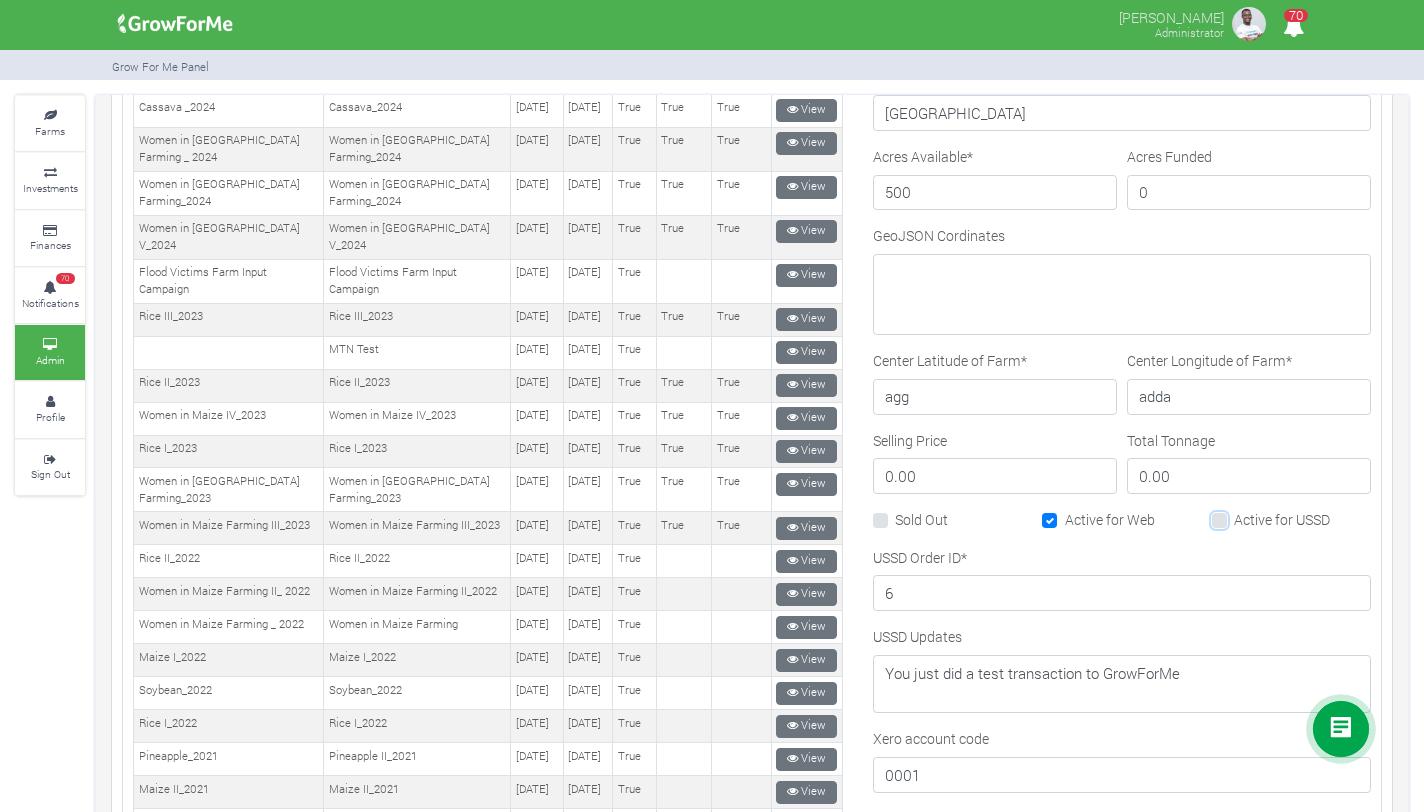 click on "Active for USSD" at bounding box center (1240, 515) 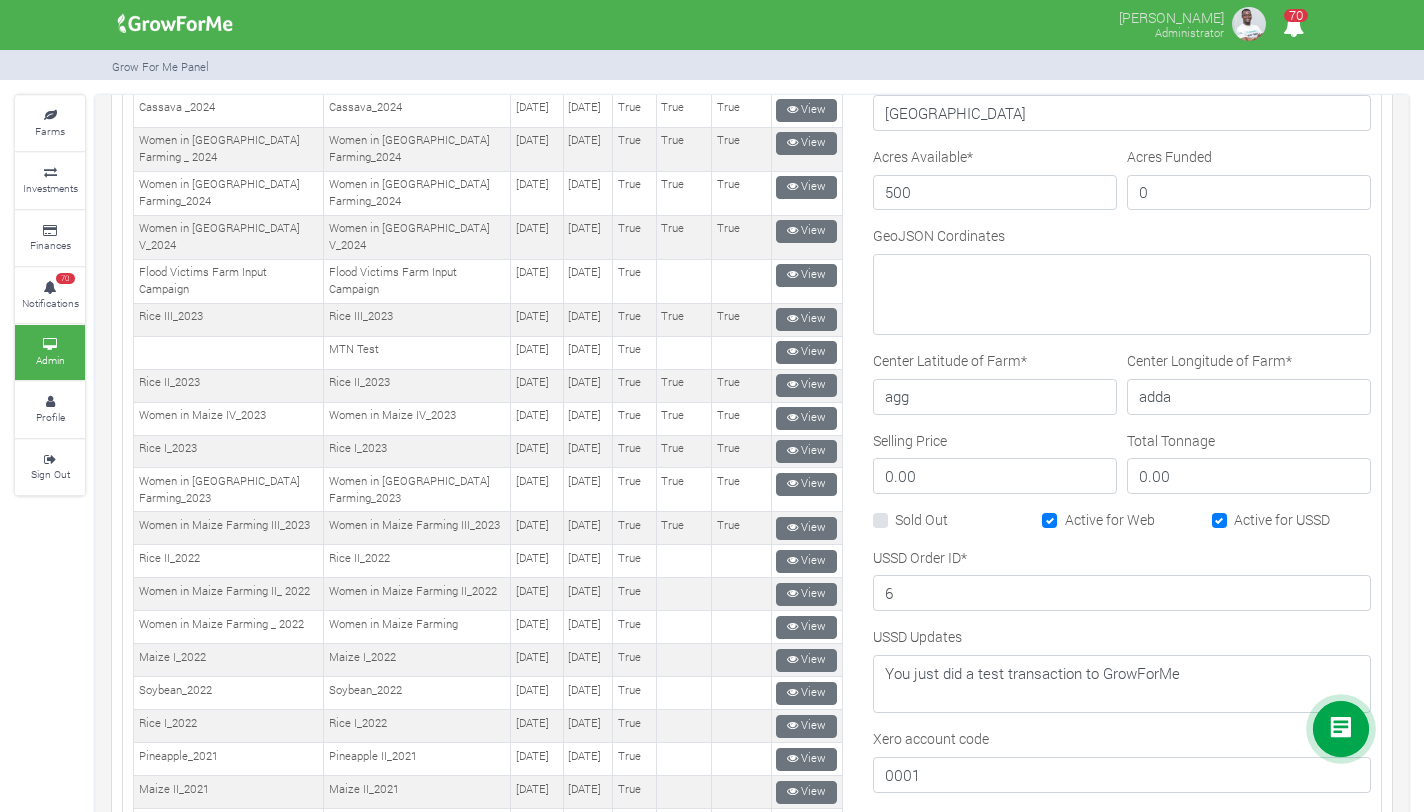 click on "Crop Name
---------   Maize II_2021   Women in Sorghum Farming _ 2024   Cassava II_2025   Chilli   Soybean_2022   Maize I   Cabbage   Pineapple   Maize   Rice I_2023   Maize I_2022   Rice   Soybean   Soybean   Women in Maize V_2024   Rice I_2022   Rice II_2022   Maize II   Soybean II   Women in Soybean Farming_2023   Rice II_2023   Flood Victims Farm Input Campaign   Cassava II_2024   Women in Maize VIII_2025   Women in Maize IV_2023   Cassava I_2025   Women in Maize Farming II_ 2022   Cassava _2024   Women in Organic Soybeans Farming_2025   Women in Maize Farming _ 2022   Women in Maize Farming III_2023   Pineapple II   Rice III_2023   Pineapple_2021" at bounding box center (1122, 492) 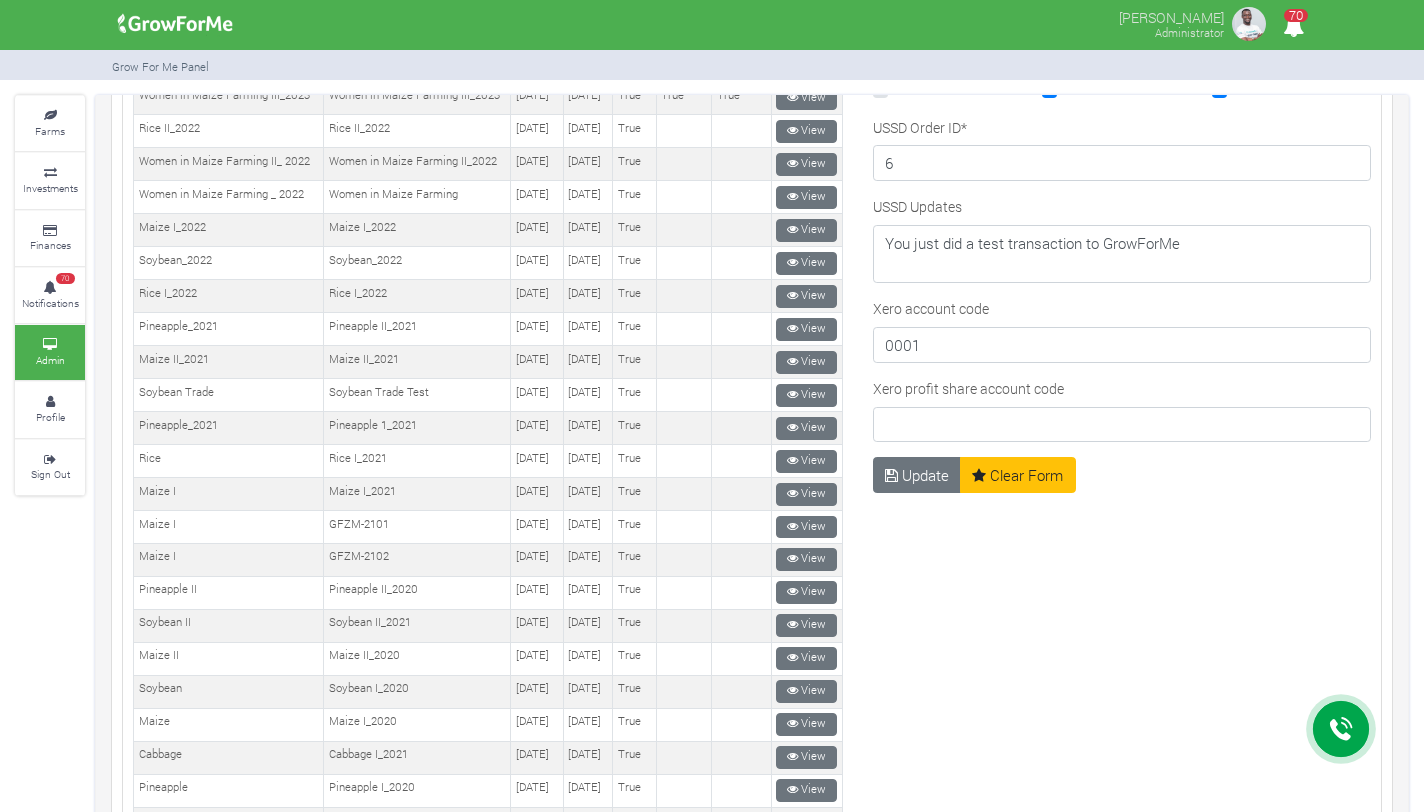 scroll, scrollTop: 1158, scrollLeft: 0, axis: vertical 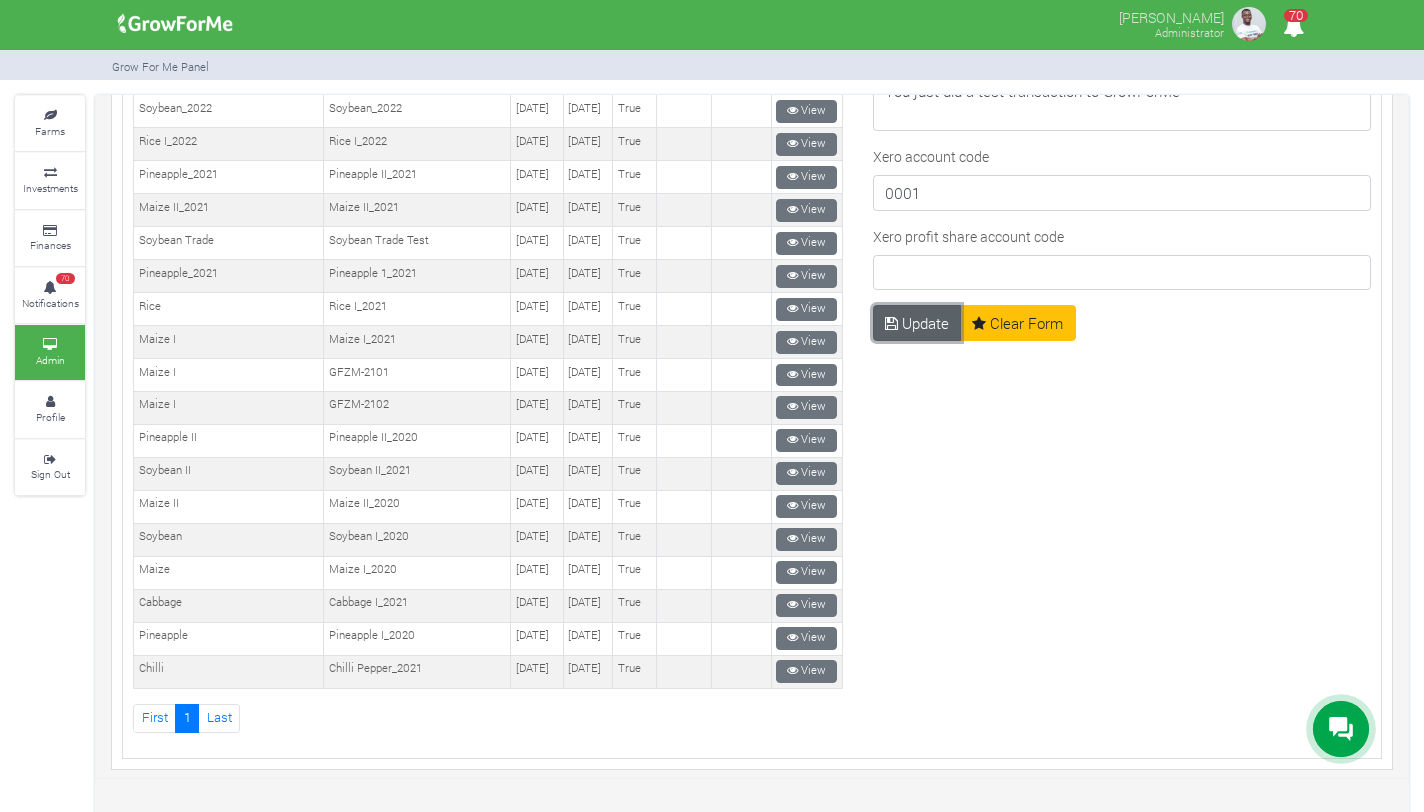click on "Update" at bounding box center (917, 323) 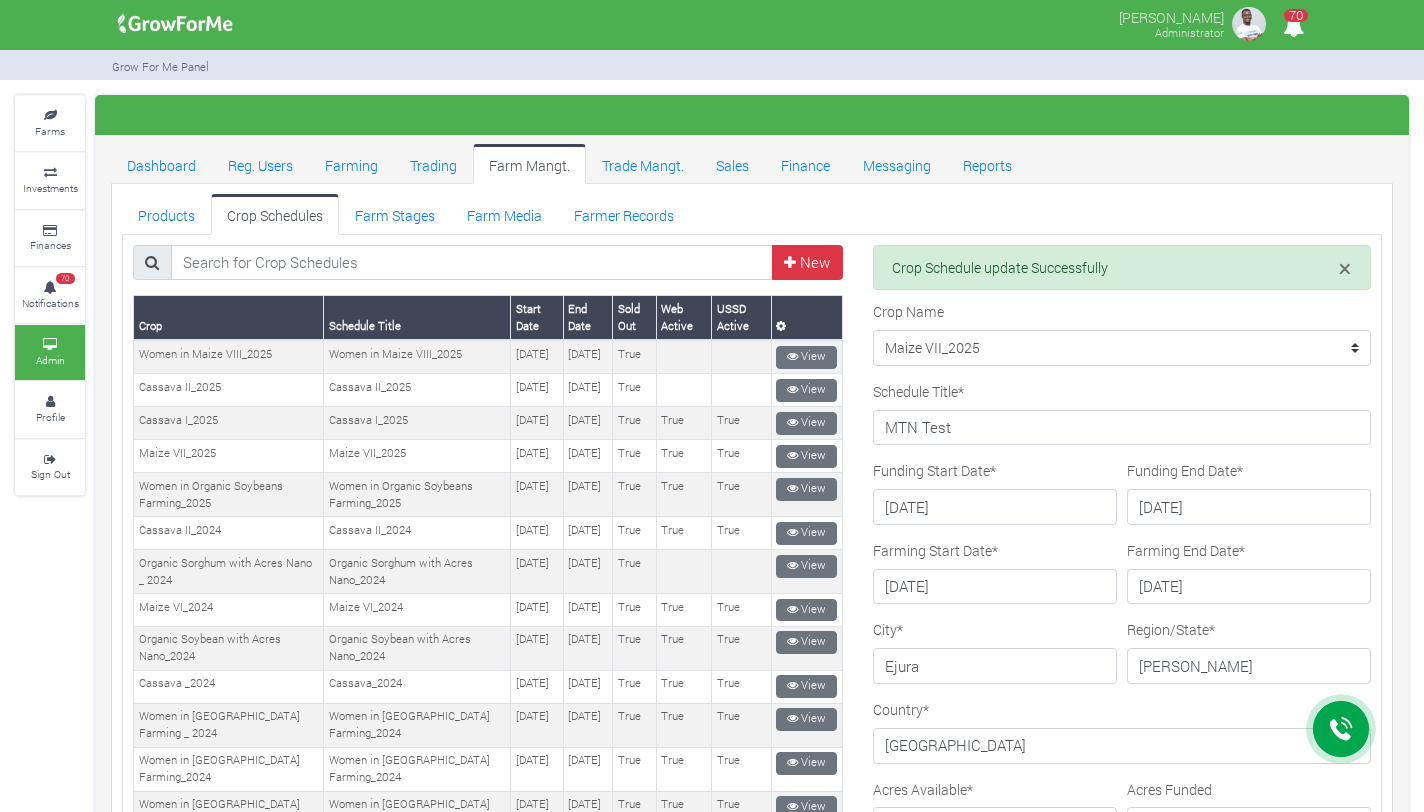 scroll, scrollTop: 0, scrollLeft: 0, axis: both 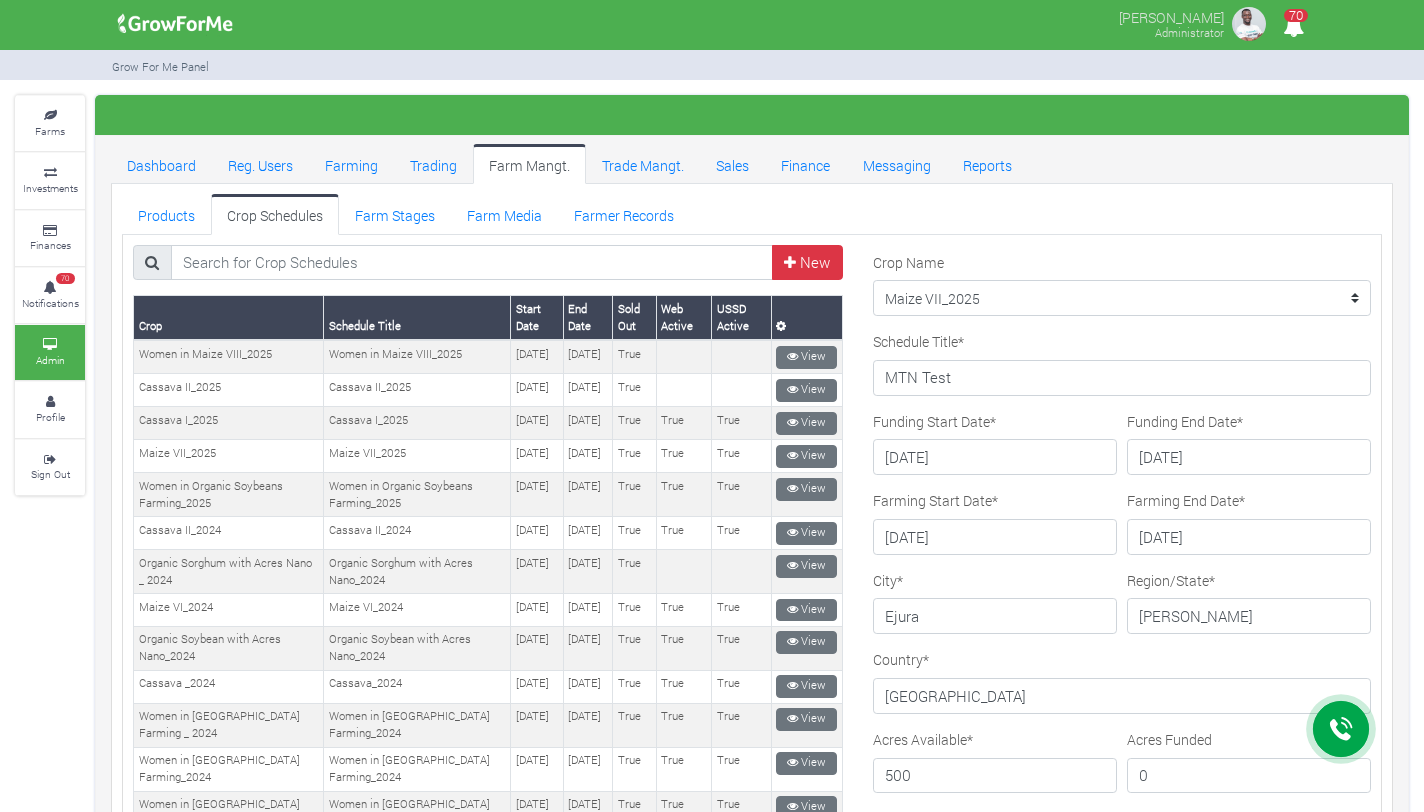 click on "Crop Name
---------   Maize II_2021   Women in Sorghum Farming _ 2024   Cassava II_2025   Chilli   Soybean_2022   Maize I   Cabbage   Pineapple   Maize   Rice I_2023   Maize I_2022   Rice   Soybean   Soybean   Women in Maize V_2024   Rice I_2022   Rice II_2022   Maize II   Soybean II   Women in Soybean Farming_2023   Rice II_2023   Flood Victims Farm Input Campaign   Cassava II_2024   Women in Maize VIII_2025   Women in Maize IV_2023   Cassava I_2025   Women in Maize Farming II_ 2022   Cassava _2024   Women in Organic Soybeans Farming_2025   Women in Maize Farming _ 2022   Women in Maize Farming III_2023   Pineapple II   Rice III_2023   Pineapple_2021   Women in Soybean Farming_2024   Organic Soybean with Acres Nano_2024   Organic Sorghum with Acres Nano _ 2024   Maize VI_2024   Maize VII_2025" at bounding box center [1122, 284] 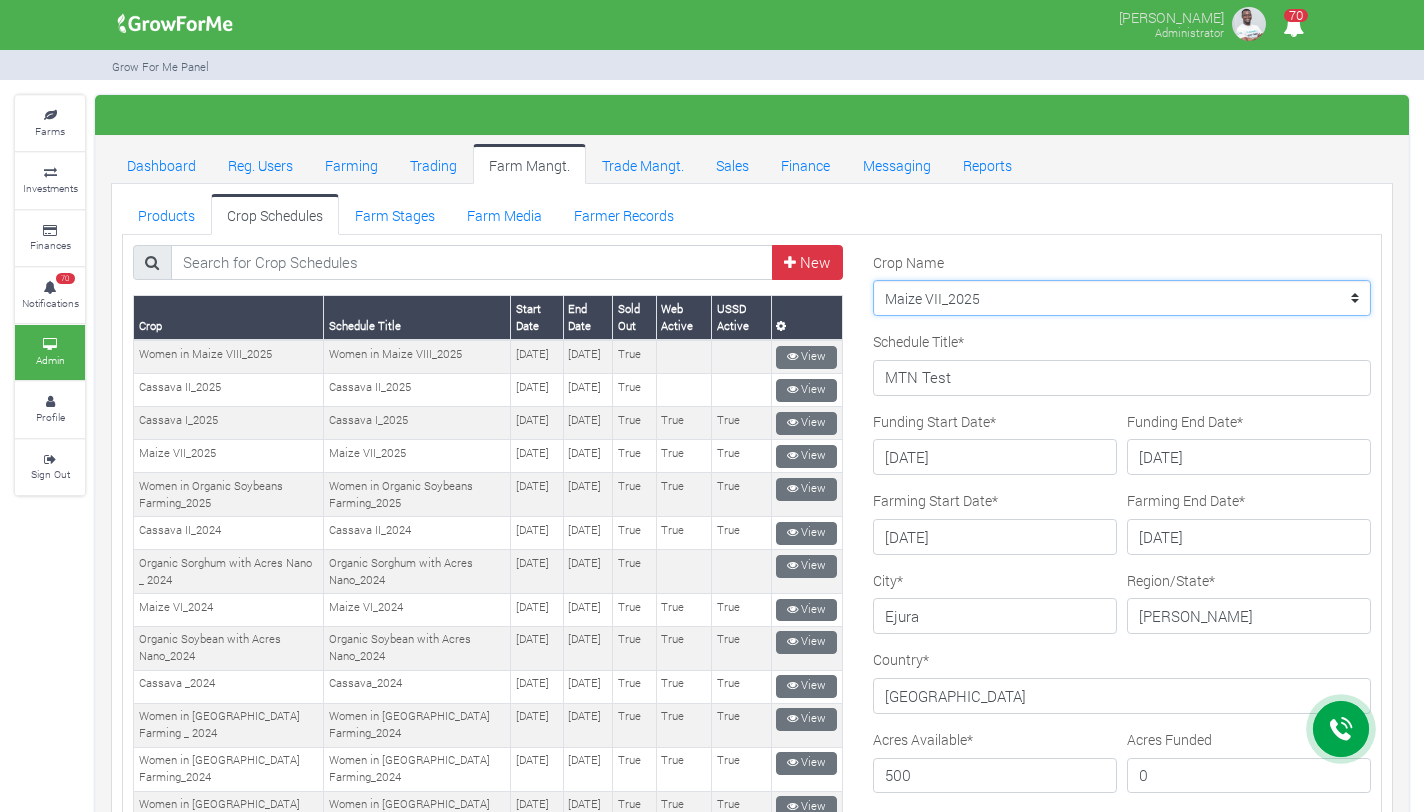 click on "---------   Maize II_2021   Women in Sorghum Farming _ 2024   Cassava II_2025   Chilli   Soybean_2022   Maize I   Cabbage   Pineapple   Maize   Rice I_2023   Maize I_2022   Rice   Soybean   Soybean   Women in Maize V_2024   Rice I_2022   Rice II_2022   Maize II   Soybean II   Women in Soybean Farming_2023   Rice II_2023   Flood Victims Farm Input Campaign   Cassava II_2024   Women in Maize VIII_2025   Women in Maize IV_2023   Cassava I_2025   Women in Maize Farming II_ 2022   Cassava _2024   Women in Organic Soybeans Farming_2025   Women in Maize Farming _ 2022   Women in Maize Farming III_2023   Pineapple II   Rice III_2023   Pineapple_2021   Women in Soybean Farming_2024   Organic Soybean with Acres Nano_2024   Organic Sorghum with Acres Nano _ 2024   Maize VI_2024   Maize VII_2025" at bounding box center (1122, 298) 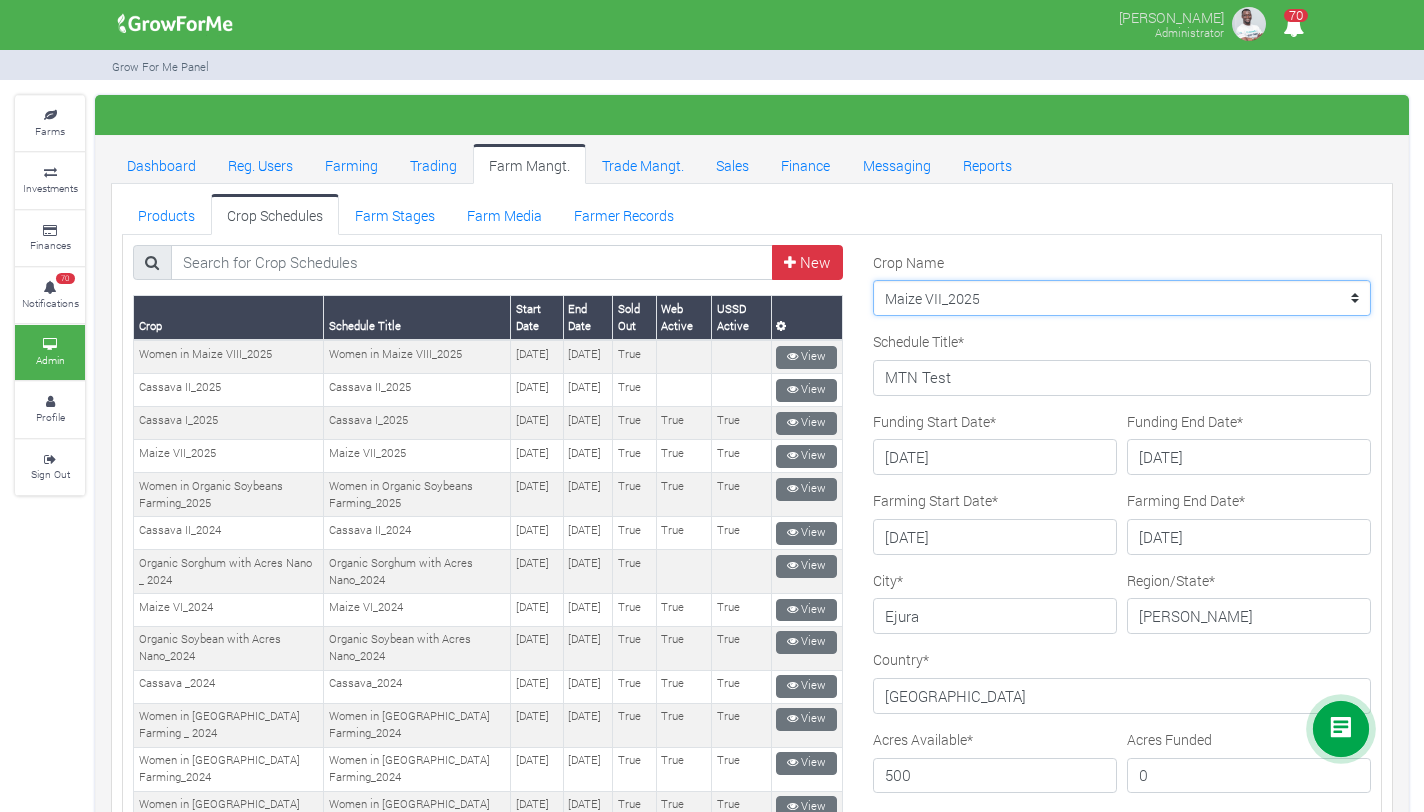 select on "4" 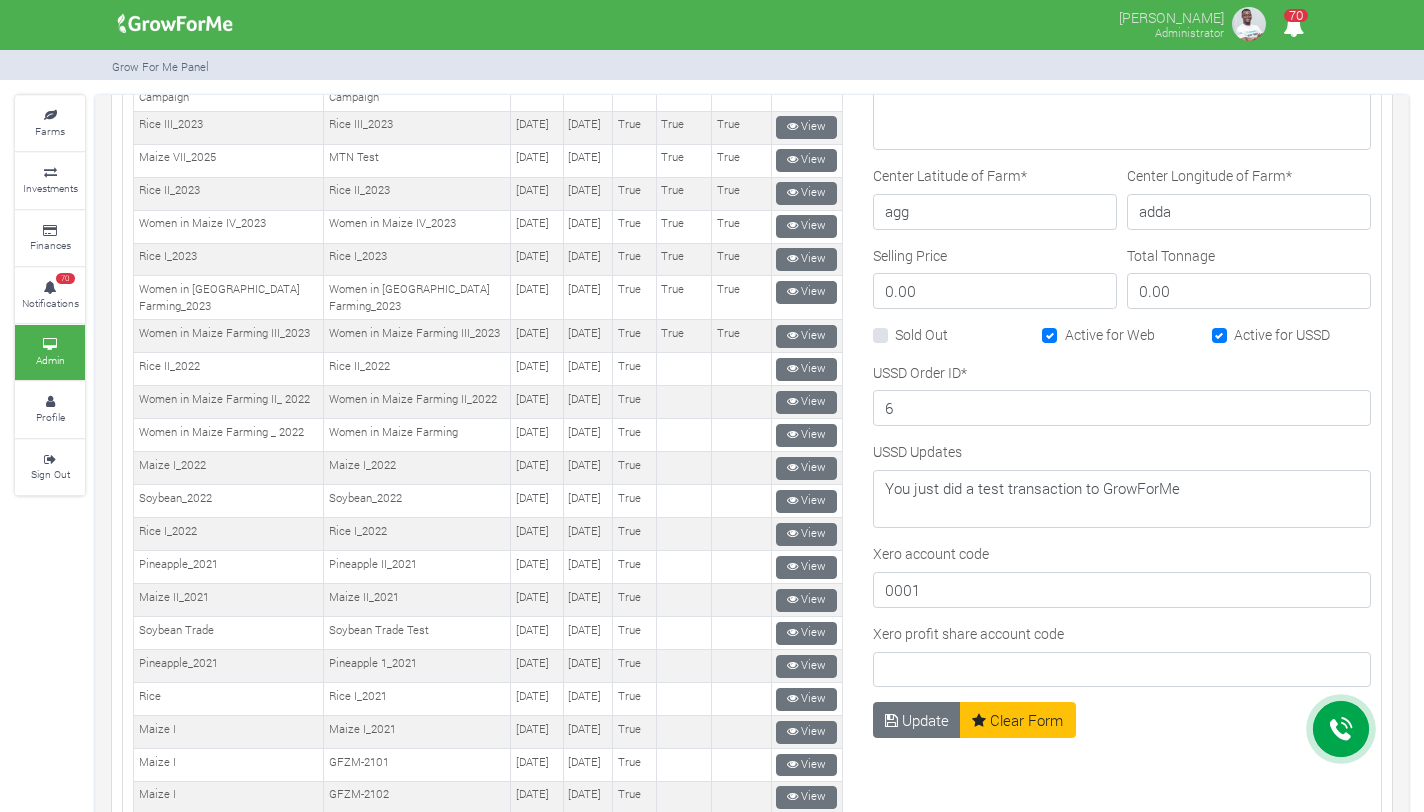 scroll, scrollTop: 1165, scrollLeft: 0, axis: vertical 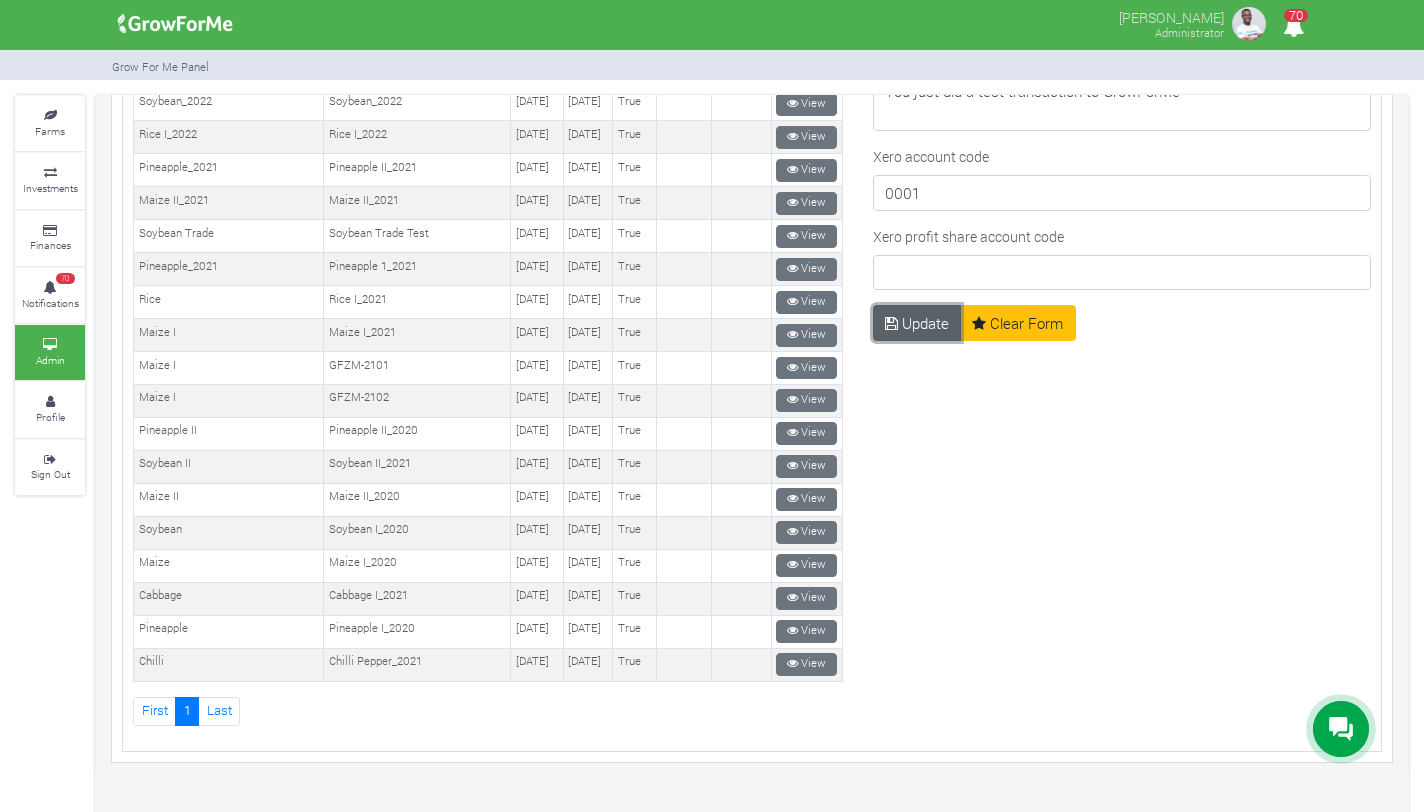 click on "Update" at bounding box center [917, 323] 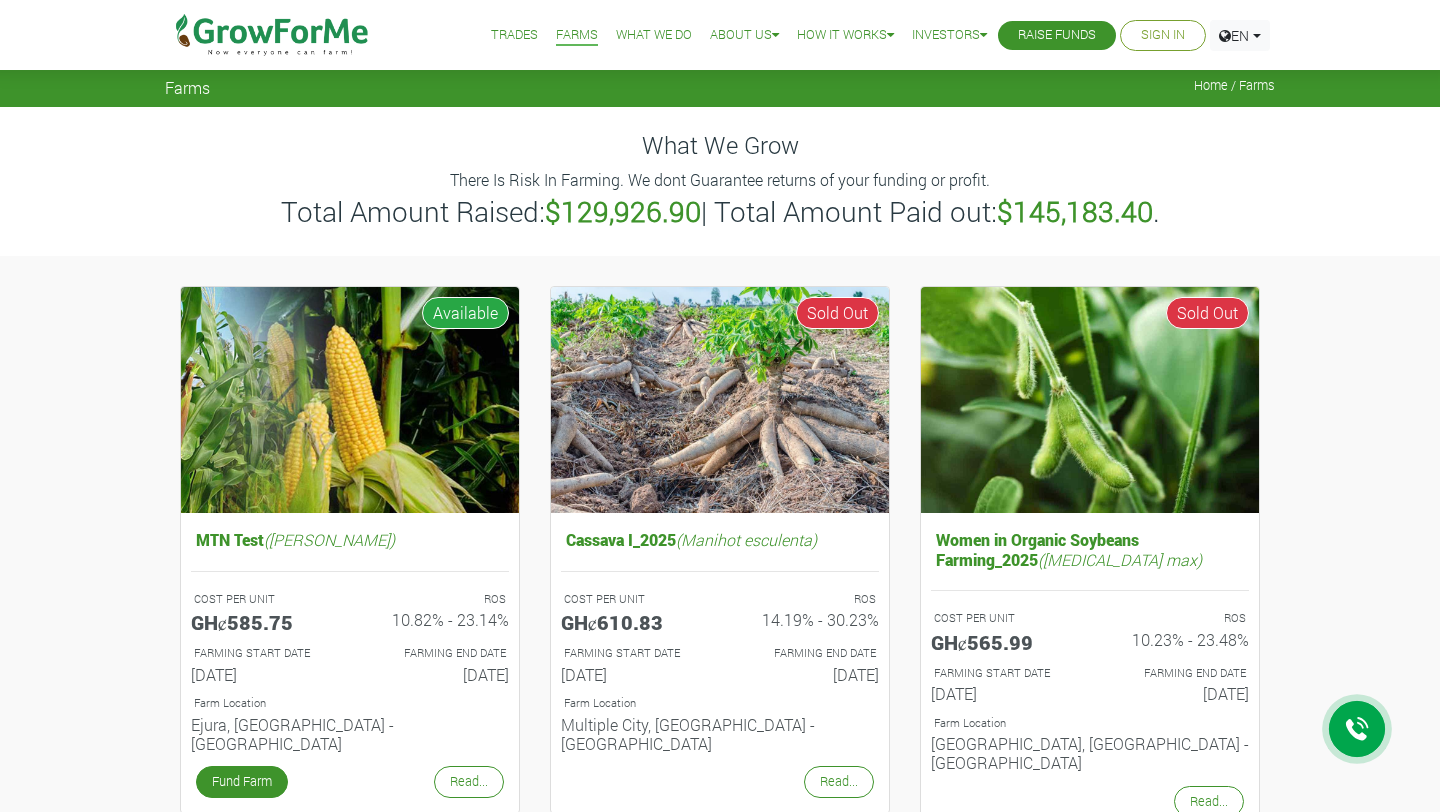scroll, scrollTop: 0, scrollLeft: 0, axis: both 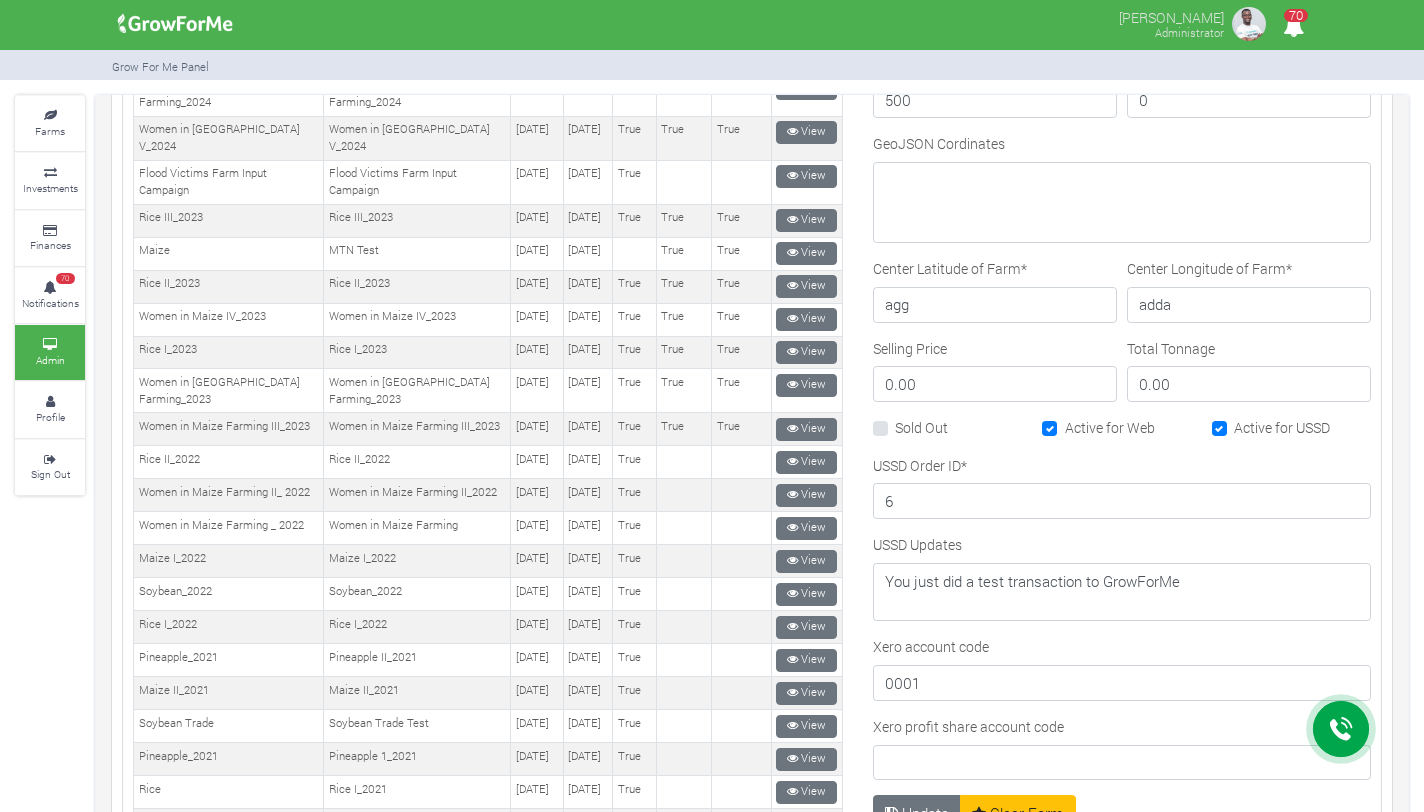 click on "Active for Web" at bounding box center [1110, 427] 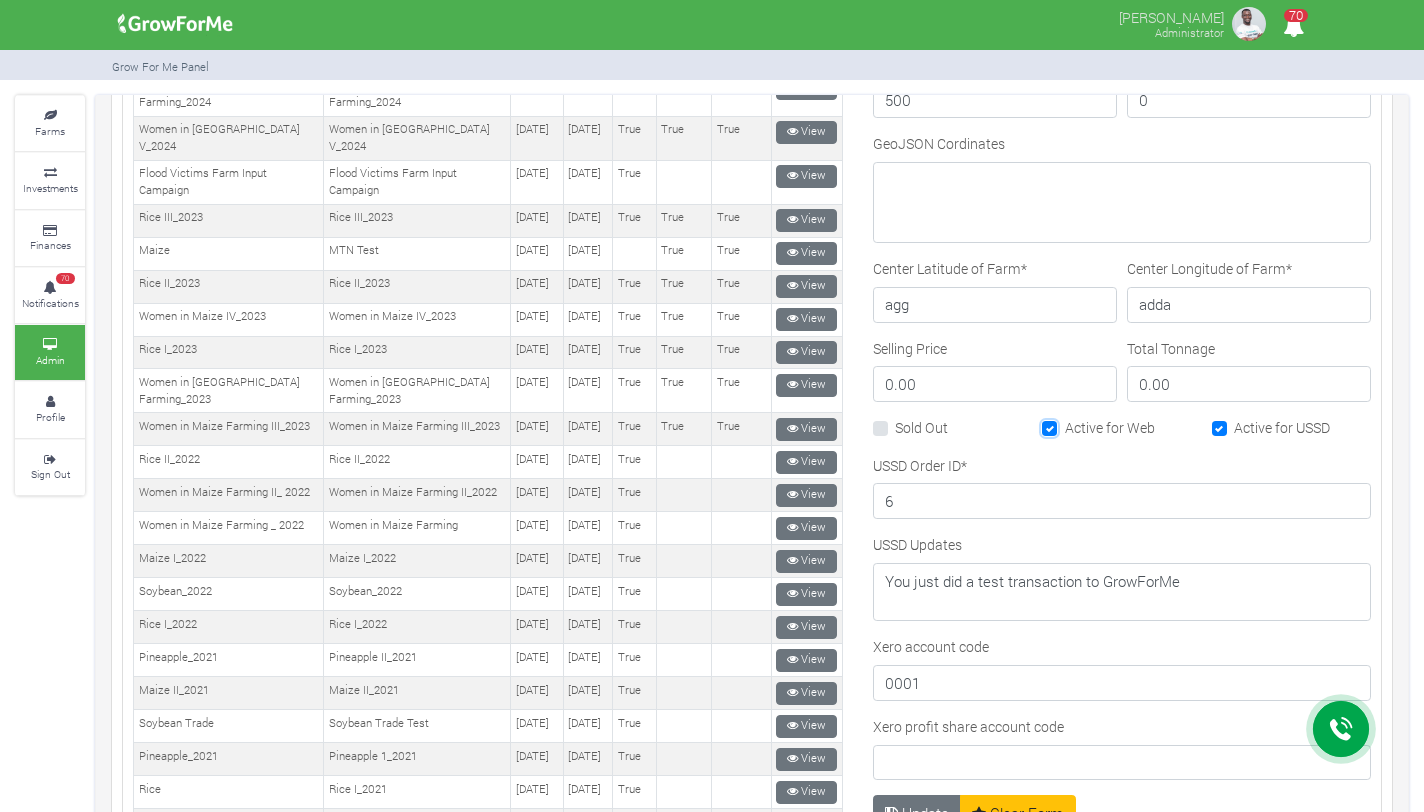 click on "Active for Web" at bounding box center (1071, 423) 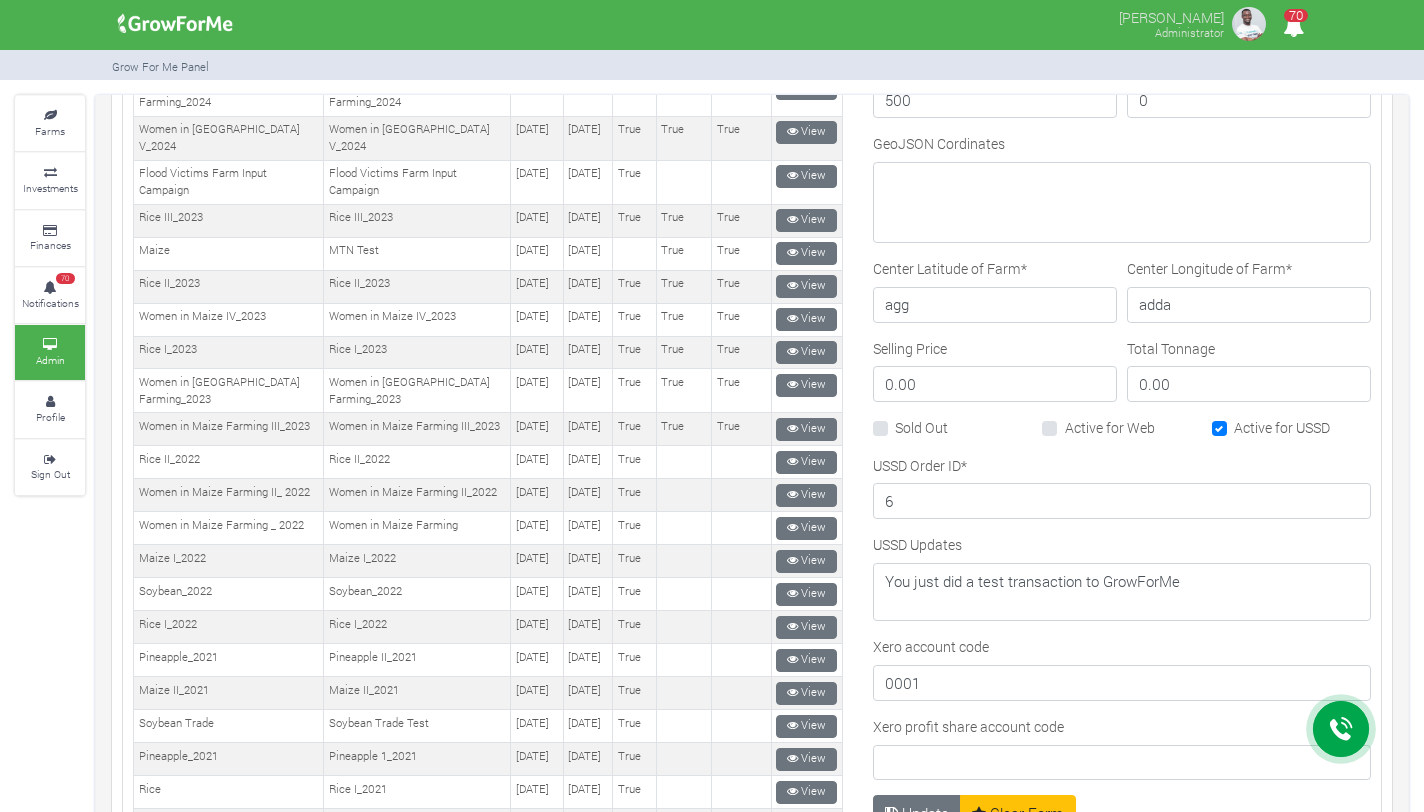 click on "Active for USSD" at bounding box center [1282, 427] 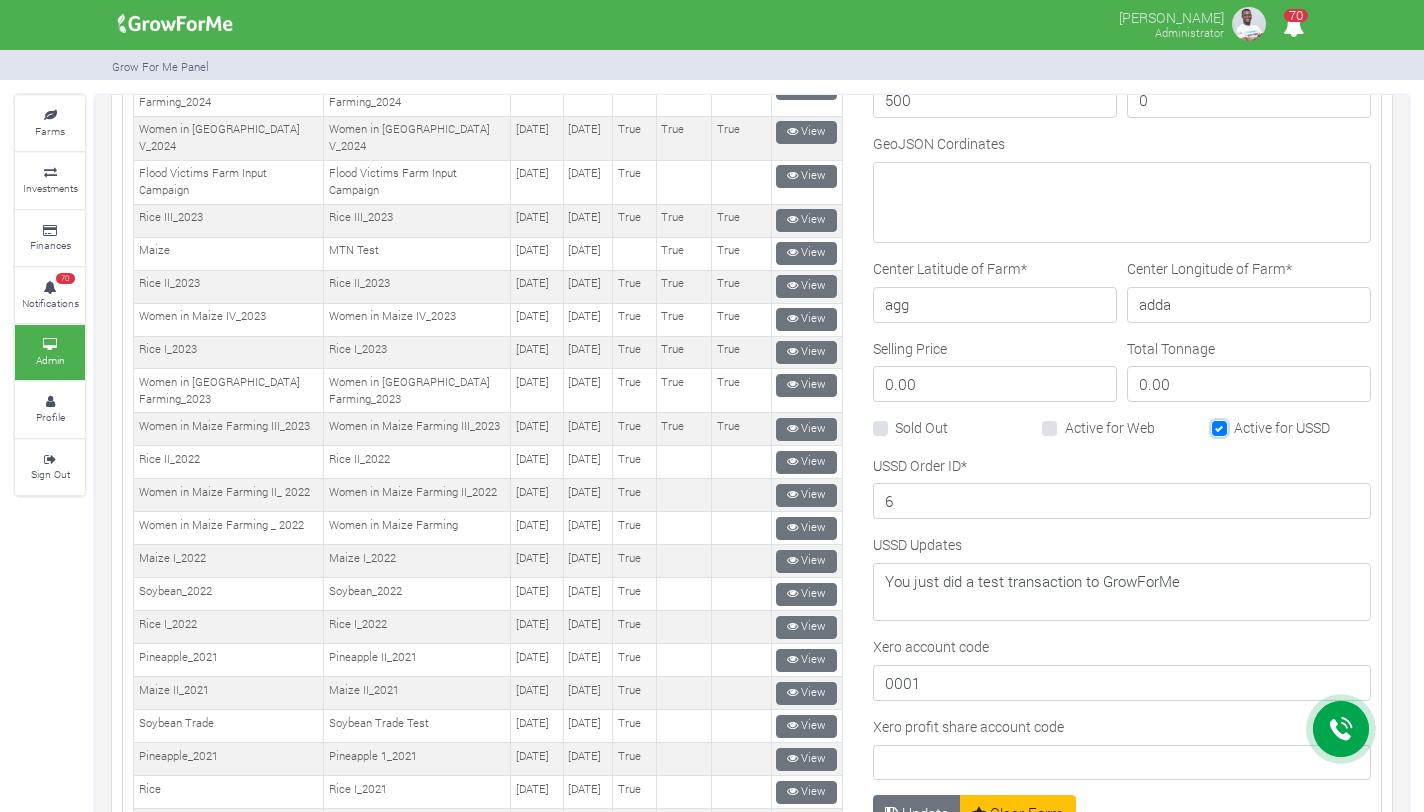 click on "Active for USSD" at bounding box center [1240, 423] 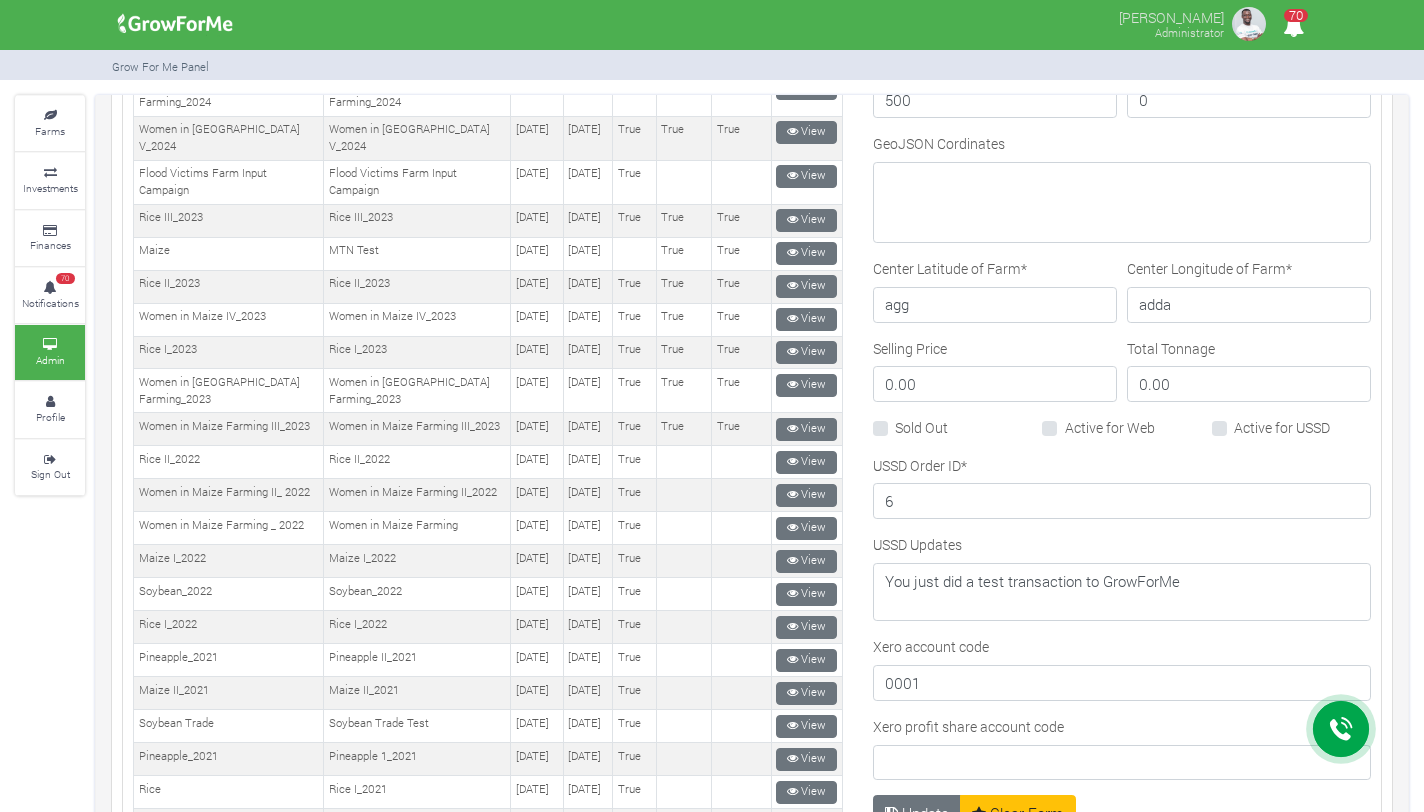 click on "Sold Out" at bounding box center [952, 428] 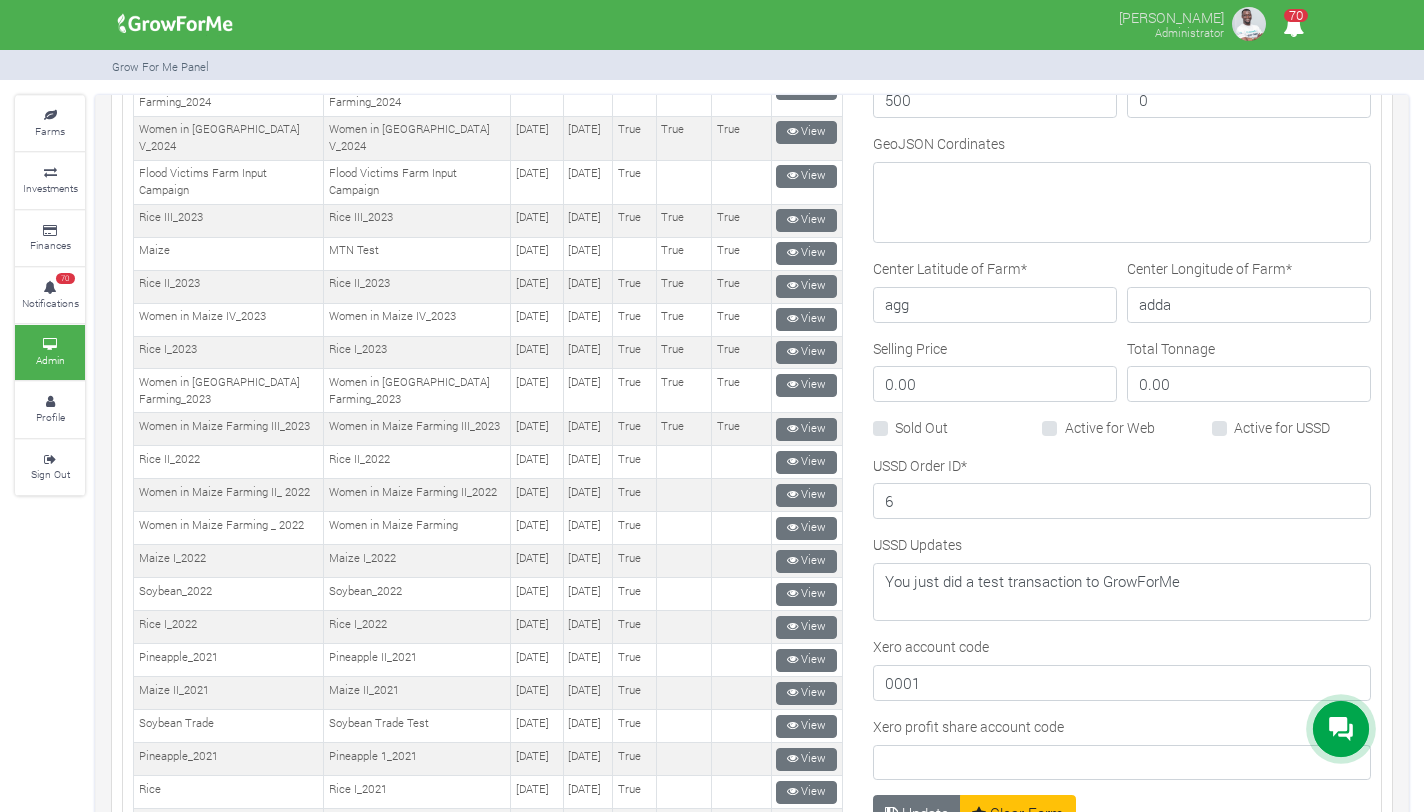 click on "Sold Out" at bounding box center [921, 427] 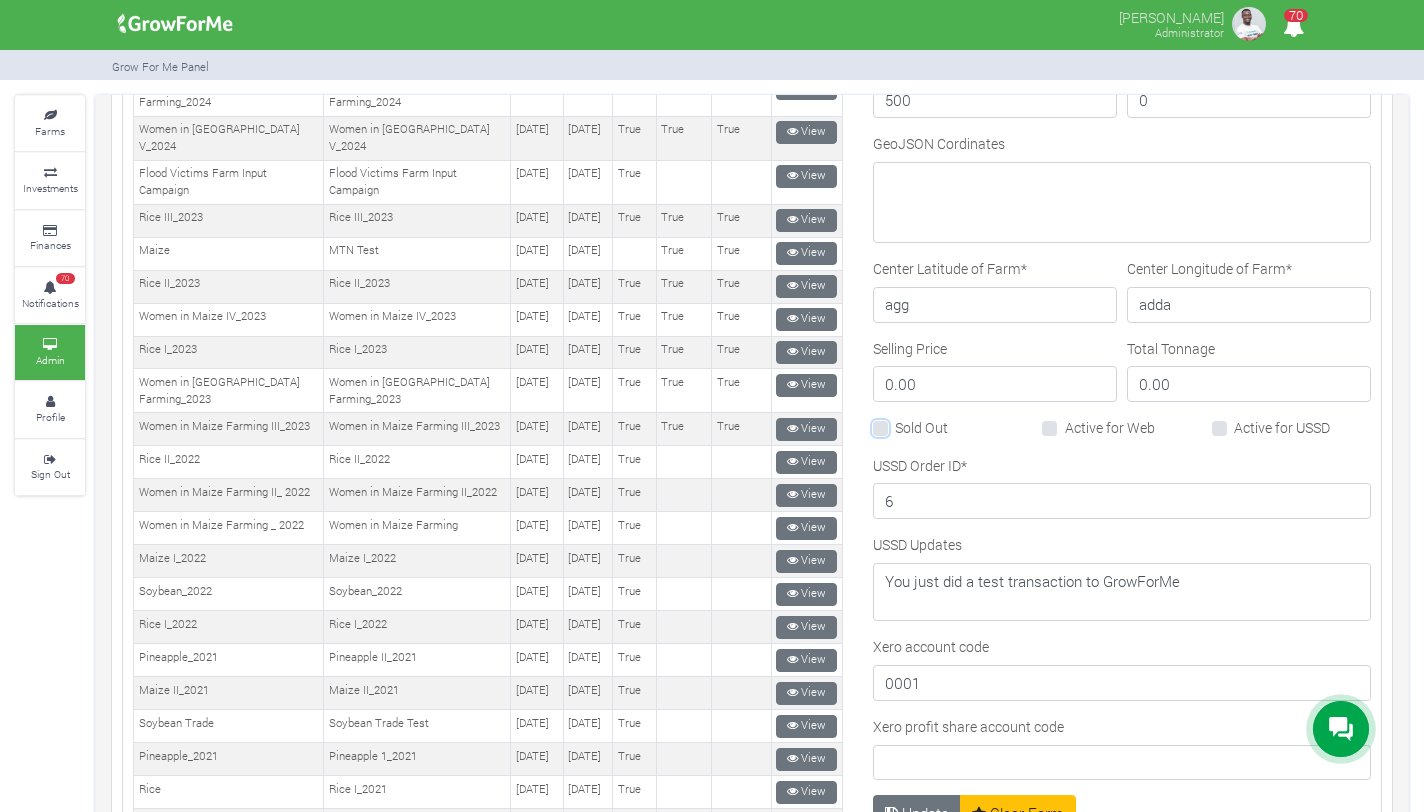 click on "Sold Out" at bounding box center [901, 423] 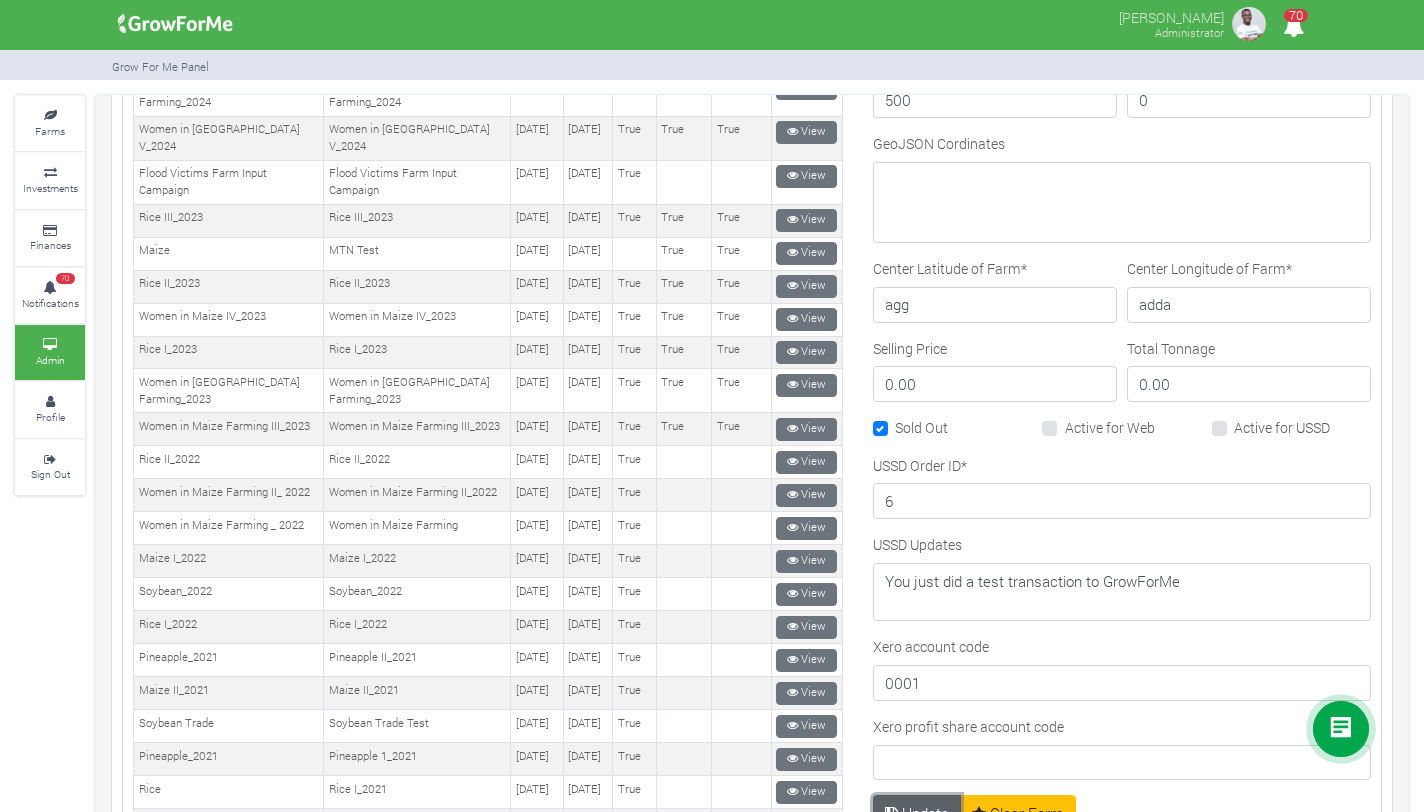 click on "Update" at bounding box center [917, 813] 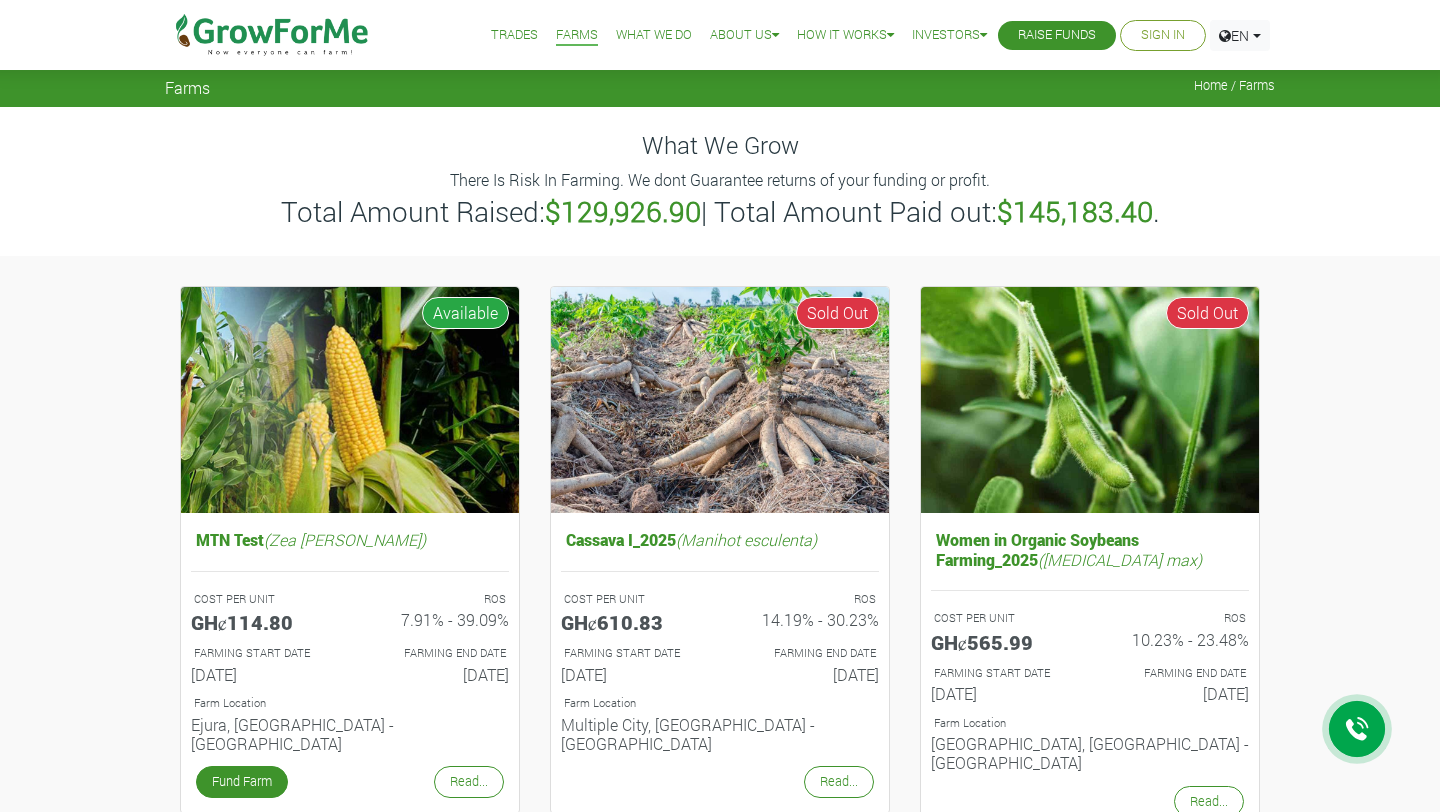 scroll, scrollTop: 0, scrollLeft: 0, axis: both 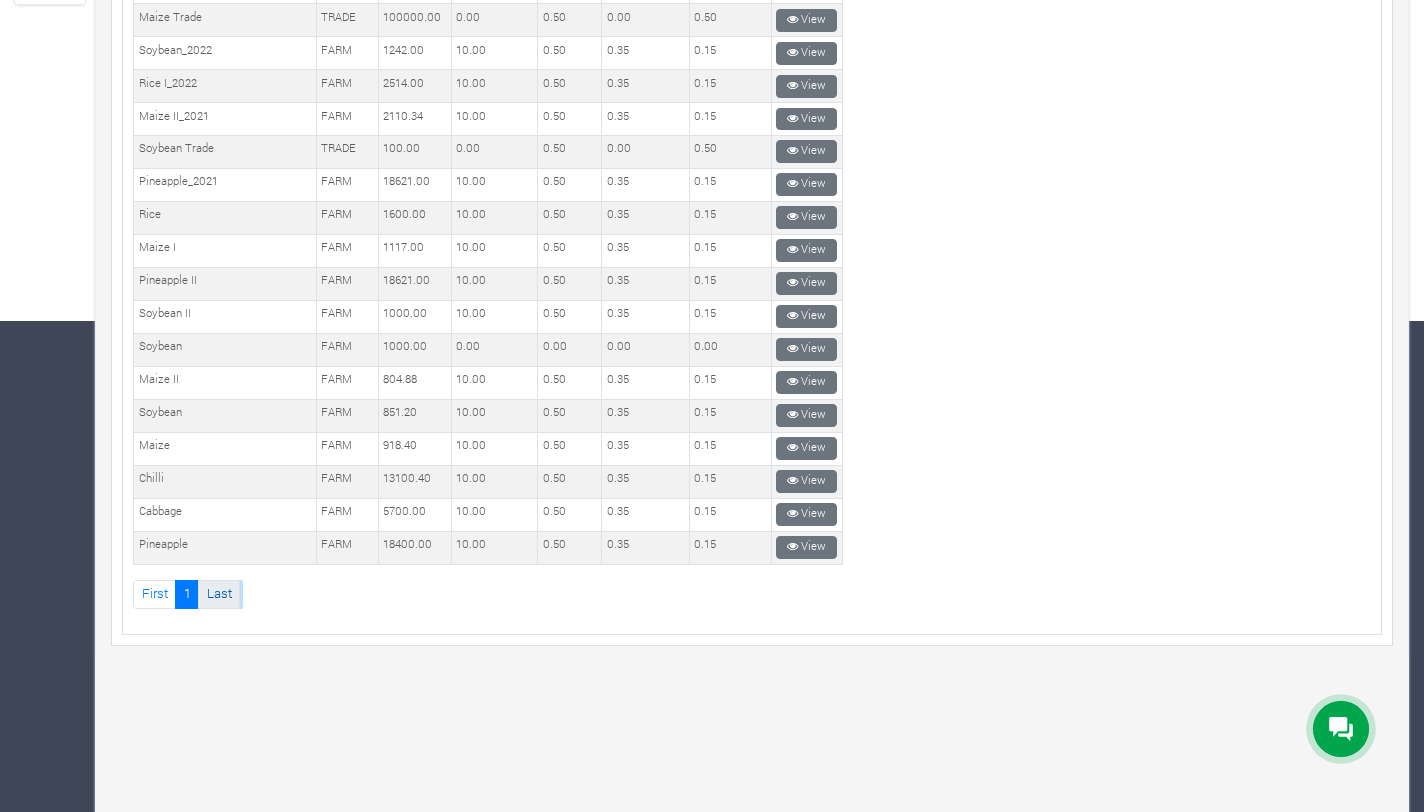 click on "Last" at bounding box center [219, 594] 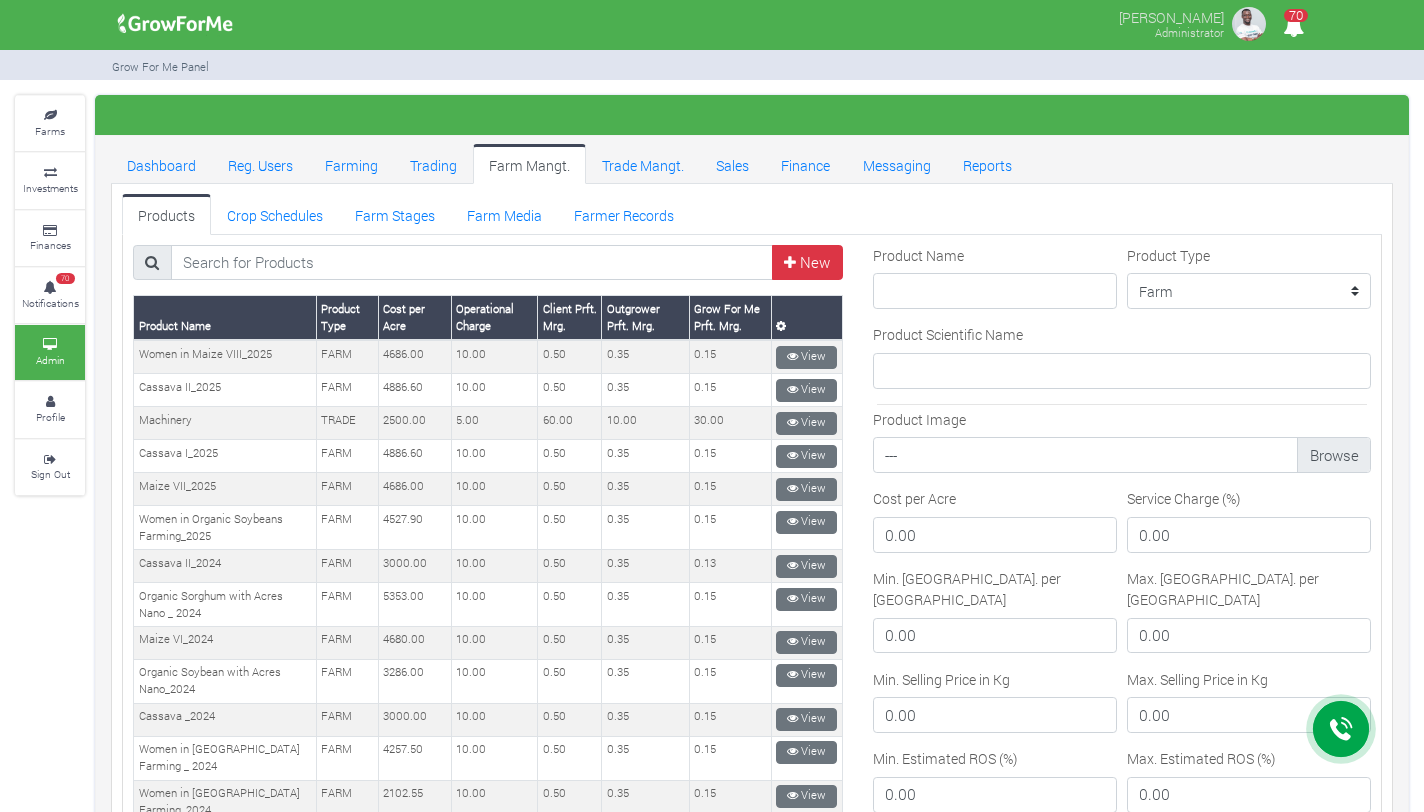 scroll, scrollTop: 0, scrollLeft: 0, axis: both 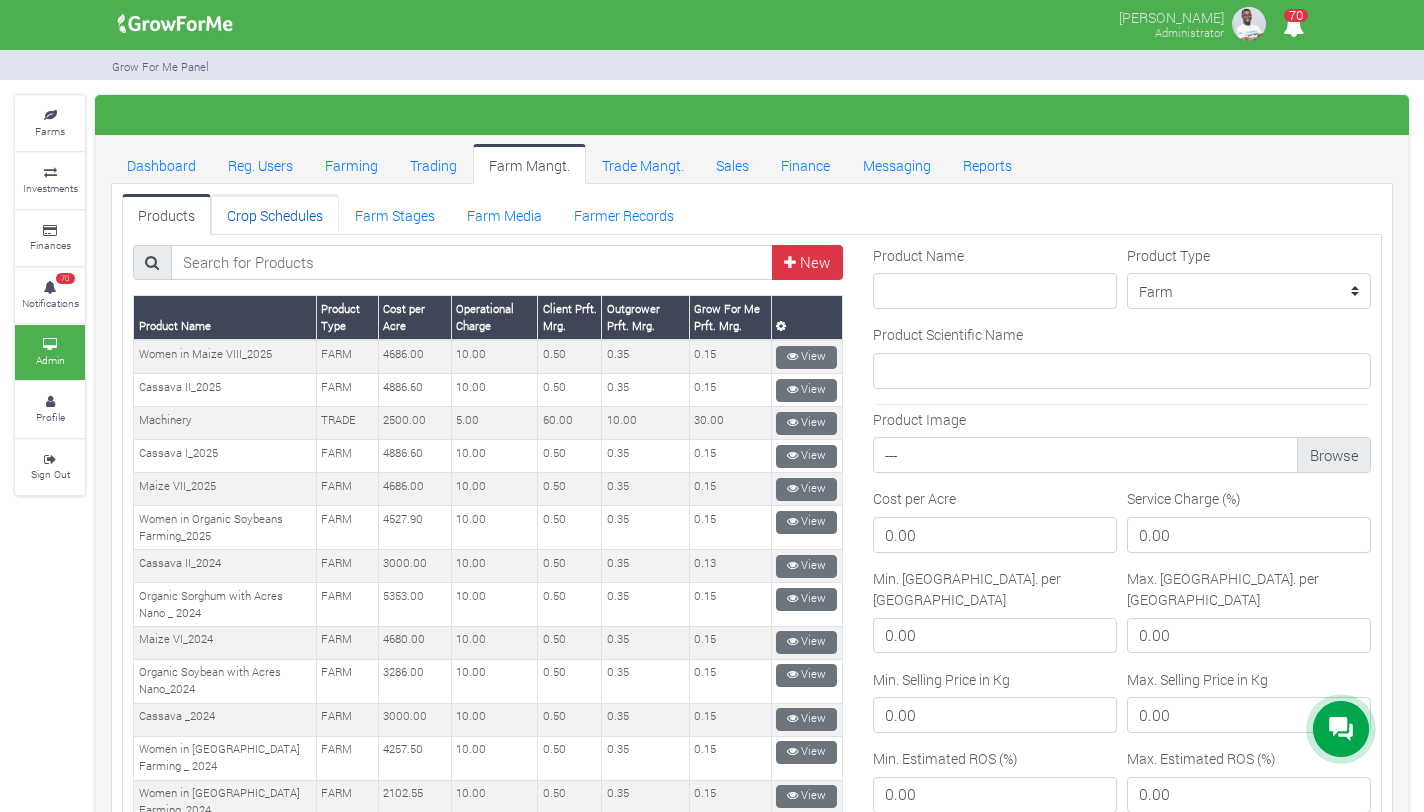 click on "Crop Schedules" at bounding box center [275, 214] 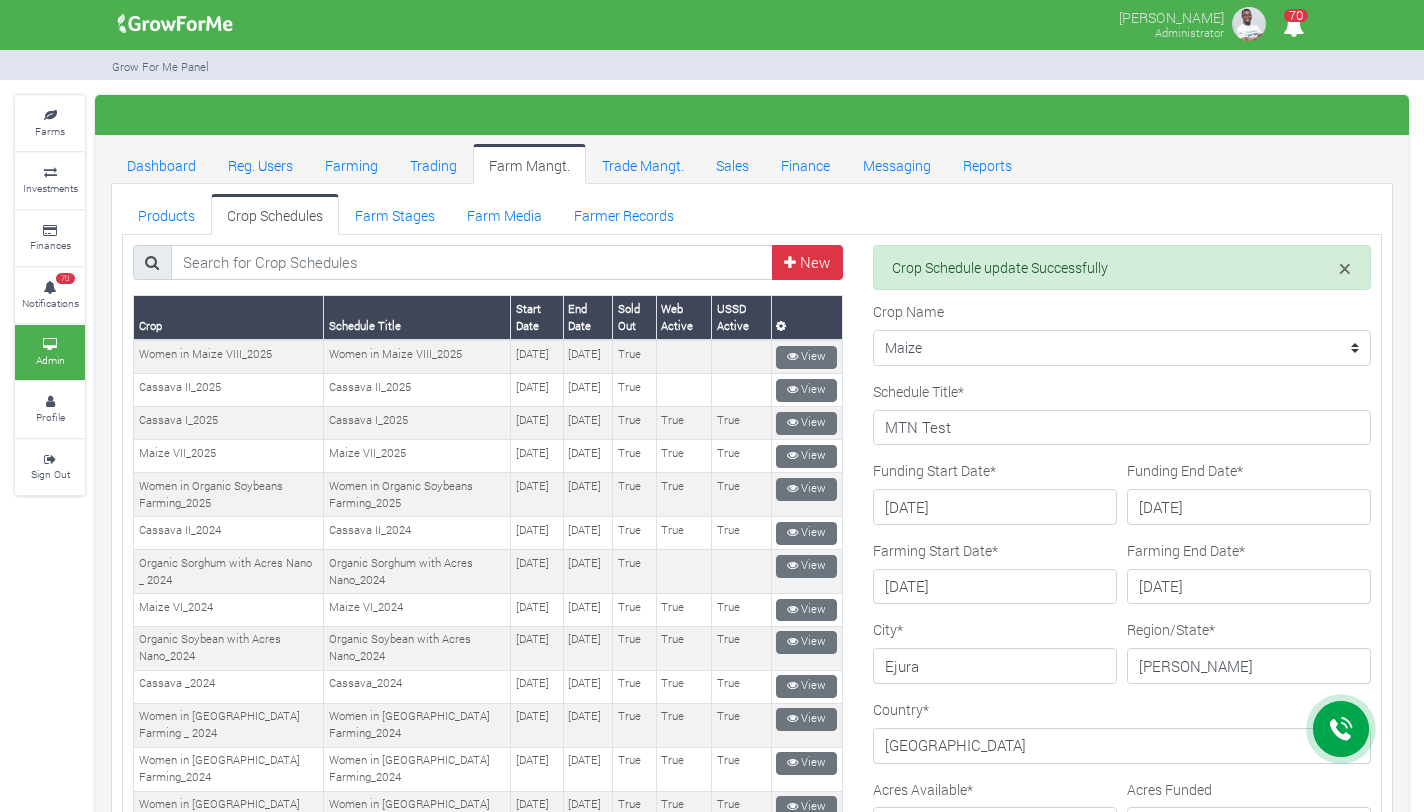 scroll, scrollTop: 0, scrollLeft: 0, axis: both 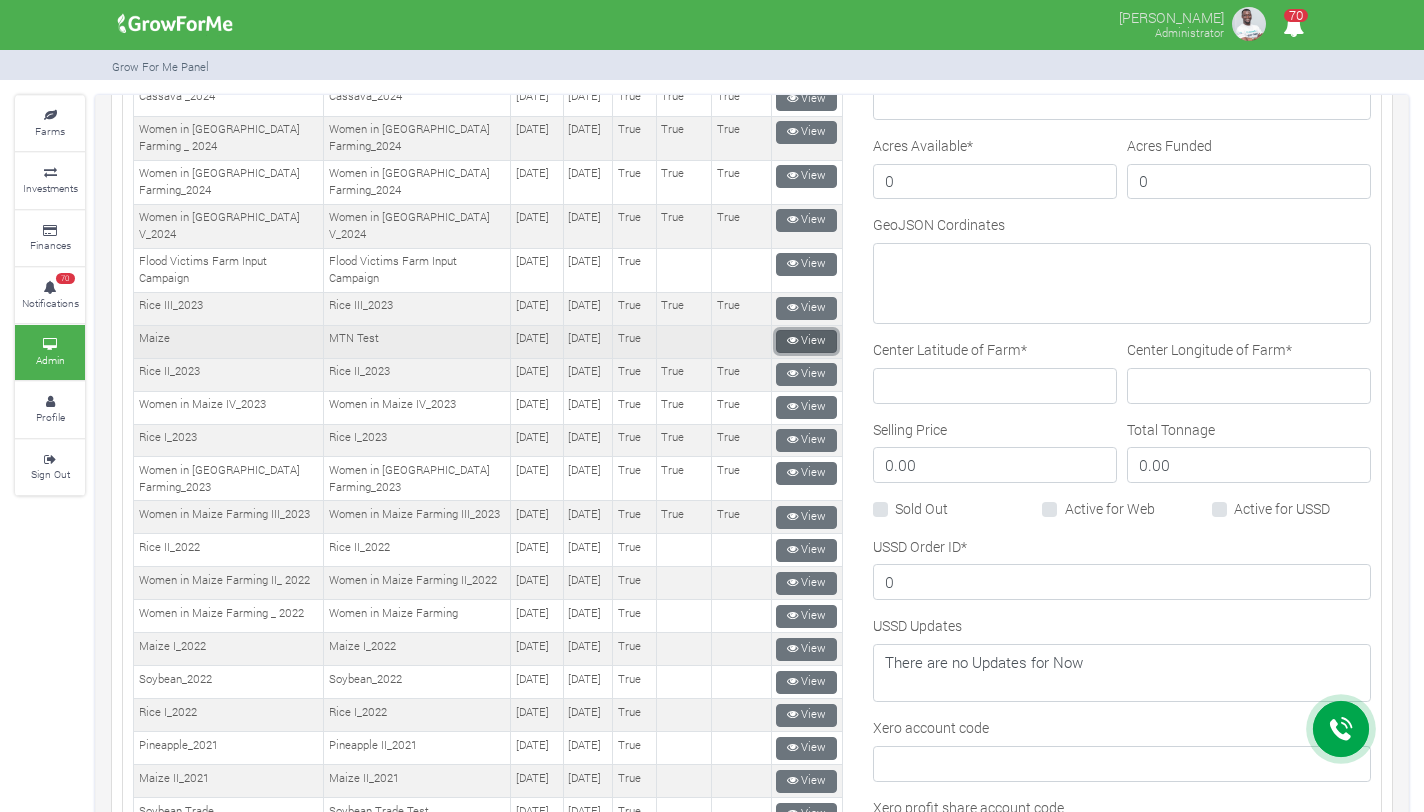 click on "View" at bounding box center [806, 341] 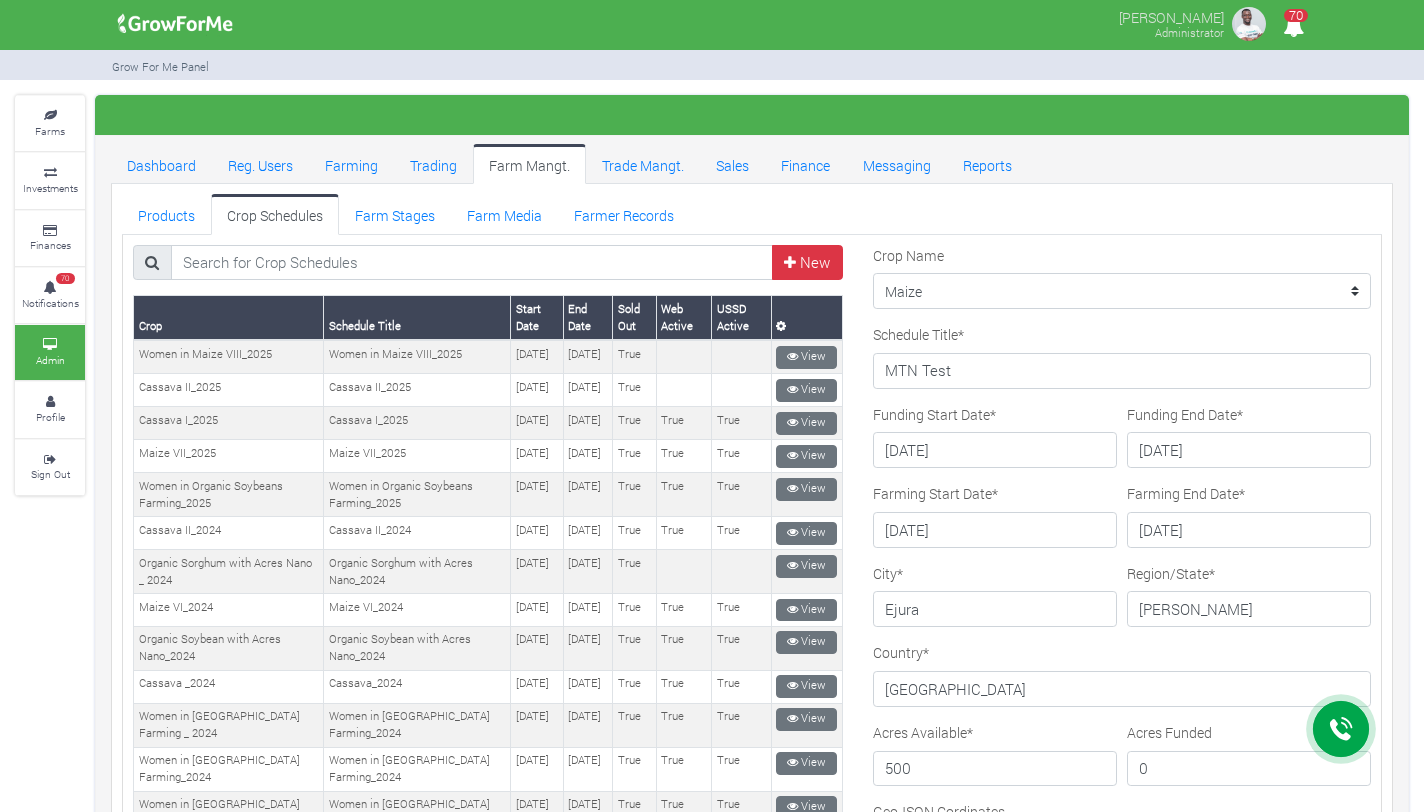 scroll, scrollTop: 0, scrollLeft: 0, axis: both 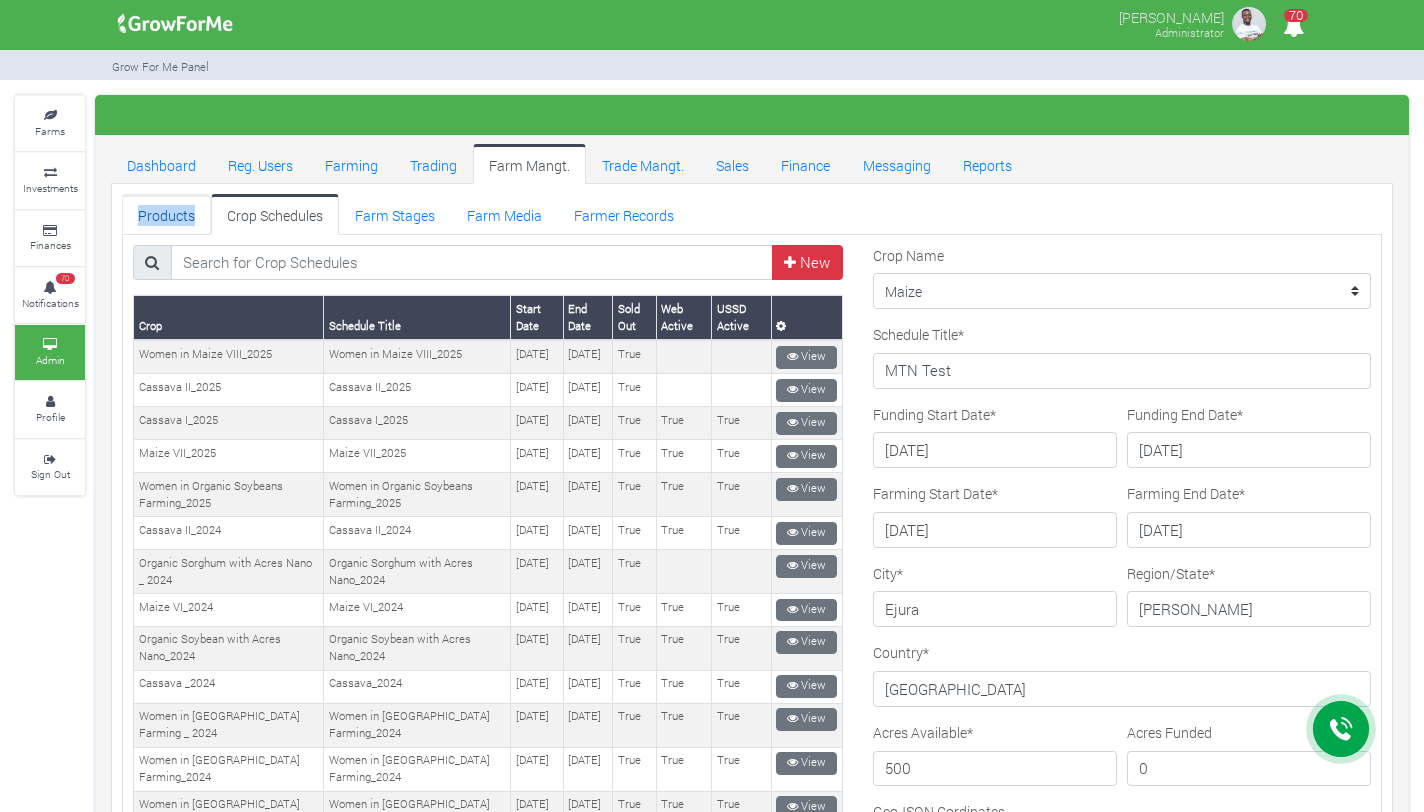 click on "Products" at bounding box center (166, 214) 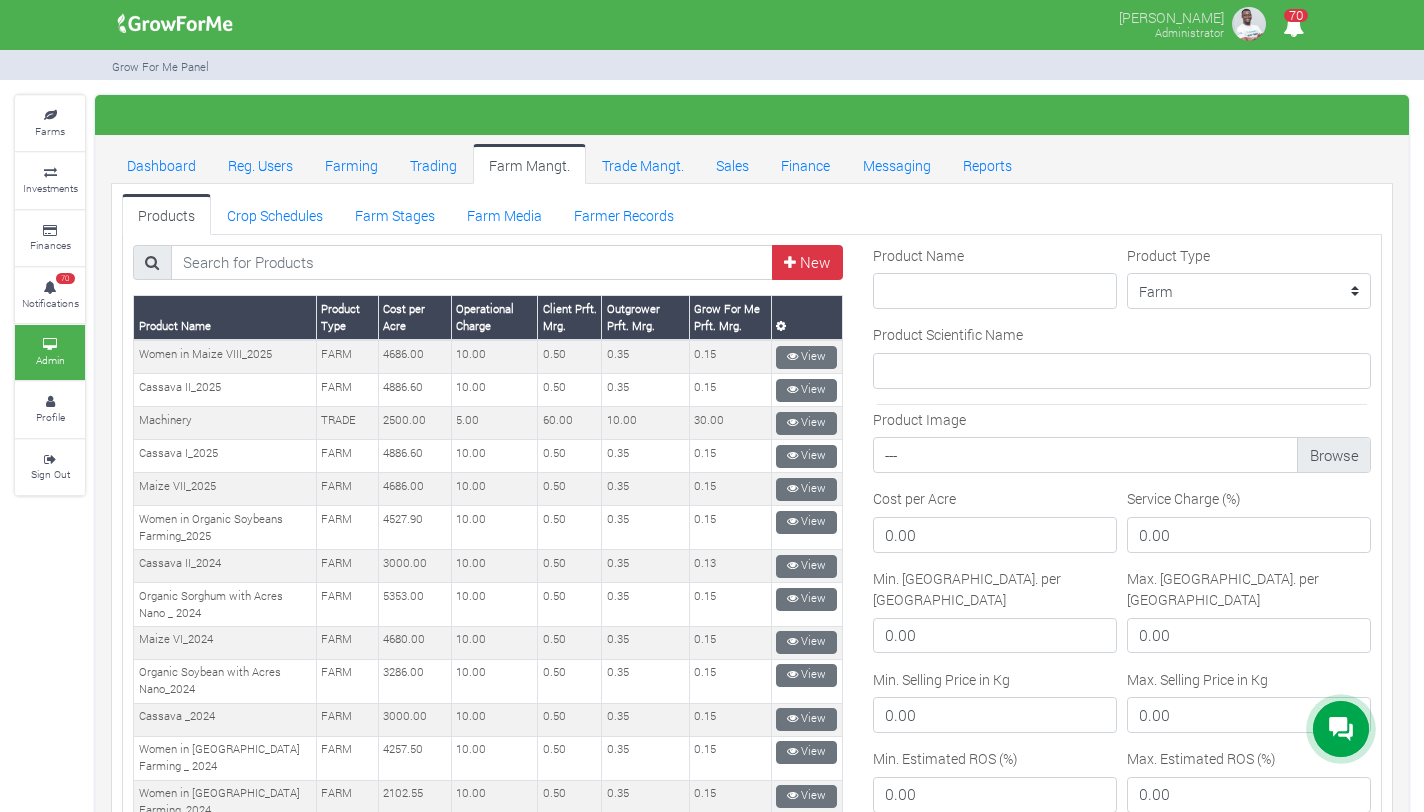 scroll, scrollTop: 0, scrollLeft: 0, axis: both 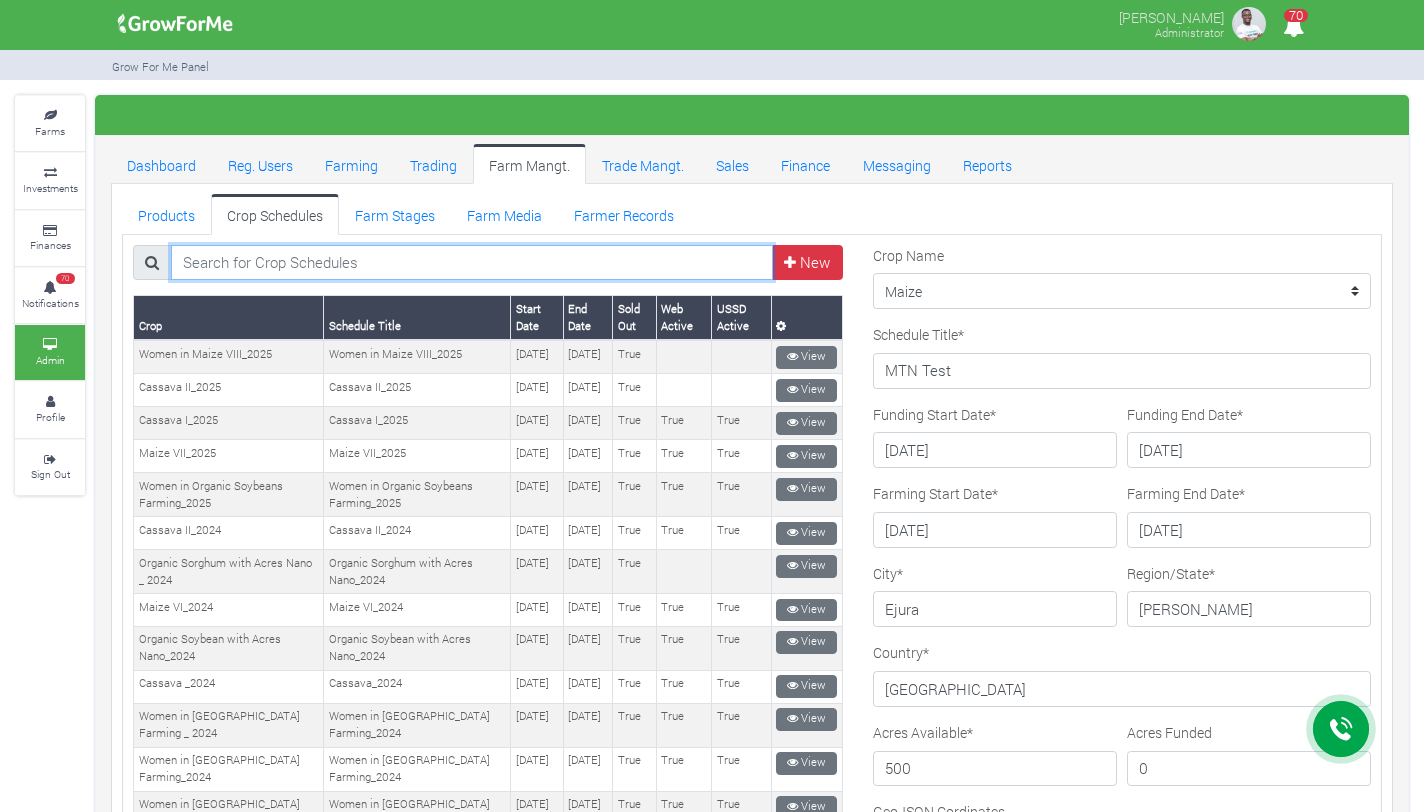 click at bounding box center [472, 263] 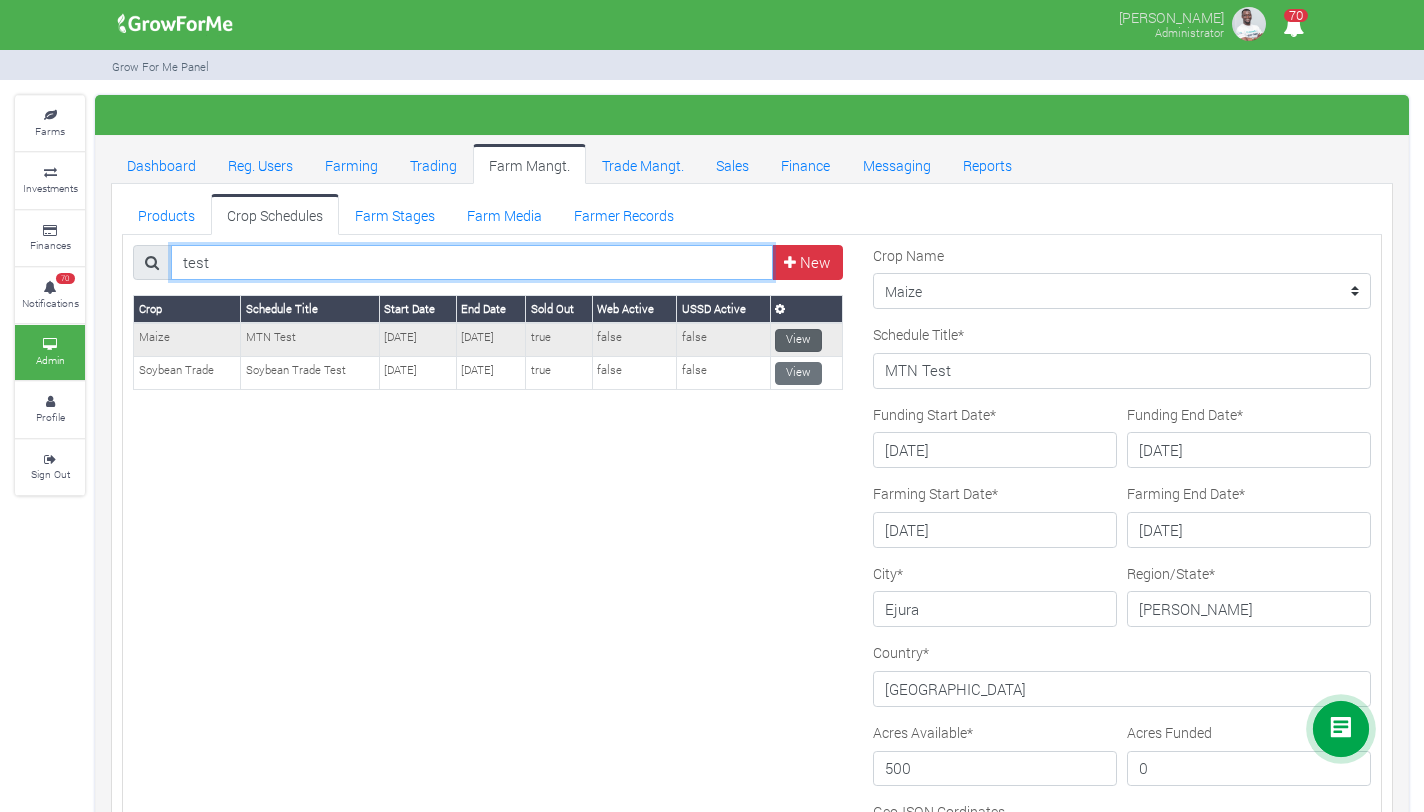 type on "test" 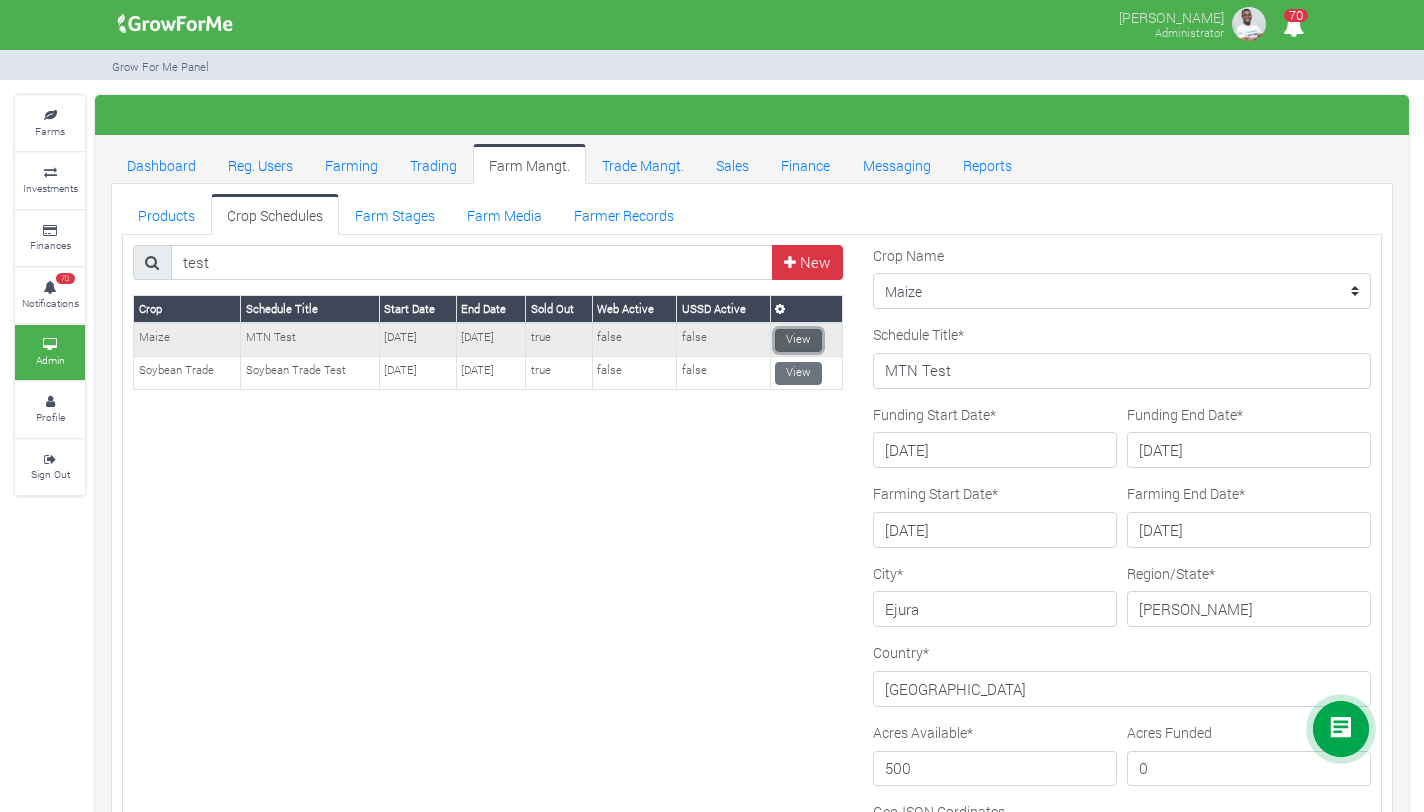 click on "View" at bounding box center [798, 340] 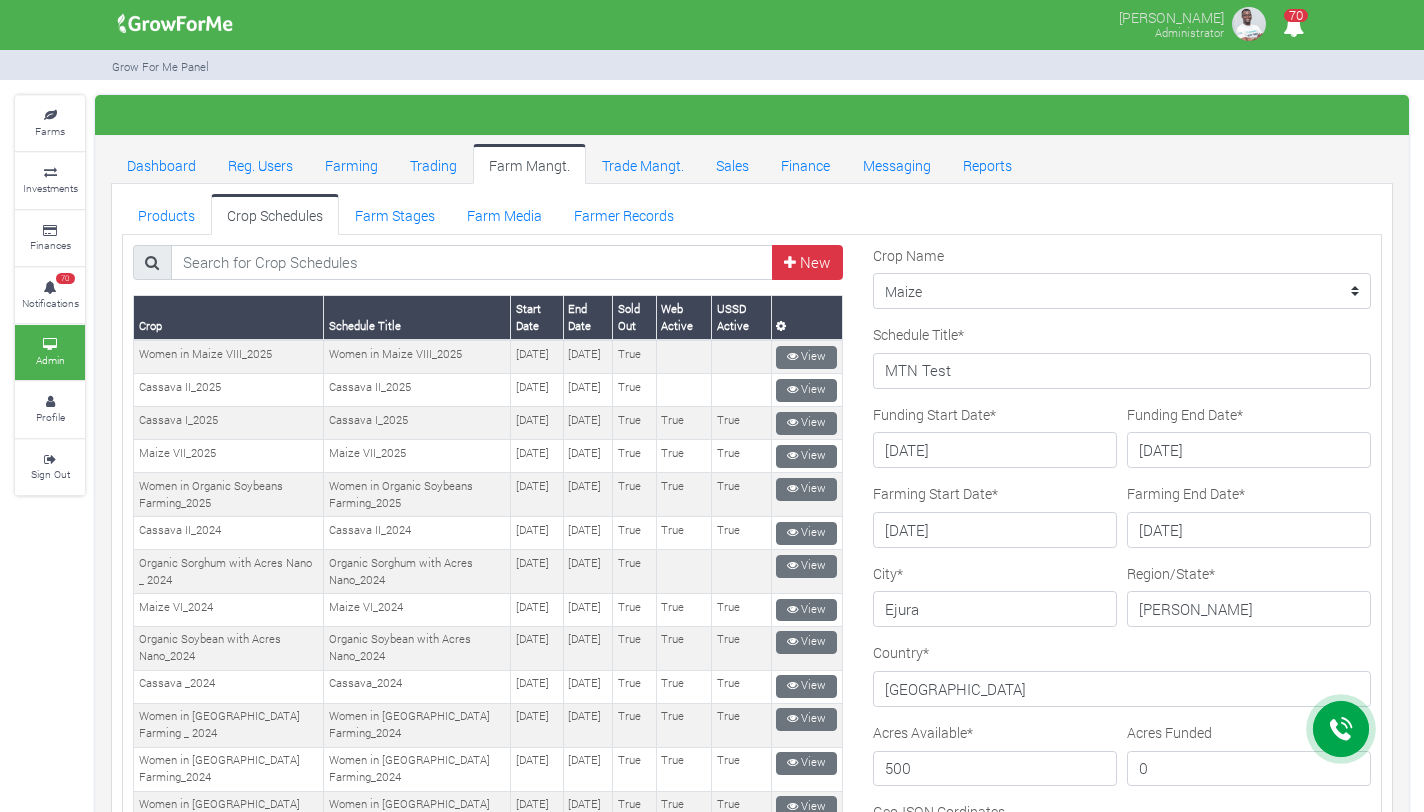 scroll, scrollTop: 0, scrollLeft: 0, axis: both 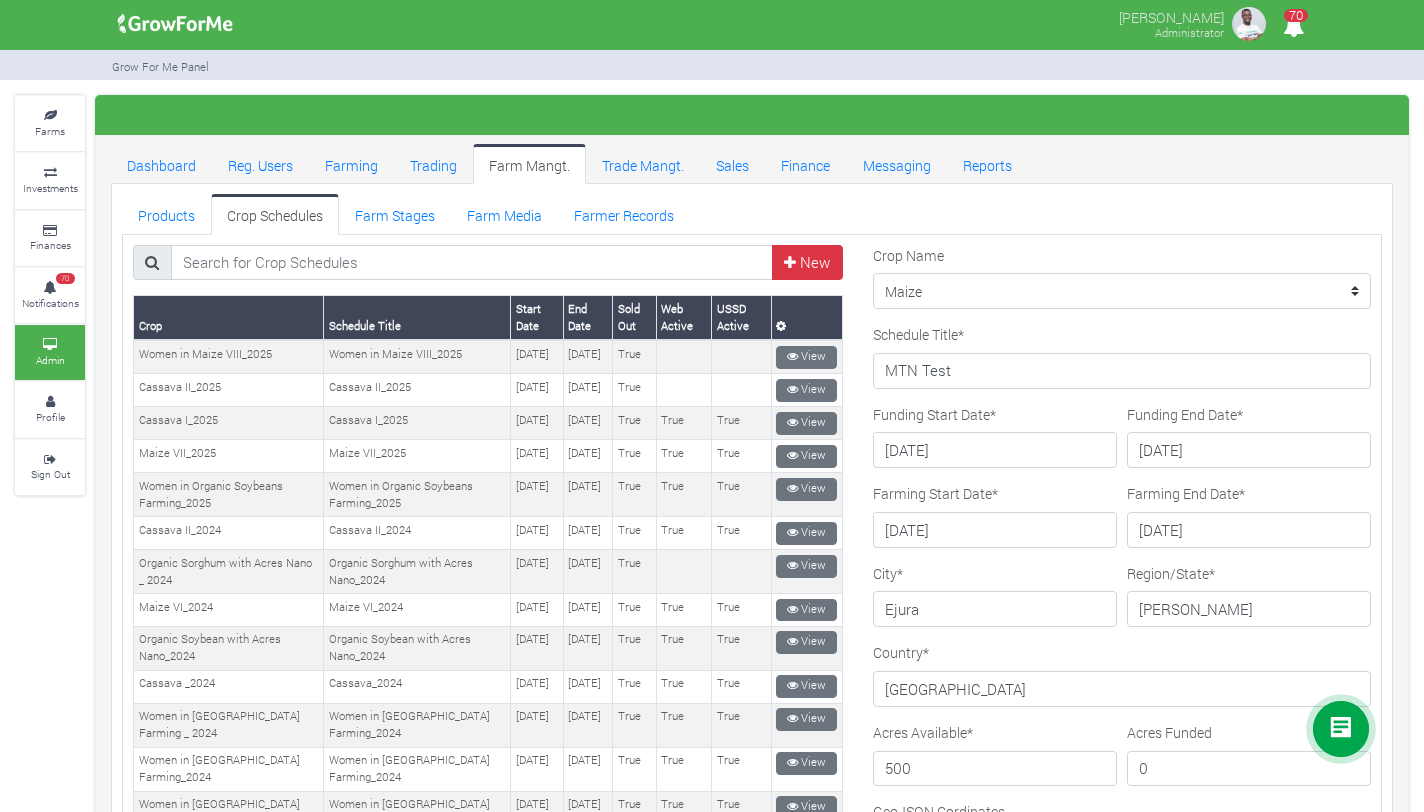 click on "Crop
Schedule Title
Start Date
End Date
Sold Out
Web Active
USSD Active True True 1" at bounding box center [488, 1093] 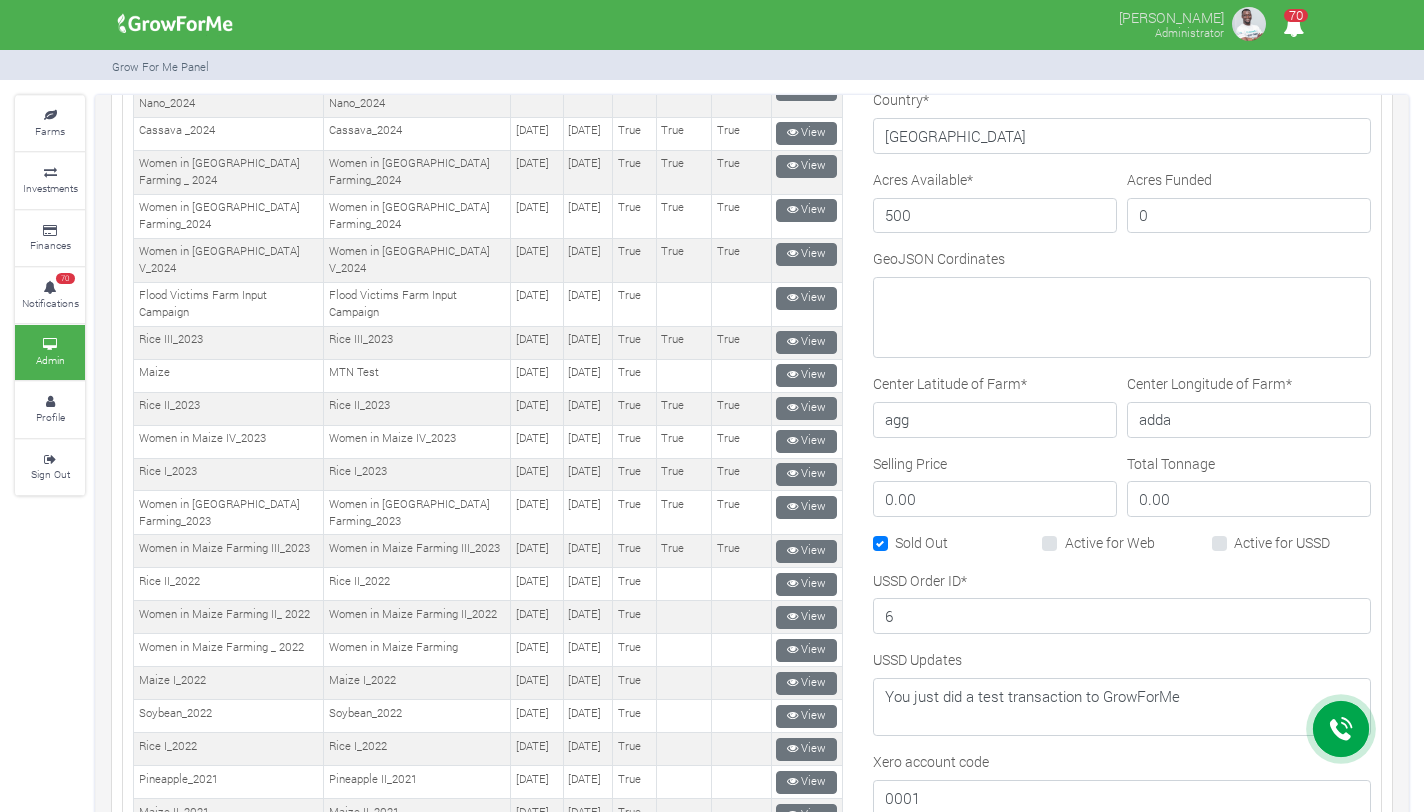 scroll, scrollTop: 807, scrollLeft: 0, axis: vertical 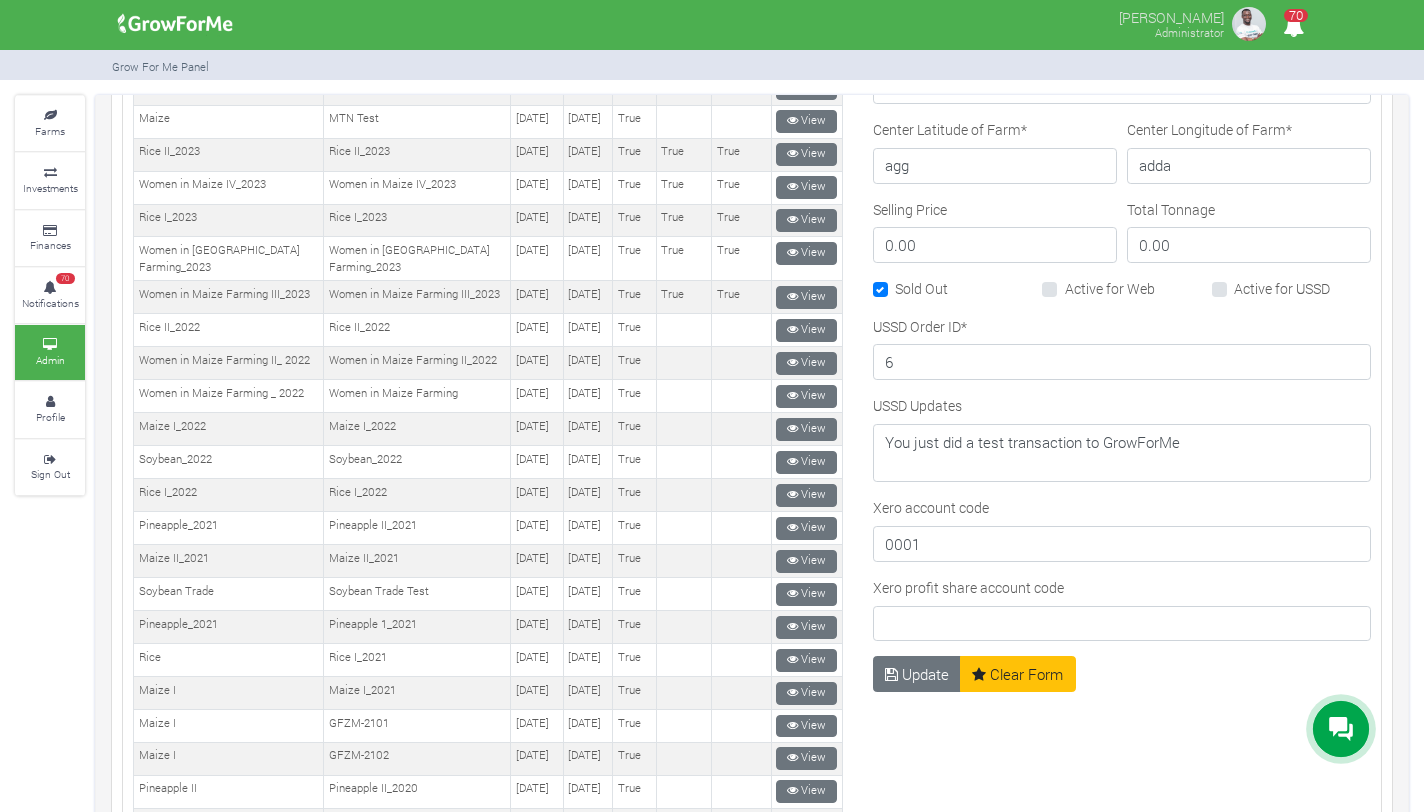 click on "Active for Web" at bounding box center (1121, 289) 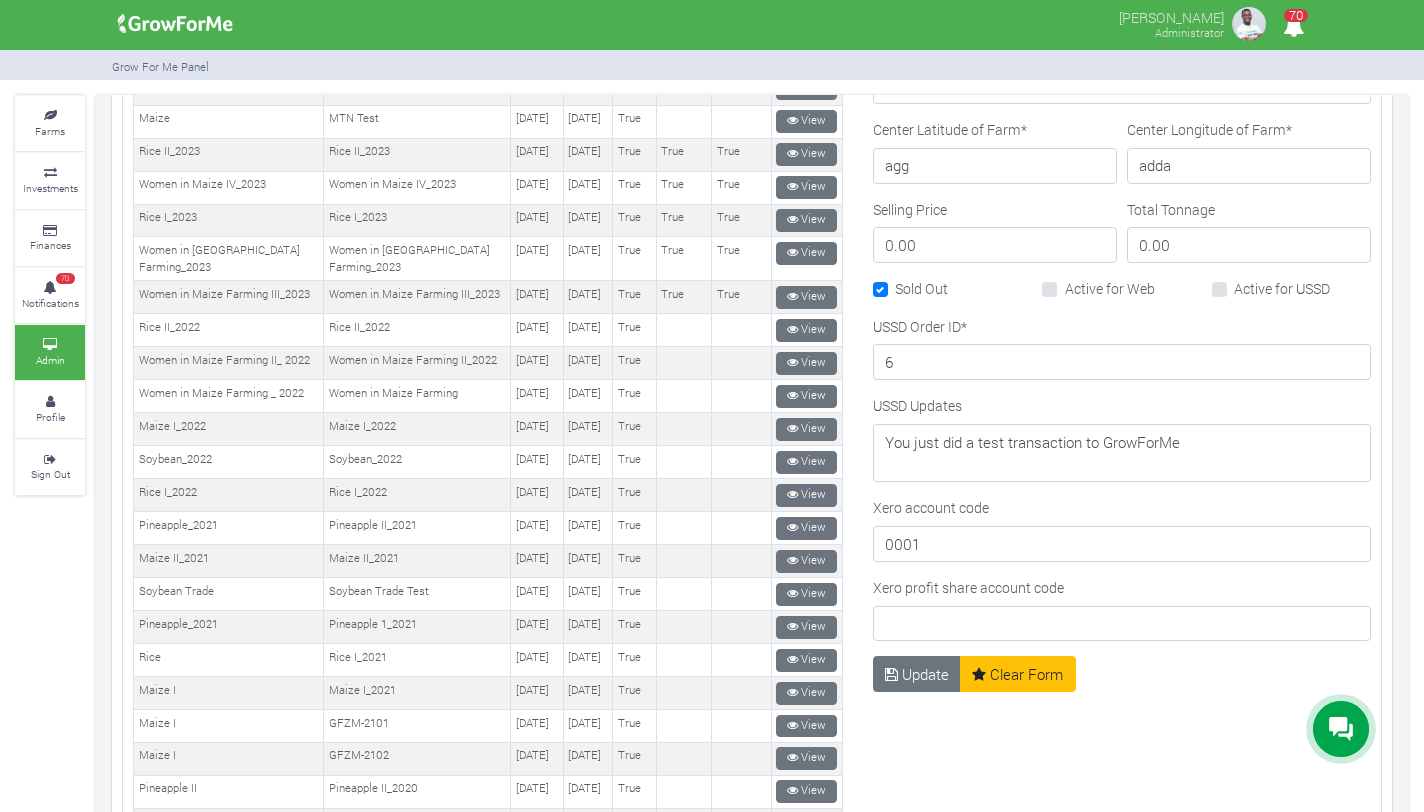 click on "Active for Web" at bounding box center (1110, 288) 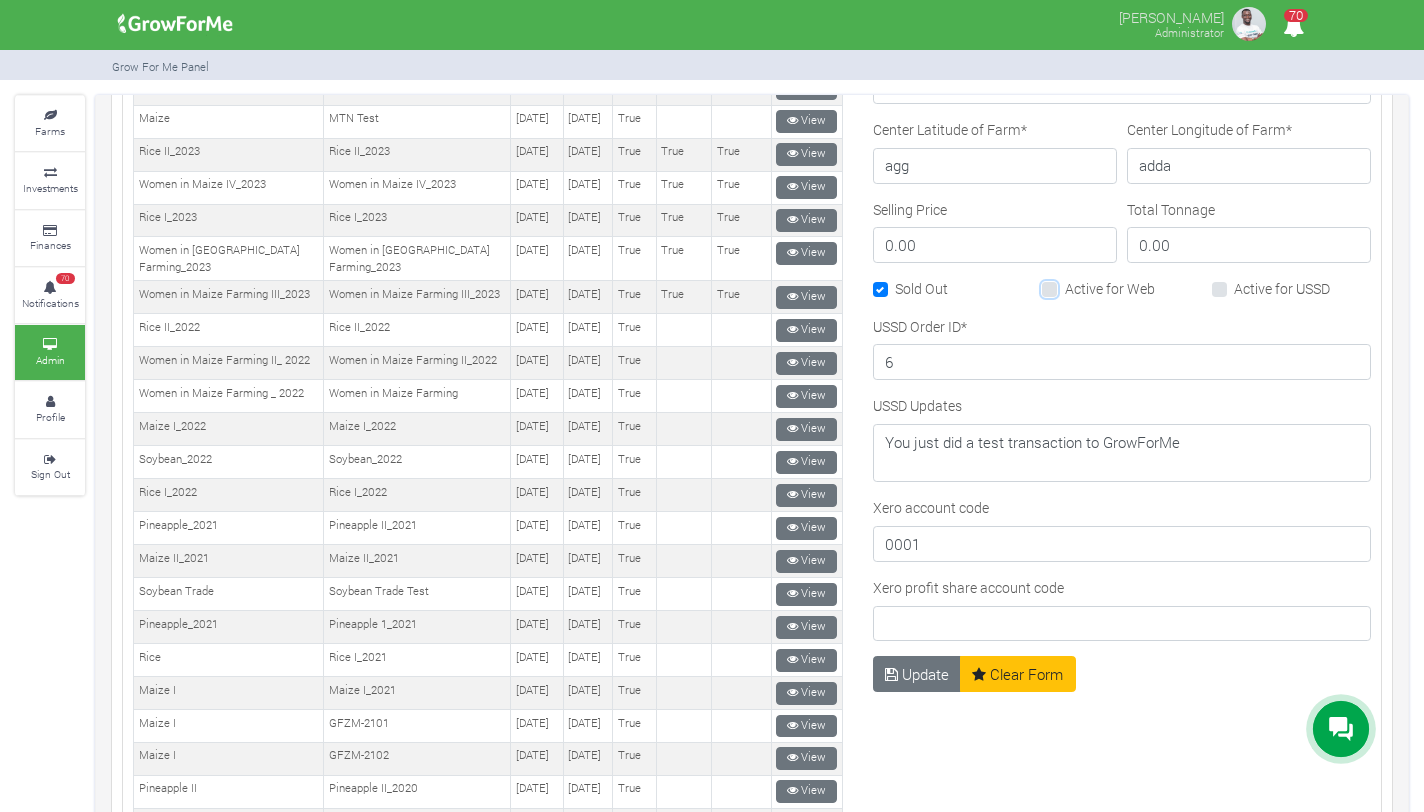 click on "Active for Web" at bounding box center (1071, 284) 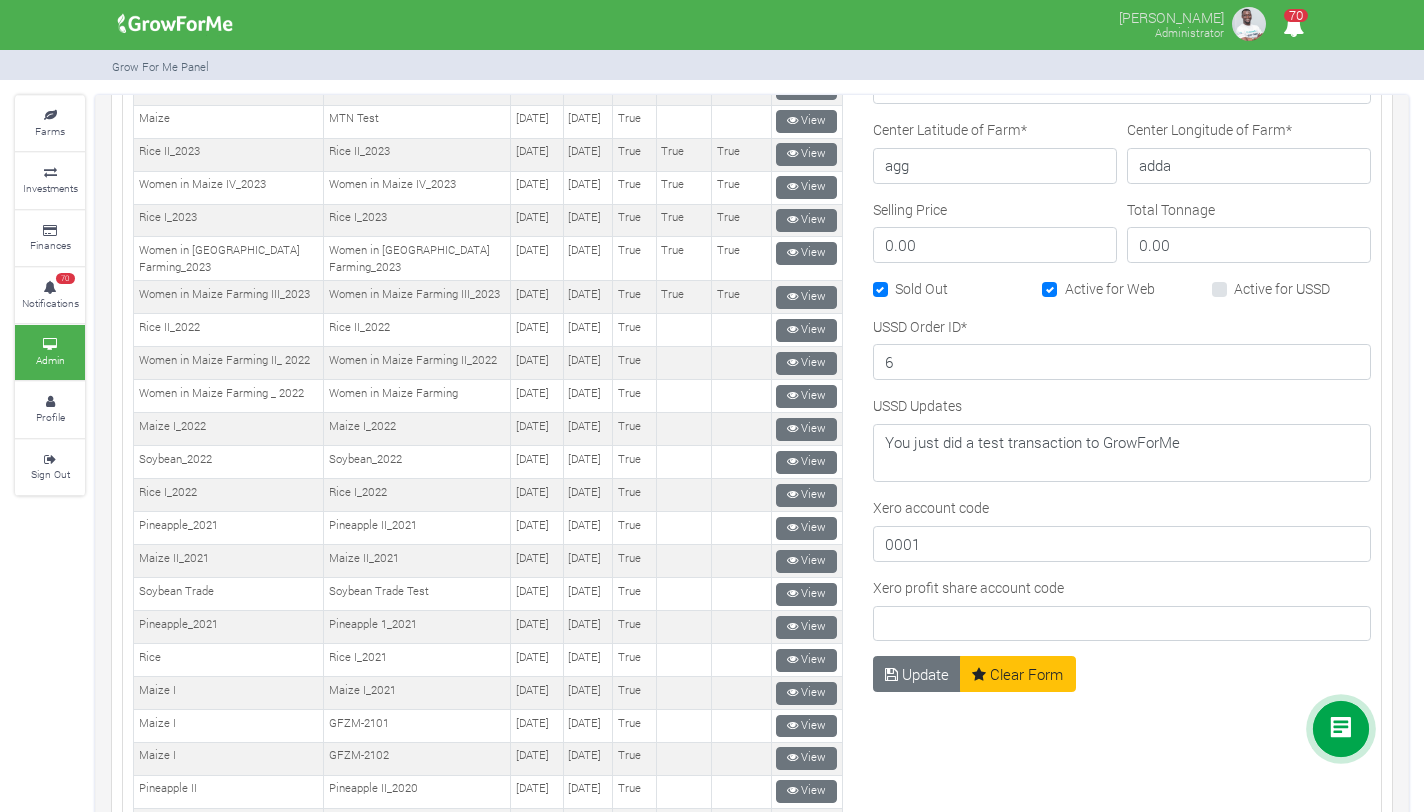 click on "Sold Out" at bounding box center [921, 288] 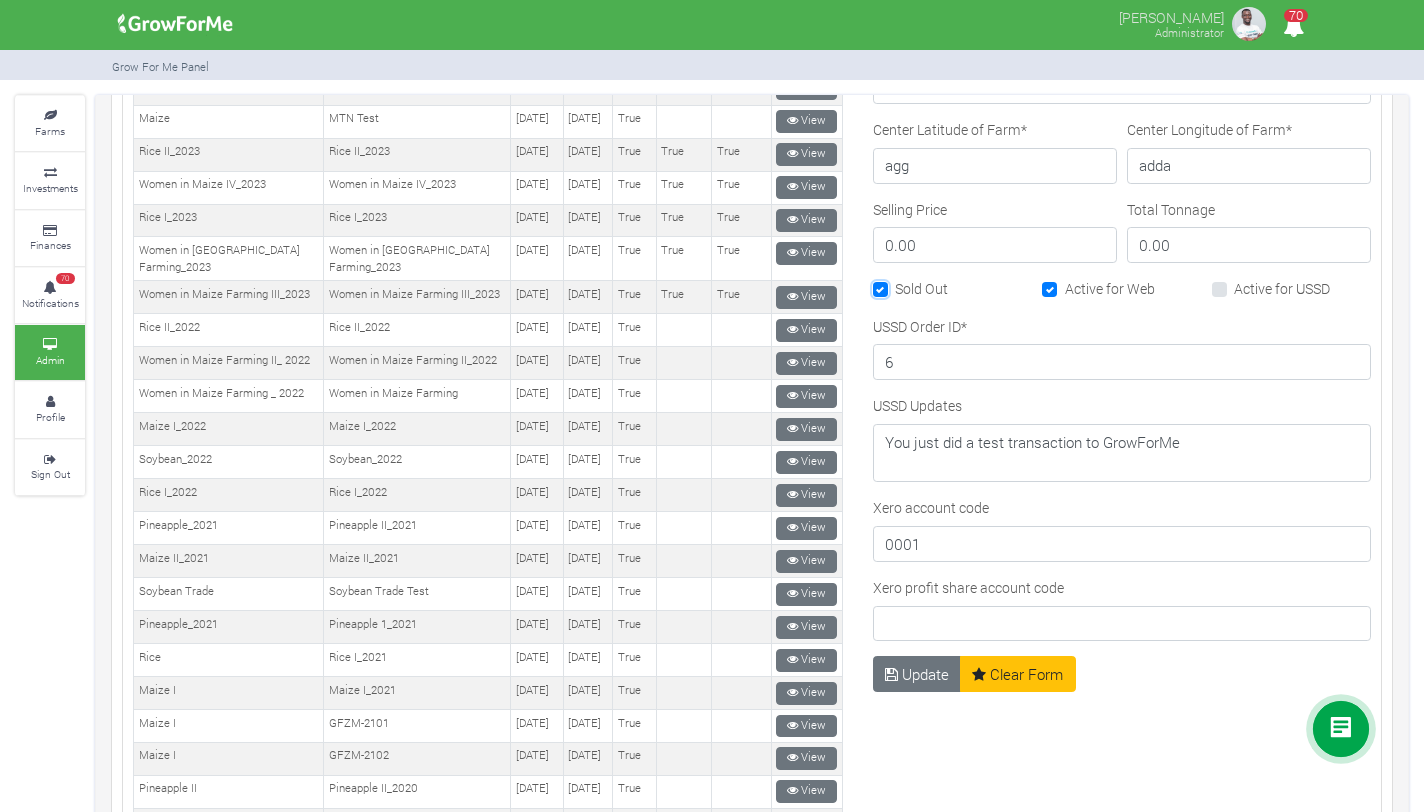 click on "Sold Out" at bounding box center [901, 284] 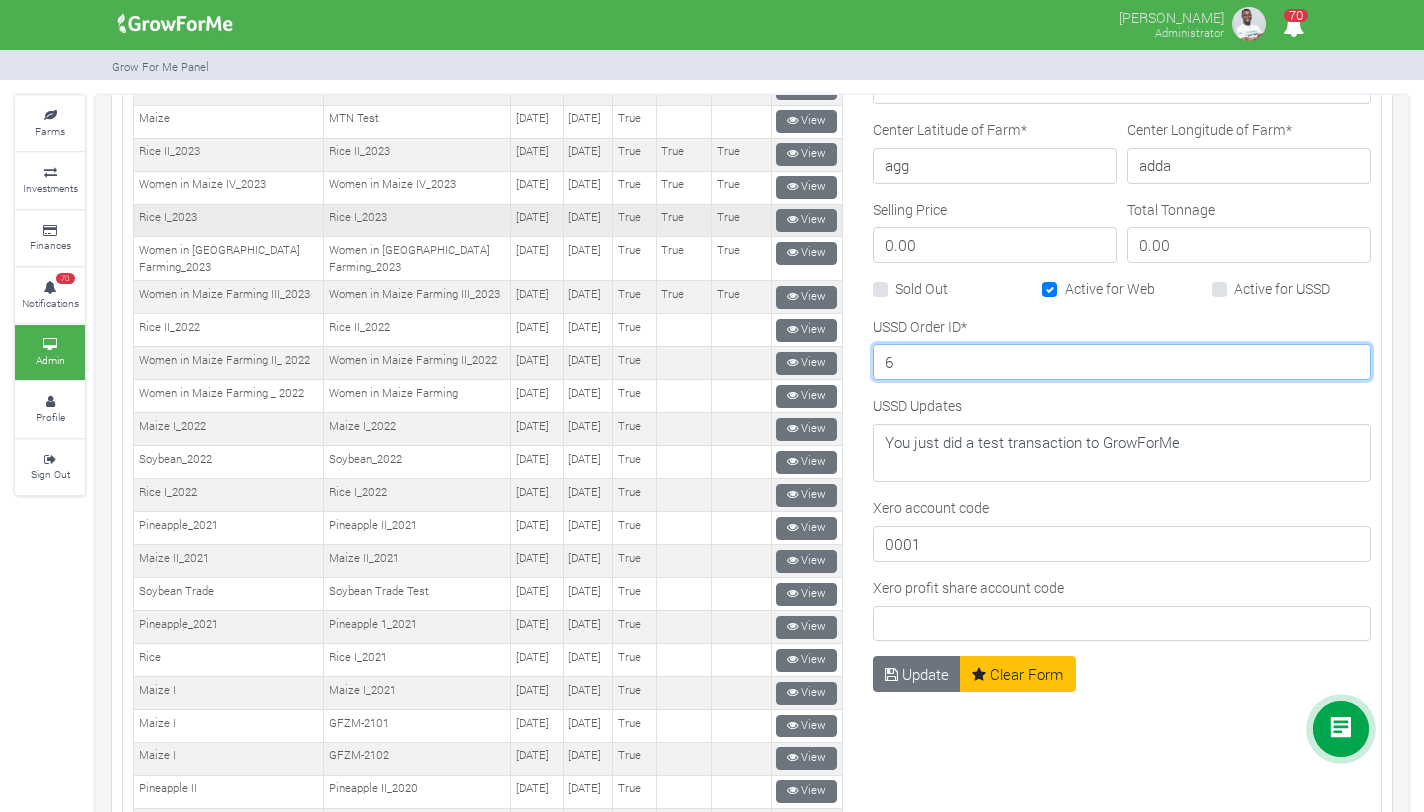 drag, startPoint x: 913, startPoint y: 362, endPoint x: 792, endPoint y: 362, distance: 121 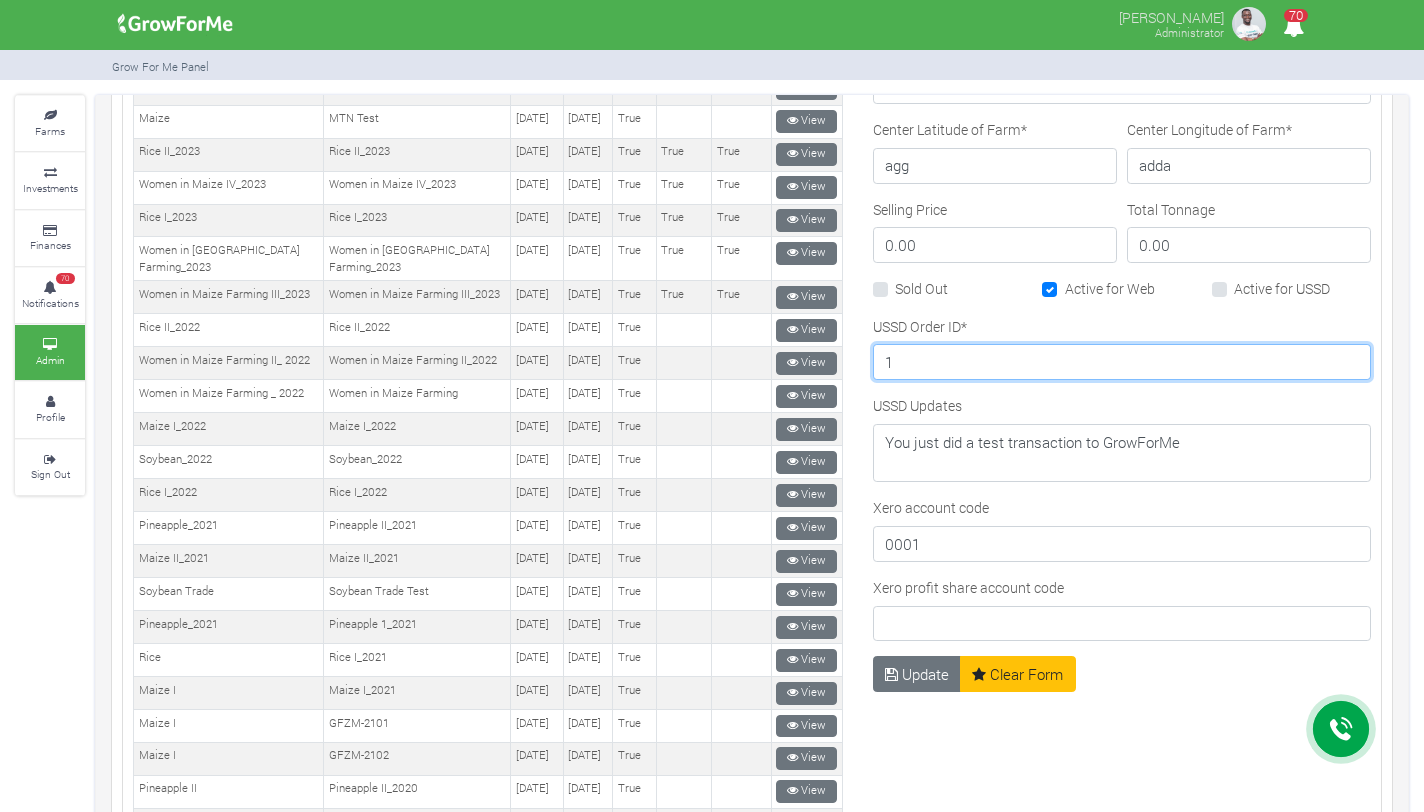 type on "1" 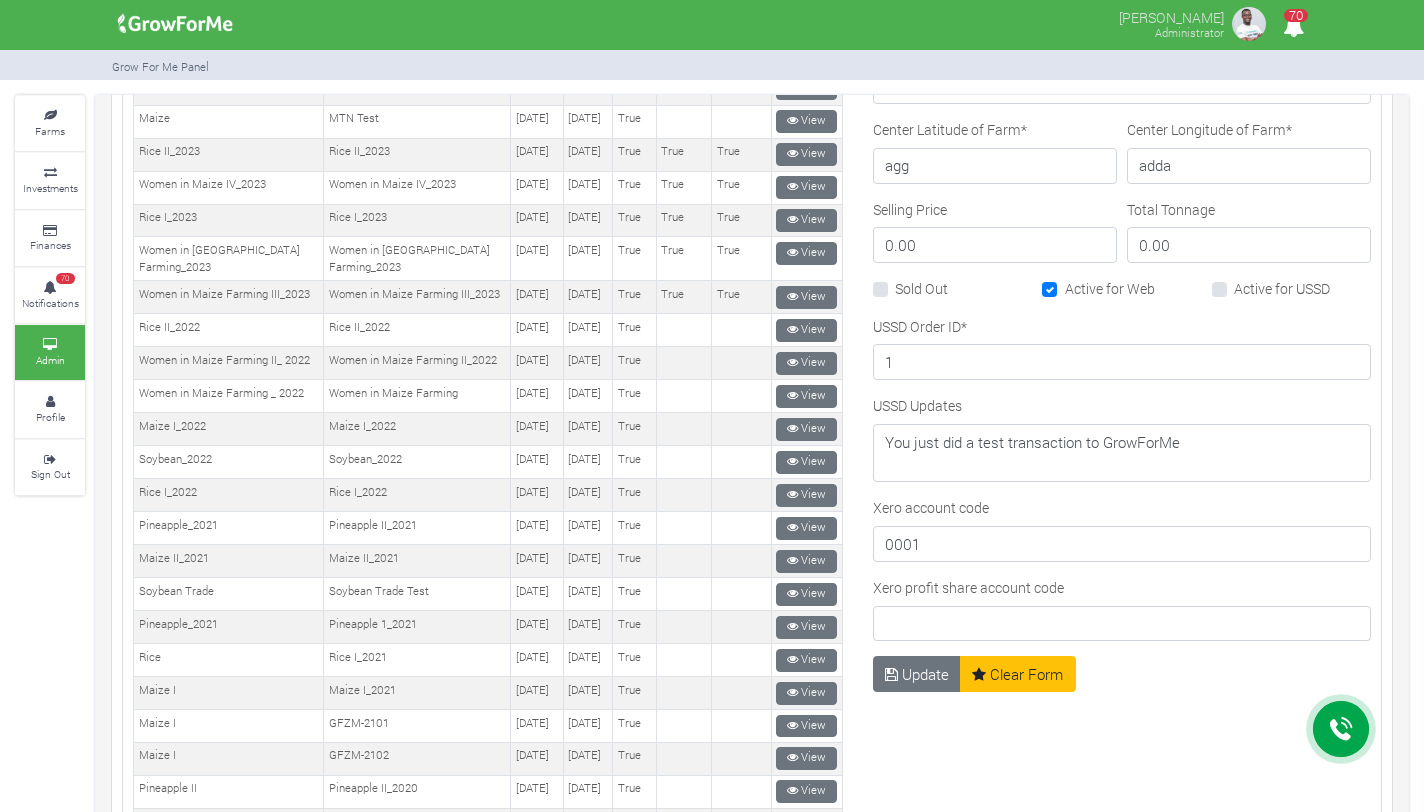 click on "Active for USSD" at bounding box center (1282, 288) 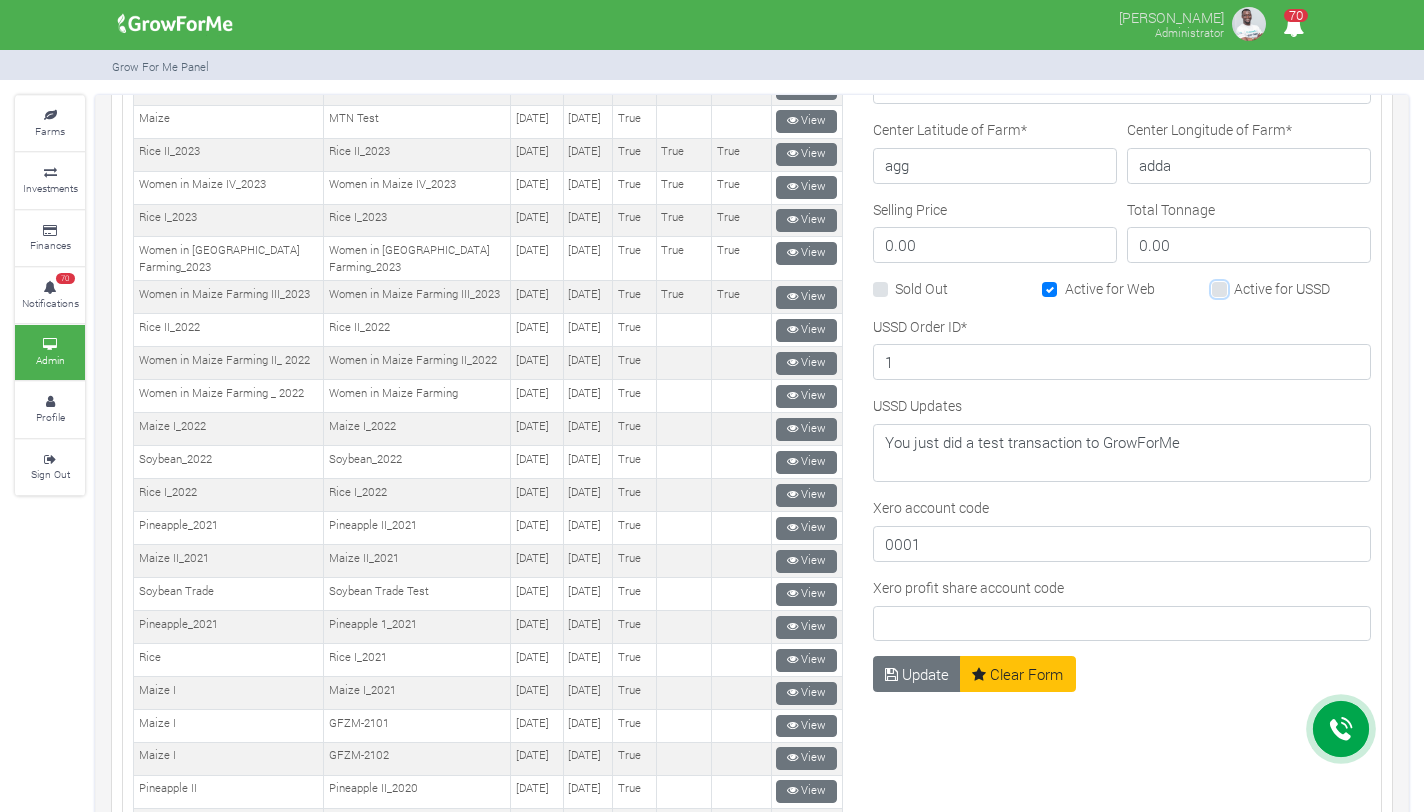 click on "Active for USSD" at bounding box center (1240, 284) 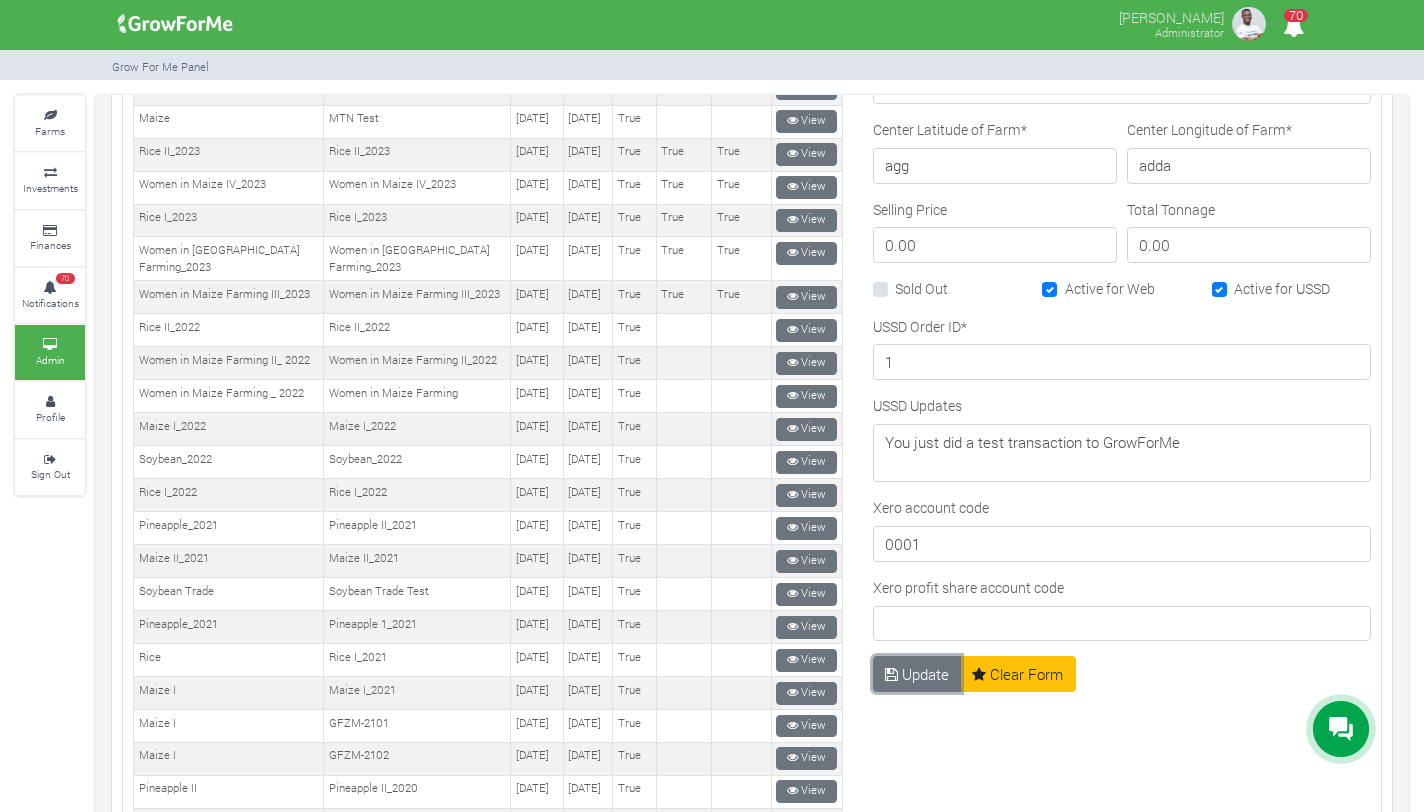 click on "Update" at bounding box center (917, 674) 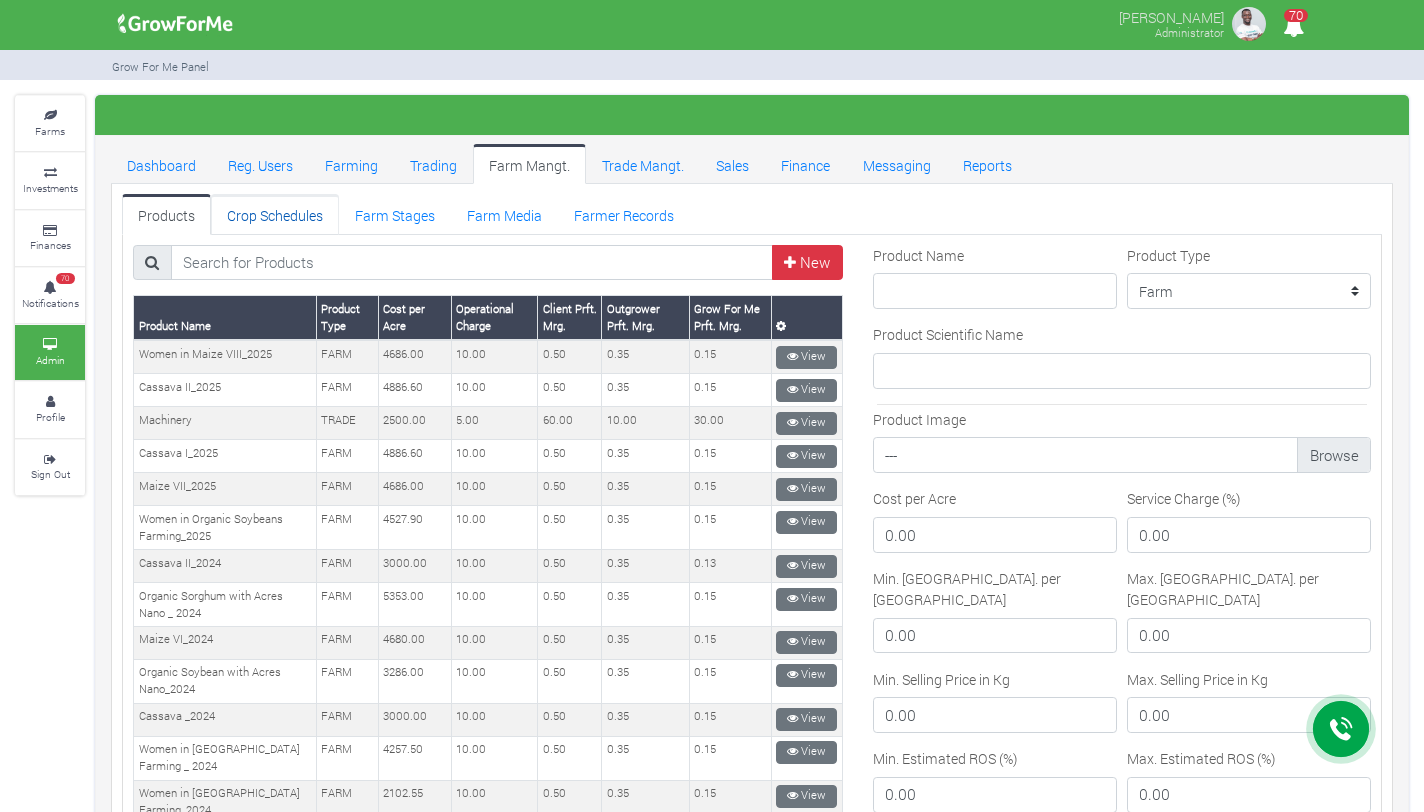 scroll, scrollTop: 0, scrollLeft: 0, axis: both 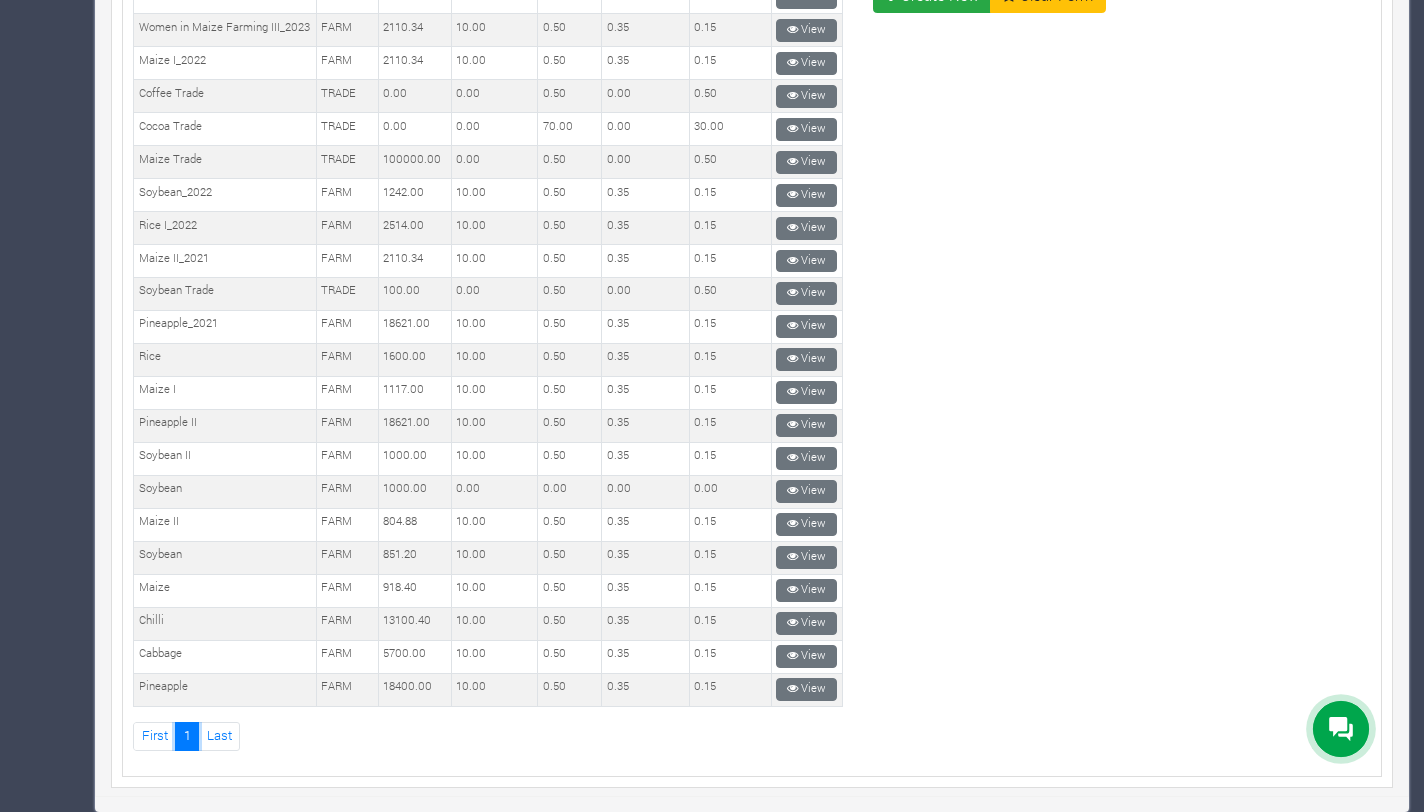 click on "1" at bounding box center (187, 736) 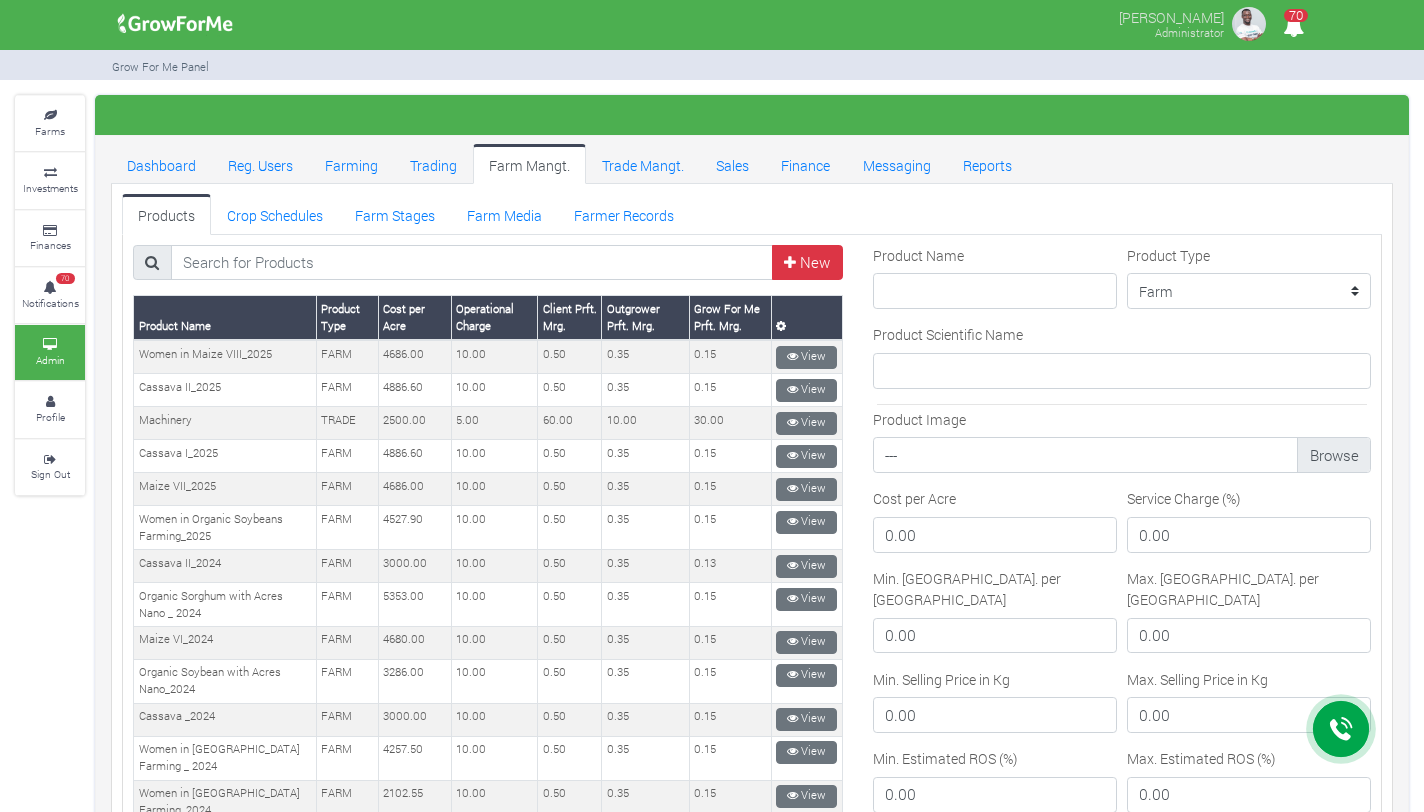 scroll, scrollTop: 0, scrollLeft: 0, axis: both 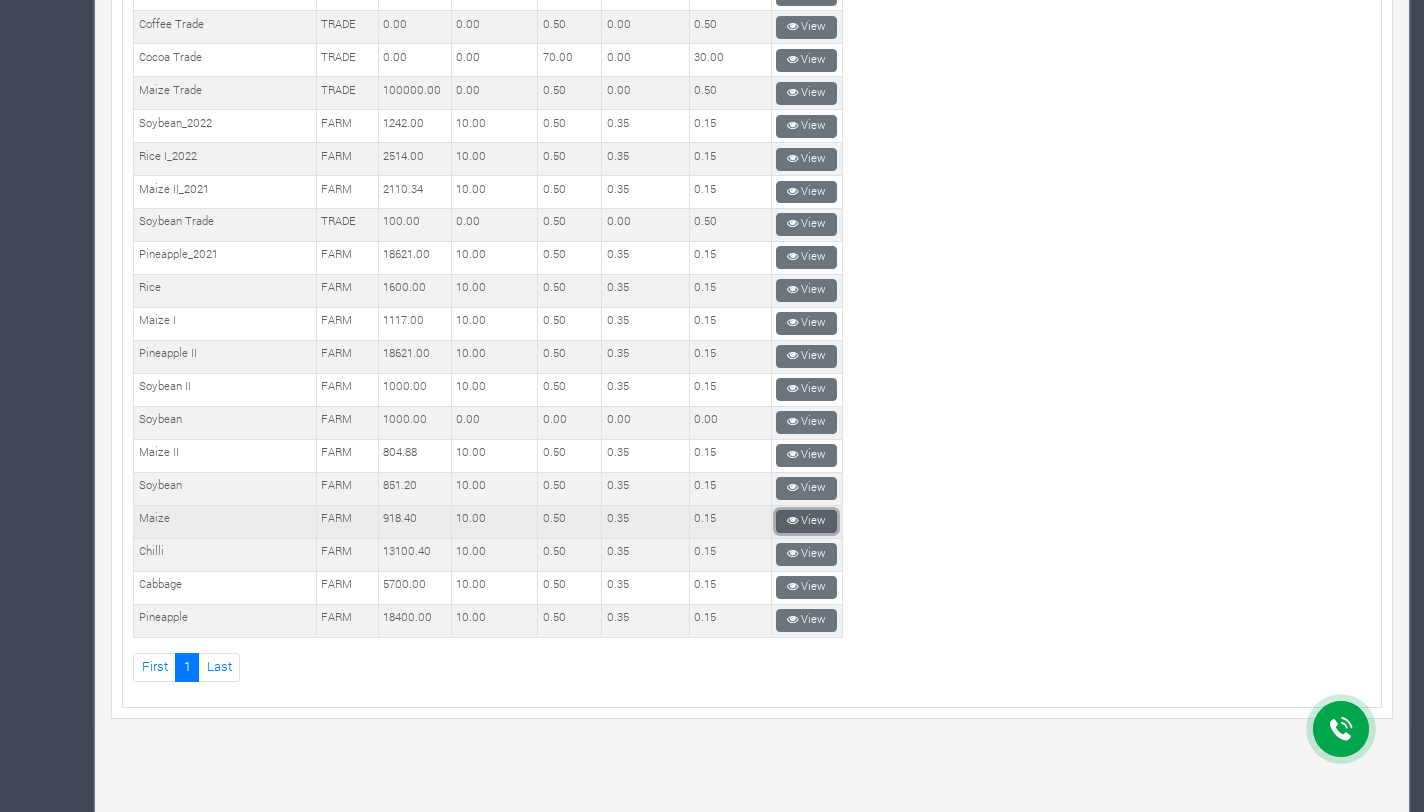 click on "View" at bounding box center (806, 521) 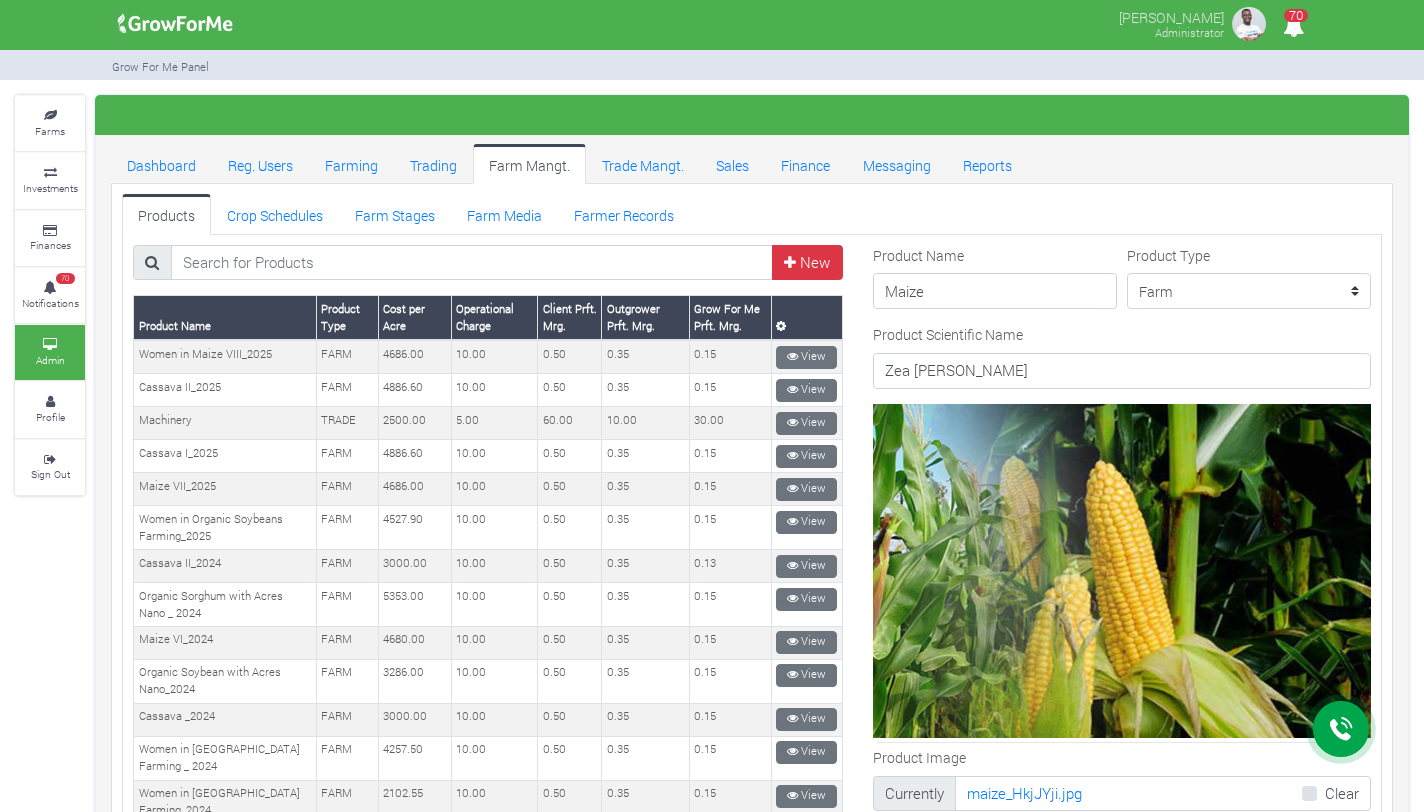 scroll, scrollTop: 0, scrollLeft: 0, axis: both 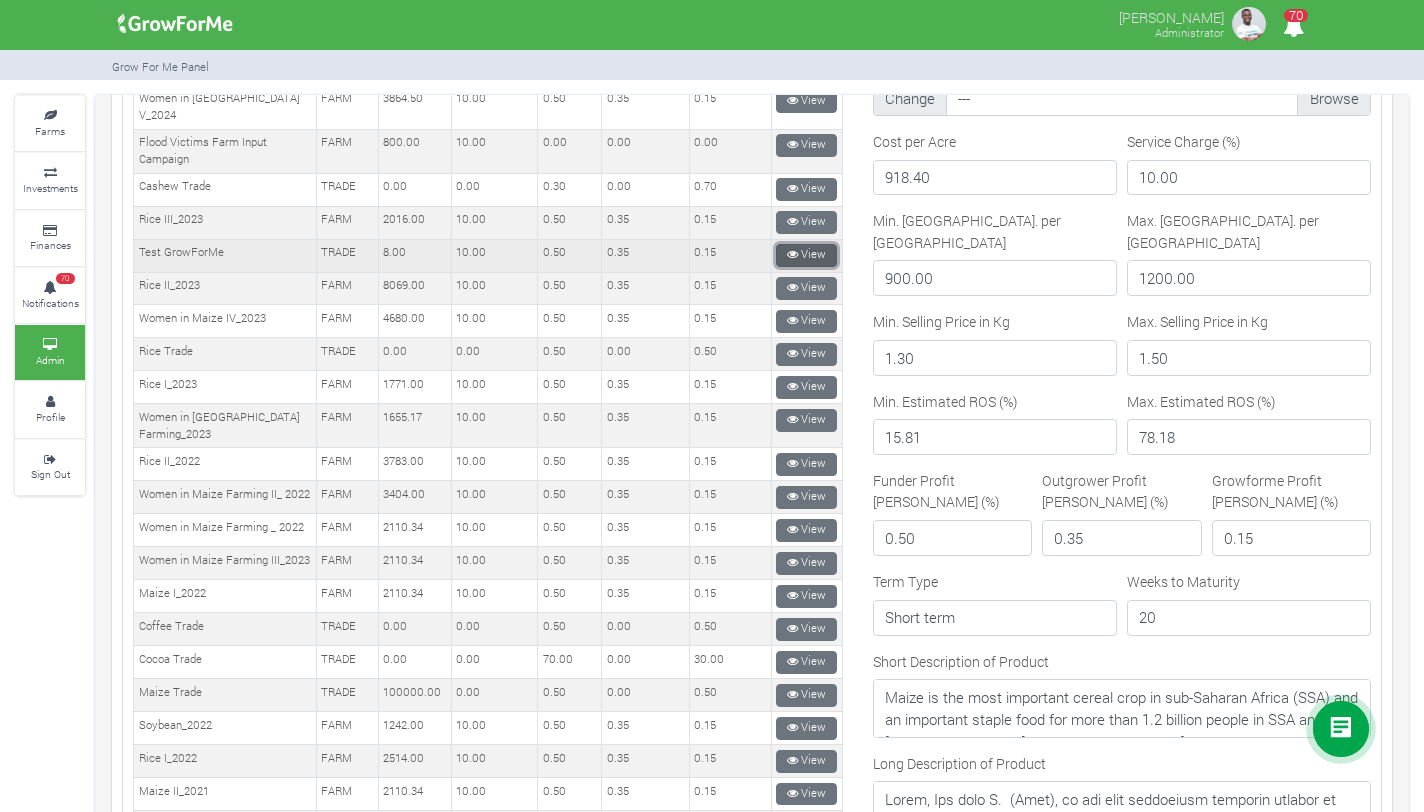 click at bounding box center [792, 254] 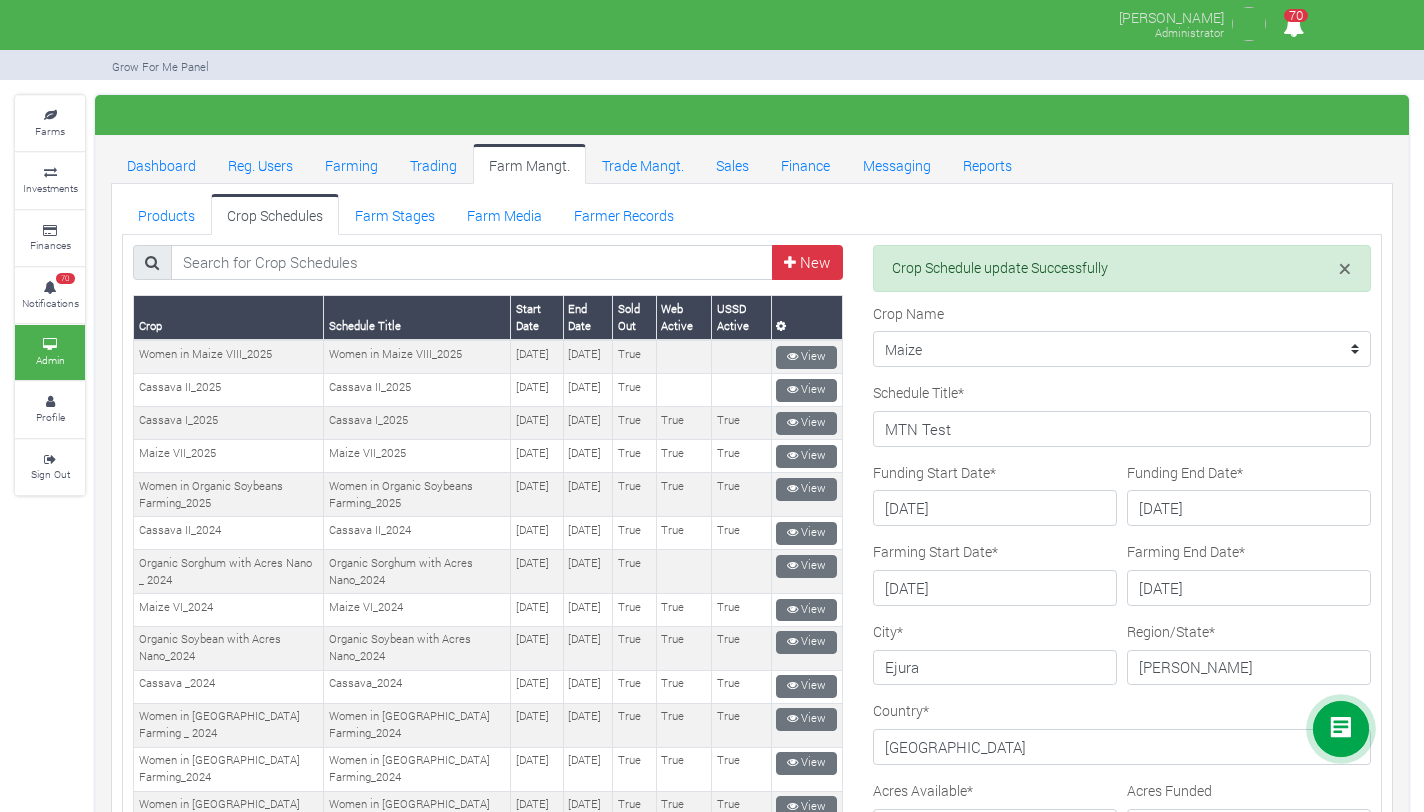 scroll, scrollTop: 0, scrollLeft: 0, axis: both 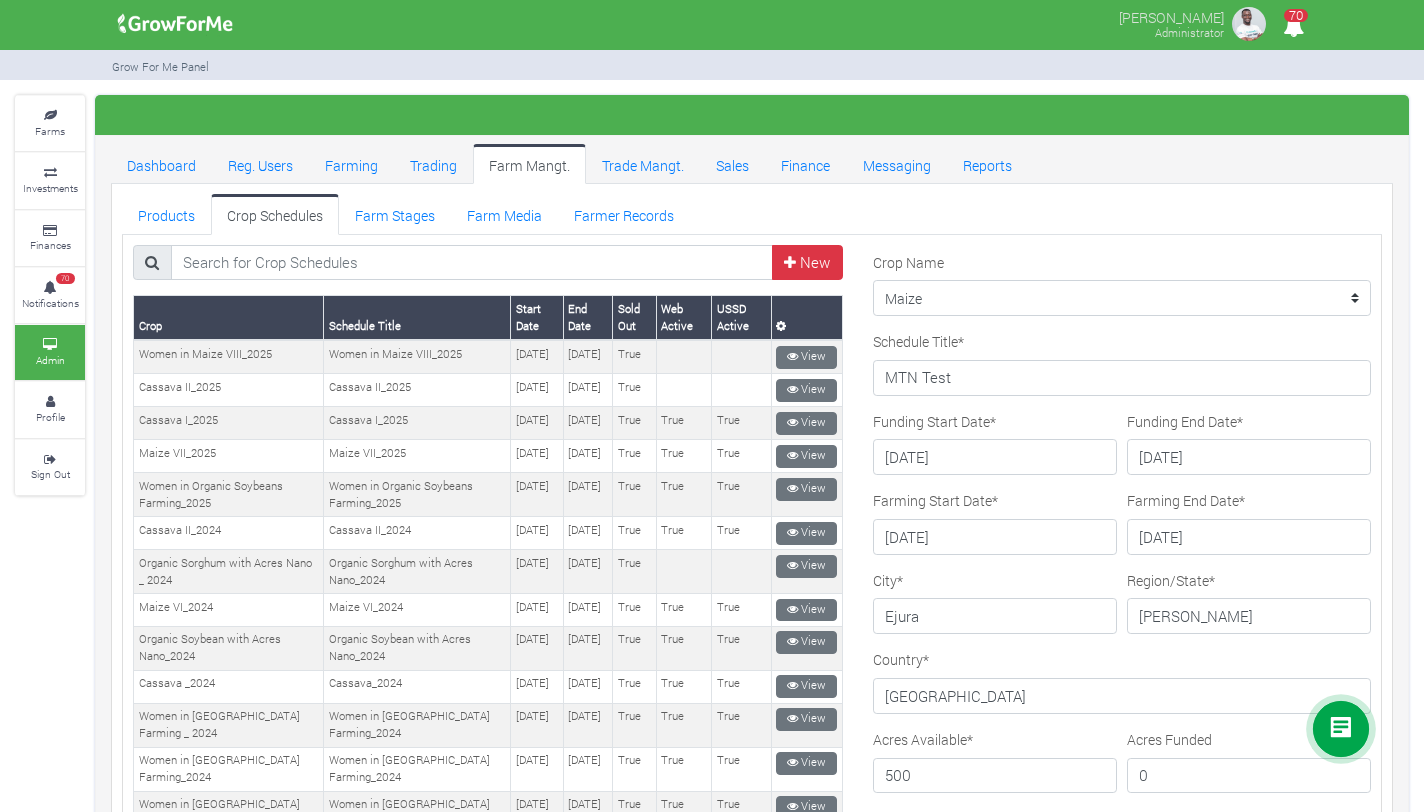click on "Crop Name
---------   Maize II_2021   Women in Sorghum Farming _ 2024   Cassava II_2025   Chilli   Soybean_2022   Maize I   Cabbage   Pineapple   Maize   Rice I_2023   Maize I_2022   Rice   Soybean   Soybean   Women in Maize V_2024   Rice I_2022   Rice II_2022   Maize II   Soybean II   Women in Soybean Farming_2023   Rice II_2023   Flood Victims Farm Input Campaign   Cassava II_2024   Women in Maize VIII_2025   Women in Maize IV_2023   Cassava I_2025   Women in Maize Farming II_ 2022   Cassava _2024   Women in Organic Soybeans Farming_2025   Women in Maize Farming _ 2022   Women in Maize Farming III_2023   Pineapple II   Rice III_2023   Pineapple_2021   Women in Soybean Farming_2024   Organic Soybean with Acres Nano_2024   Organic Sorghum with Acres Nano _ 2024   Maize VI_2024   Maize VII_2025" at bounding box center (1122, 284) 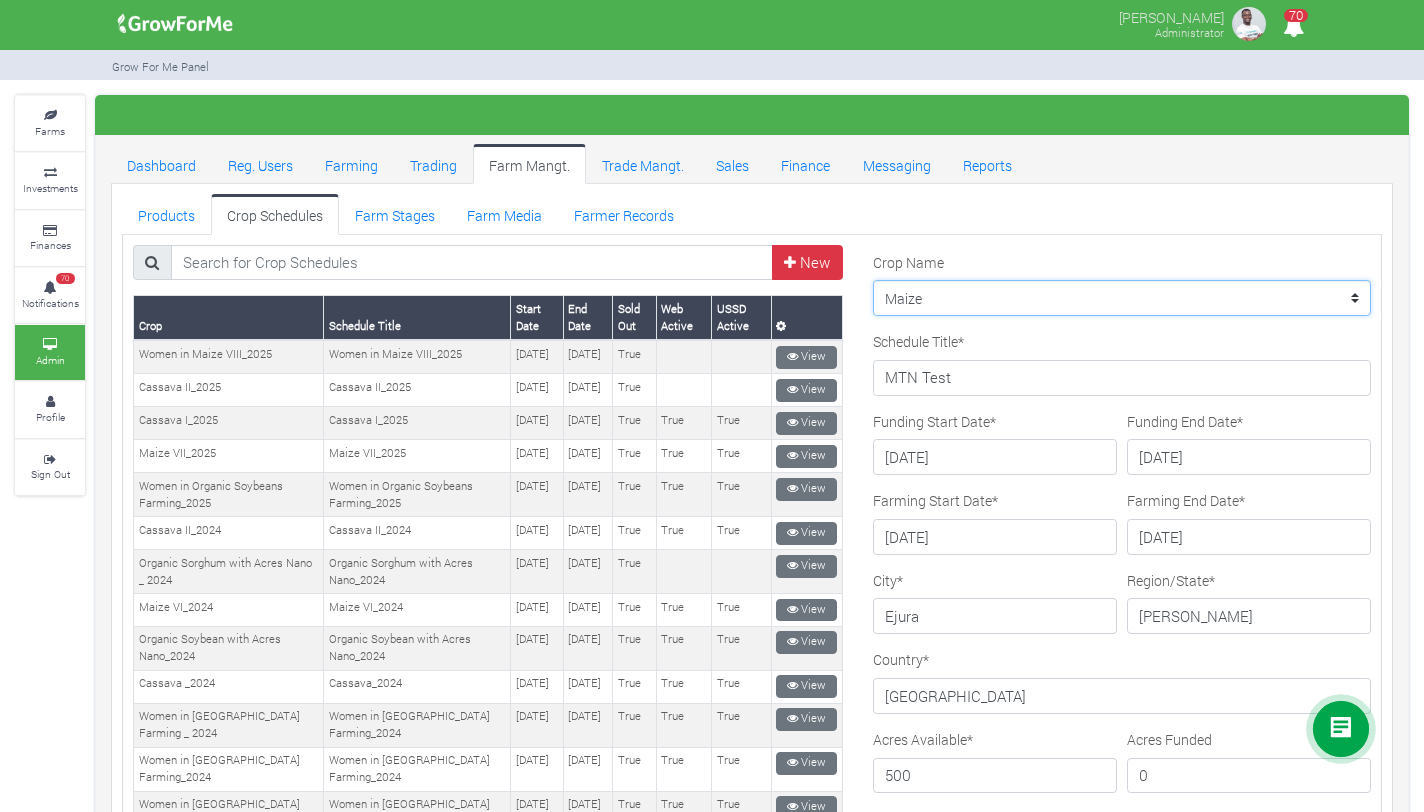 click on "---------   Maize II_2021   Women in Sorghum Farming _ 2024   Cassava II_2025   Chilli   Soybean_2022   Maize I   Cabbage   Pineapple   Maize   Rice I_2023   Maize I_2022   Rice   Soybean   Soybean   Women in Maize V_2024   Rice I_2022   Rice II_2022   Maize II   Soybean II   Women in Soybean Farming_2023   Rice II_2023   Flood Victims Farm Input Campaign   Cassava II_2024   Women in Maize VIII_2025   Women in Maize IV_2023   Cassava I_2025   Women in Maize Farming II_ 2022   Cassava _2024   Women in Organic Soybeans Farming_2025   Women in Maize Farming _ 2022   Women in Maize Farming III_2023   Pineapple II   Rice III_2023   Pineapple_2021   Women in Soybean Farming_2024   Organic Soybean with Acres Nano_2024   Organic Sorghum with Acres Nano _ 2024   Maize VI_2024   Maize VII_2025" at bounding box center (1122, 298) 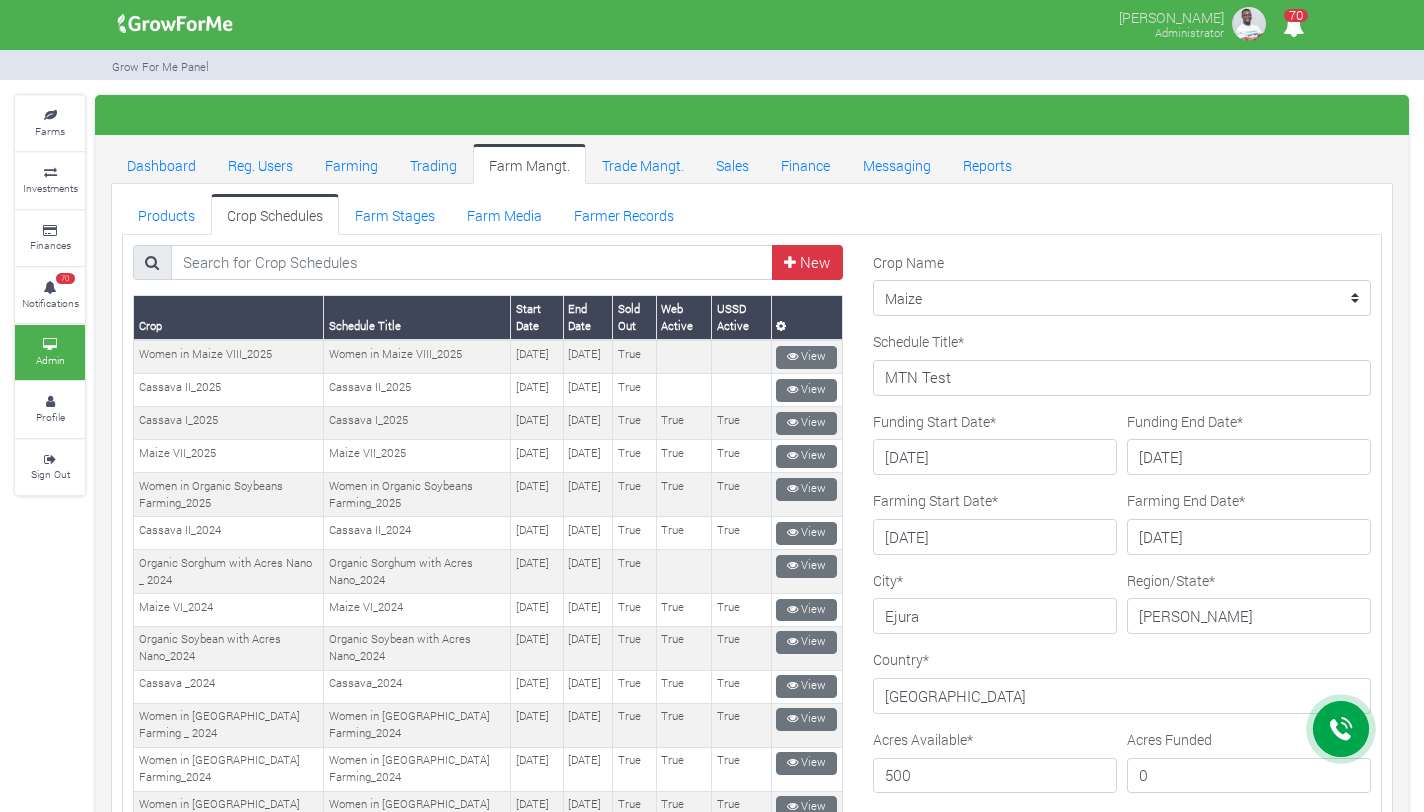 click on "Products
Crop Schedules
Farm Stages
Farm Media
Farmer Records" at bounding box center [752, 214] 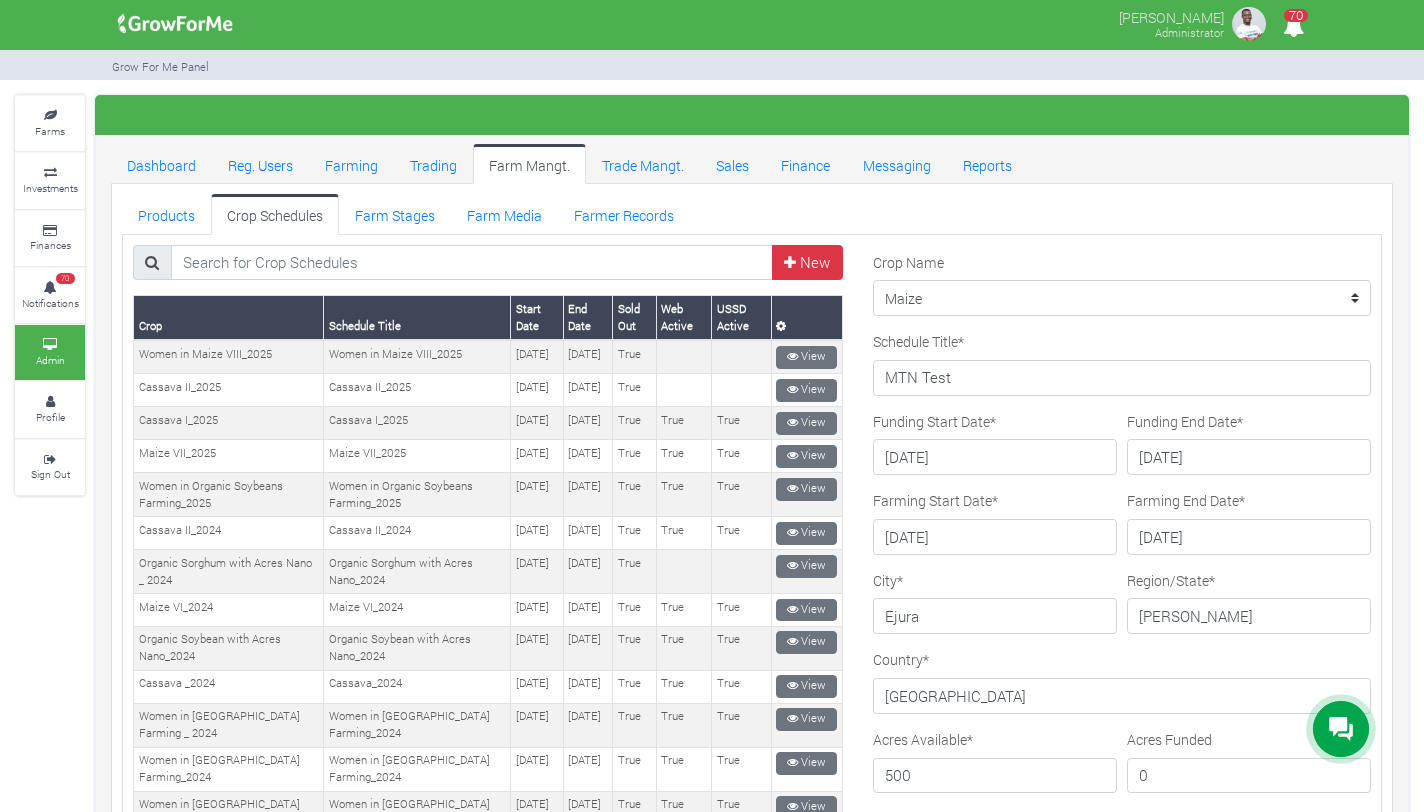 scroll, scrollTop: 607, scrollLeft: 0, axis: vertical 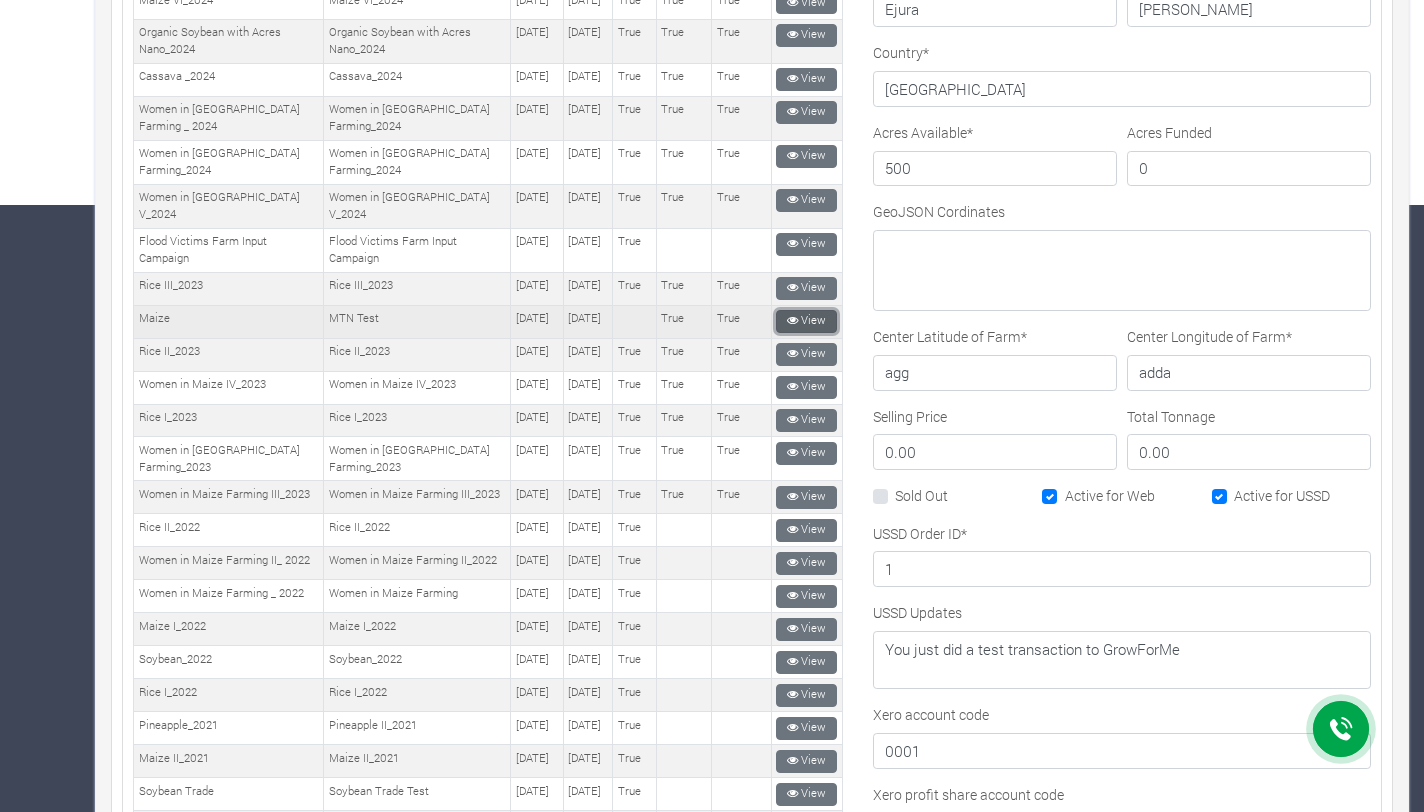 click on "View" at bounding box center (806, 321) 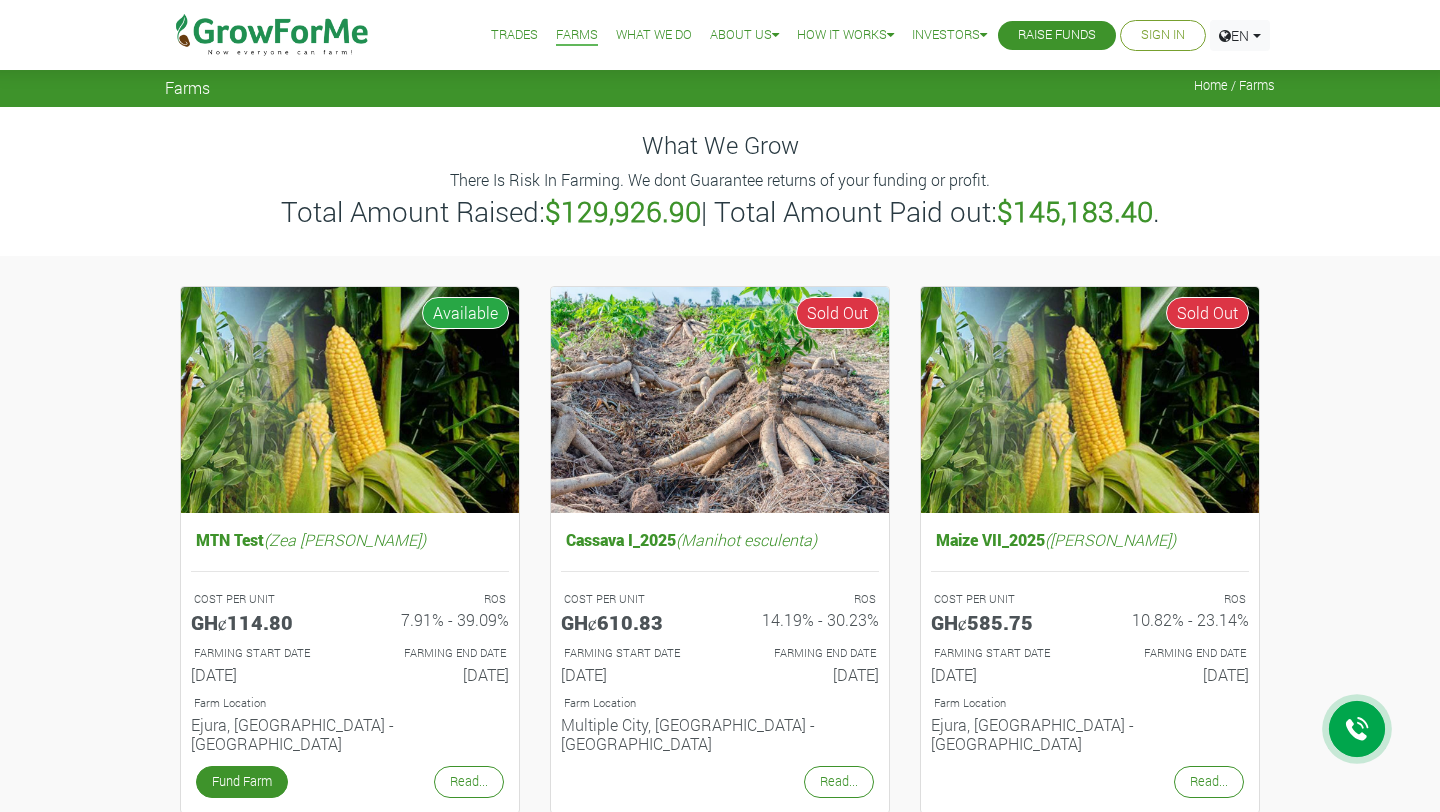 scroll, scrollTop: 0, scrollLeft: 0, axis: both 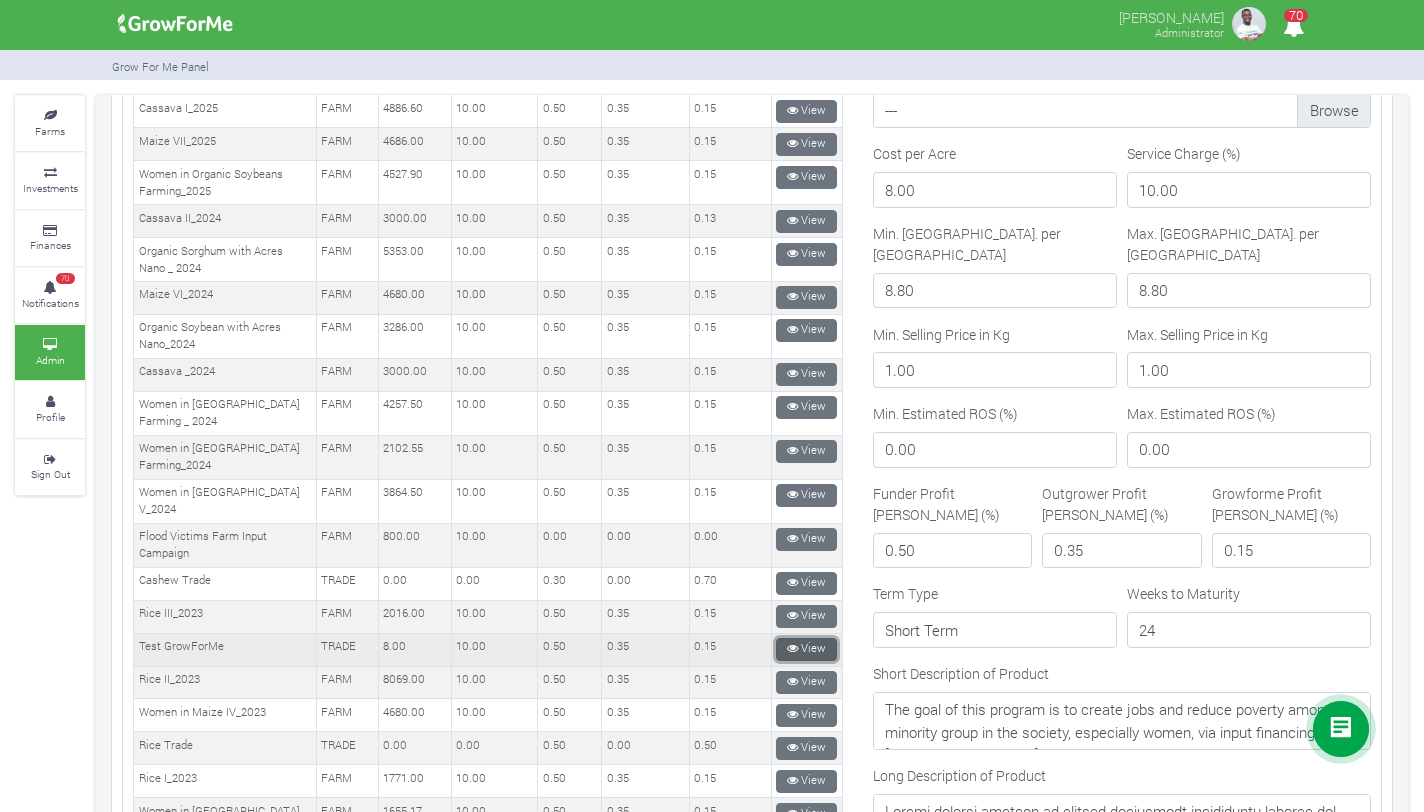 click at bounding box center [792, 648] 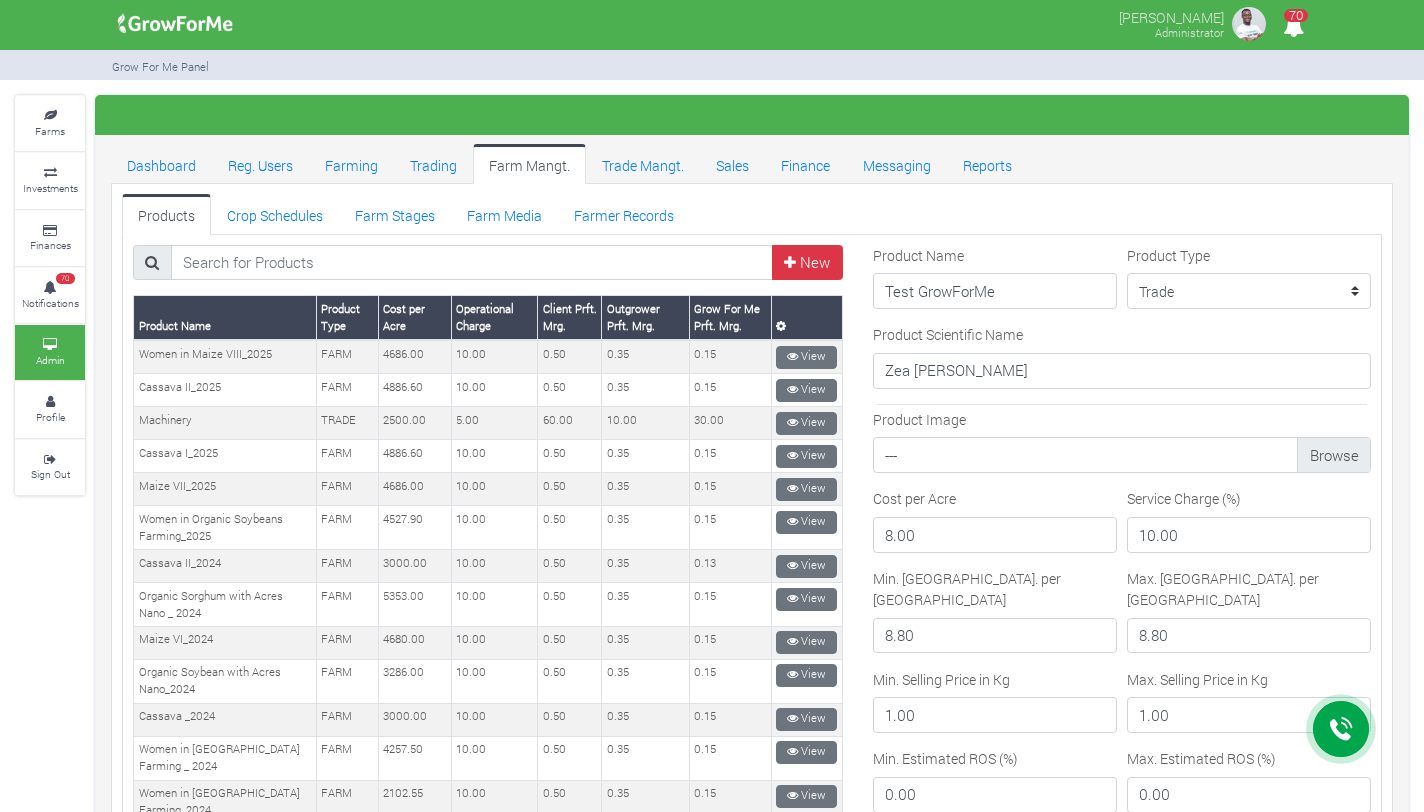 scroll, scrollTop: 0, scrollLeft: 0, axis: both 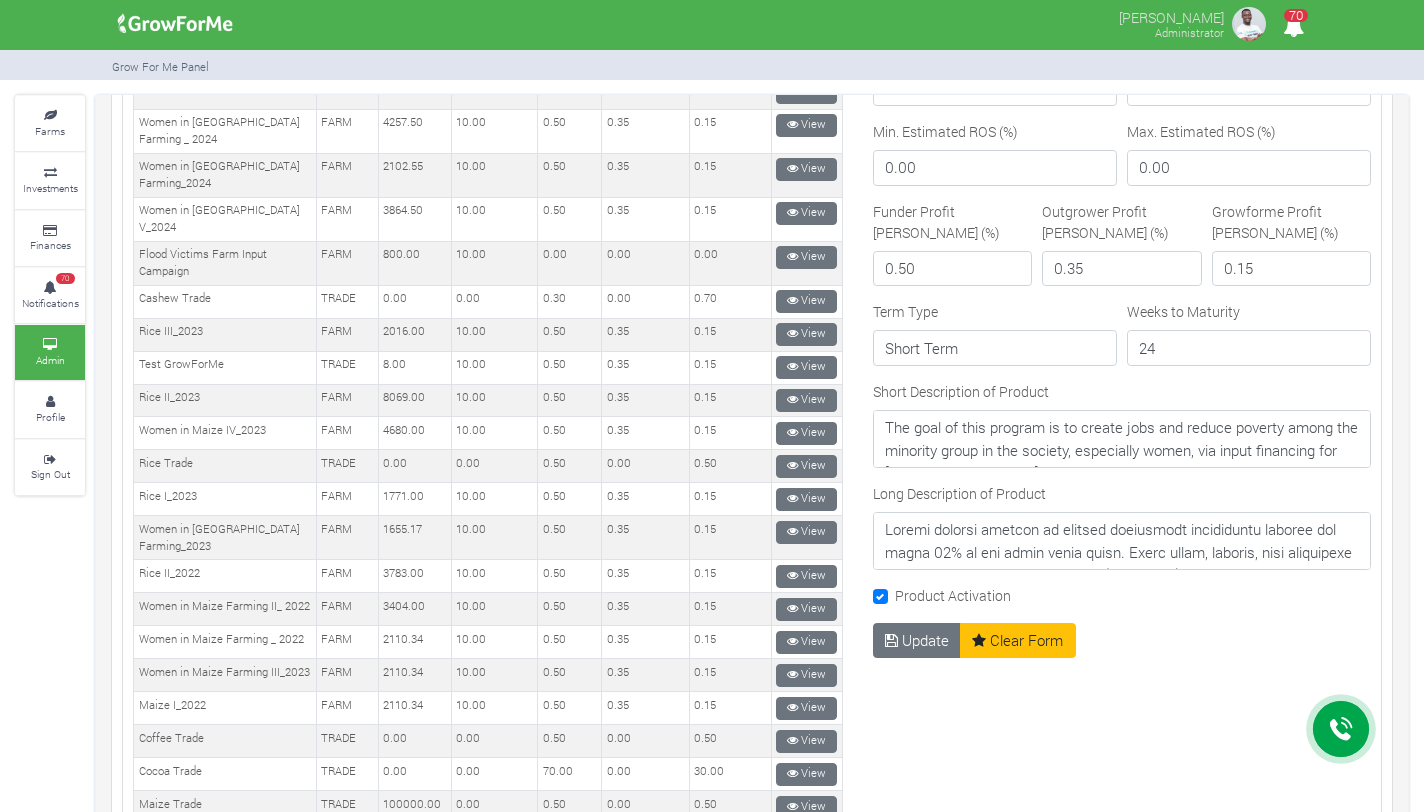 click on "Product Activation" at bounding box center [953, 595] 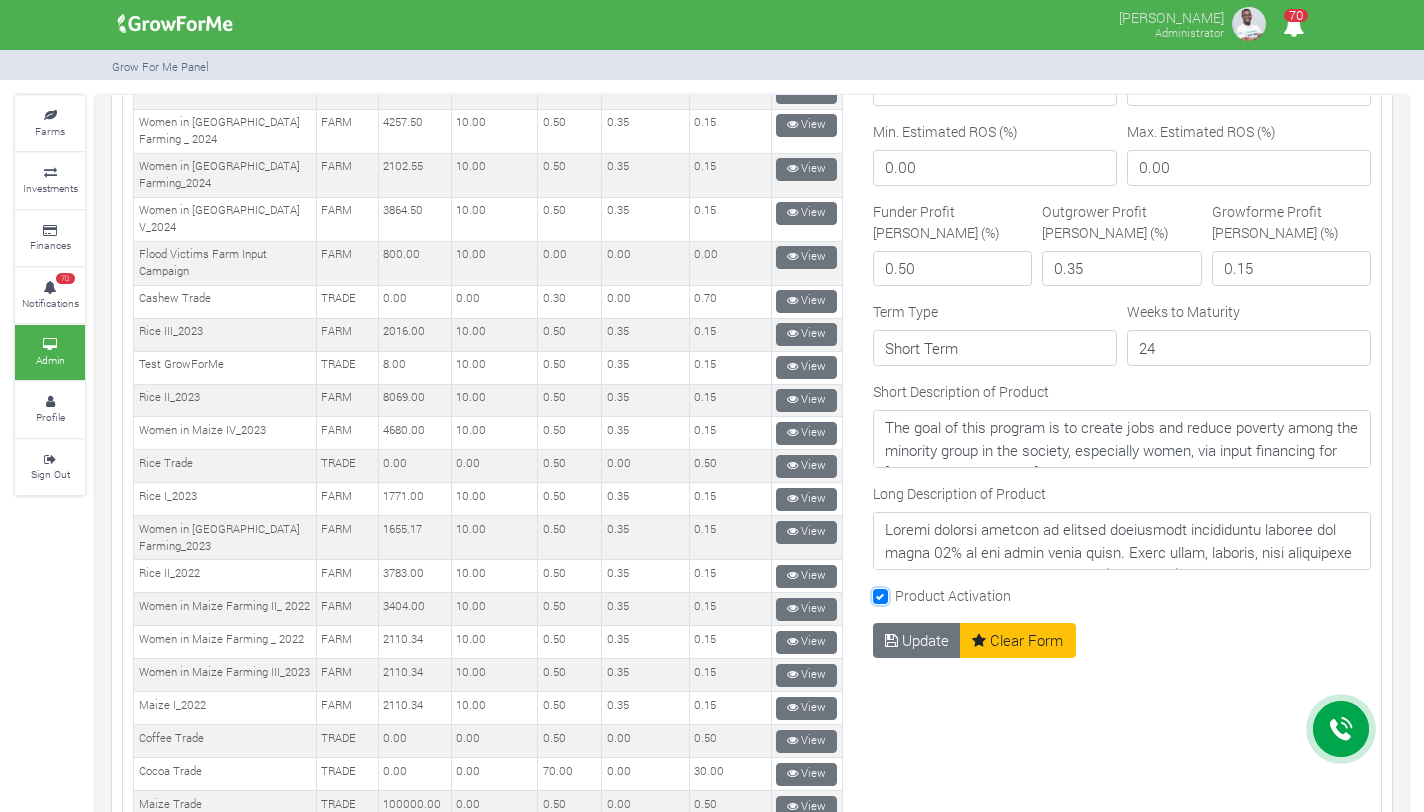 click on "Product Activation" at bounding box center (901, 591) 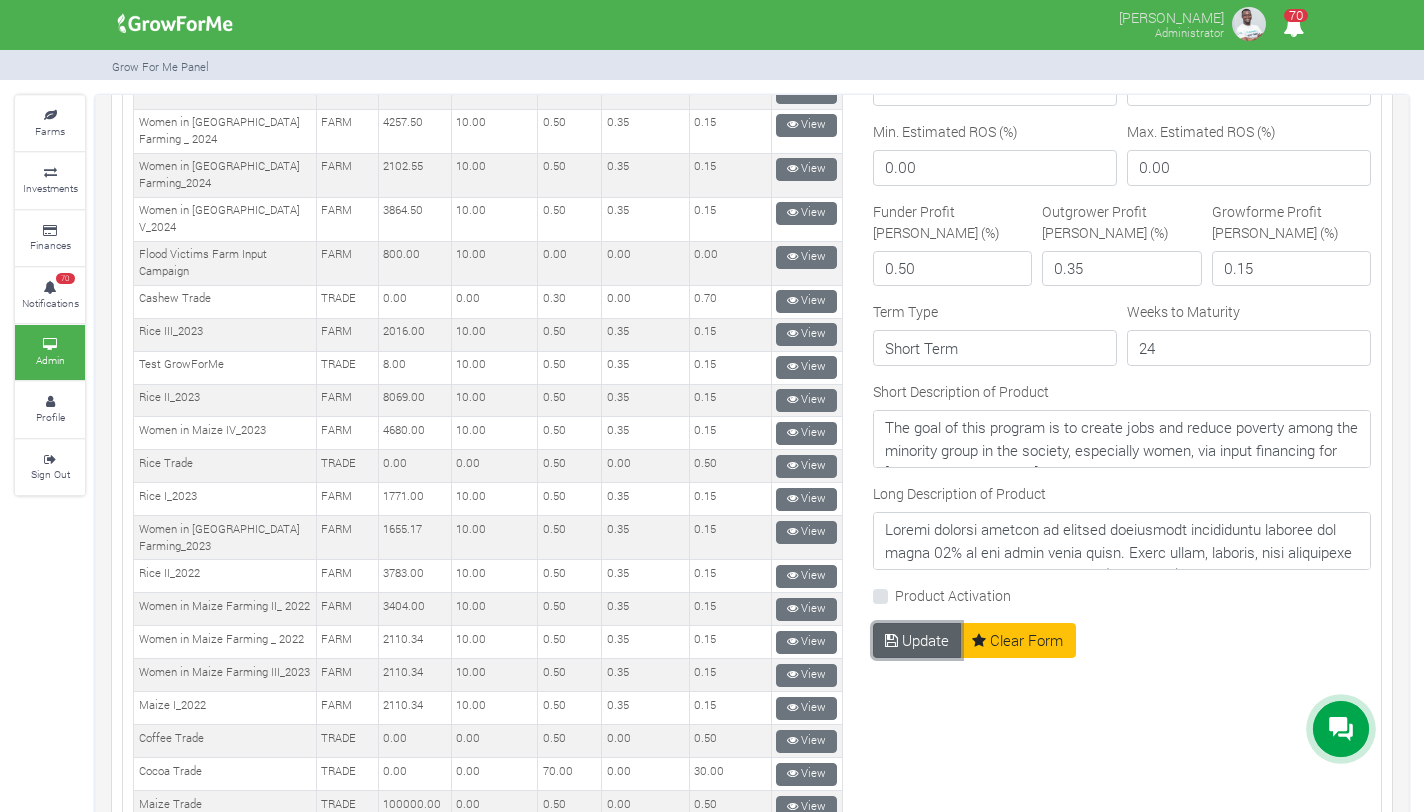 click at bounding box center [891, 640] 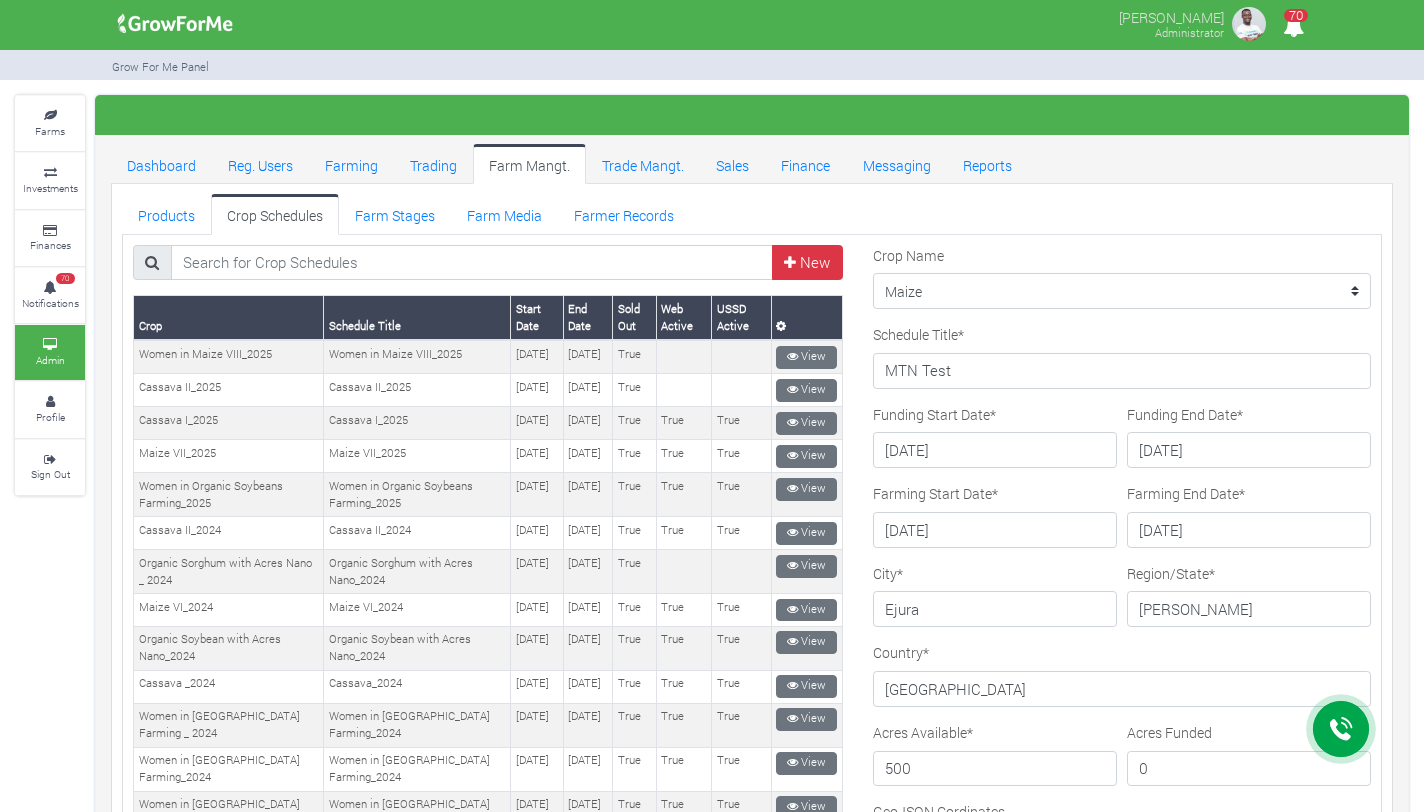 scroll, scrollTop: 0, scrollLeft: 0, axis: both 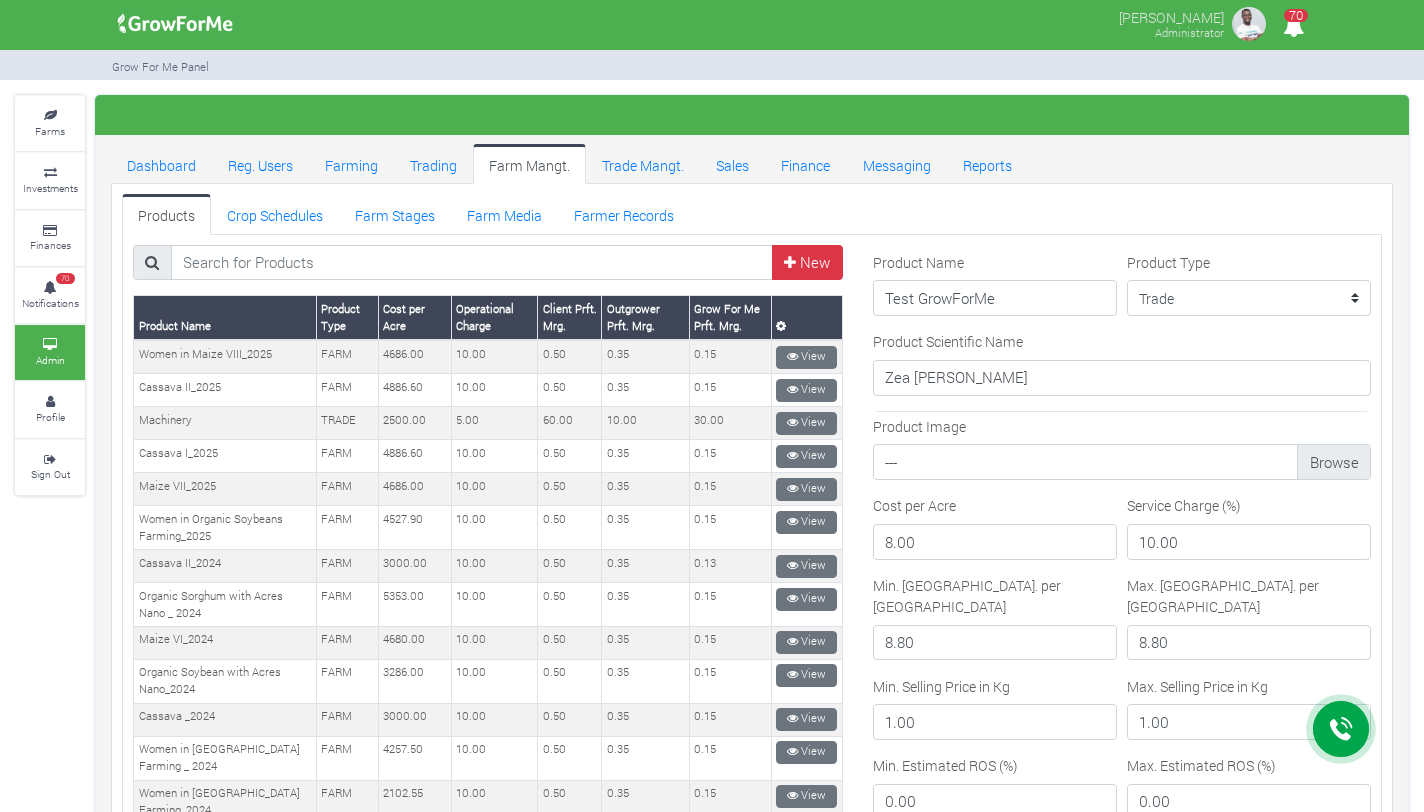 click on "Product Name
Product Type
Cost per Acre
Operational Charge
Client Prft. Mrg.
Outgrower Prft. Mrg. Grow For Me Prft. Mrg. Women in Maize VIII_2025 FARM 4686.00 10.00 1" at bounding box center [488, 1158] 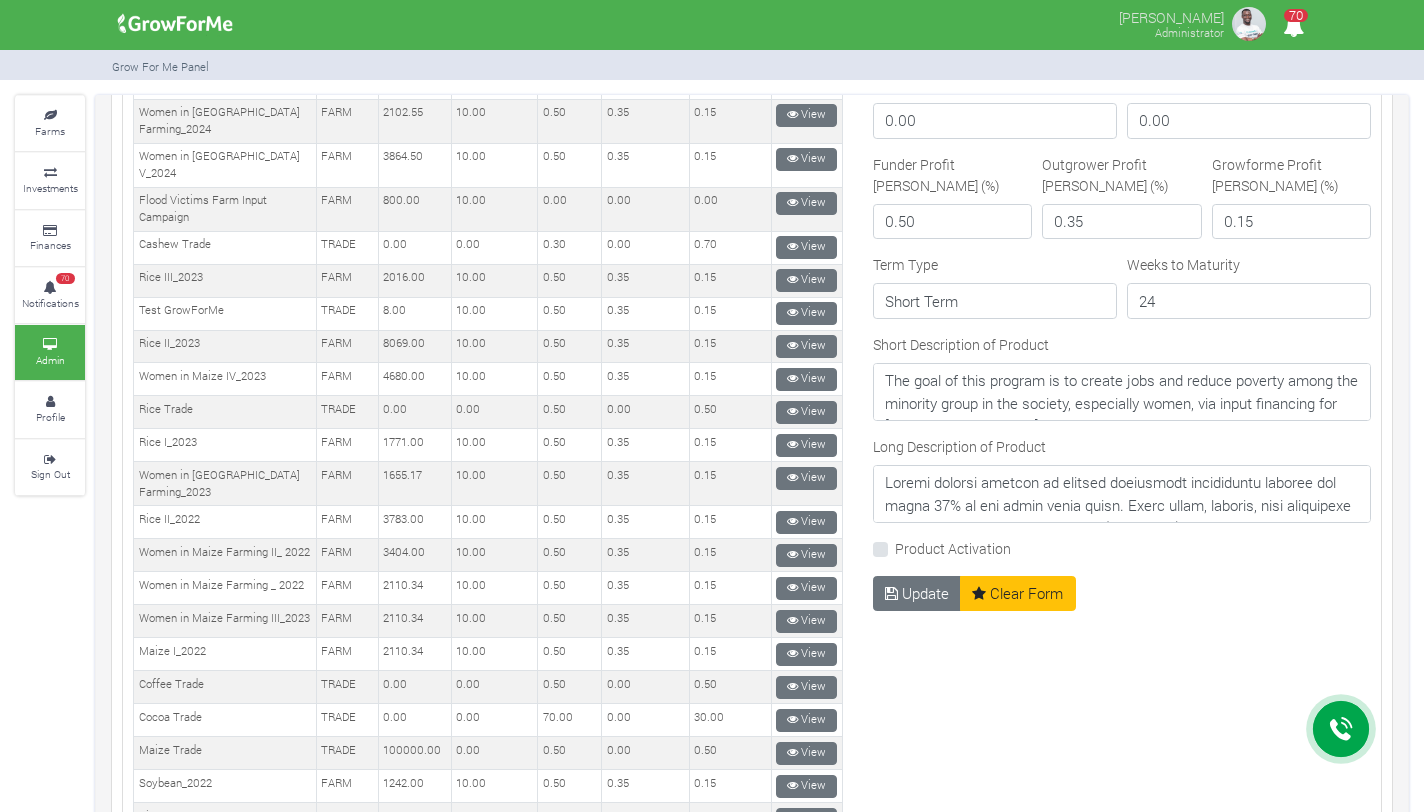 scroll, scrollTop: 874, scrollLeft: 0, axis: vertical 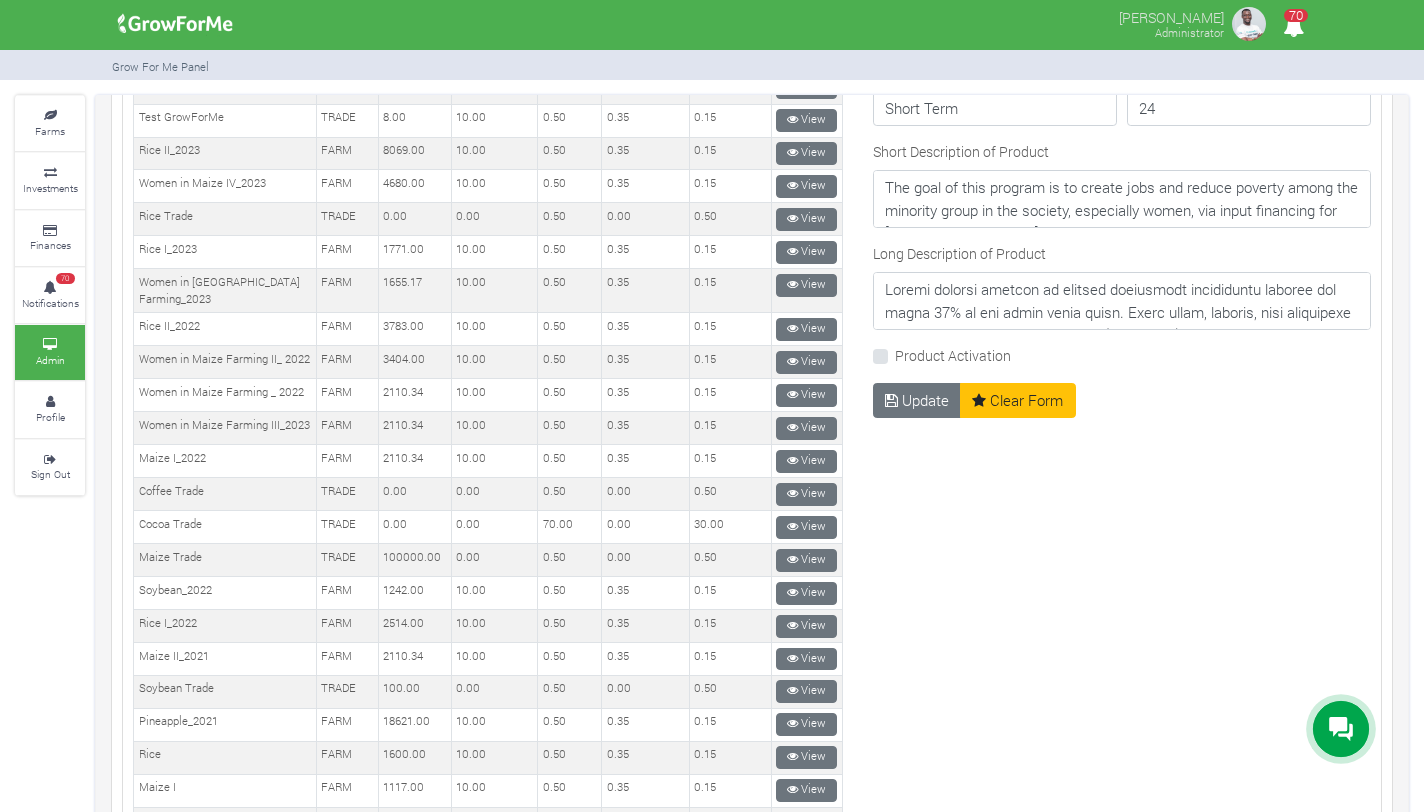 click on "Product Activation" at bounding box center [1122, 356] 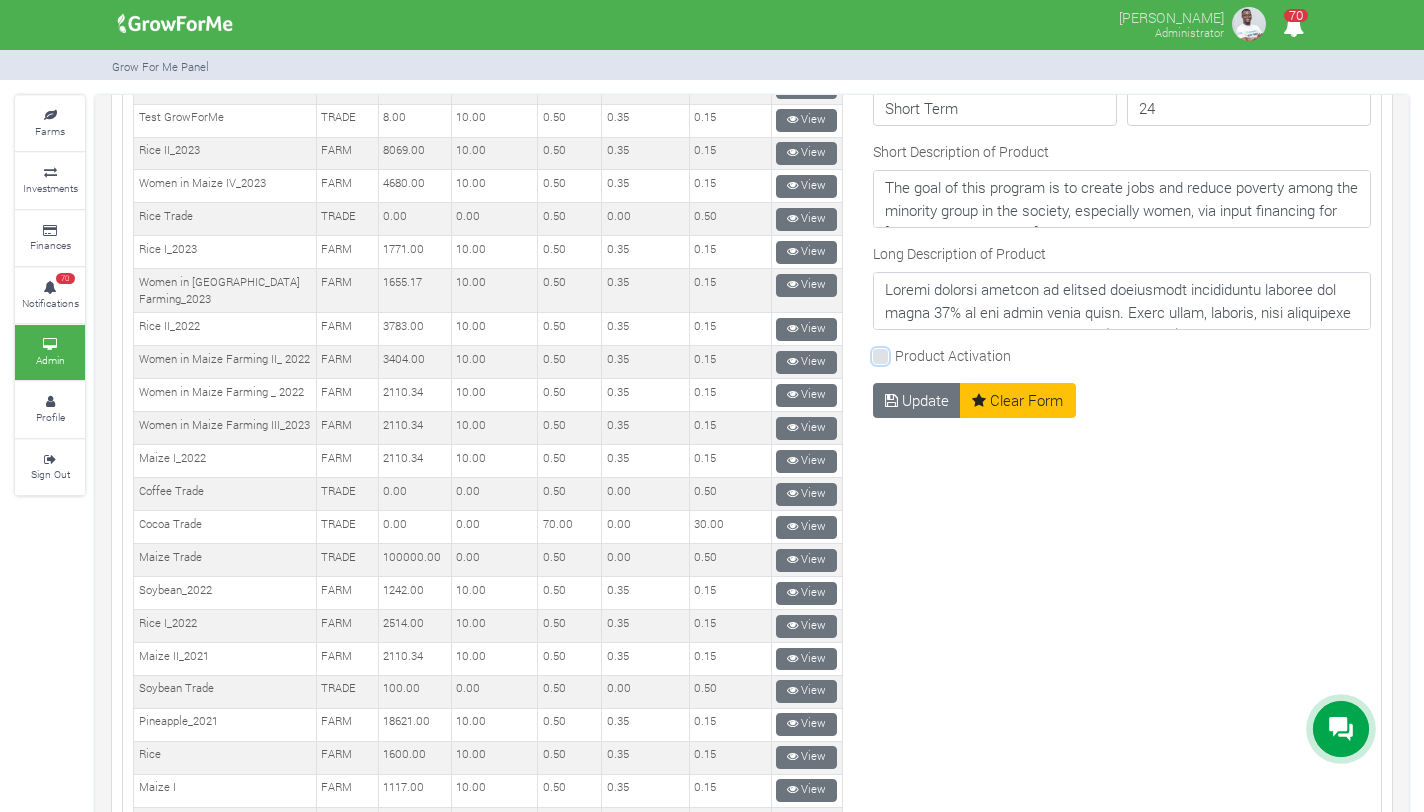 click on "Product Activation" at bounding box center (901, 351) 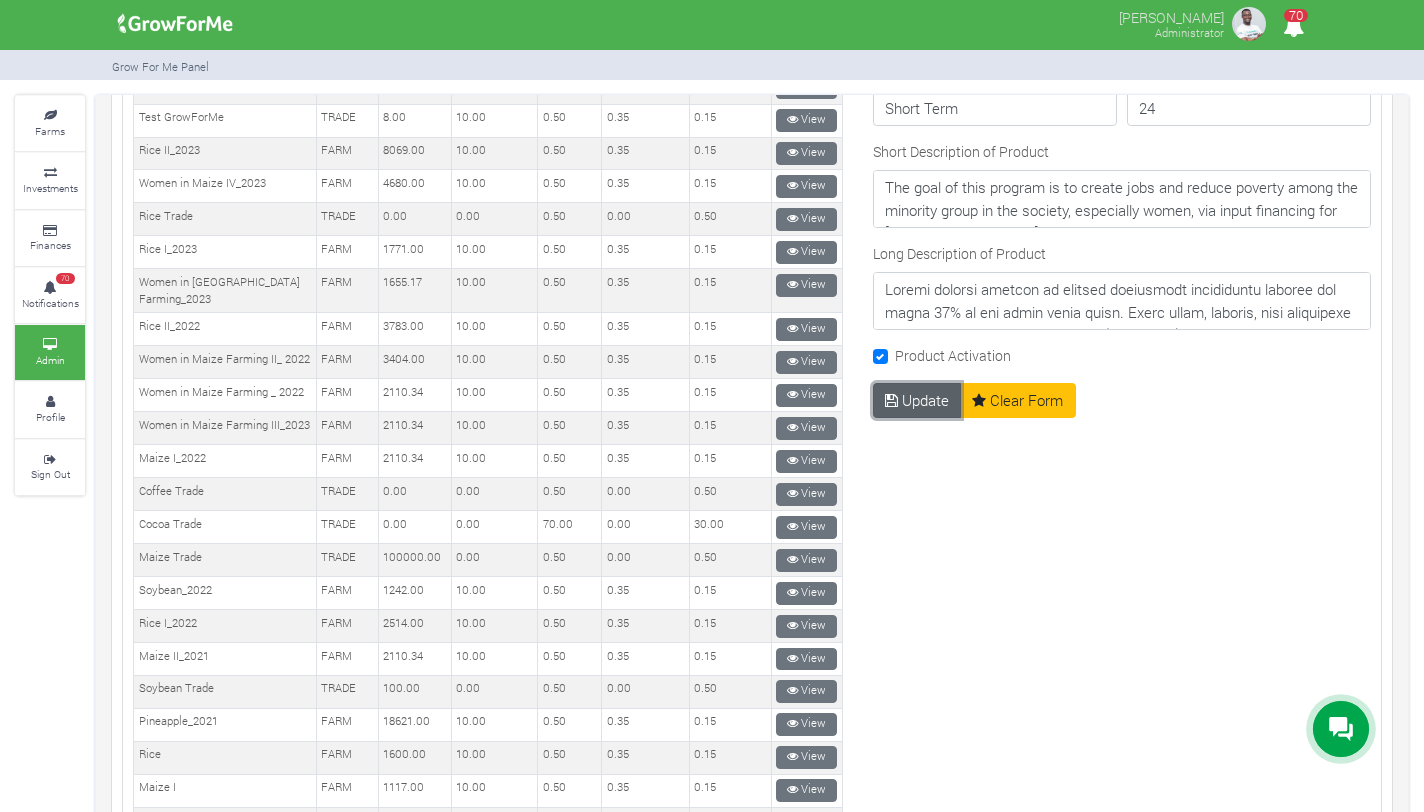 click on "Update" at bounding box center [917, 401] 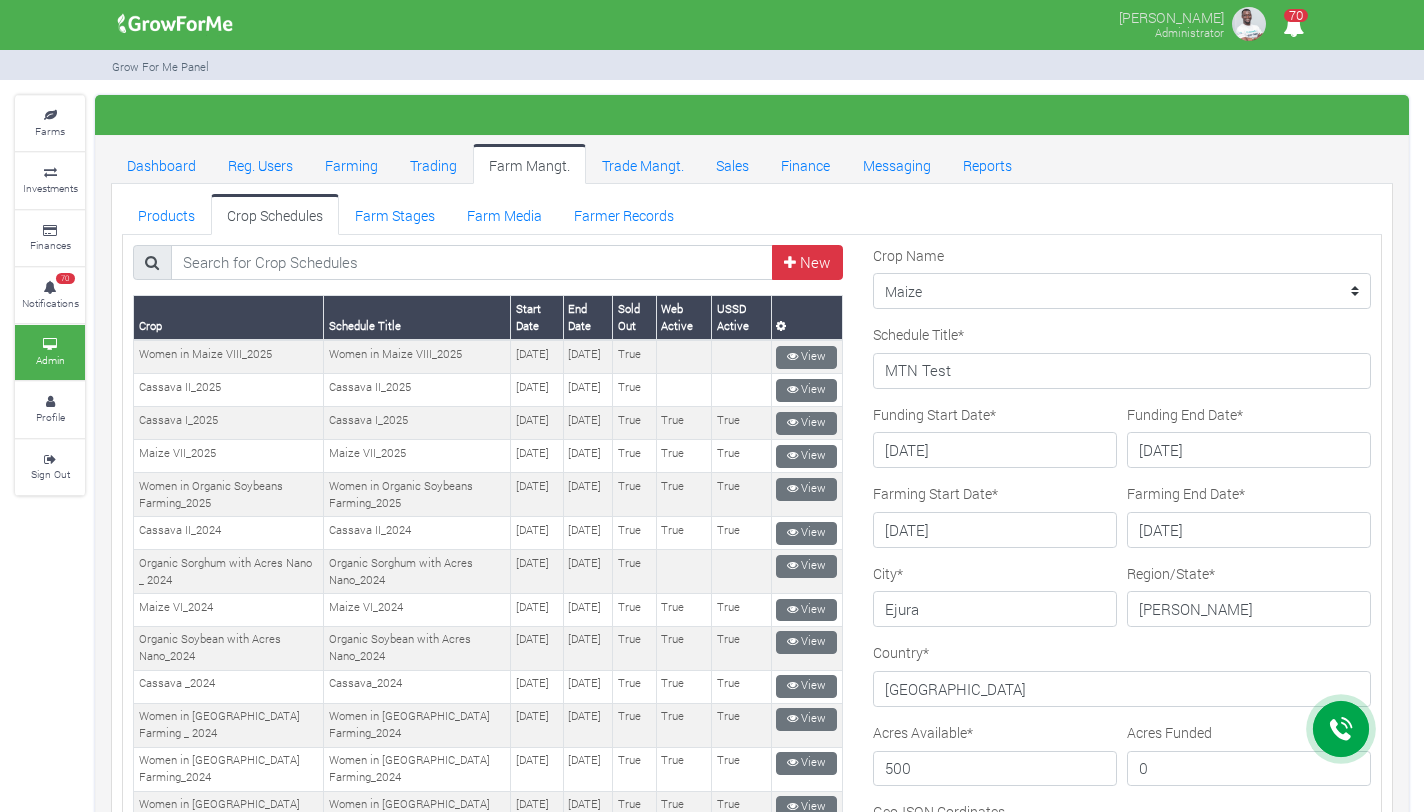 scroll, scrollTop: 0, scrollLeft: 0, axis: both 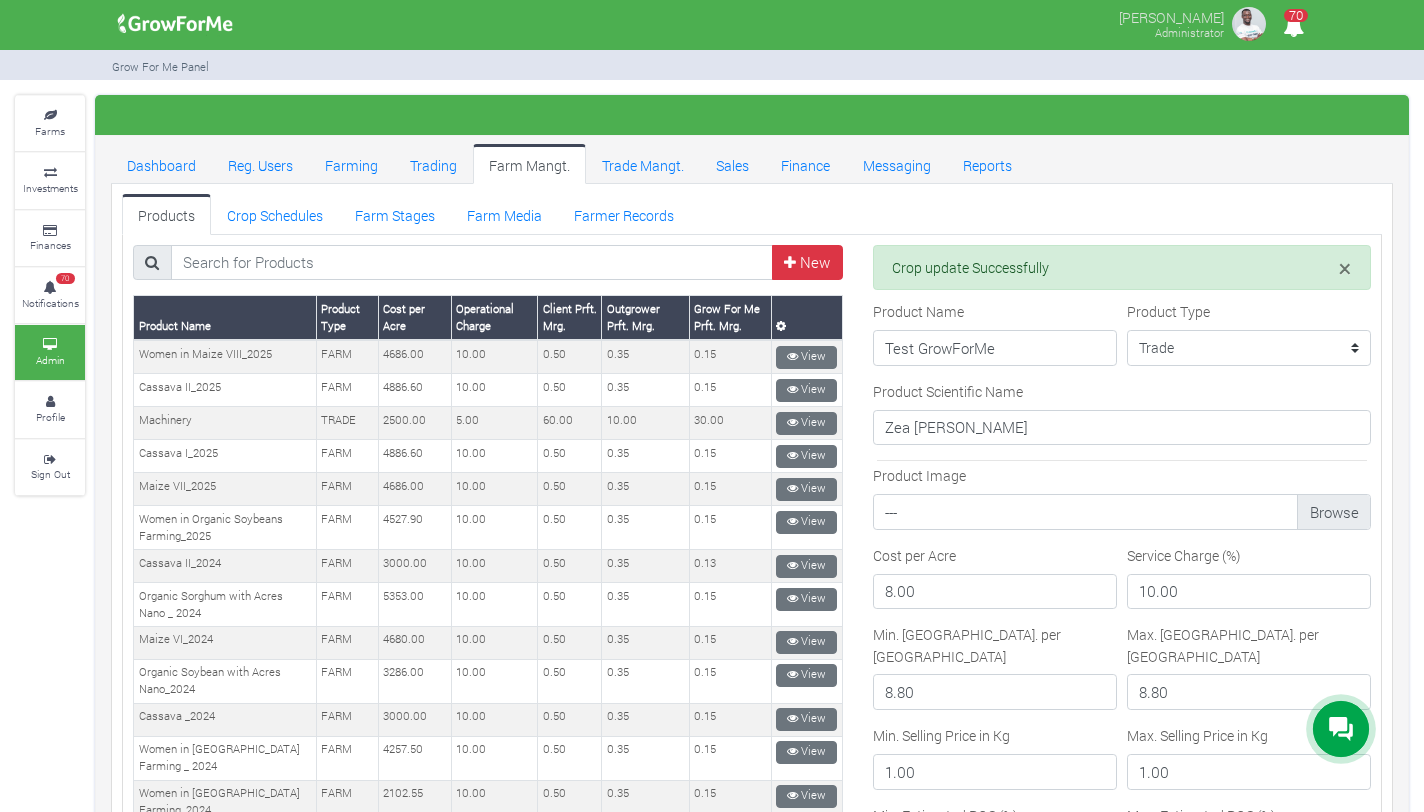 click on "×
Crop update Successfully
Product Name" at bounding box center [1122, 1134] 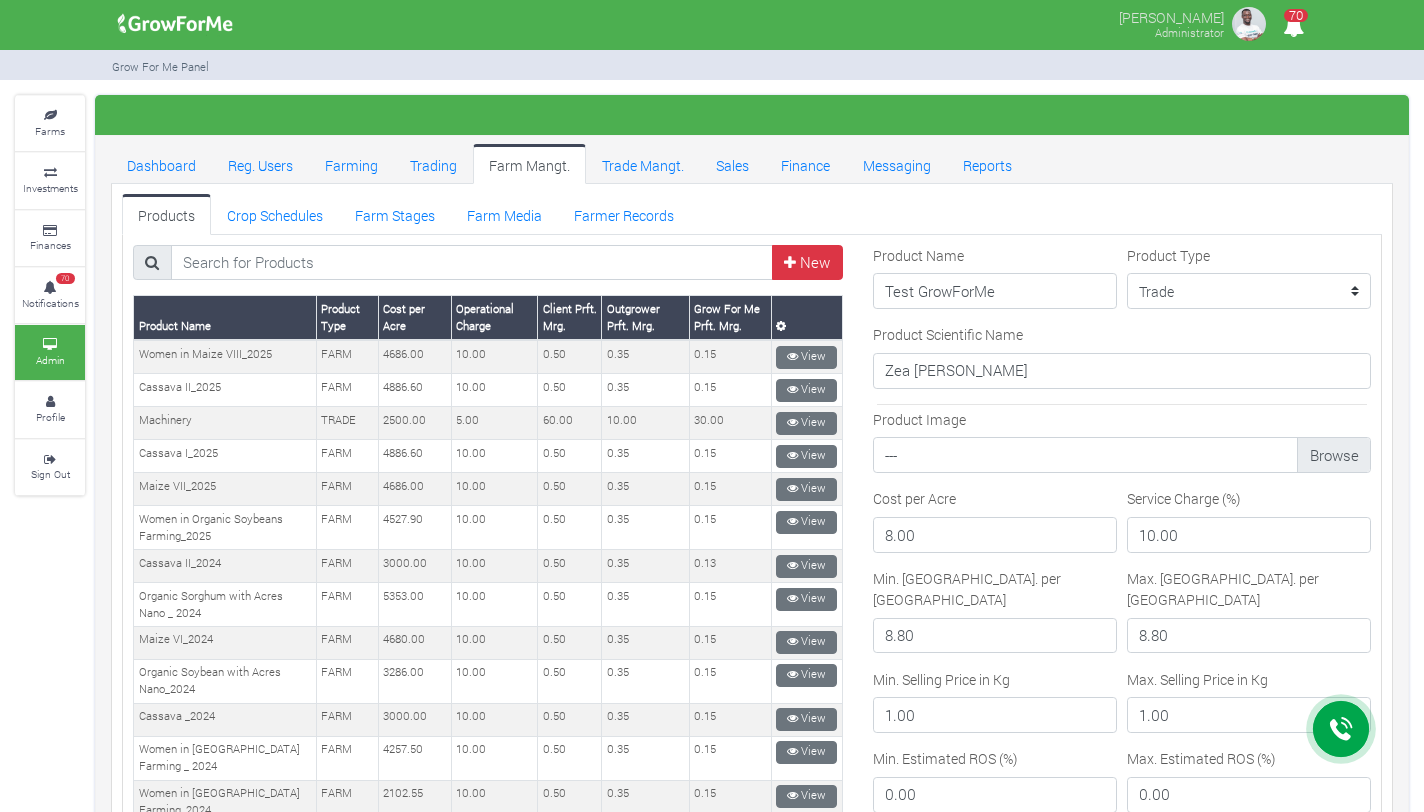 scroll, scrollTop: 0, scrollLeft: 0, axis: both 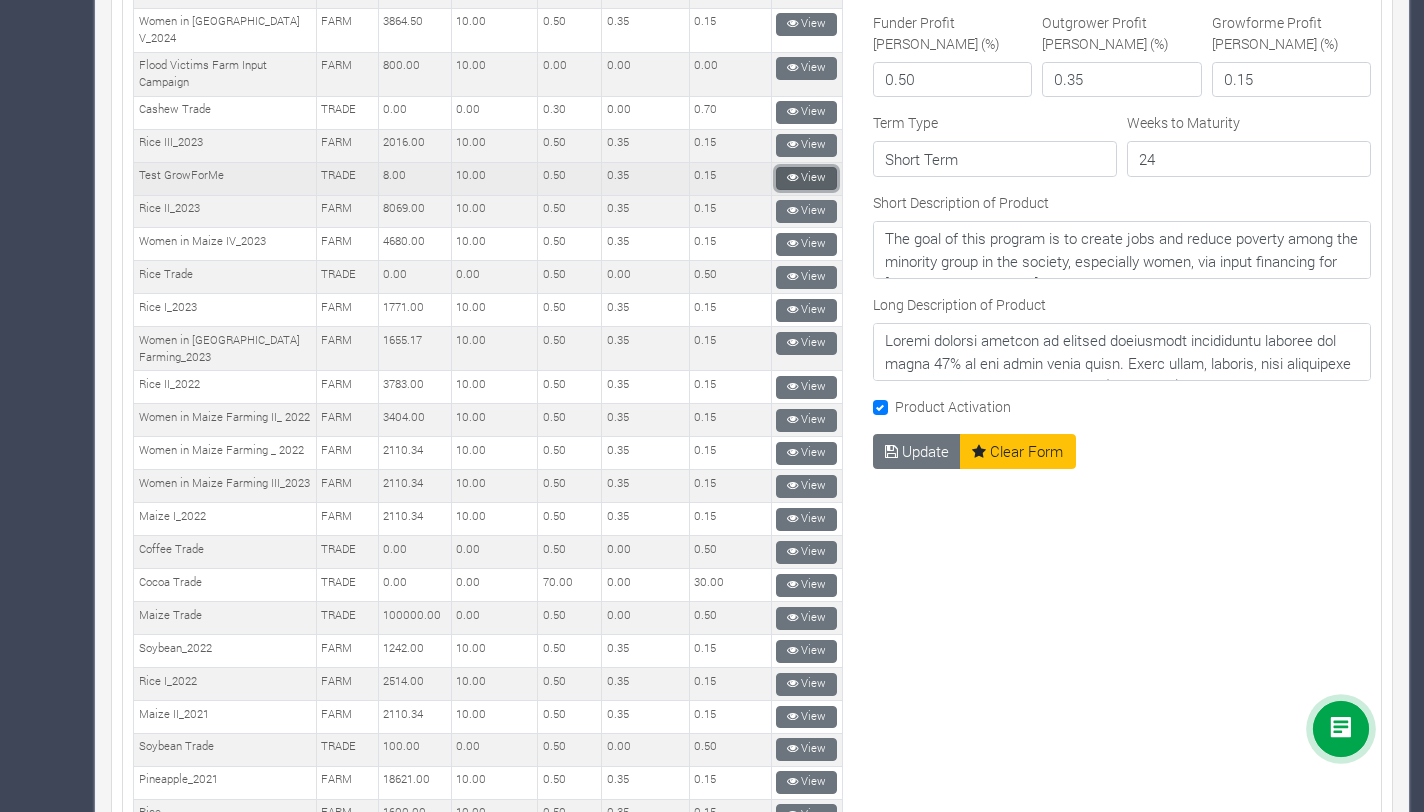 click on "View" at bounding box center [806, 178] 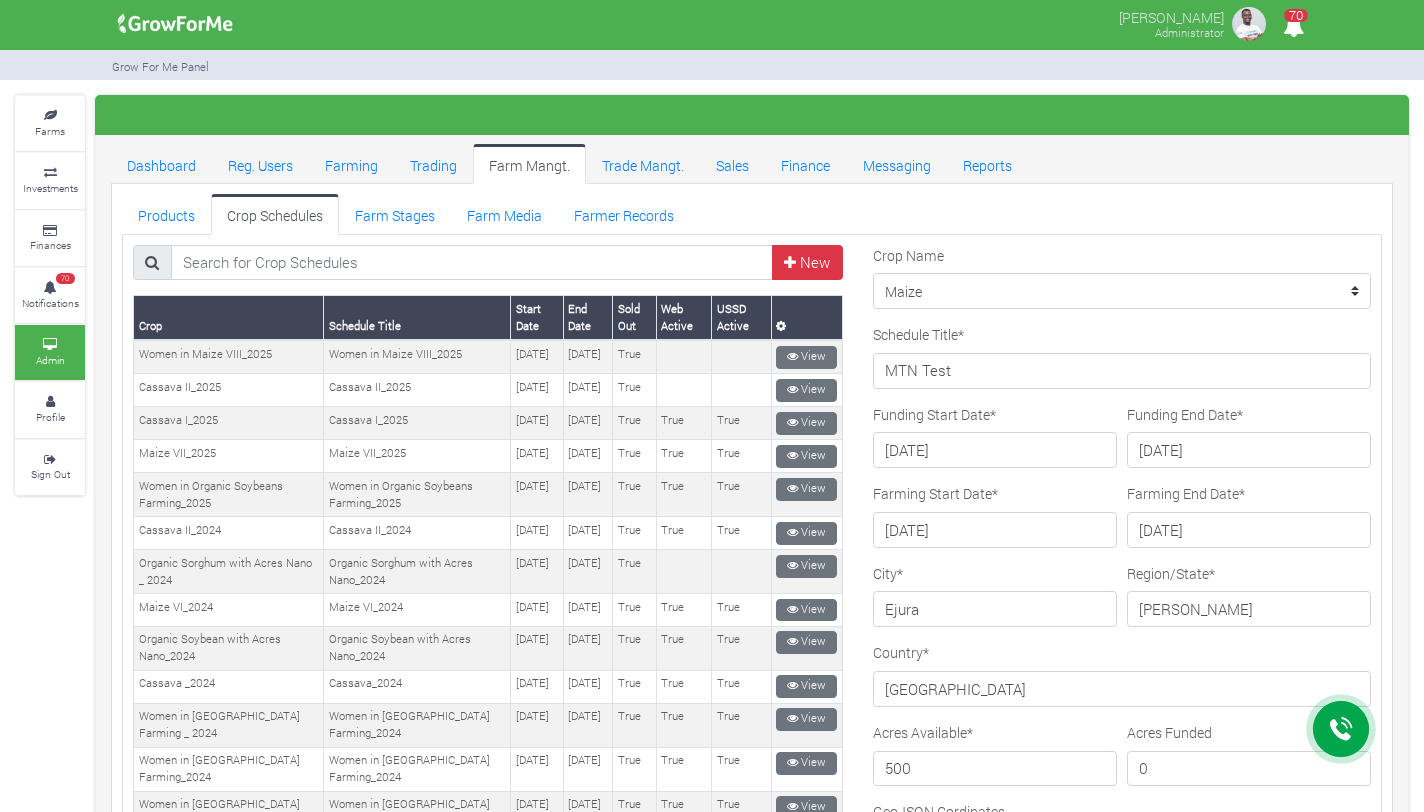 scroll, scrollTop: 0, scrollLeft: 0, axis: both 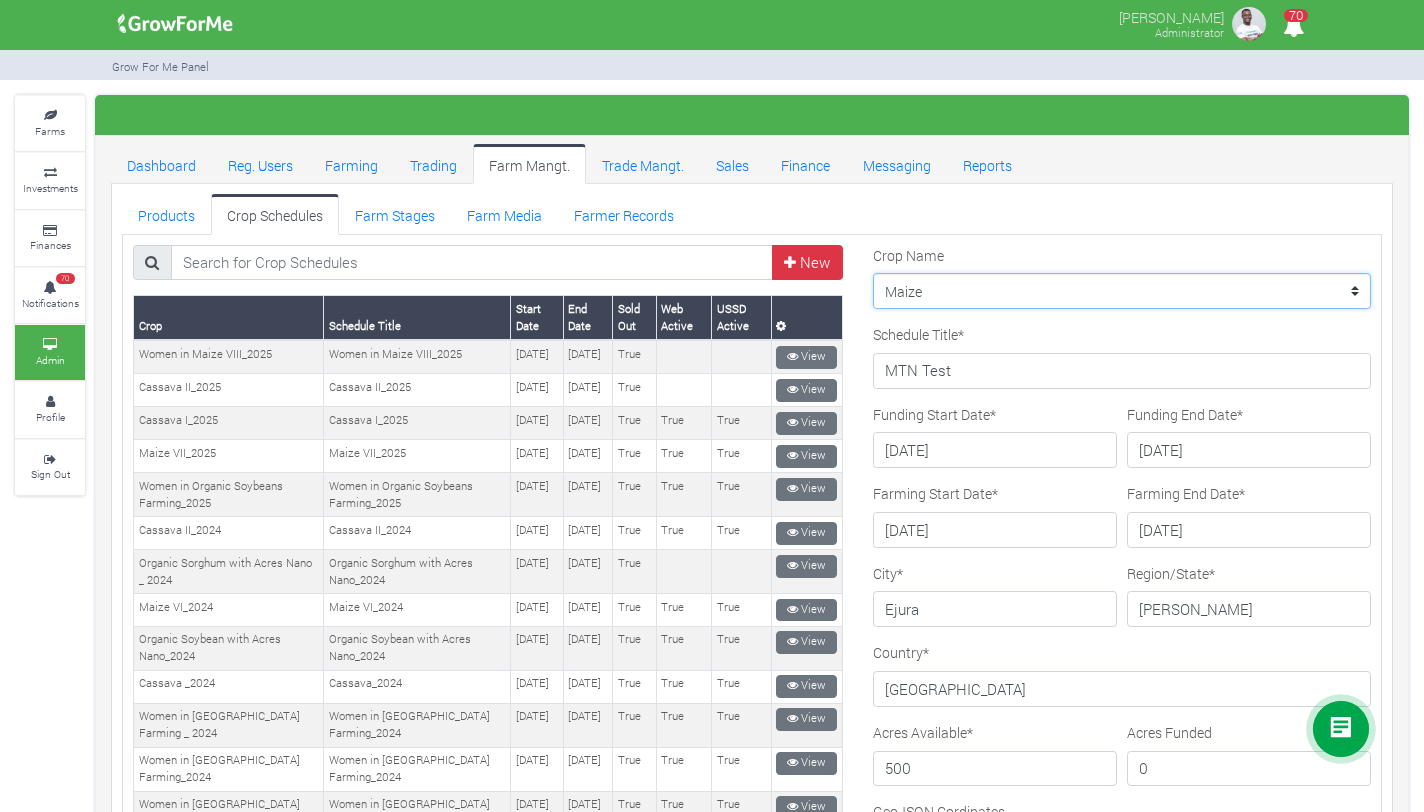 click on "---------   Maize II_2021   Women in Sorghum Farming _ 2024   Cassava II_2025   Chilli   Soybean_2022   Maize I   Cabbage   Pineapple   Maize   Rice I_2023   Maize I_2022   Rice   Soybean   Soybean   Women in Maize V_2024   Rice I_2022   Rice II_2022   Maize II   Soybean II   Women in Soybean Farming_2023   Rice II_2023   Flood Victims Farm Input Campaign   Cassava II_2024   Women in Maize VIII_2025   Women in Maize IV_2023   Cassava I_2025   Women in Maize Farming II_ 2022   Cassava _2024   Women in Organic Soybeans Farming_2025   Women in Maize Farming _ 2022   Women in Maize Farming III_2023   Pineapple II   Rice III_2023   Pineapple_2021   Women in Soybean Farming_2024   Organic Soybean with Acres Nano_2024   Organic Sorghum with Acres Nano _ 2024   Maize VI_2024   Maize VII_2025" at bounding box center (1122, 291) 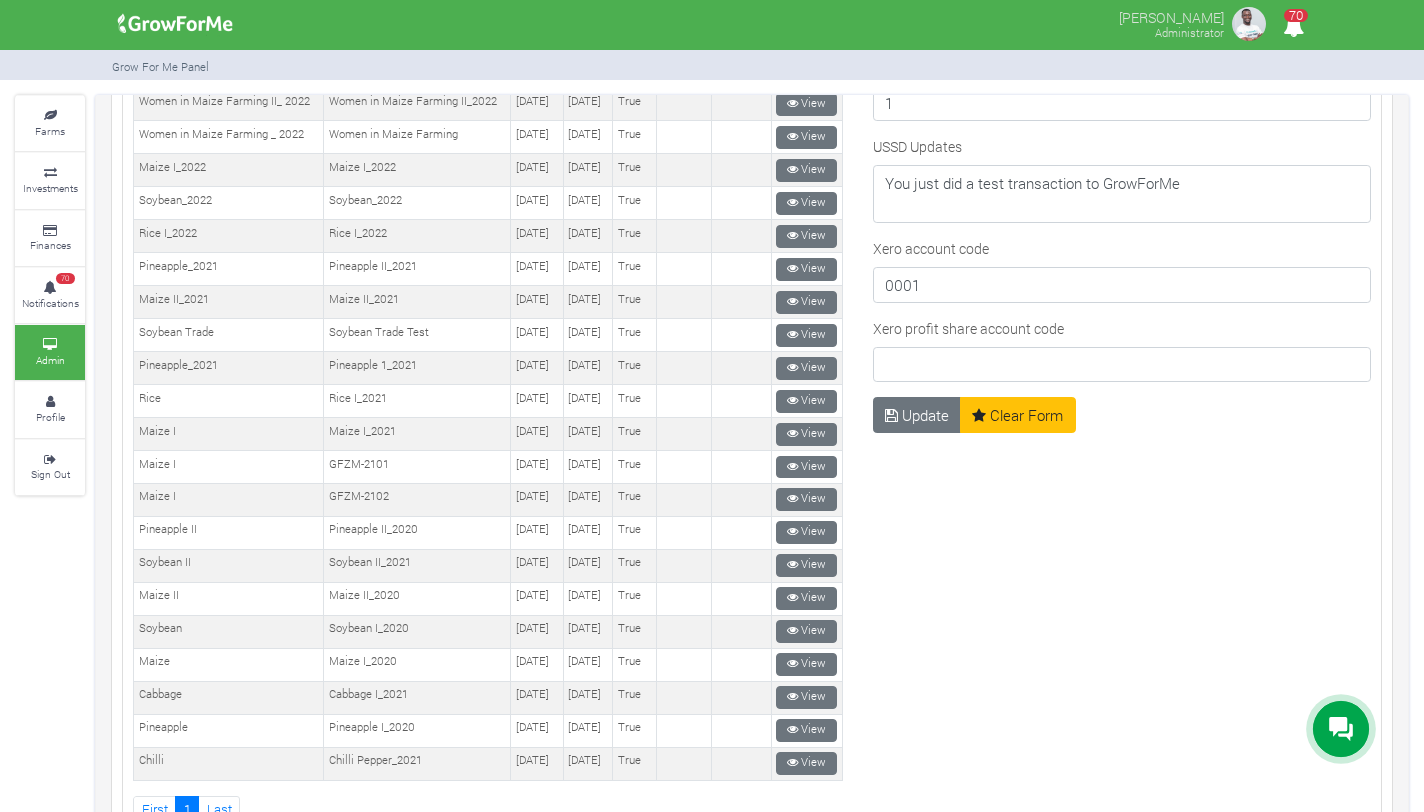 scroll, scrollTop: 1158, scrollLeft: 0, axis: vertical 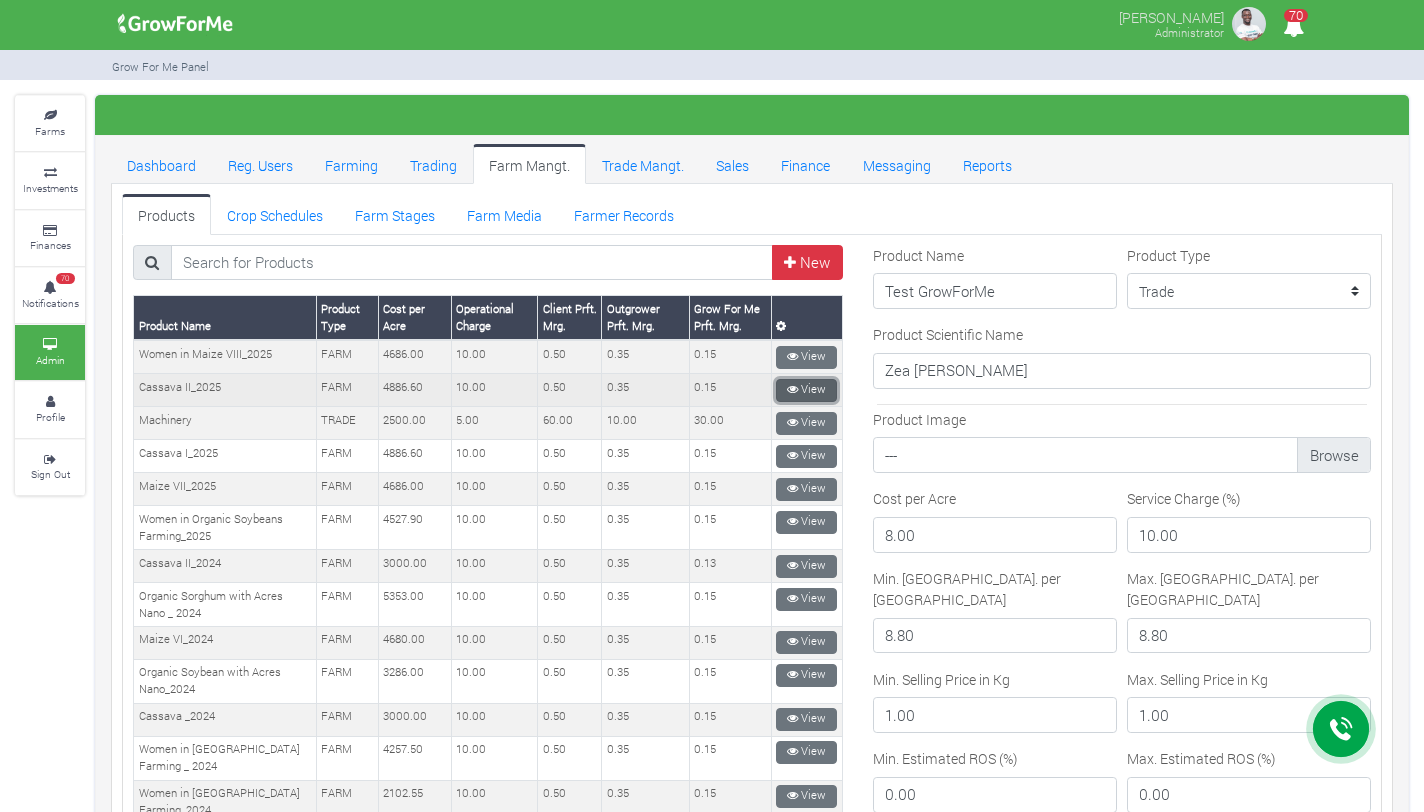 click on "View" at bounding box center (806, 390) 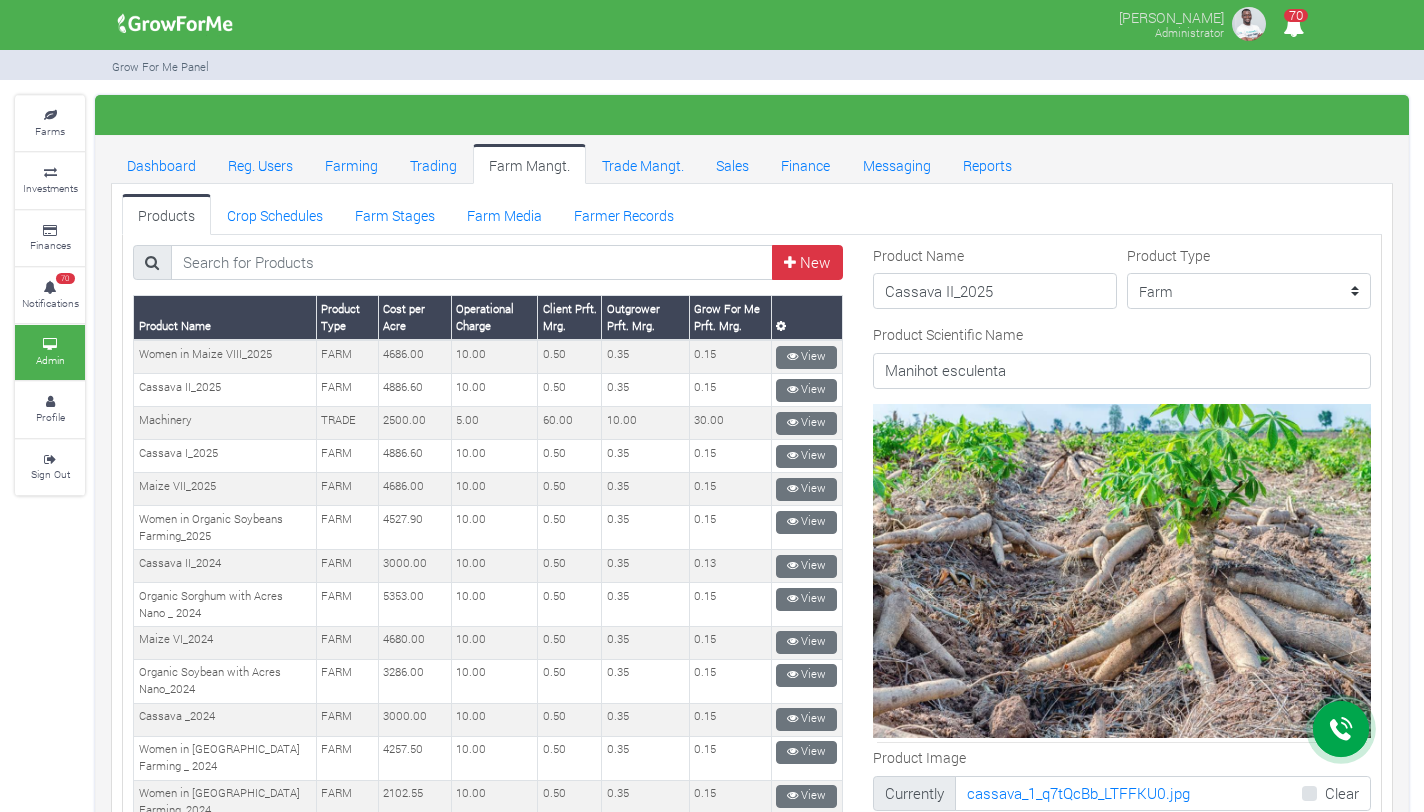scroll, scrollTop: 0, scrollLeft: 0, axis: both 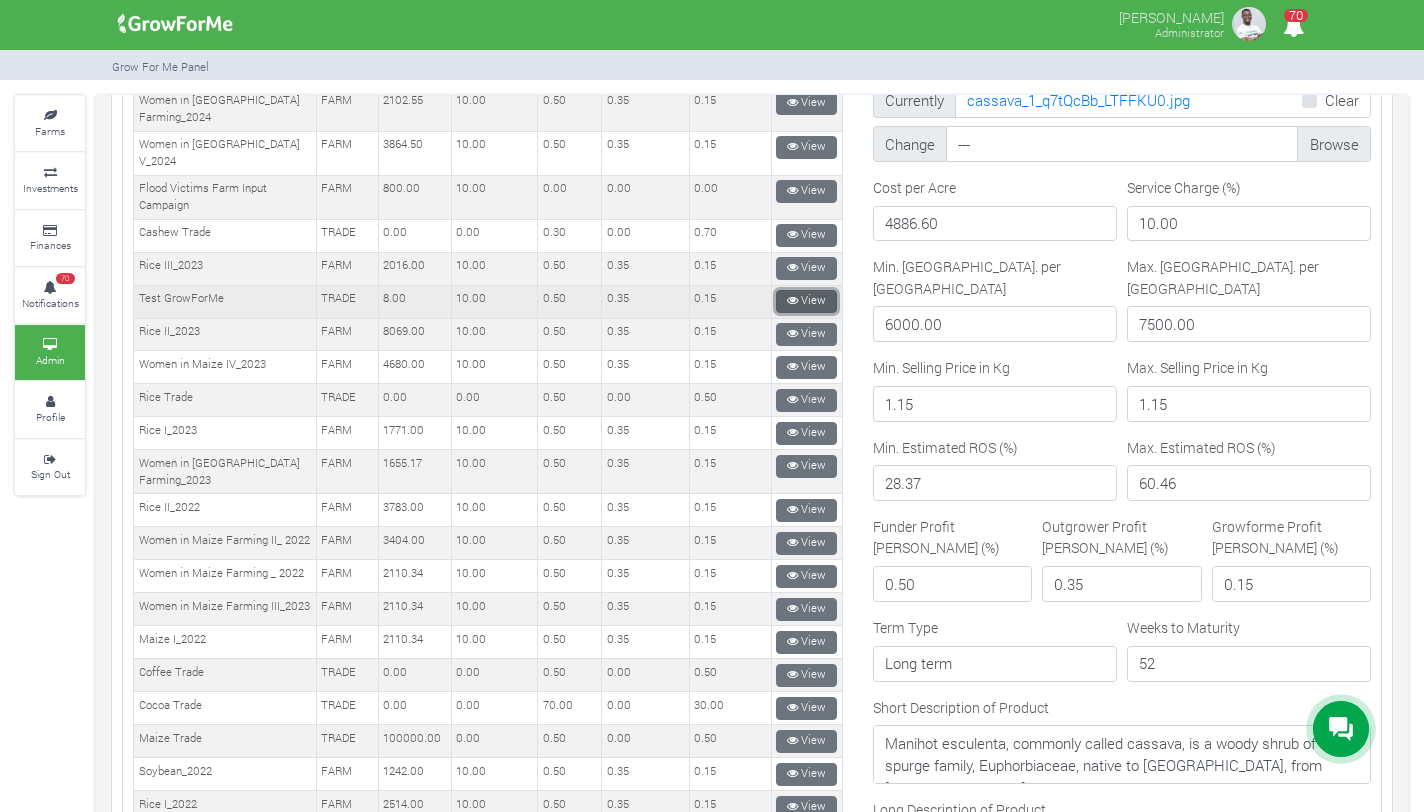 click on "View" at bounding box center [806, 301] 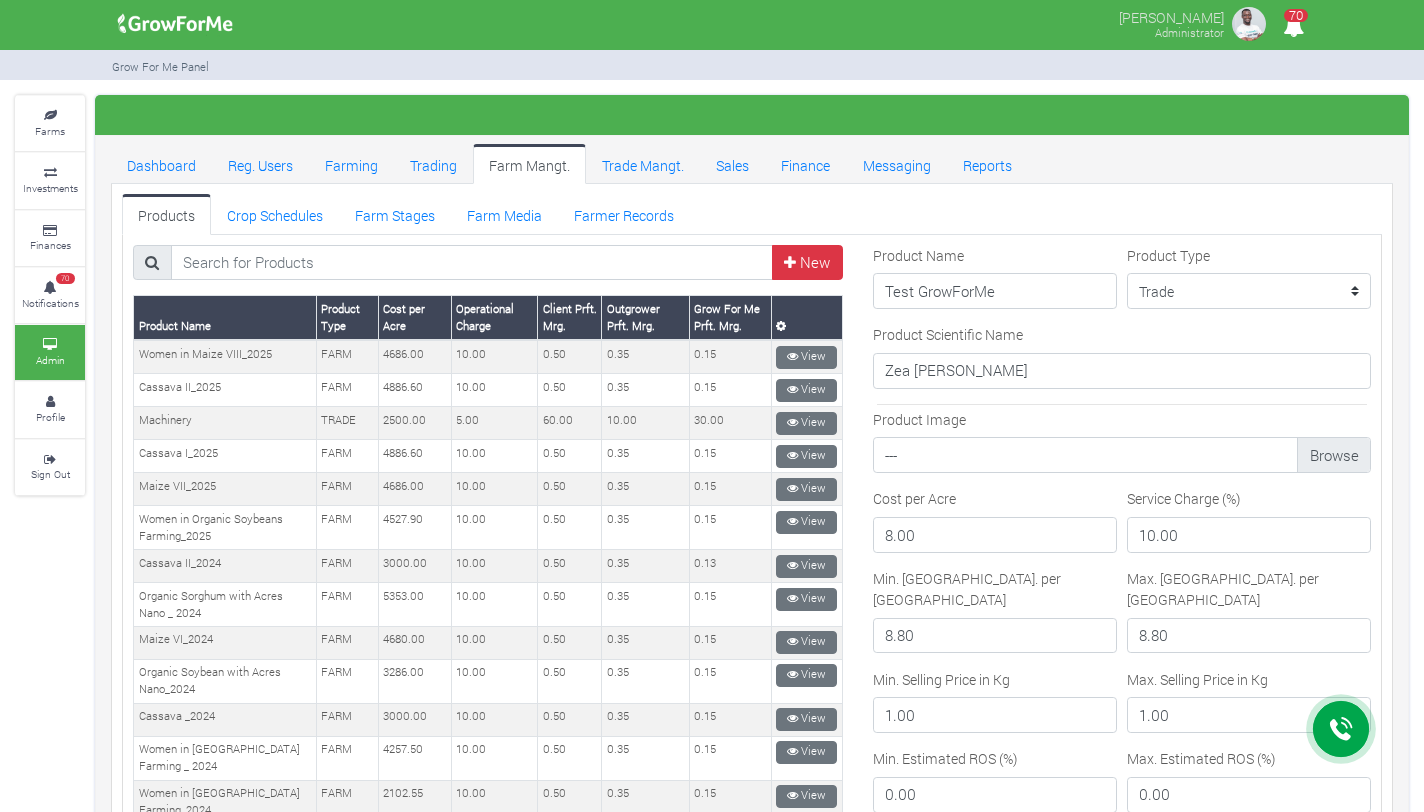 scroll, scrollTop: 0, scrollLeft: 0, axis: both 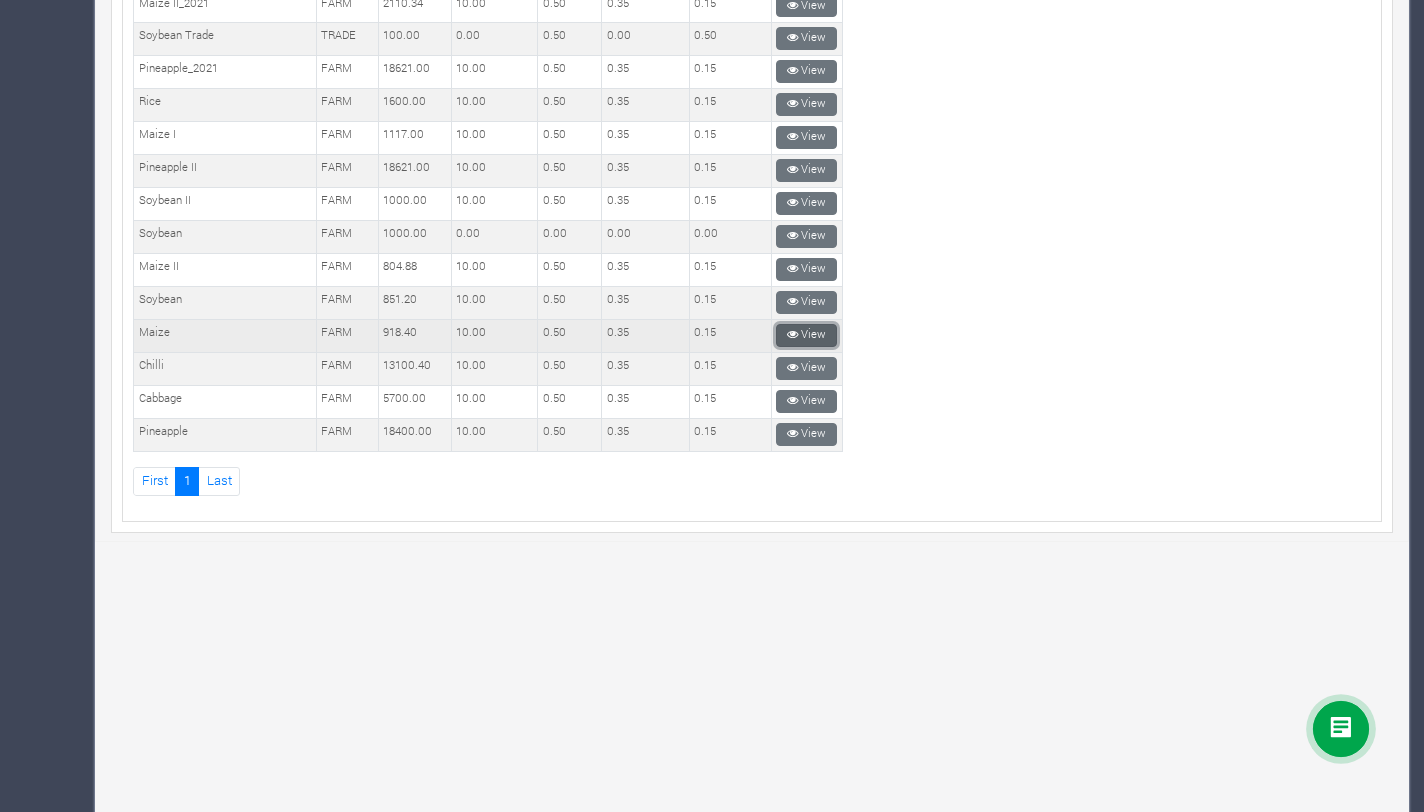 click on "View" at bounding box center (806, 335) 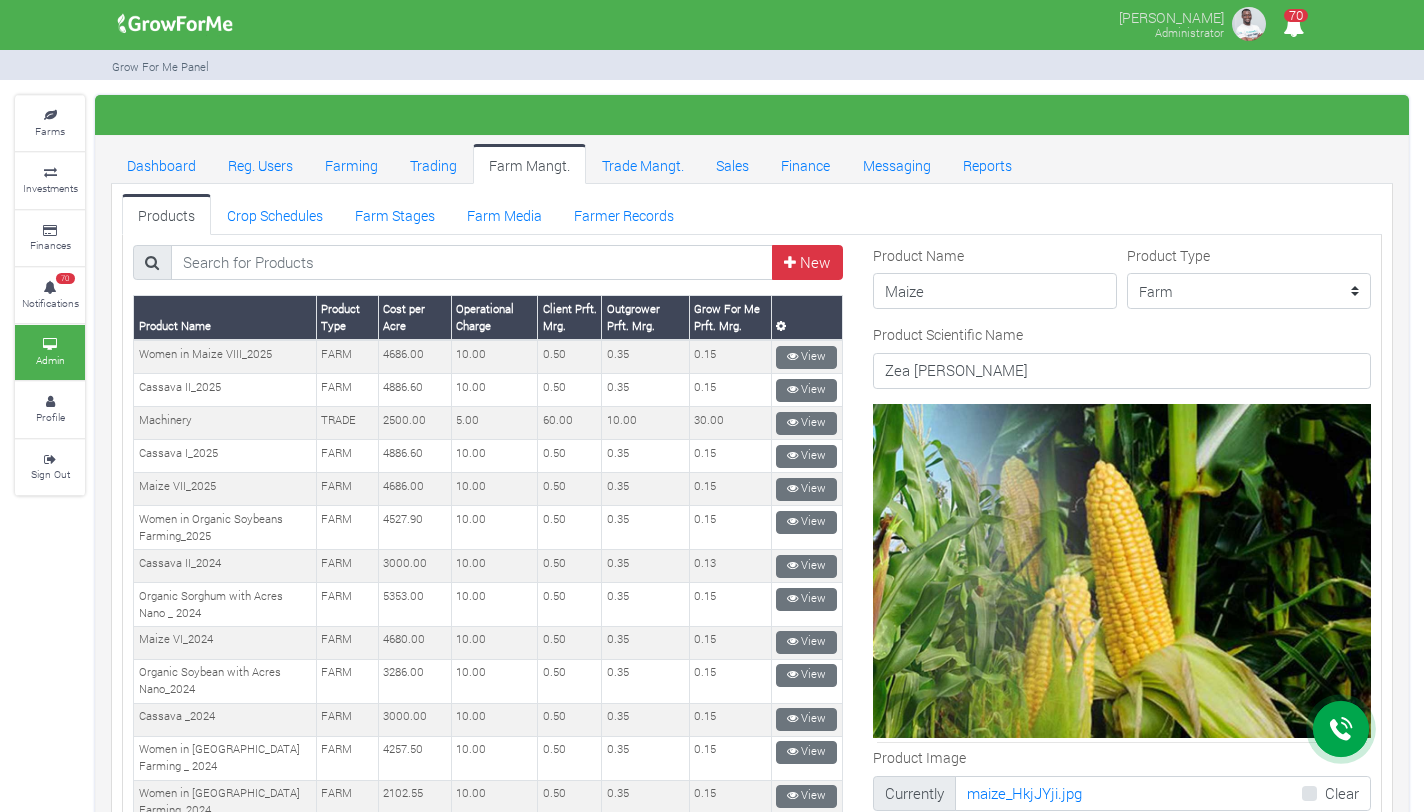 scroll, scrollTop: 0, scrollLeft: 0, axis: both 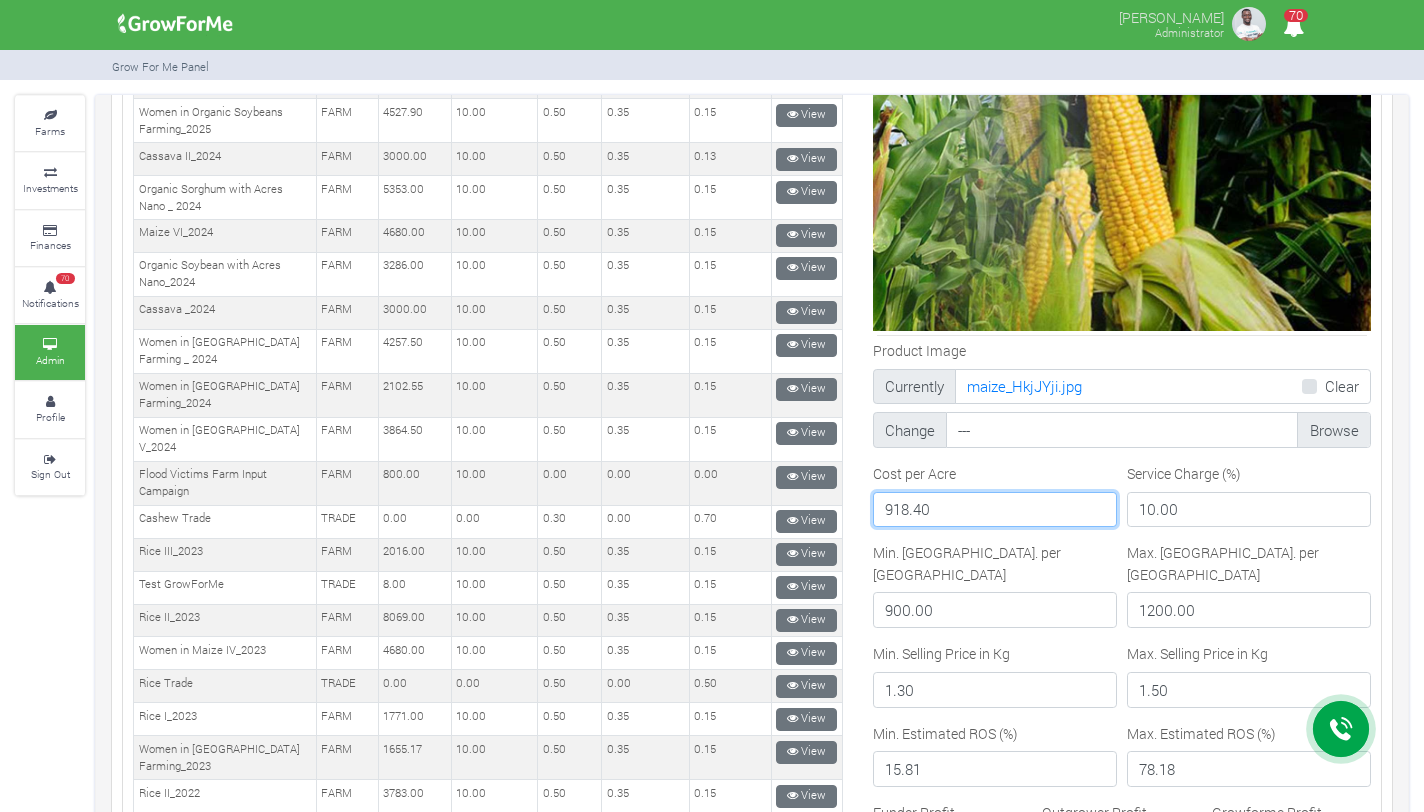 drag, startPoint x: 901, startPoint y: 507, endPoint x: 874, endPoint y: 507, distance: 27 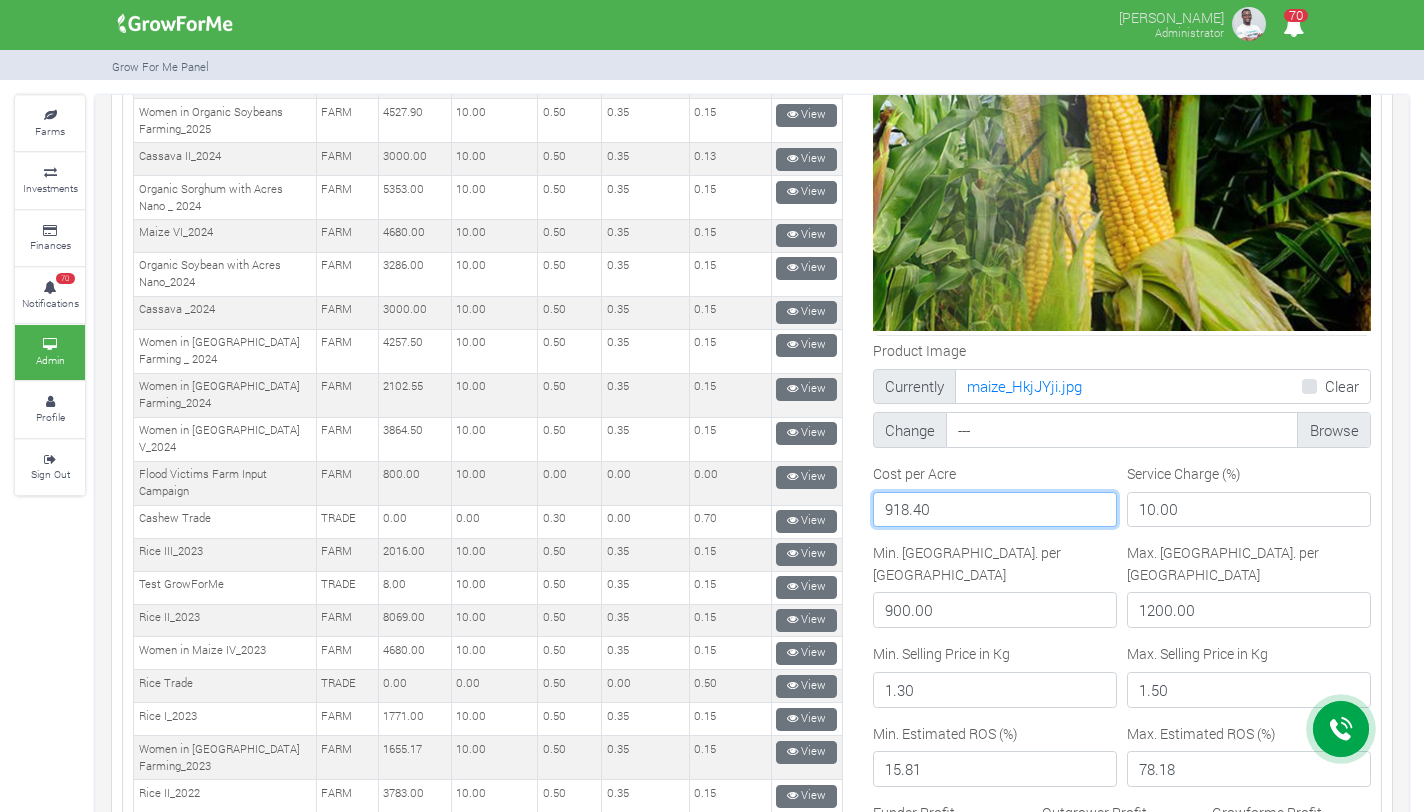 click on "918.40" at bounding box center [995, 510] 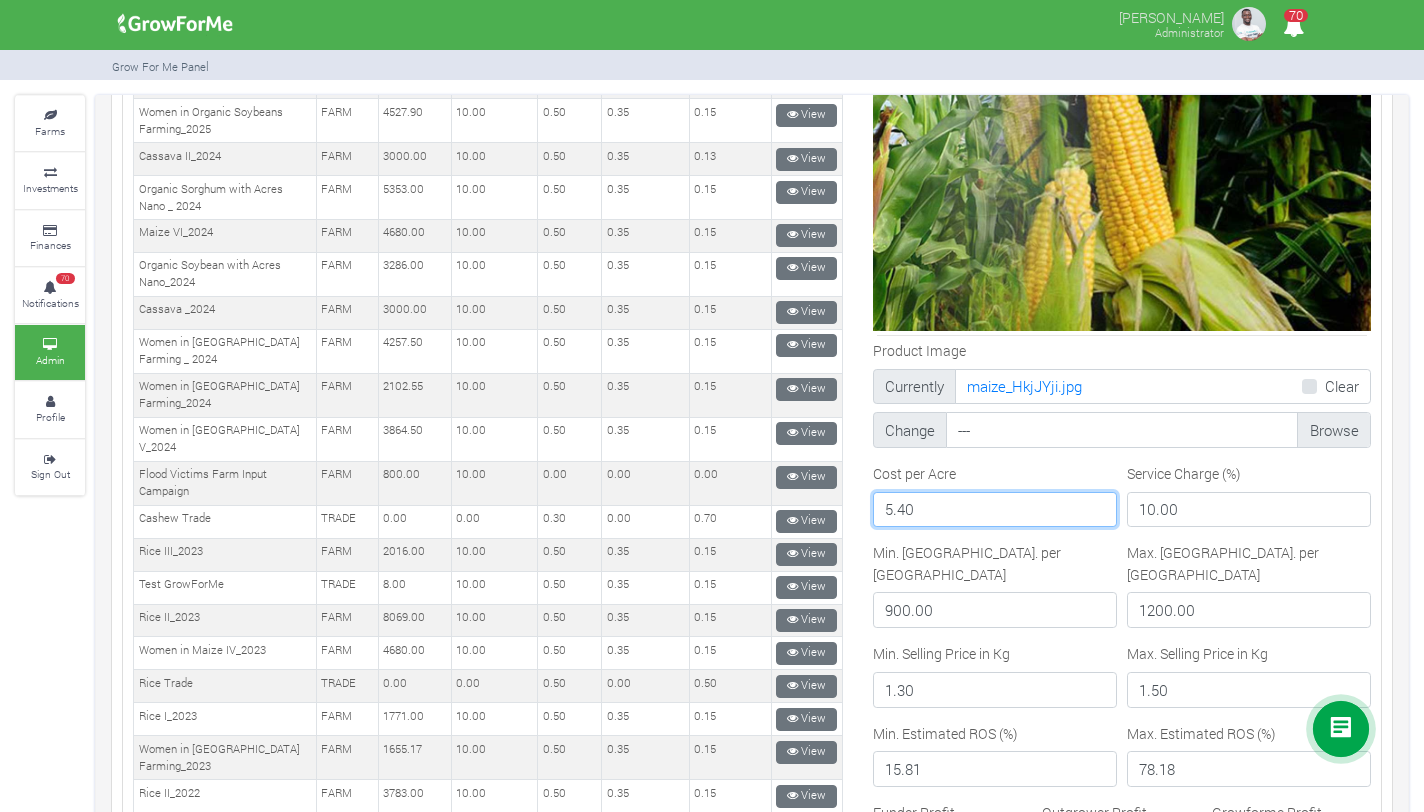 click on "5.40" at bounding box center (995, 510) 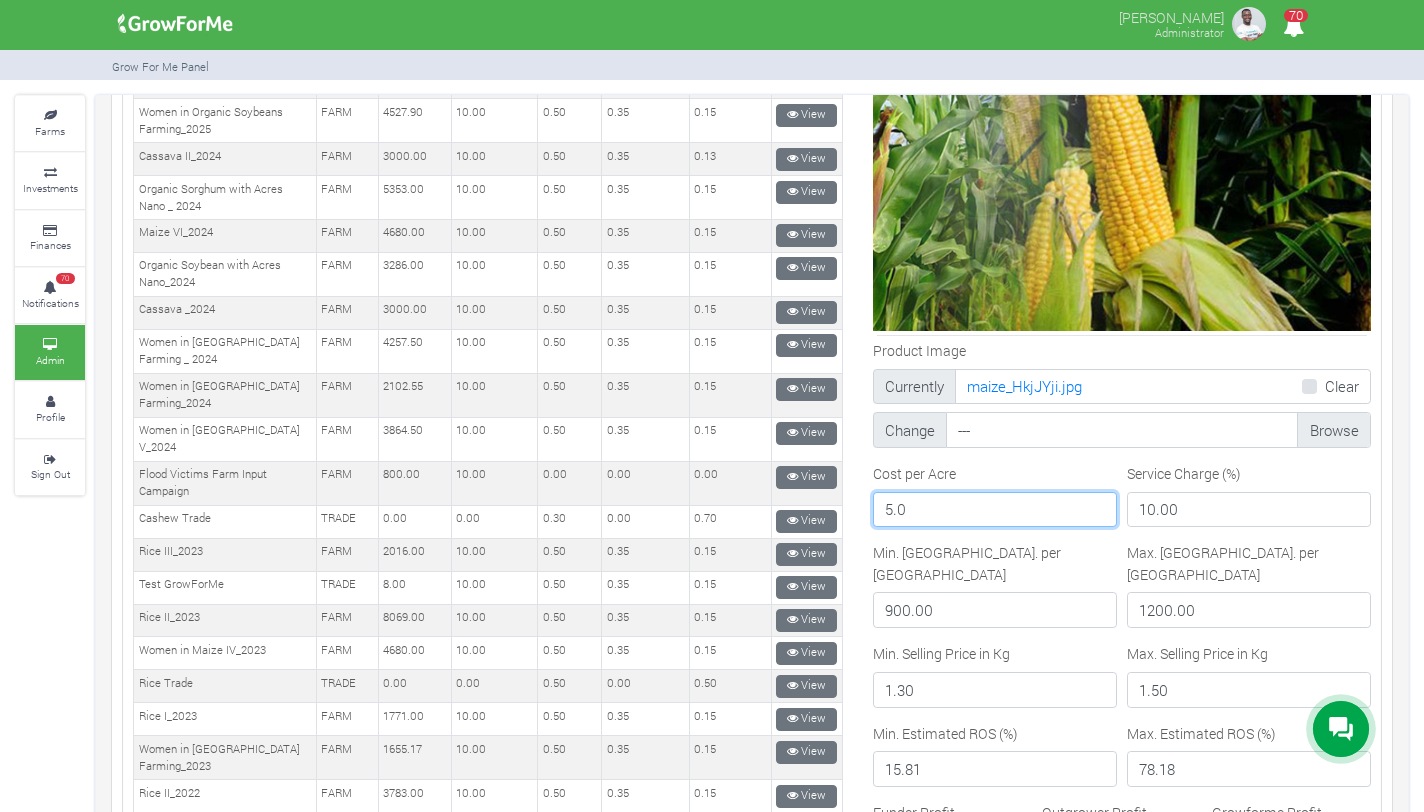 type on "5.0" 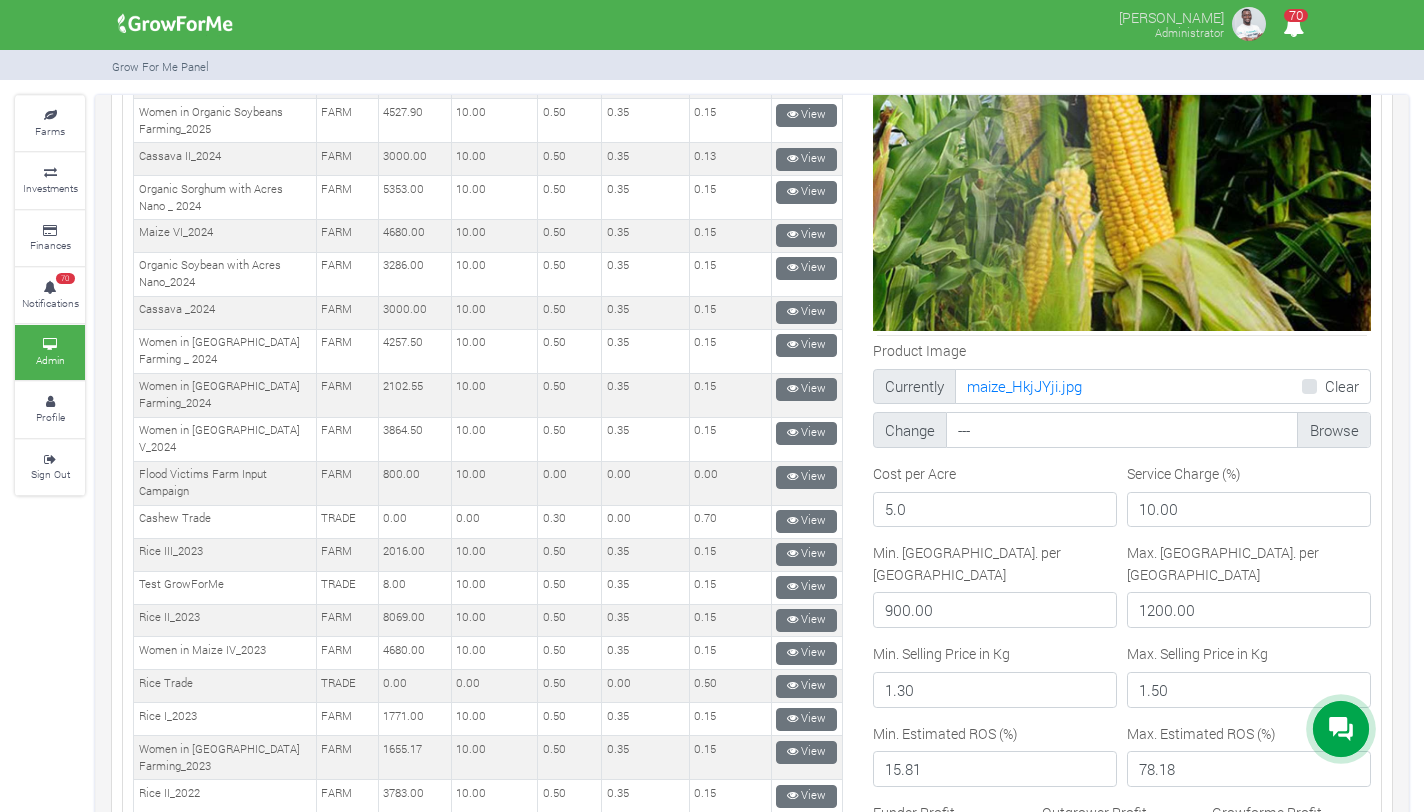 click on "Product Name
Product Type
Cost per Acre
Operational Charge
Client Prft. Mrg.
Outgrower Prft. Mrg. Grow For Me Prft. Mrg. Women in Maize VIII_2025 FARM 4686.00 10.00 1" at bounding box center (488, 751) 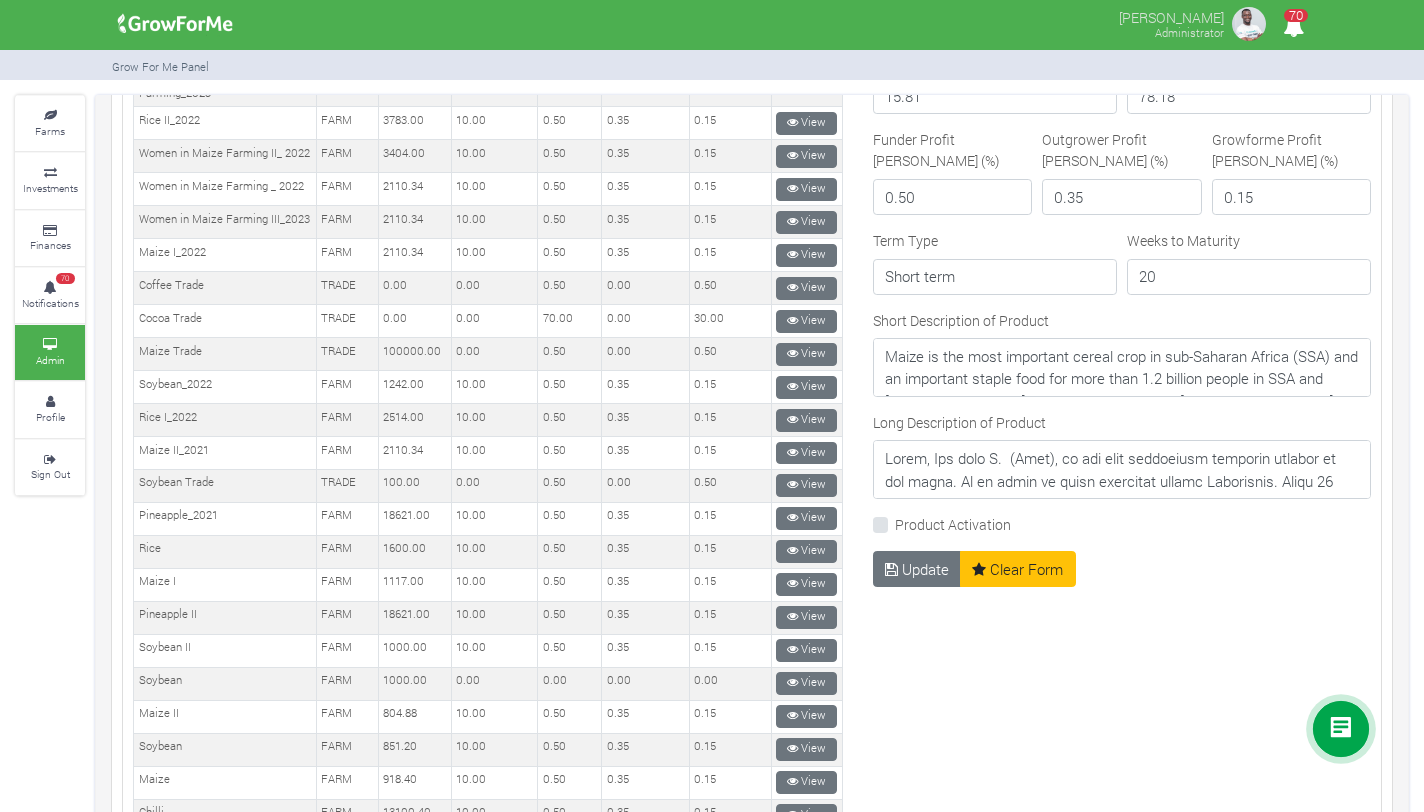 scroll, scrollTop: 1097, scrollLeft: 0, axis: vertical 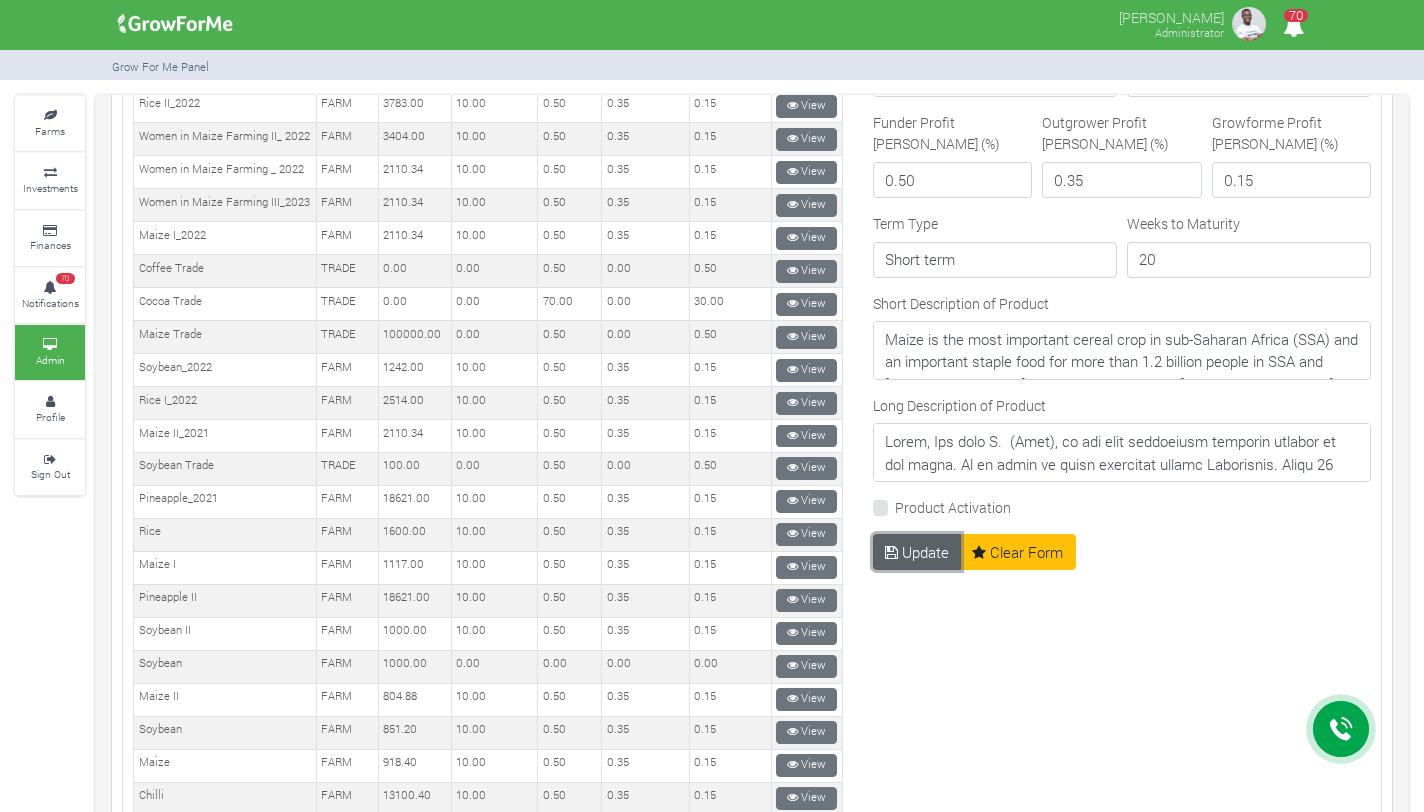 click at bounding box center (891, 552) 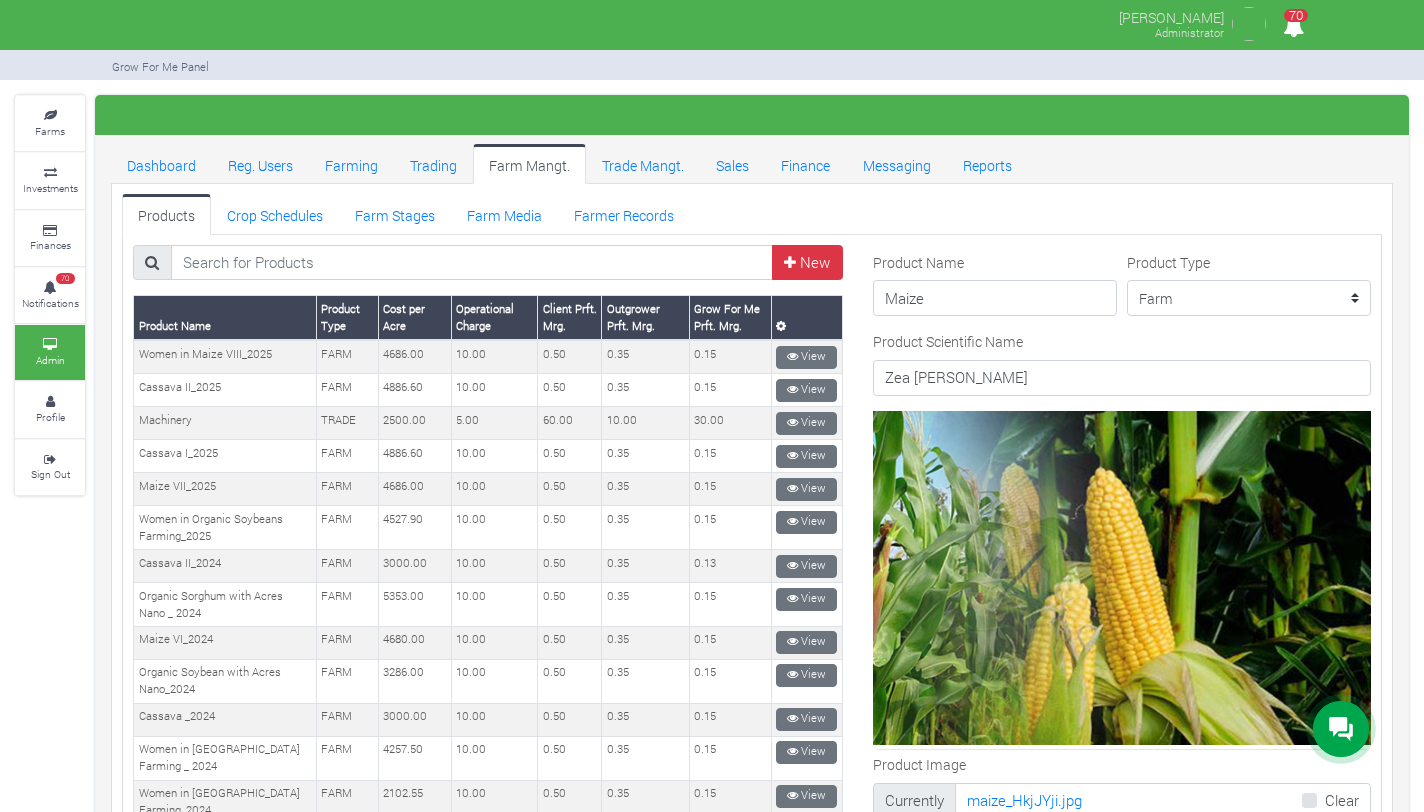 scroll, scrollTop: 0, scrollLeft: 0, axis: both 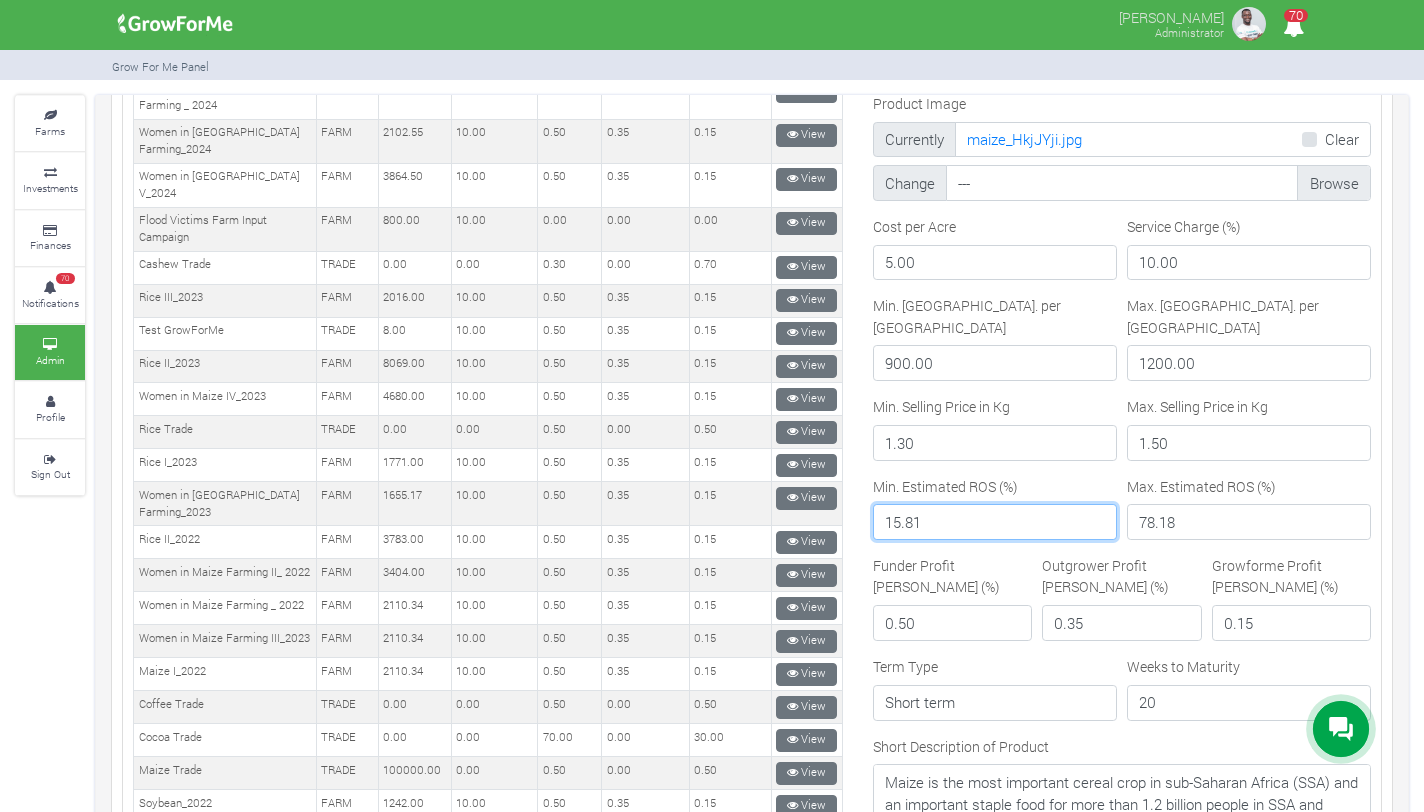 click on "15.81" at bounding box center (995, 522) 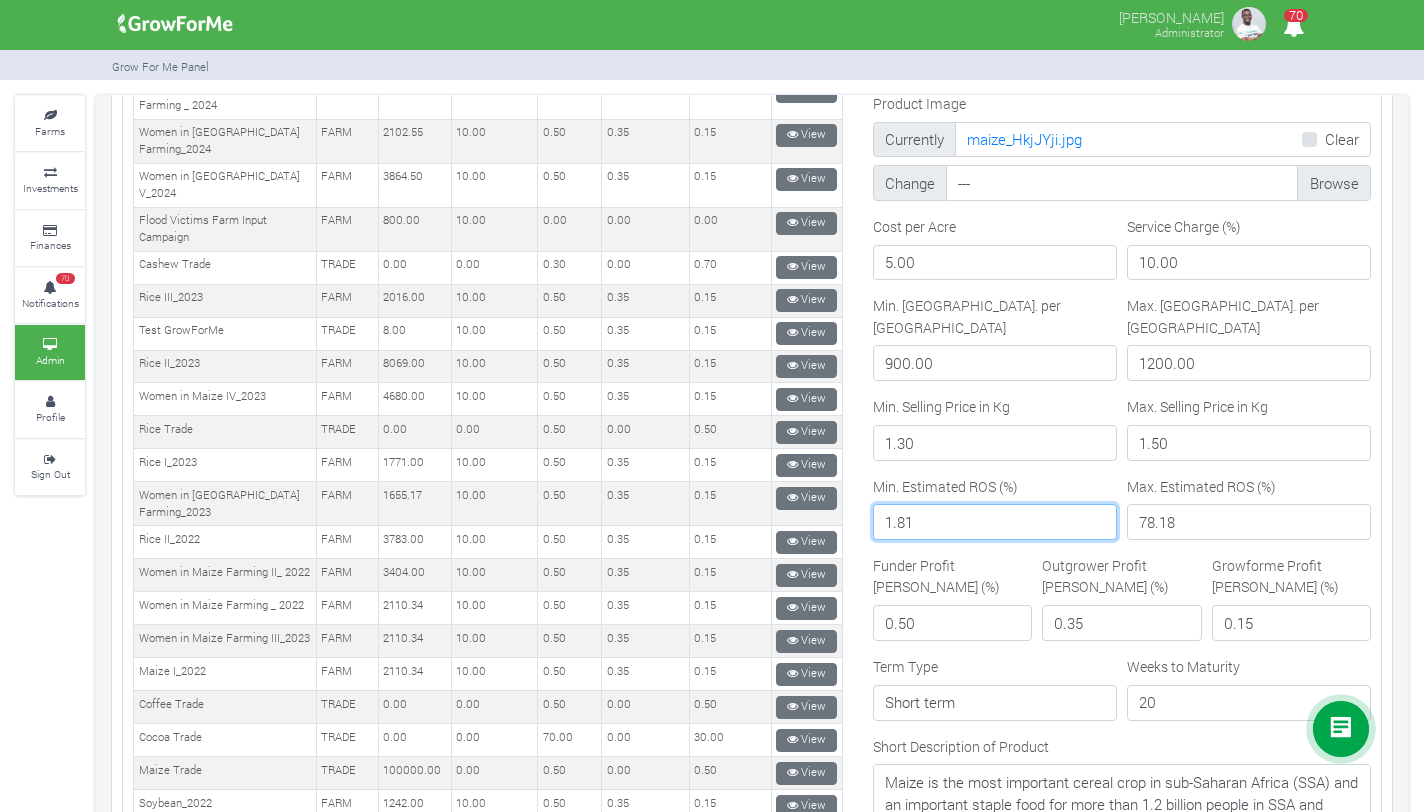 type on "1.81" 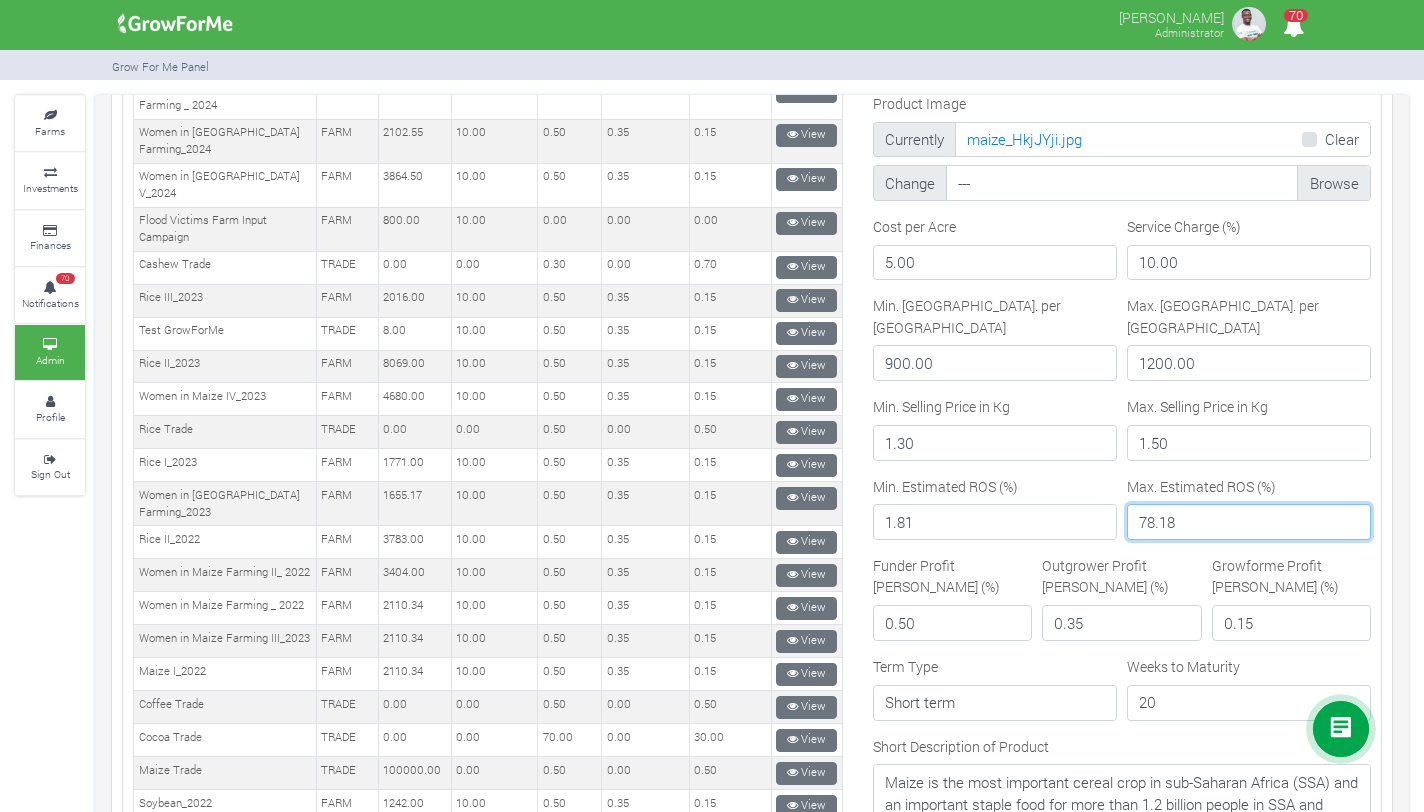 click on "78.18" at bounding box center (1249, 522) 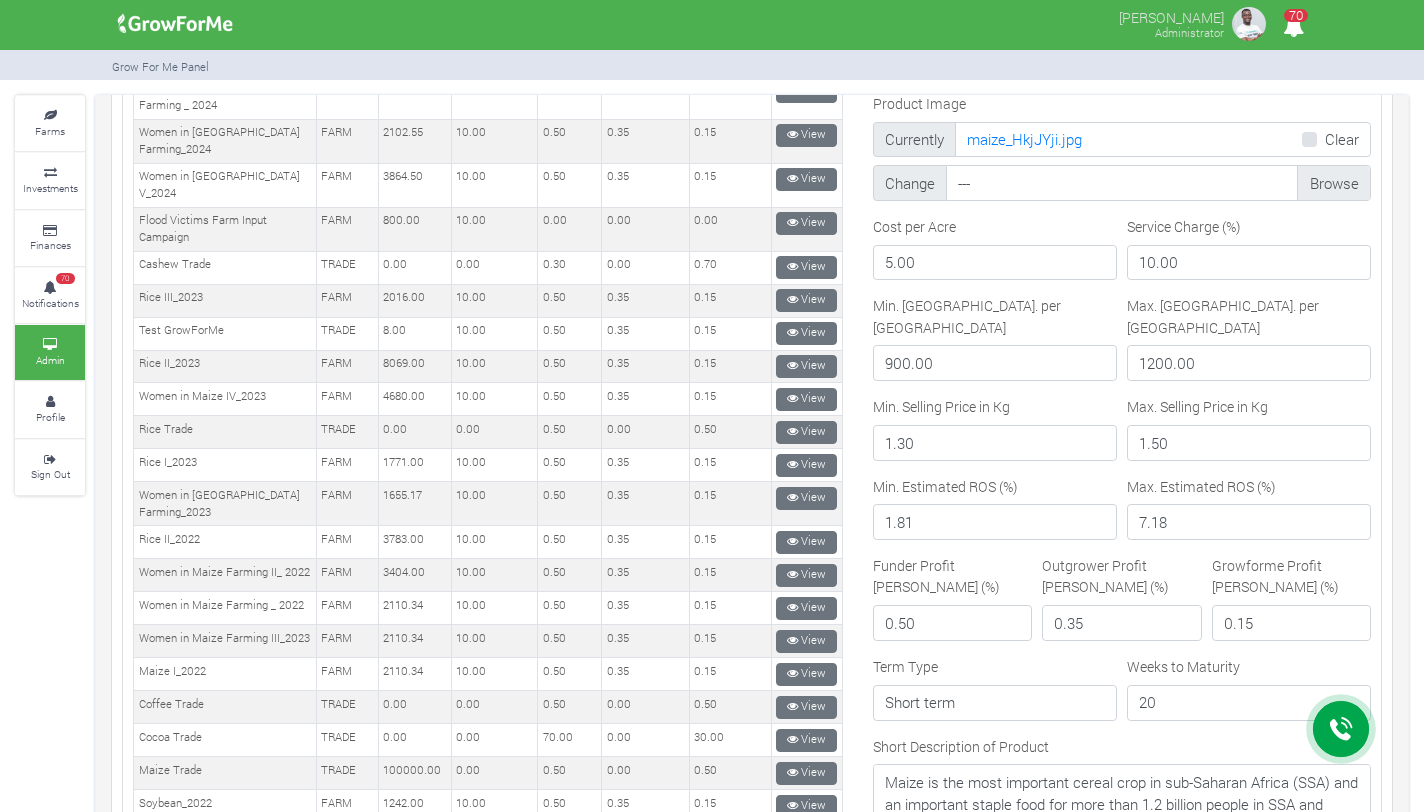 click on "Maize" at bounding box center [1122, 473] 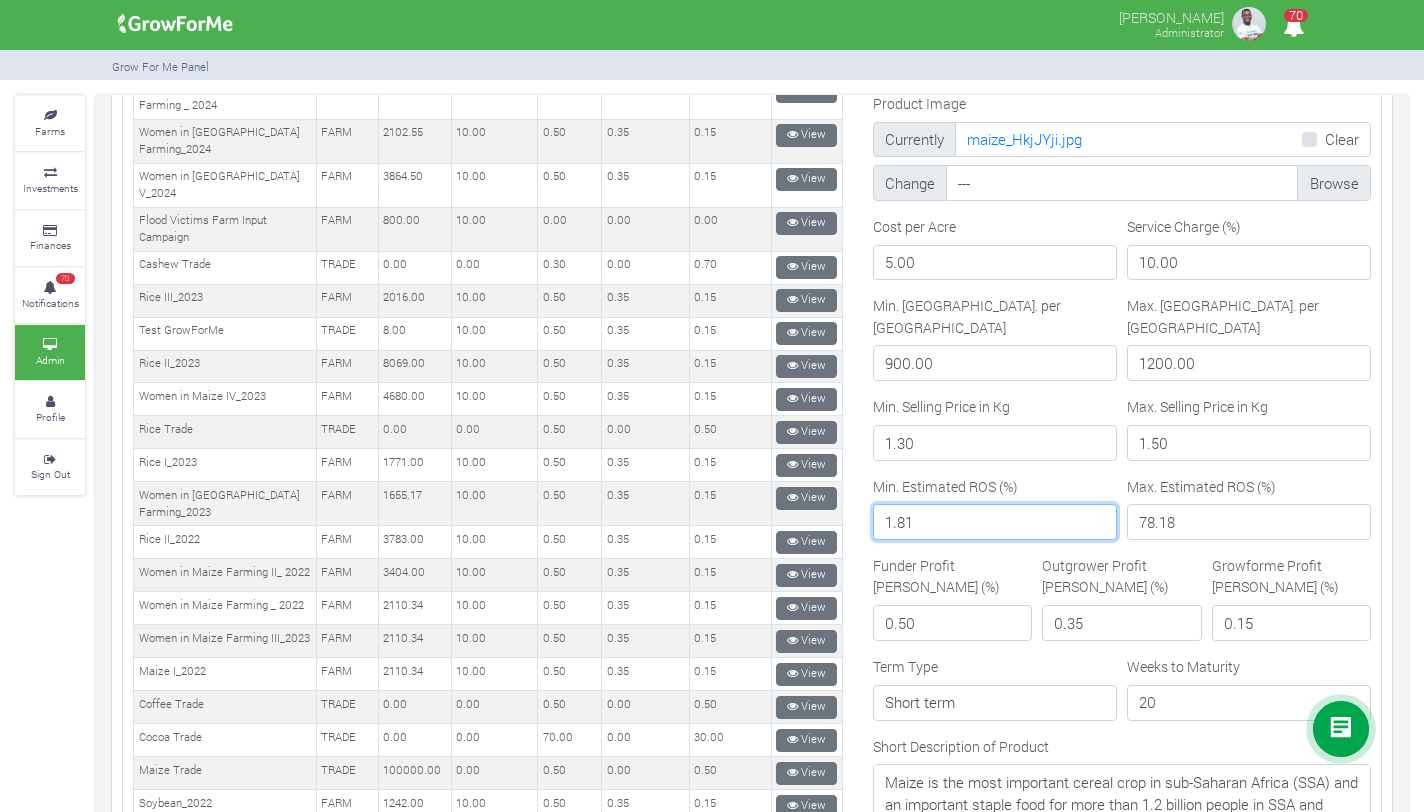 type on "78.18" 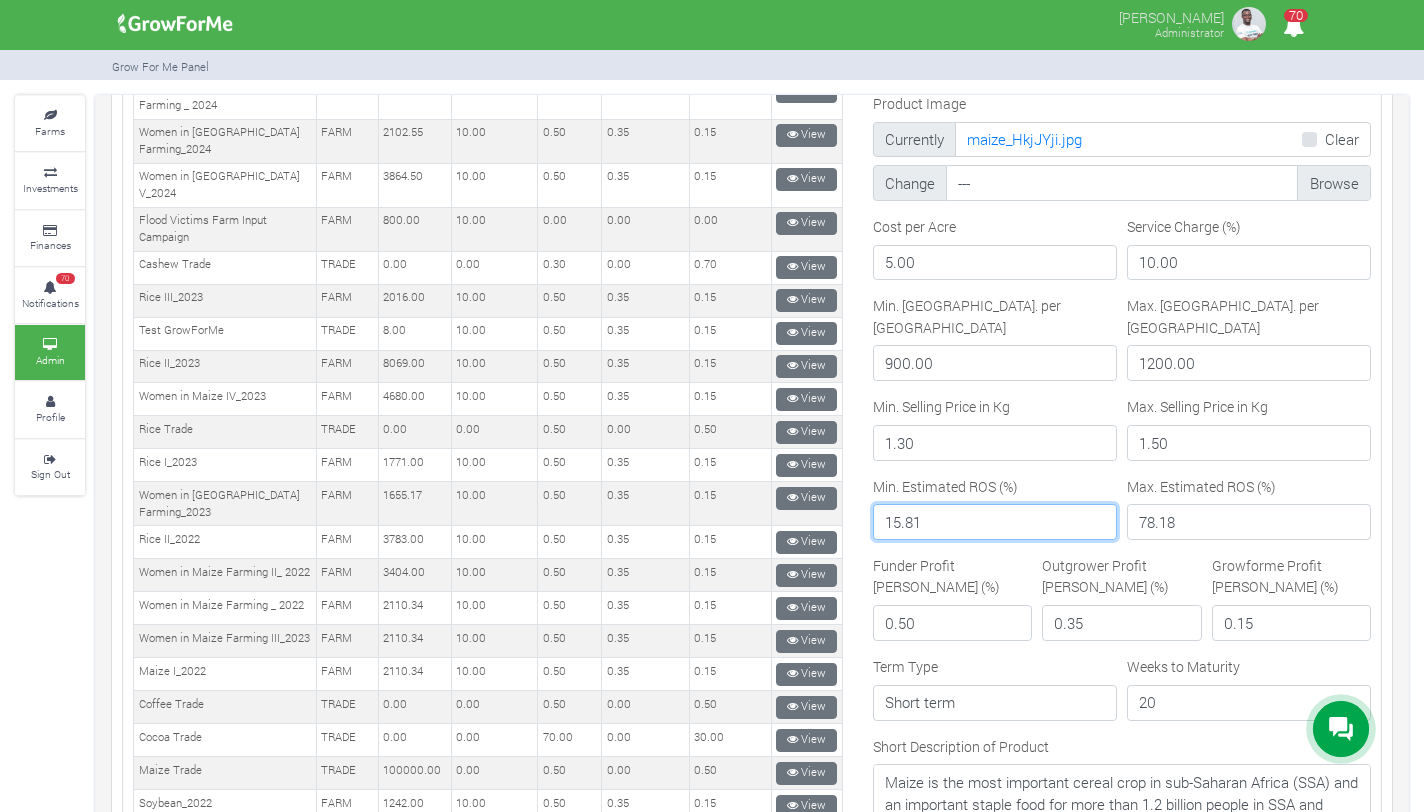type on "15.81" 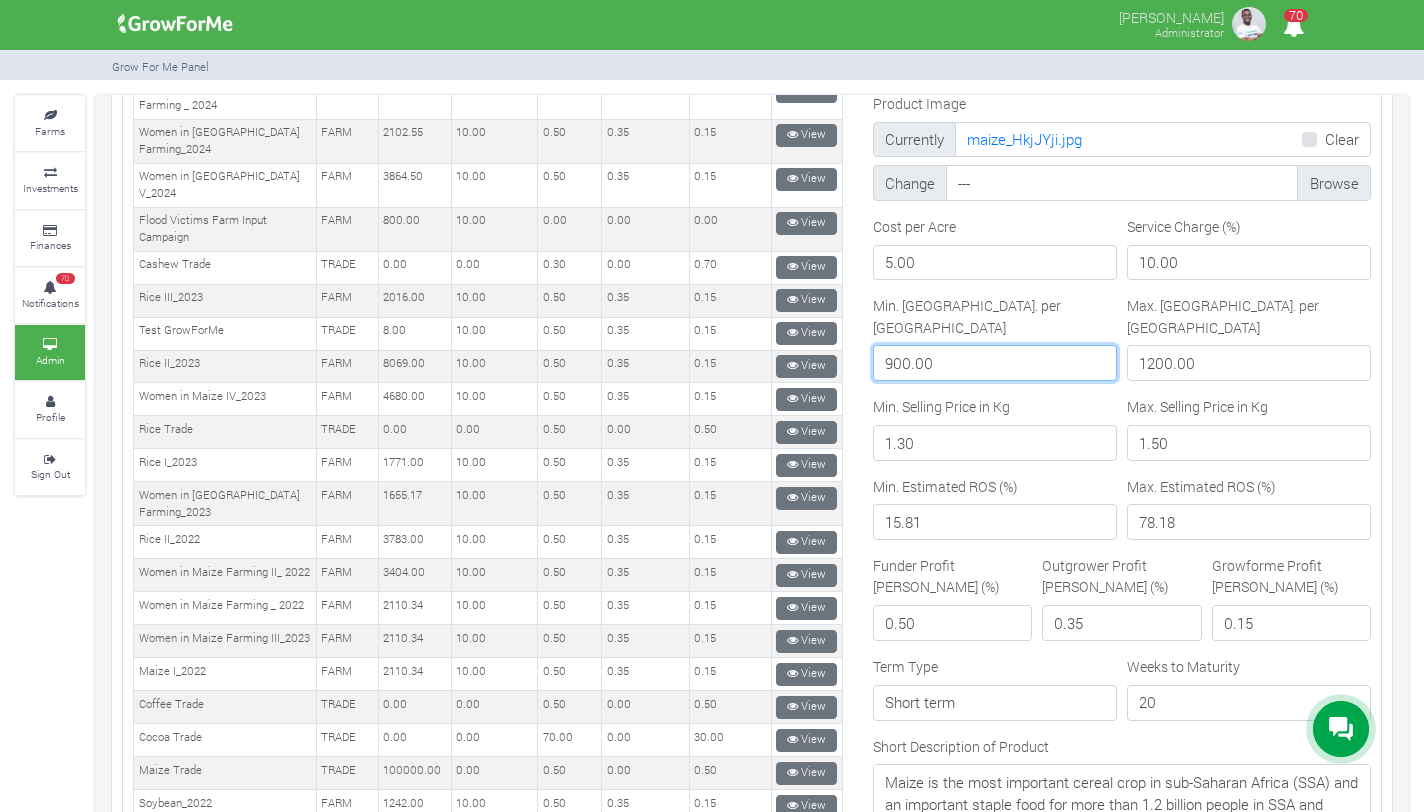 click on "900.00" at bounding box center (995, 363) 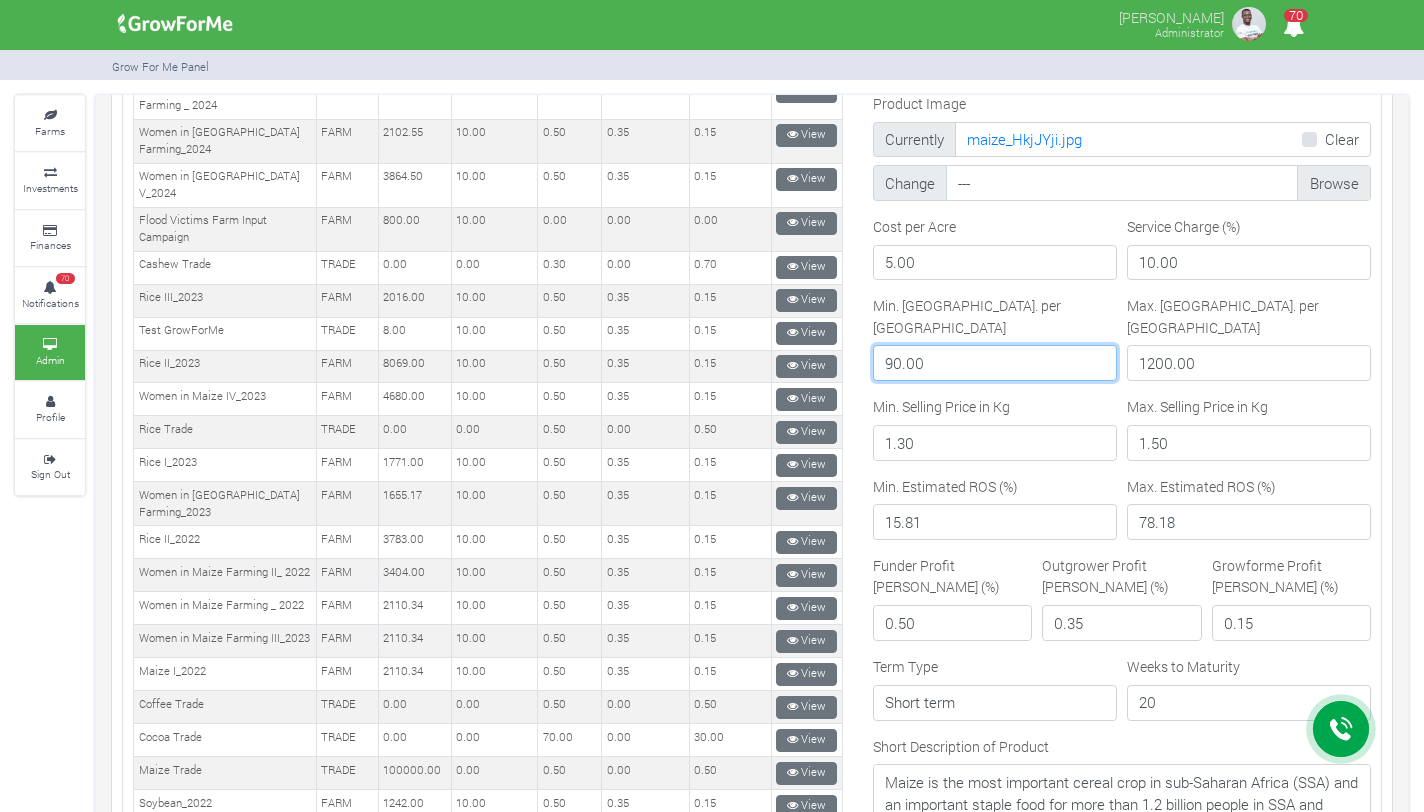 type on "90.00" 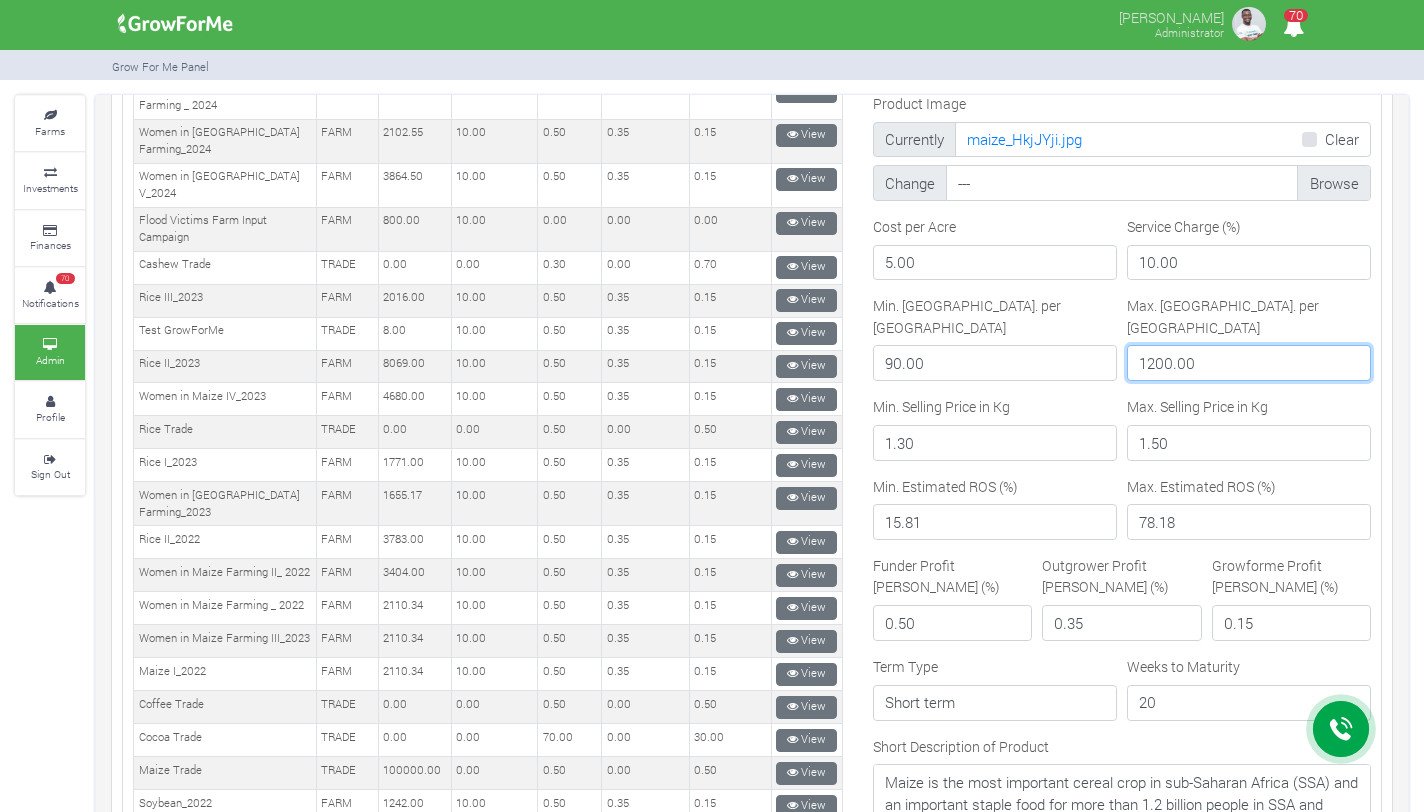 click on "1200.00" at bounding box center (1249, 363) 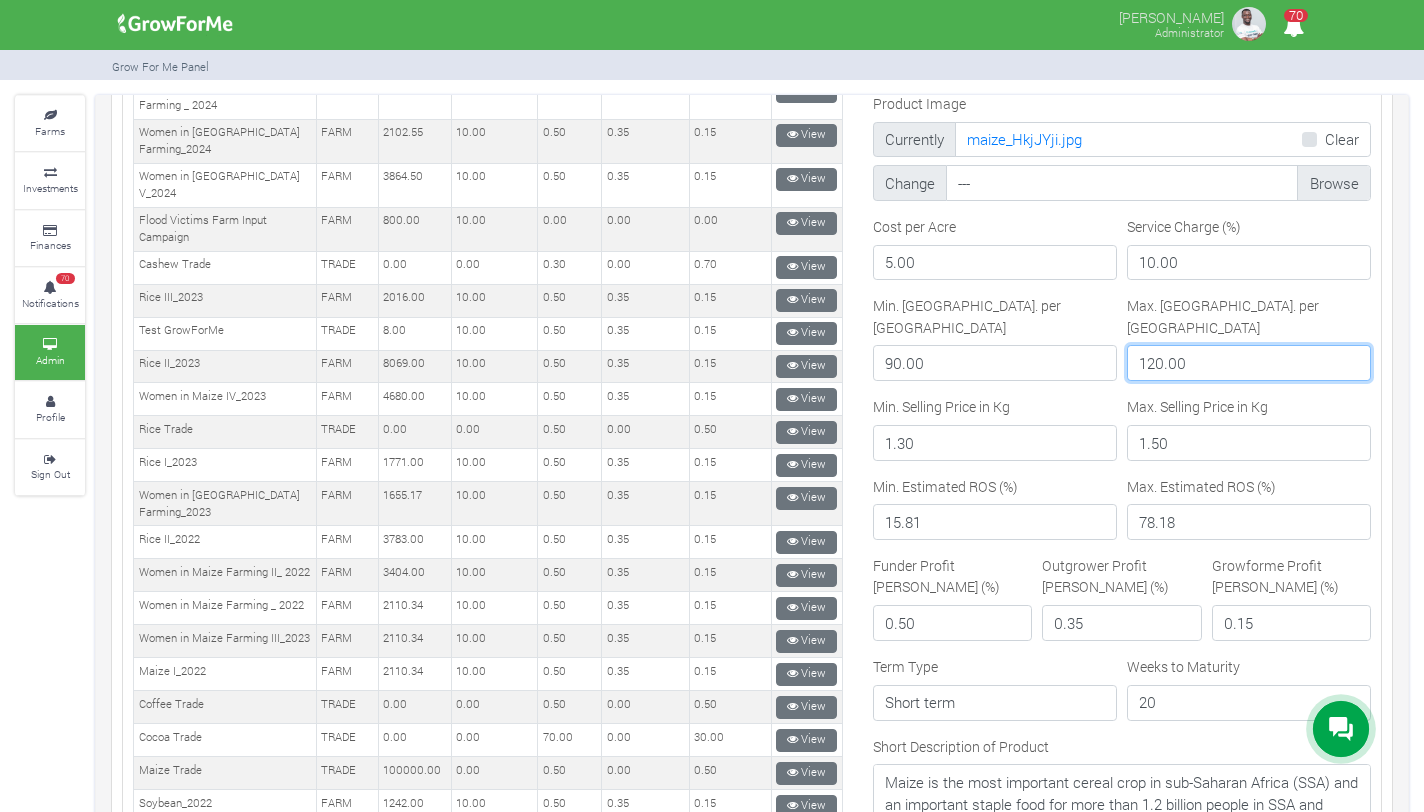 scroll, scrollTop: 1307, scrollLeft: 0, axis: vertical 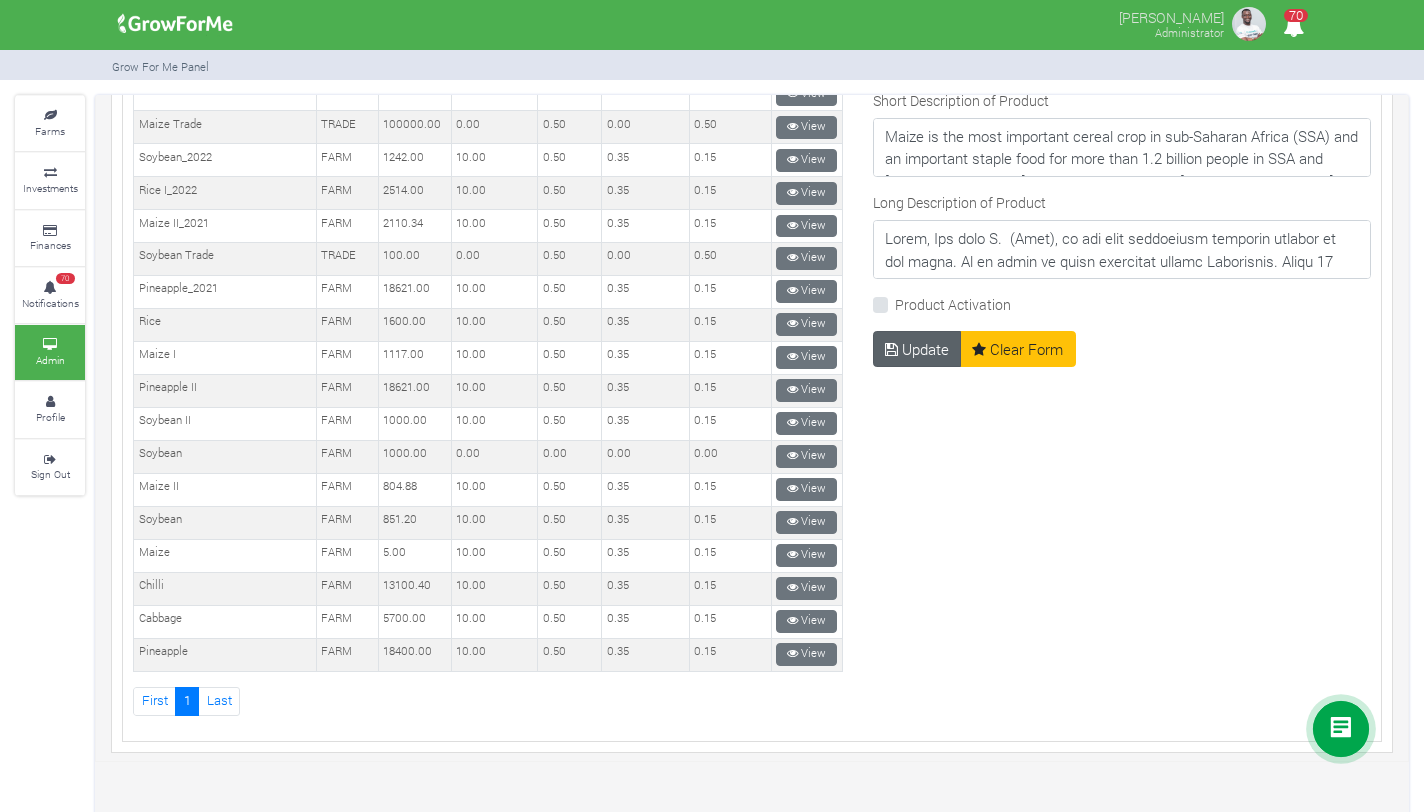 type on "120.00" 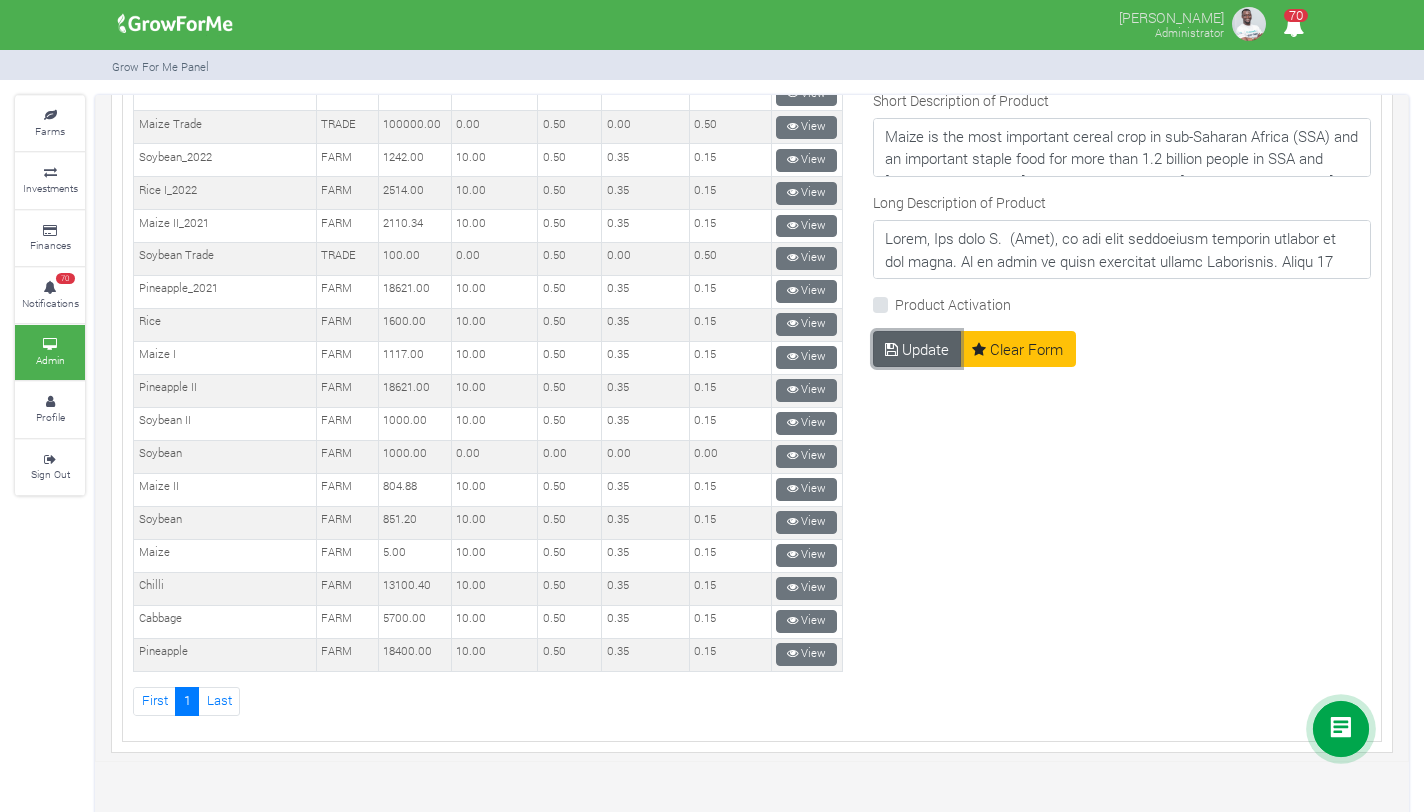 click on "Update" at bounding box center (917, 349) 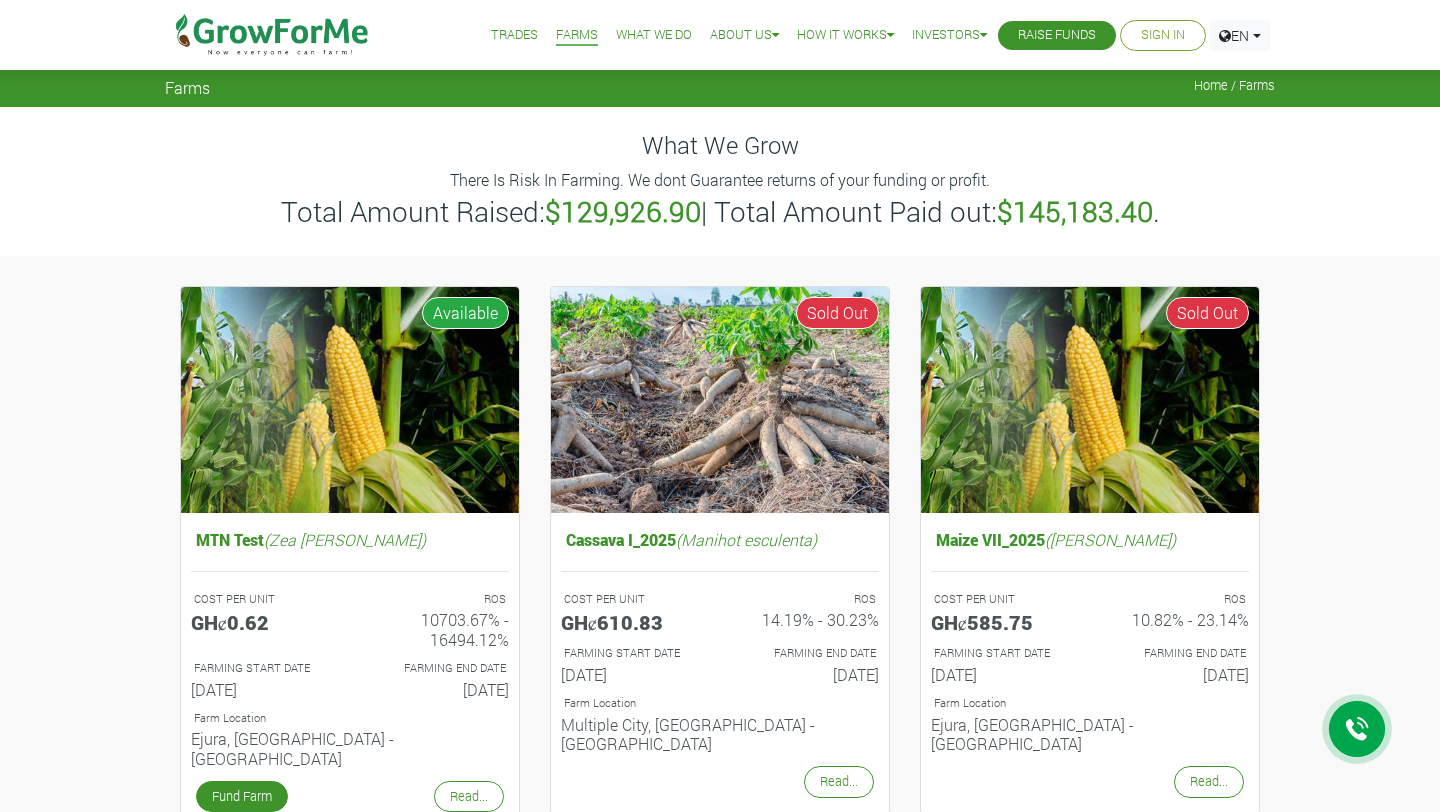 scroll, scrollTop: 0, scrollLeft: 0, axis: both 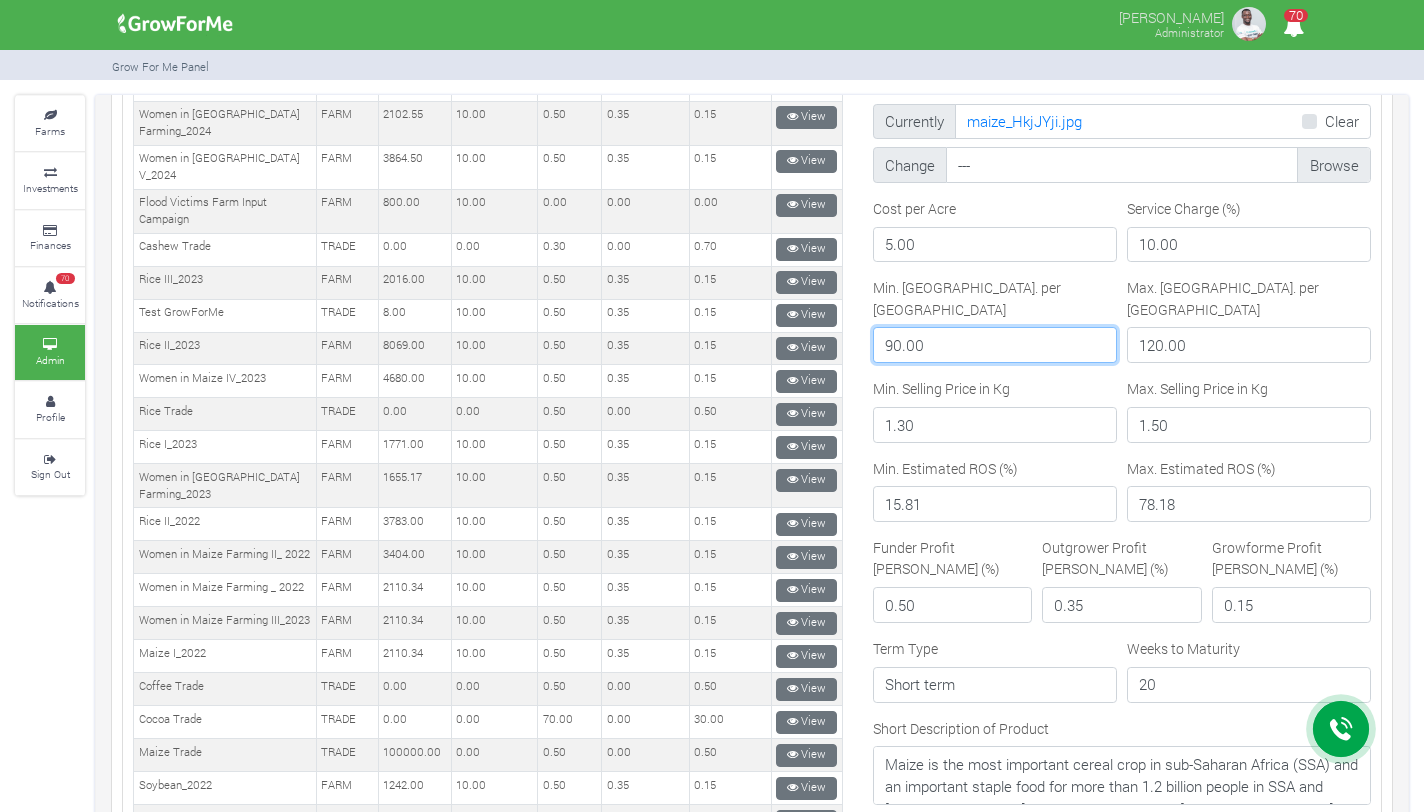 click on "90.00" at bounding box center [995, 345] 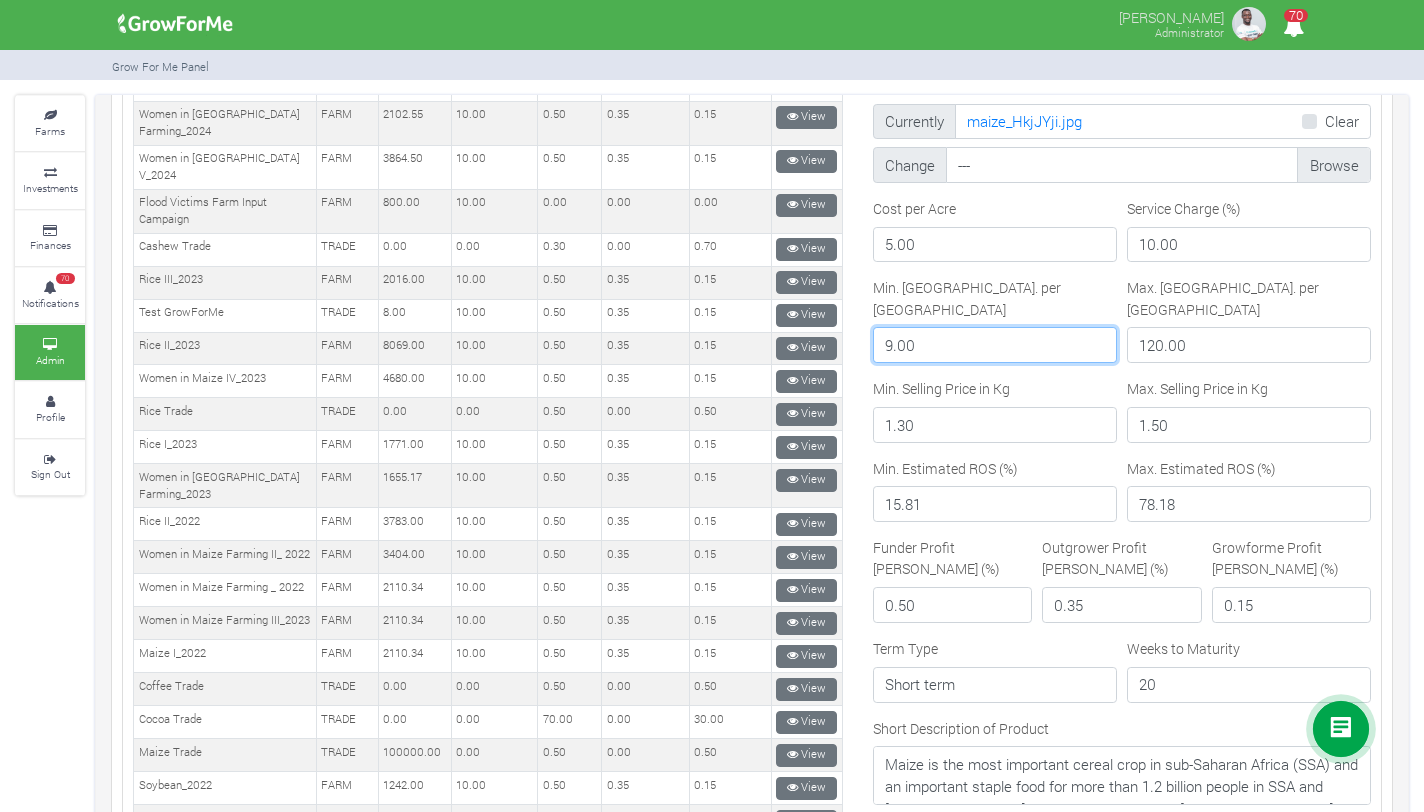 type on "9.00" 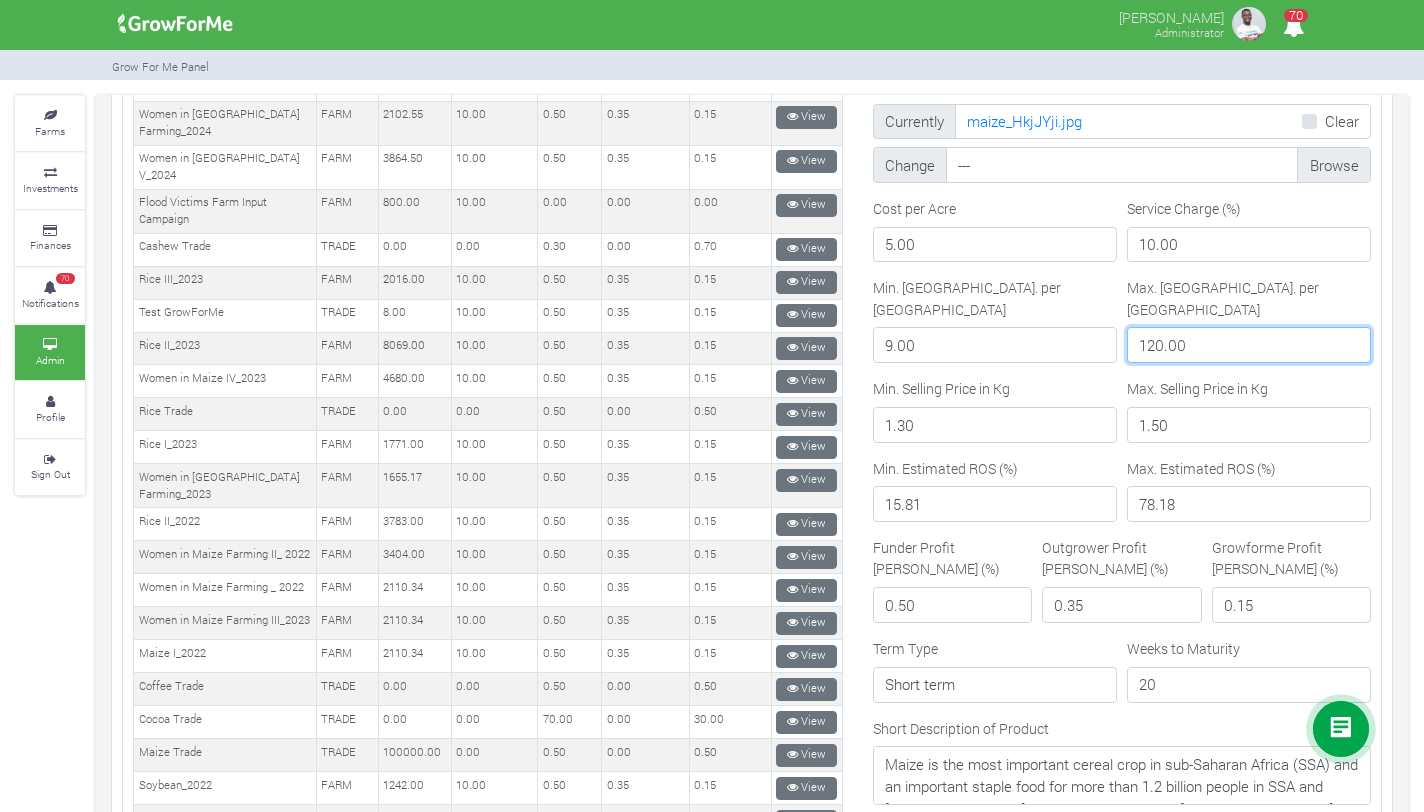 click on "120.00" at bounding box center (1249, 345) 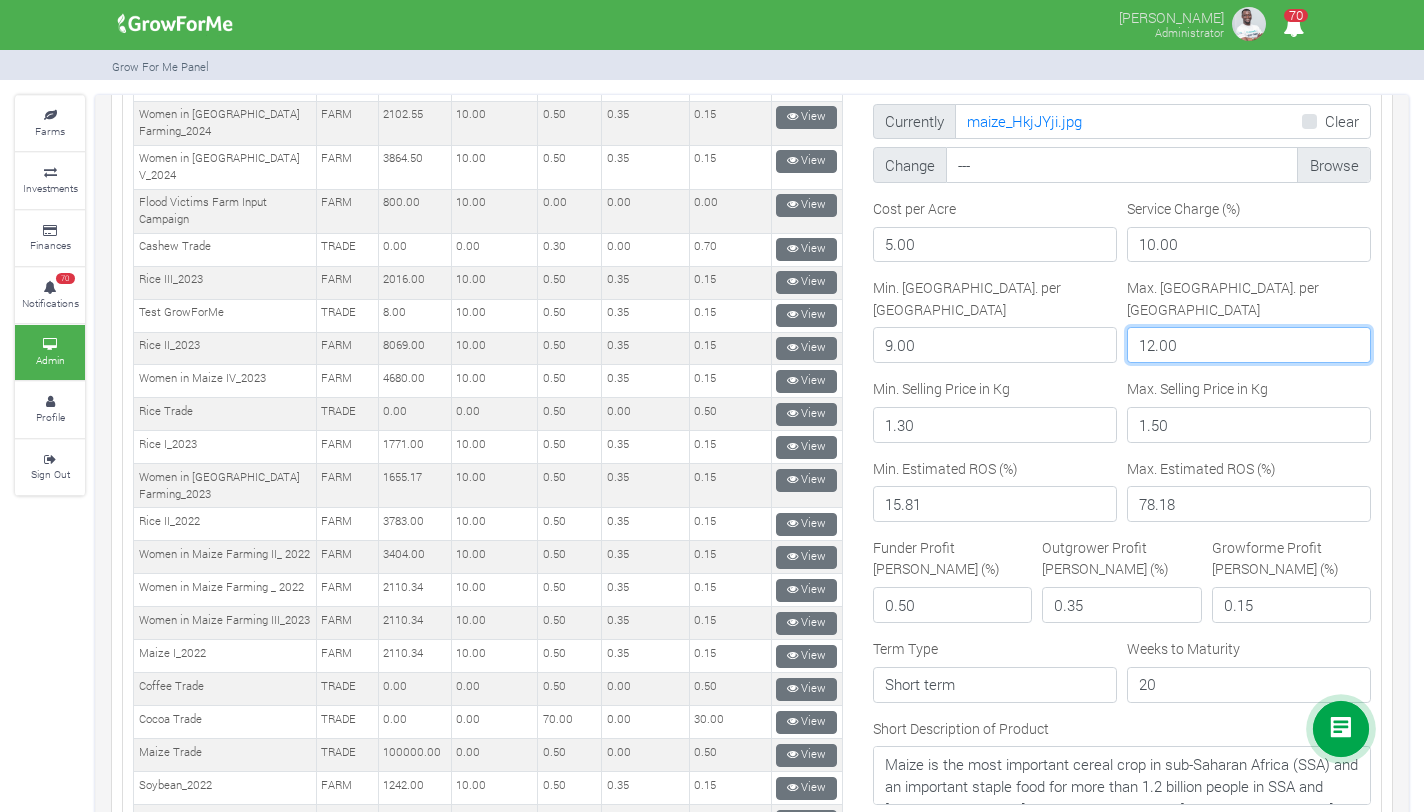type on "12.00" 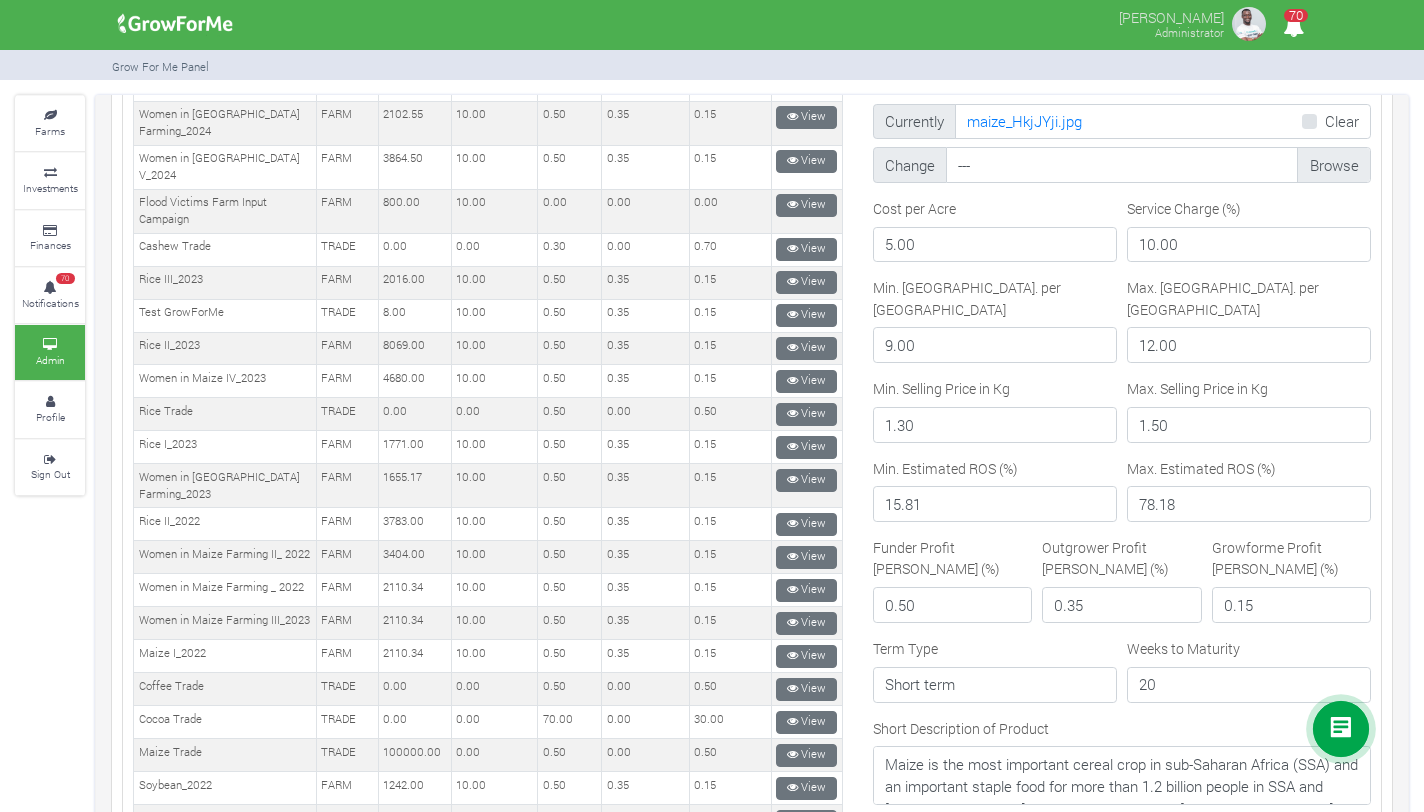 click on "Maize" at bounding box center [1122, 455] 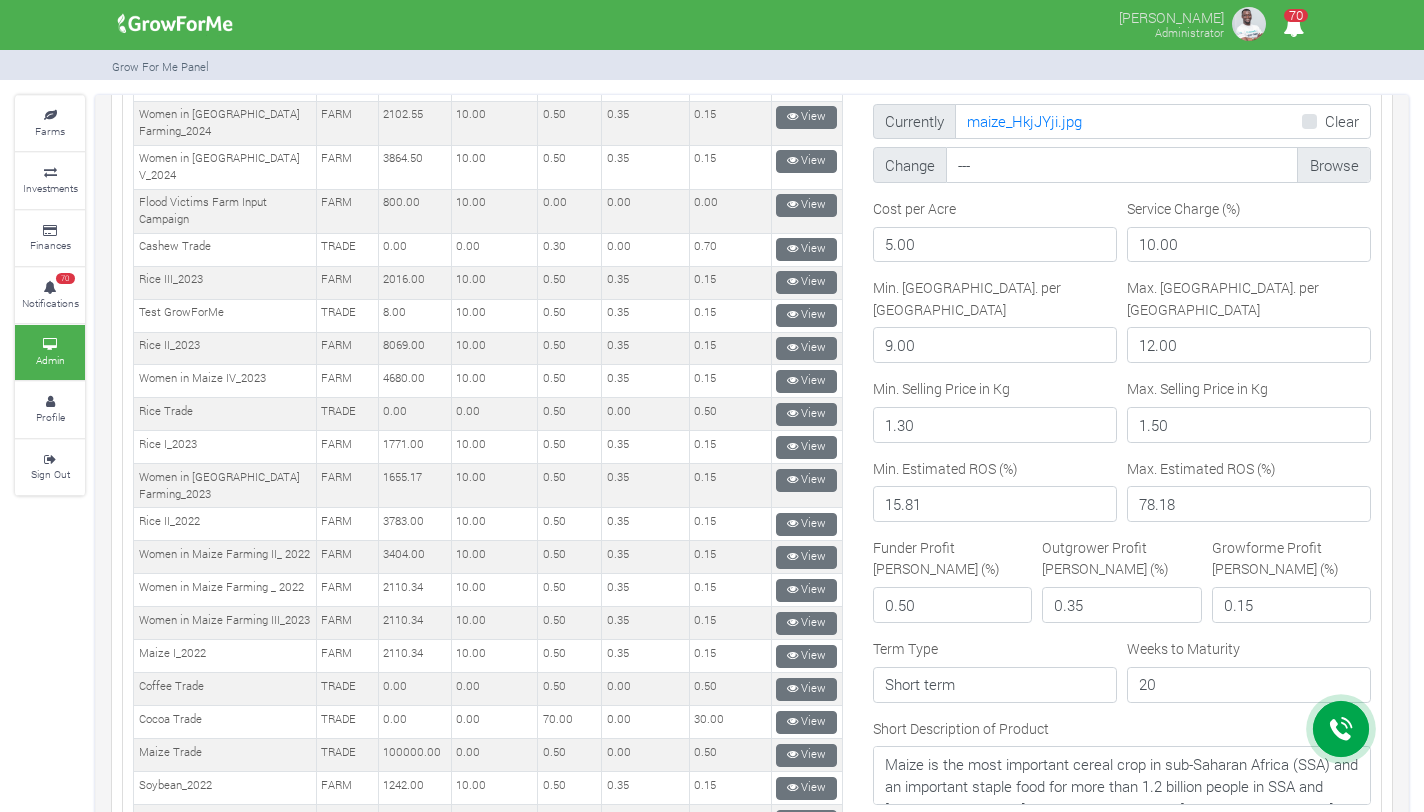 scroll, scrollTop: 1307, scrollLeft: 0, axis: vertical 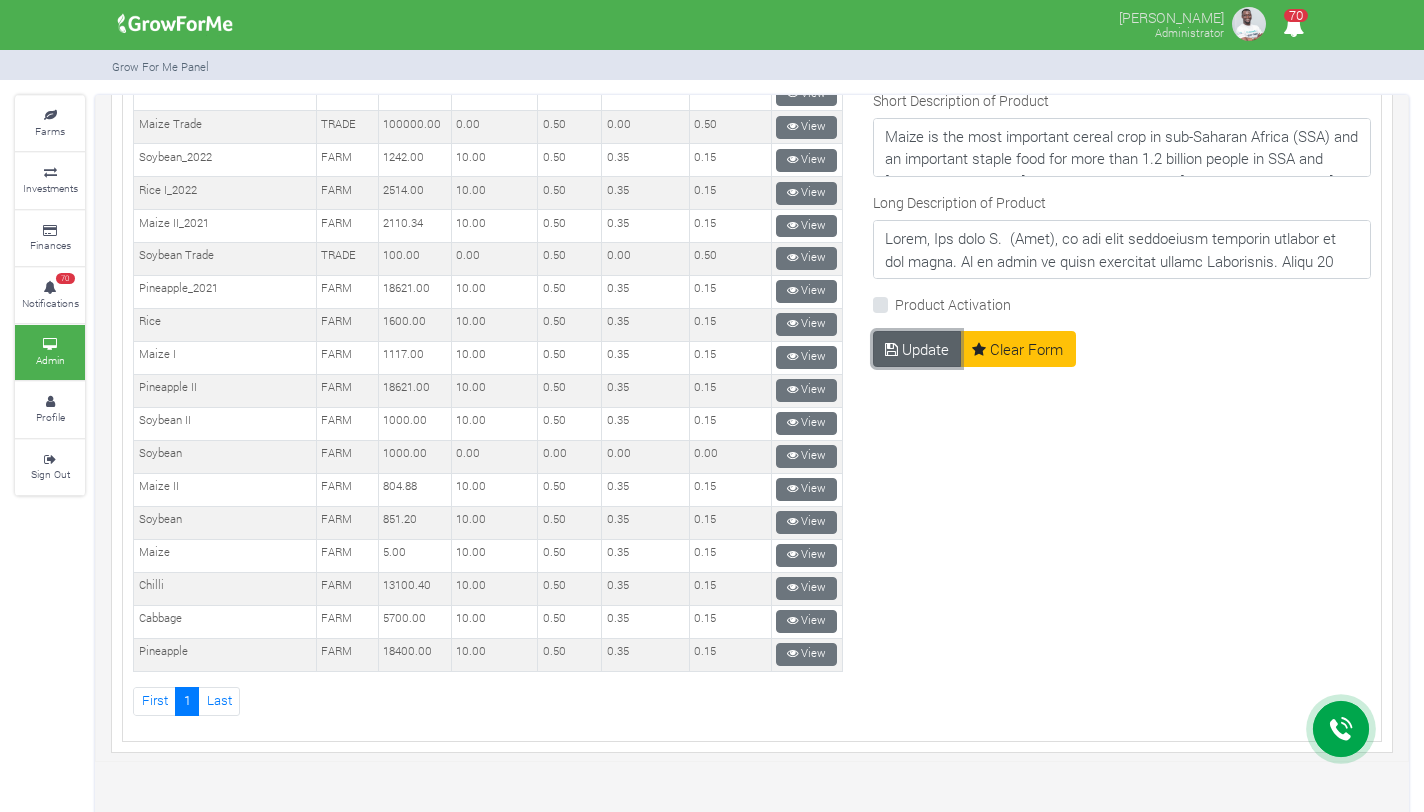 click on "Update" at bounding box center [917, 349] 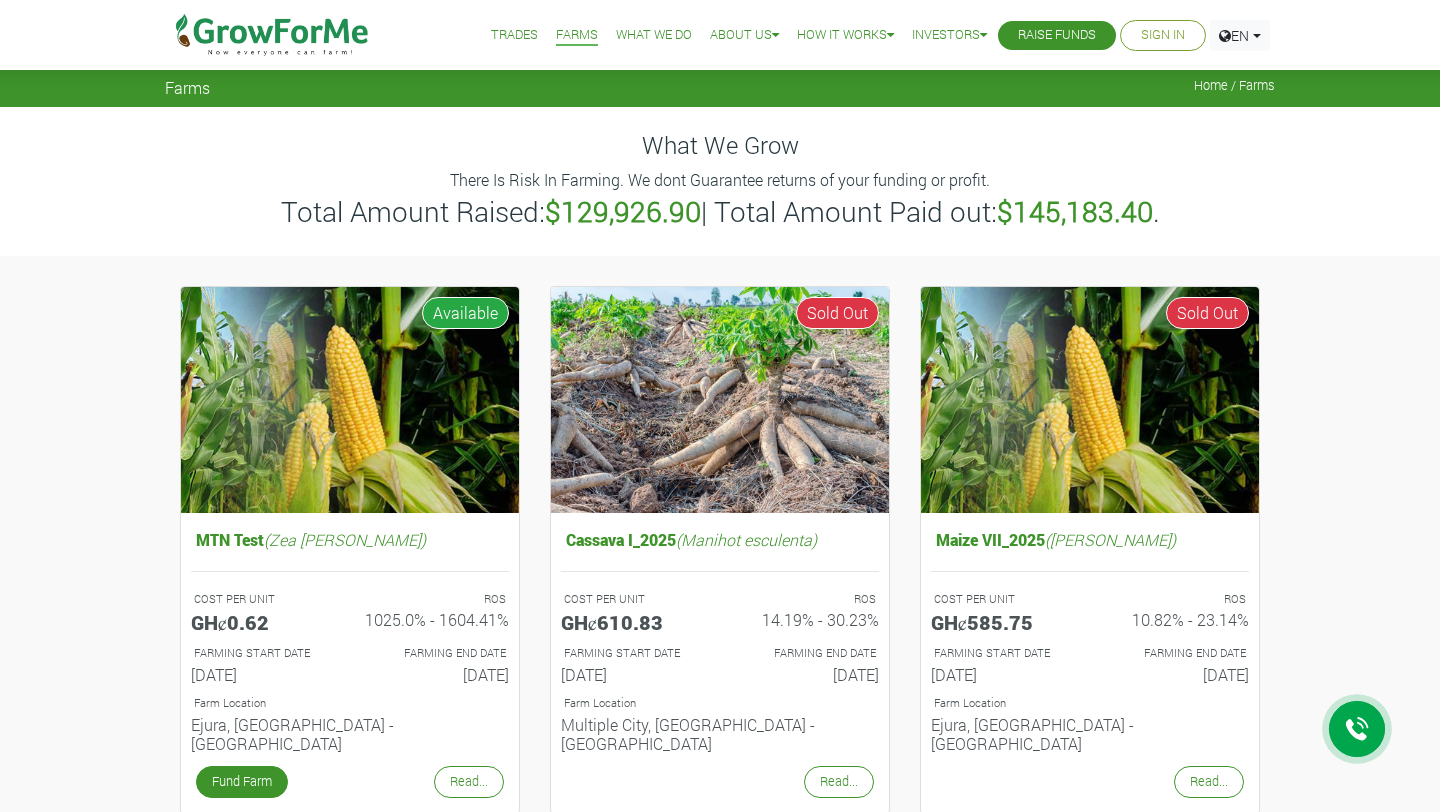 scroll, scrollTop: 0, scrollLeft: 0, axis: both 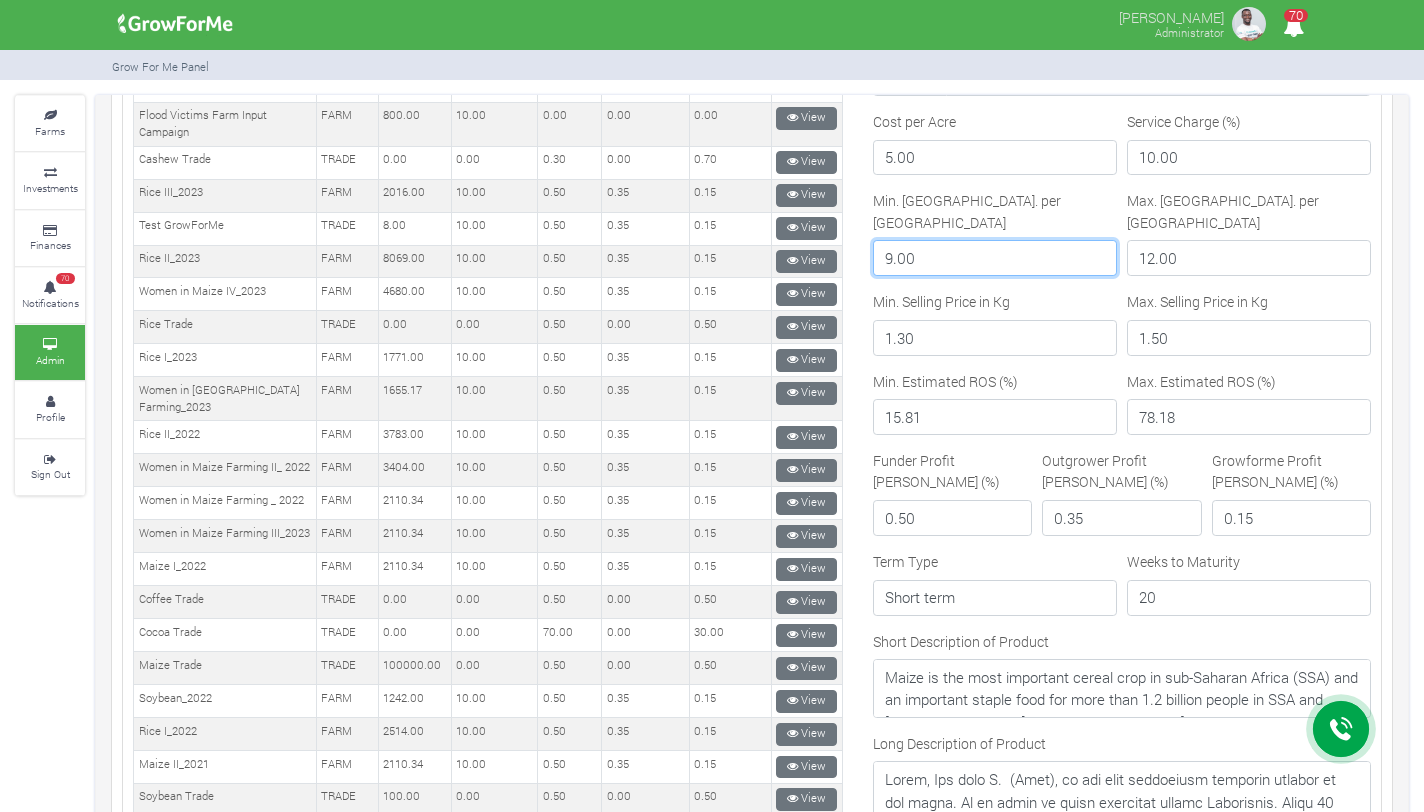 click on "9.00" at bounding box center [995, 258] 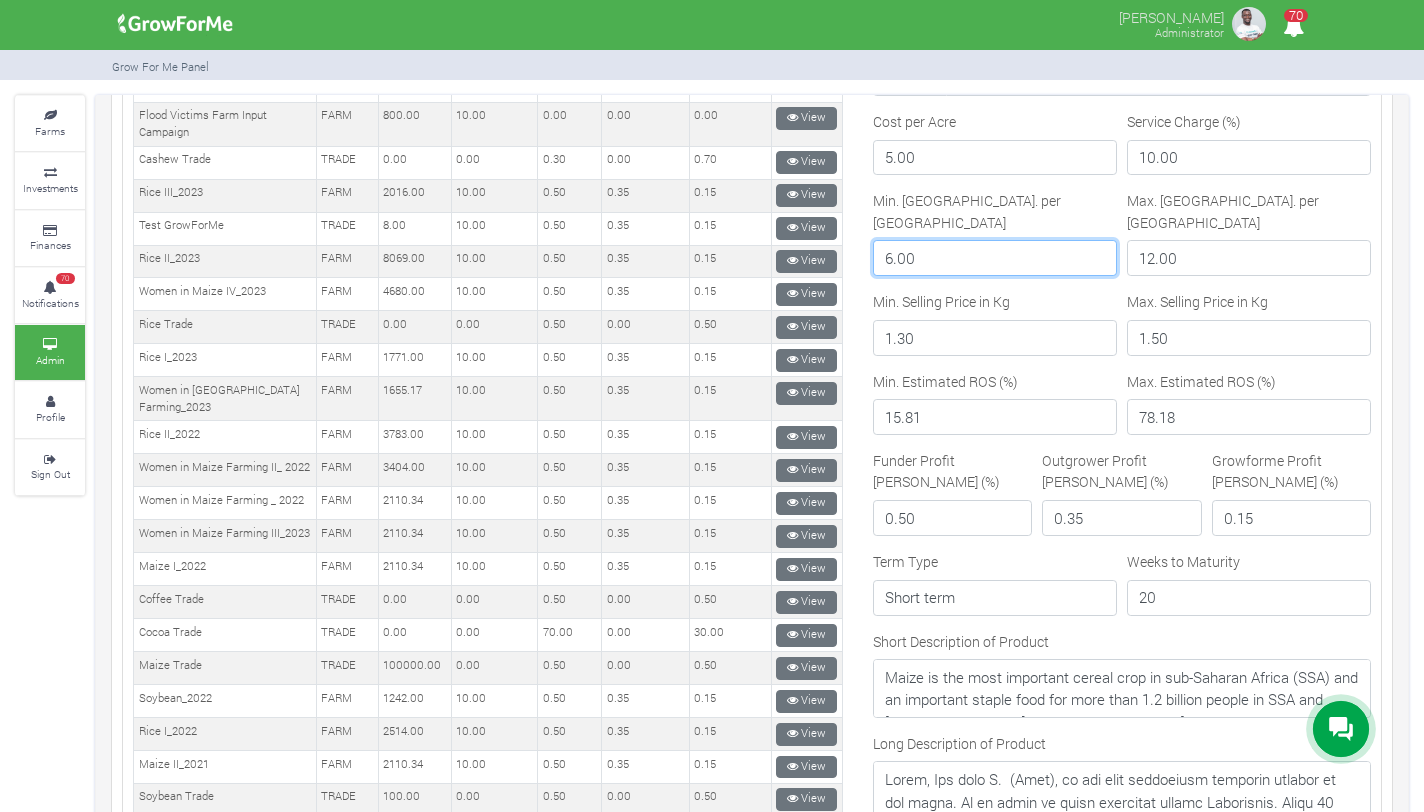 type on "6.00" 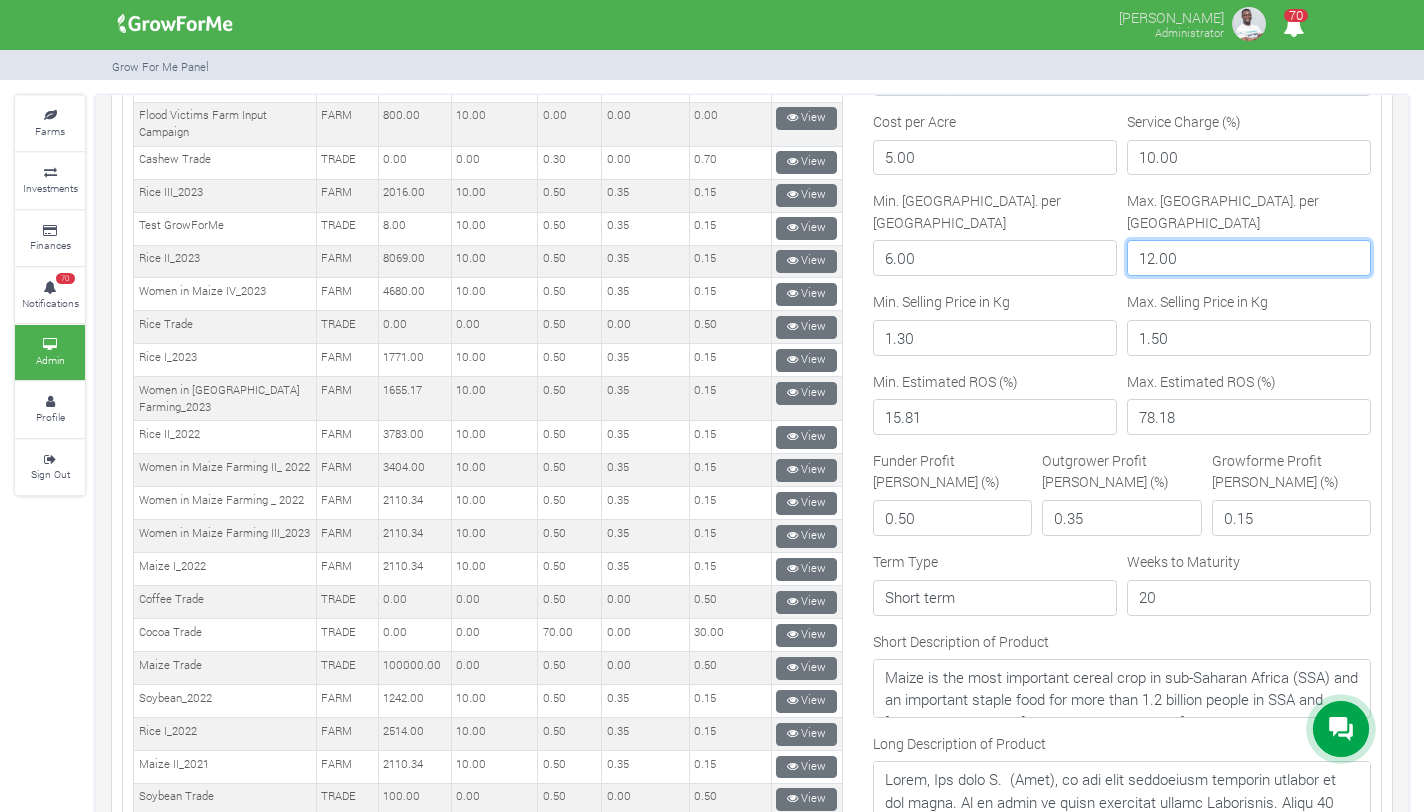 click on "12.00" at bounding box center [1249, 258] 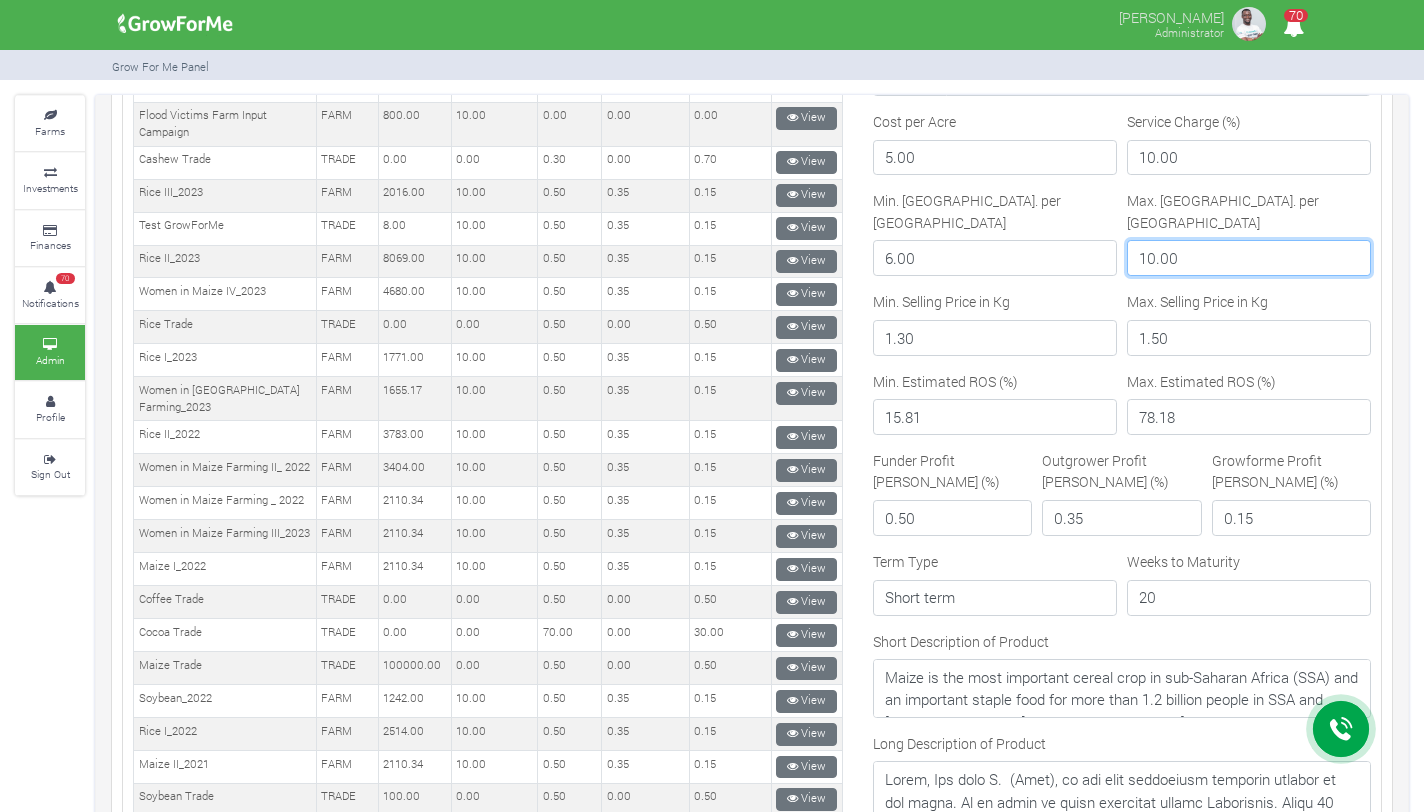 type on "10.00" 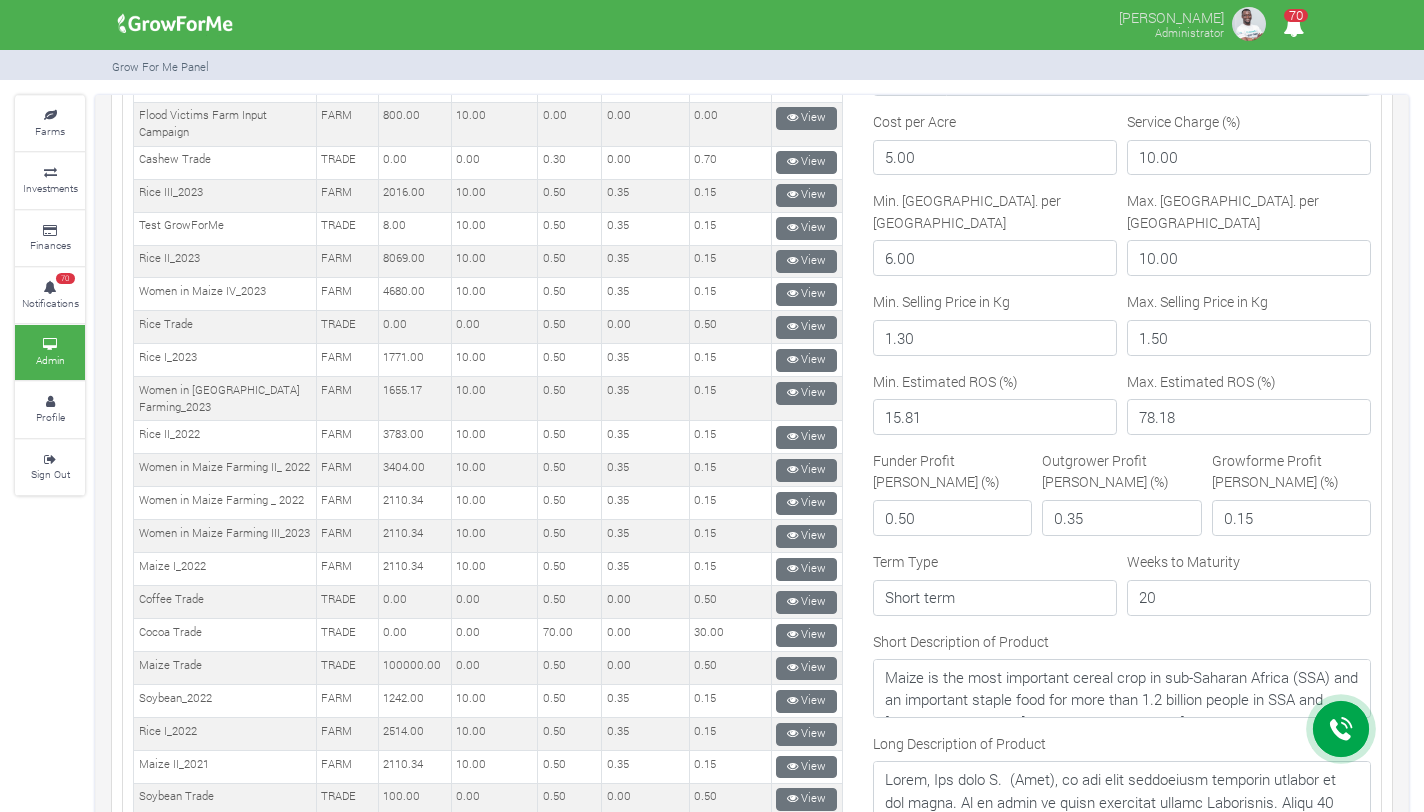 click on "Product Name
Product Type
Cost per Acre
Operational Charge
Client Prft. Mrg.
Outgrower Prft. Mrg. Grow For Me Prft. Mrg. Women in Maize VIII_2025 FARM 4686.00 10.00 1" at bounding box center [488, 392] 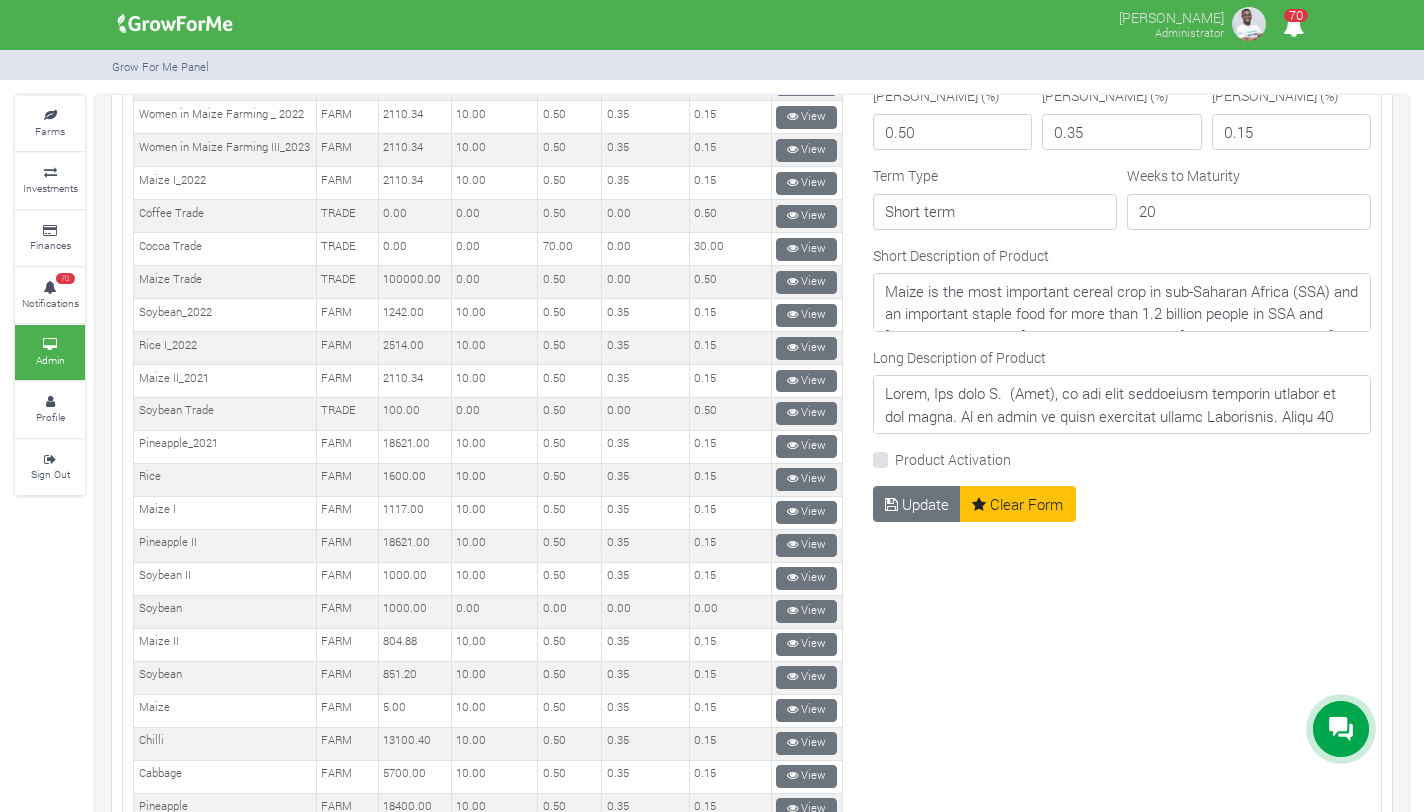 scroll, scrollTop: 1307, scrollLeft: 0, axis: vertical 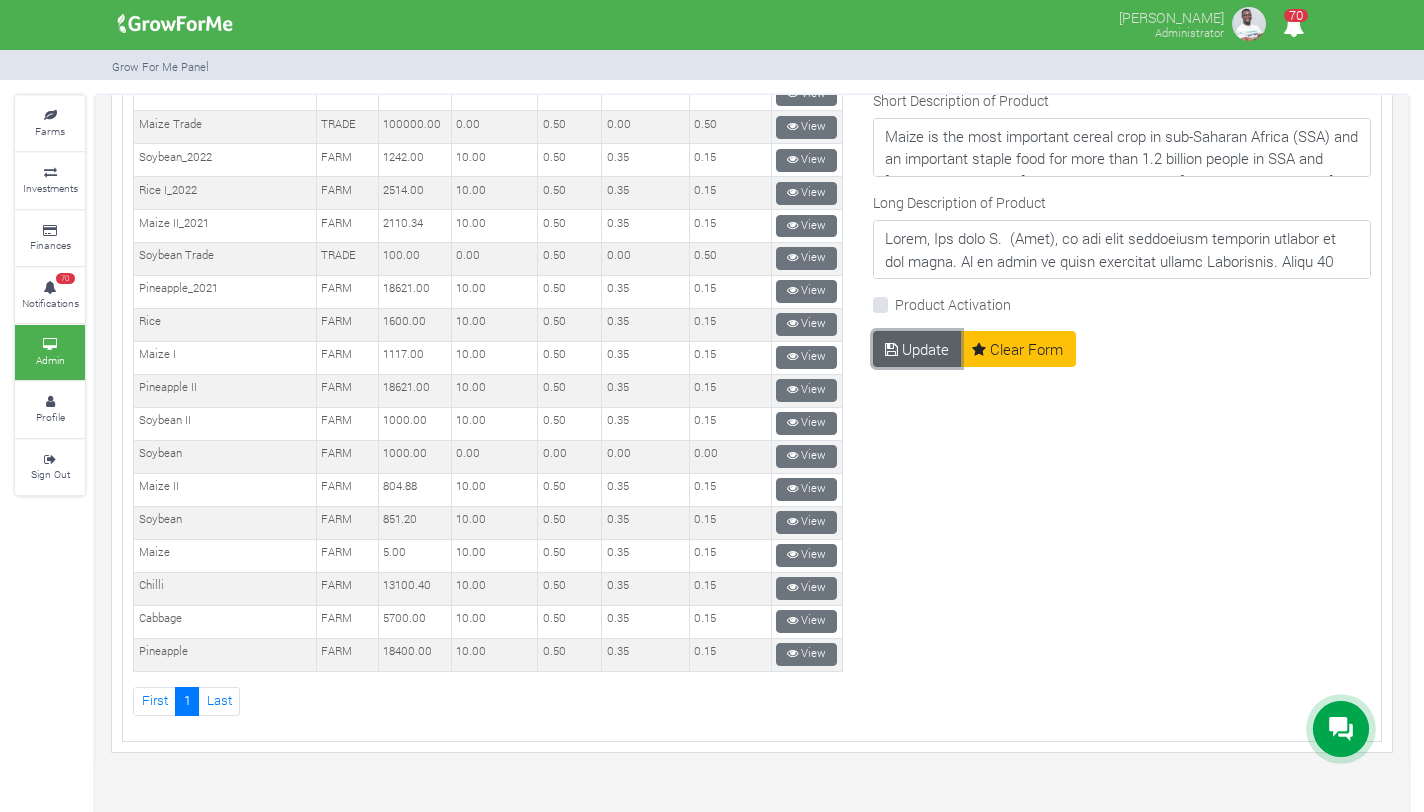 click on "Update" at bounding box center (917, 349) 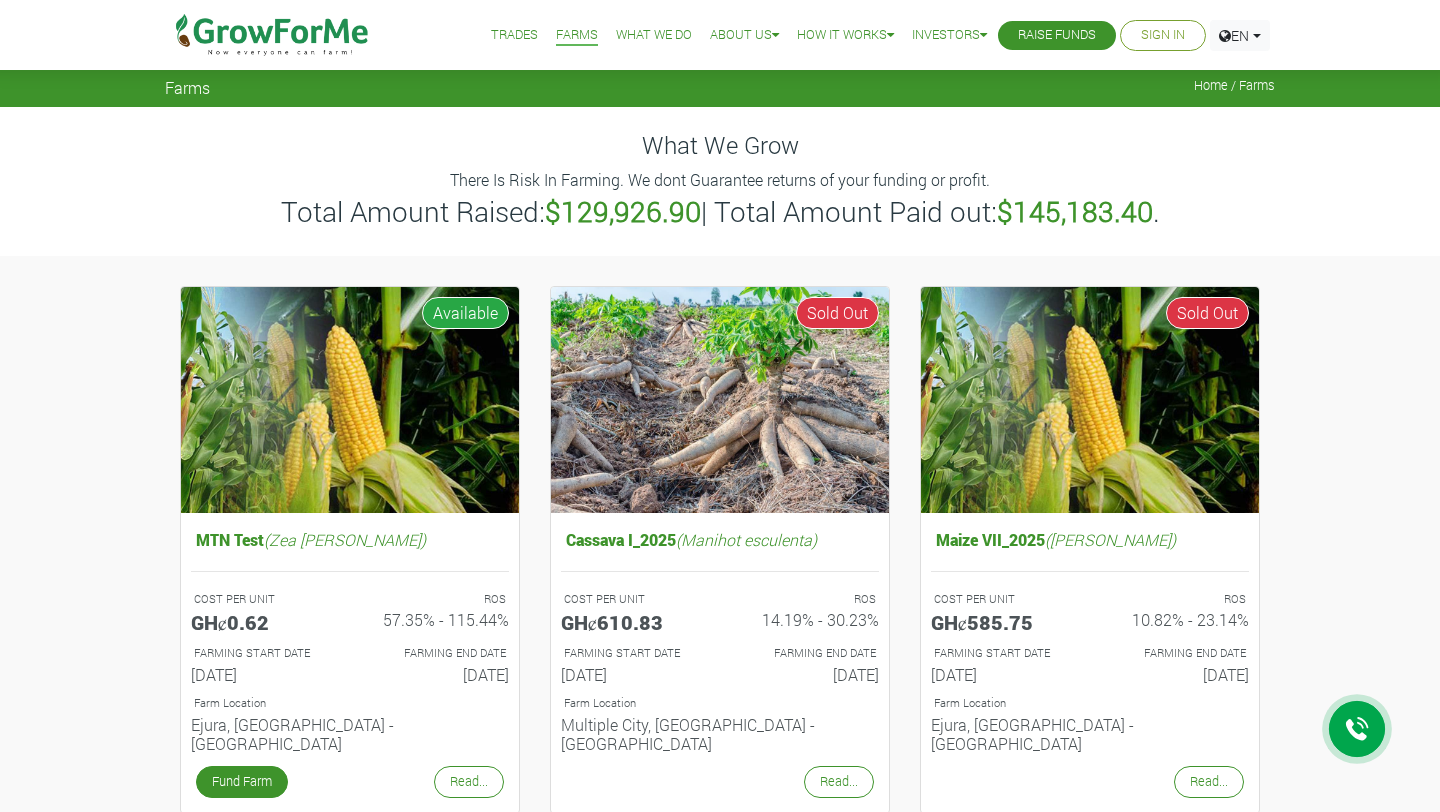 scroll, scrollTop: 0, scrollLeft: 0, axis: both 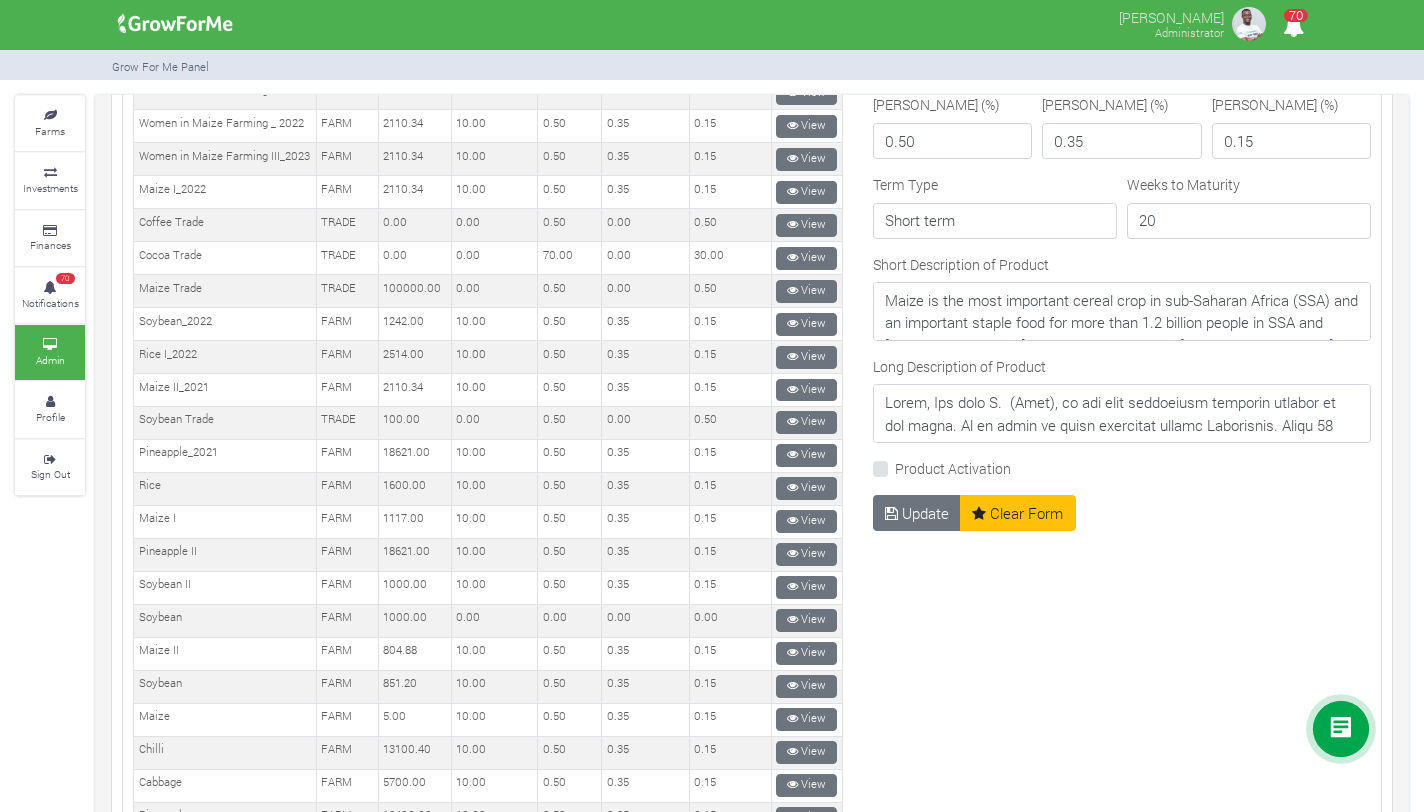 click on "Product Activation" at bounding box center [953, 468] 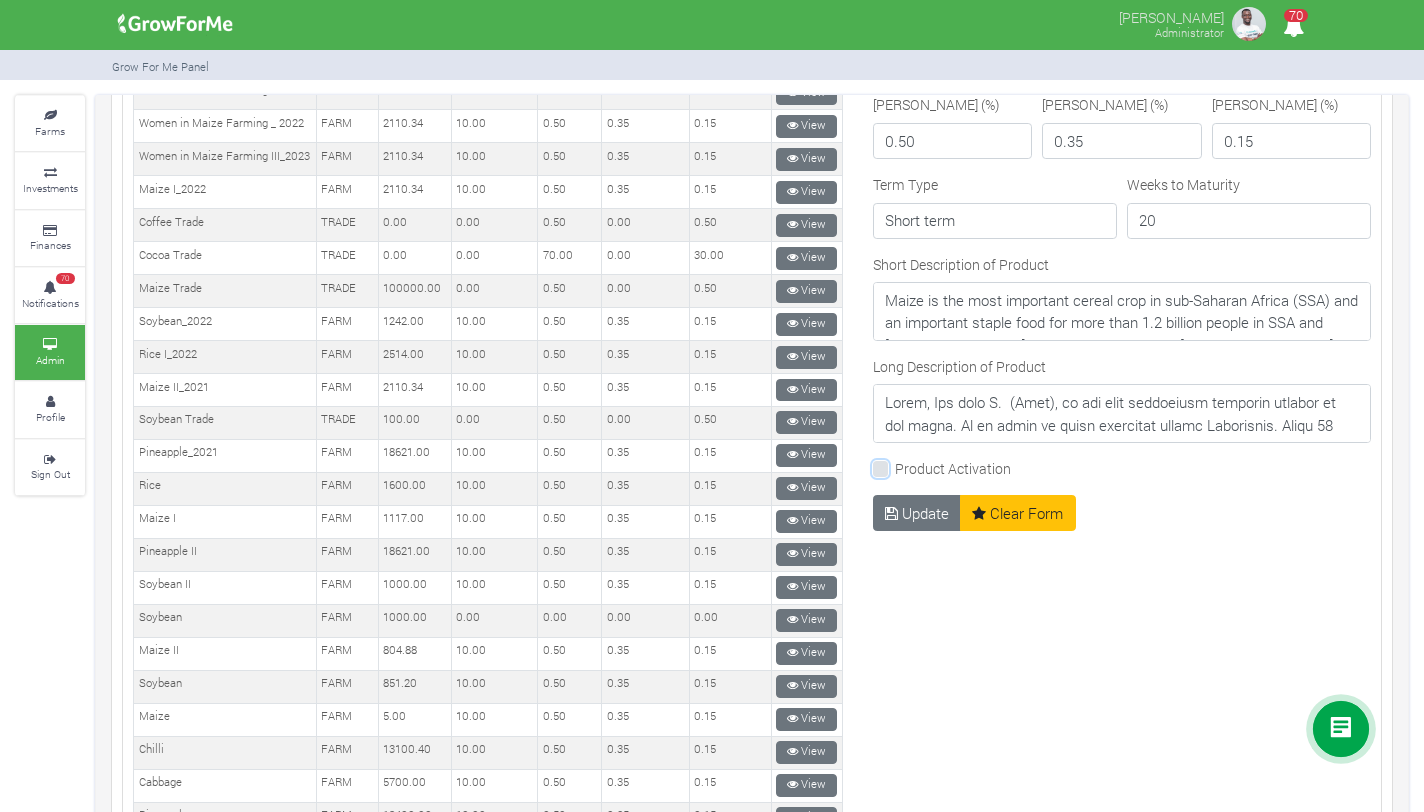 click on "Product Activation" at bounding box center [901, 464] 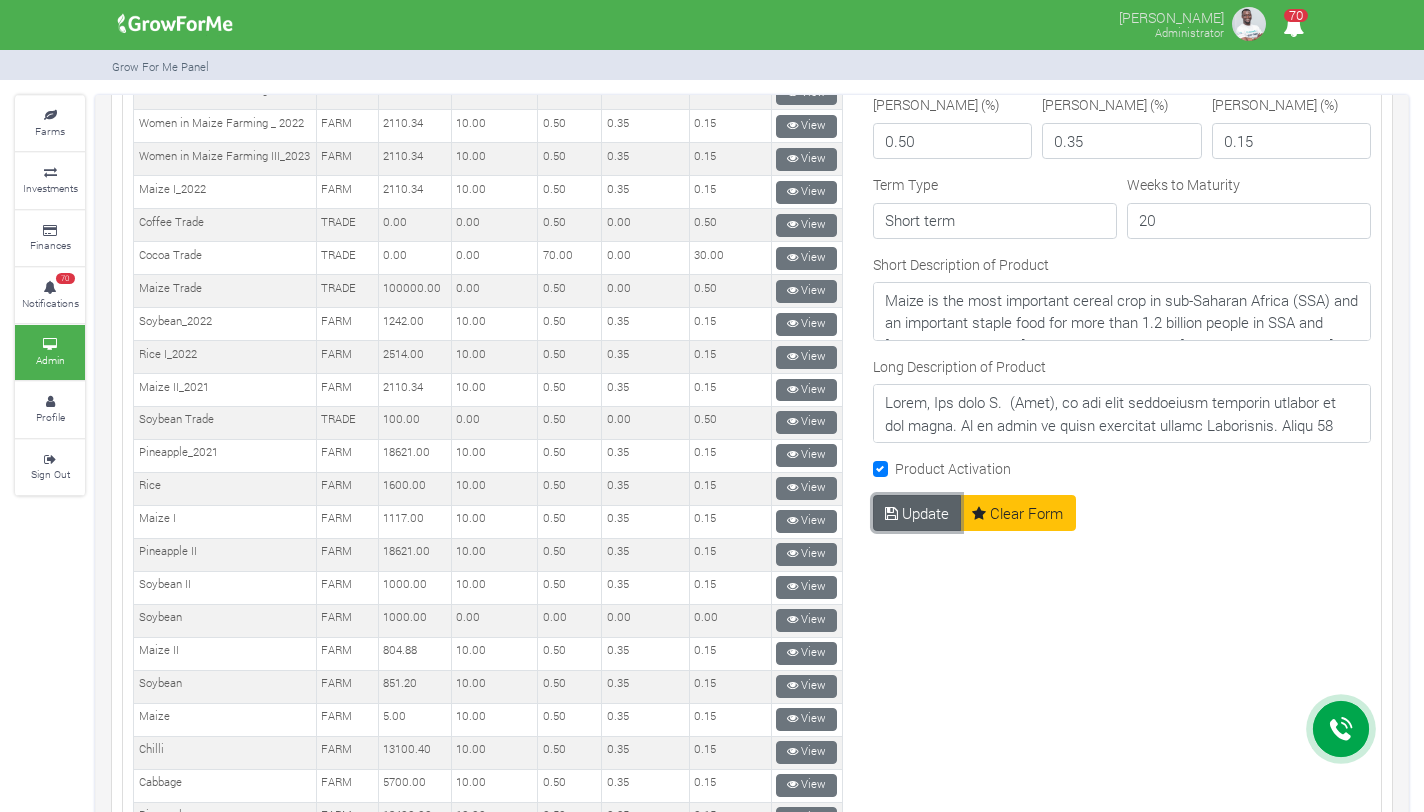 click at bounding box center (891, 513) 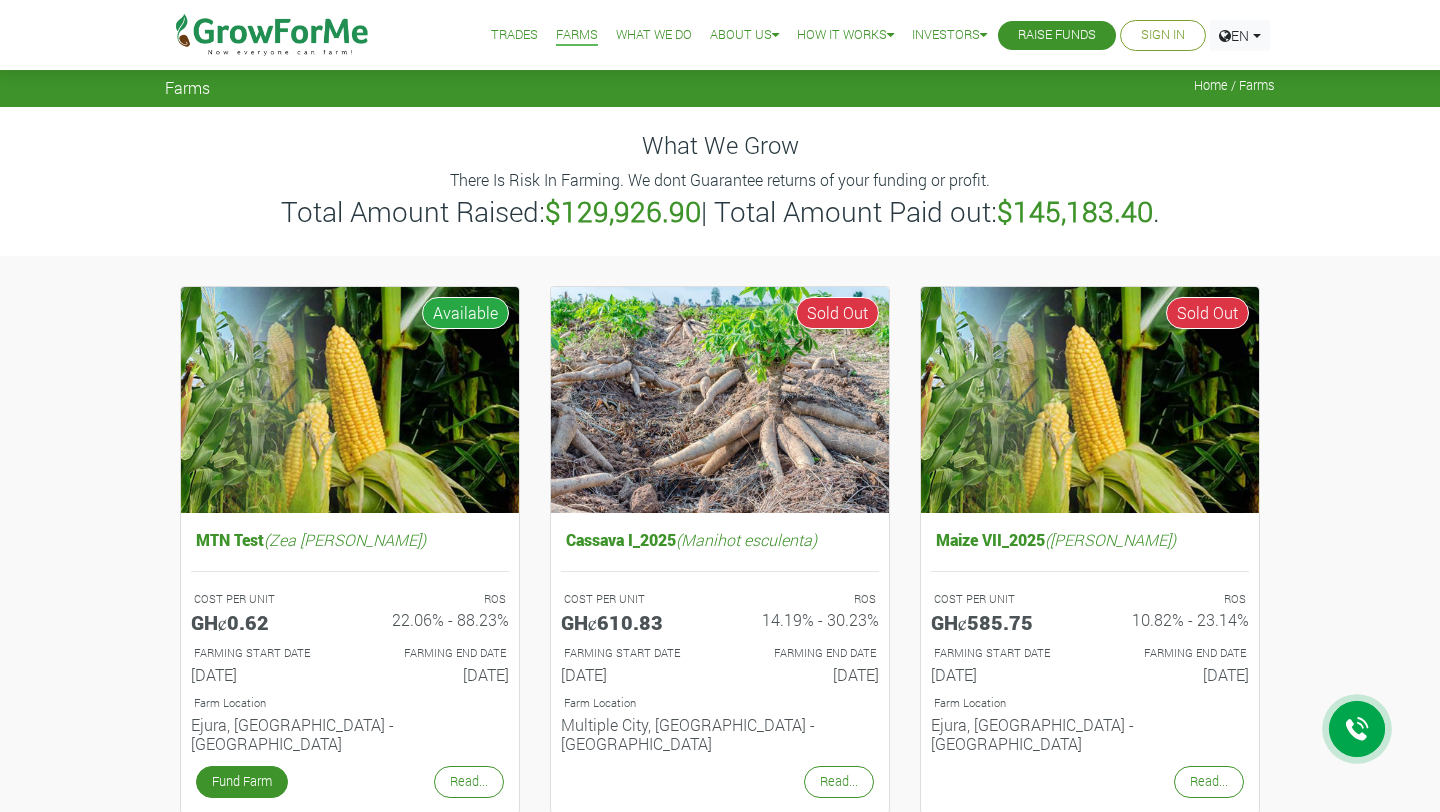 scroll, scrollTop: 0, scrollLeft: 0, axis: both 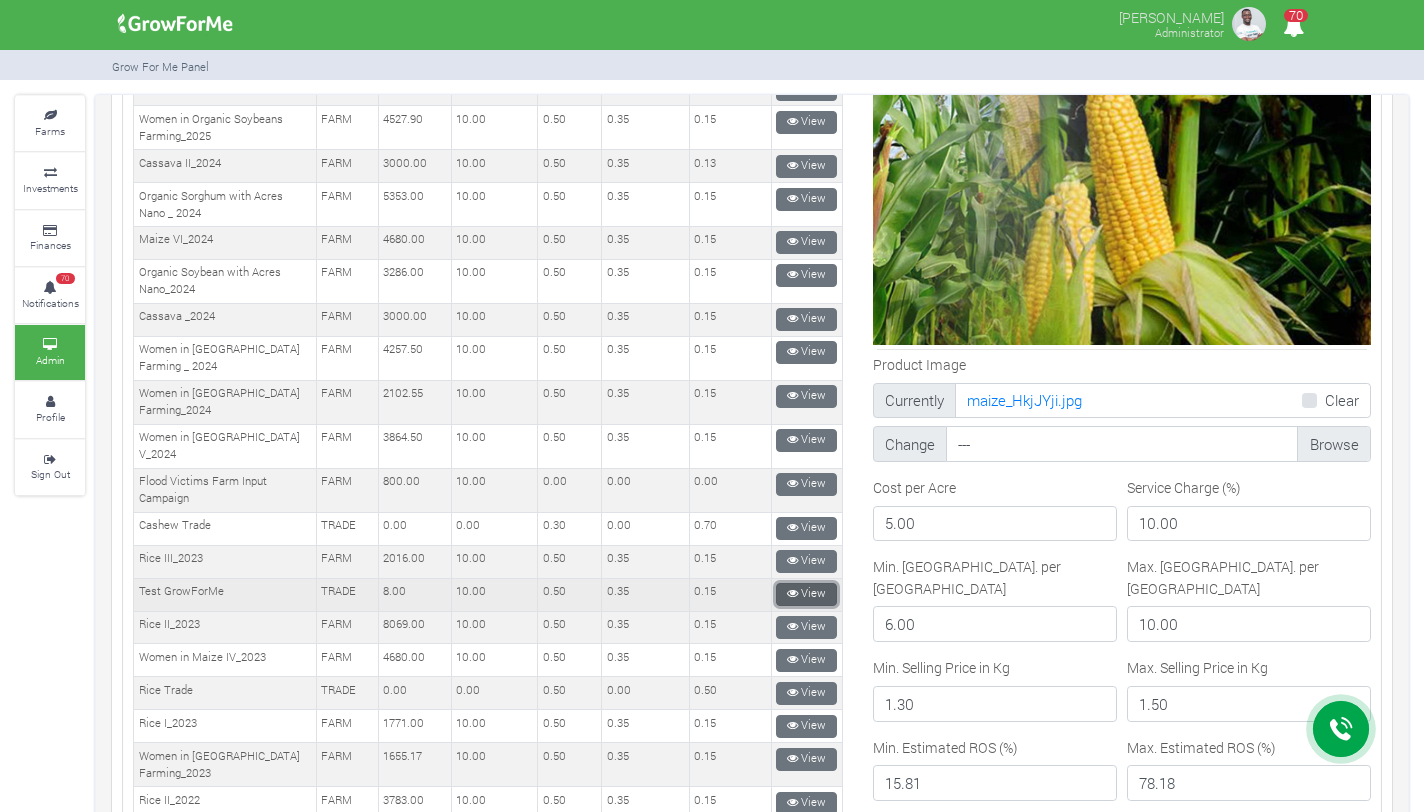 click at bounding box center [792, 593] 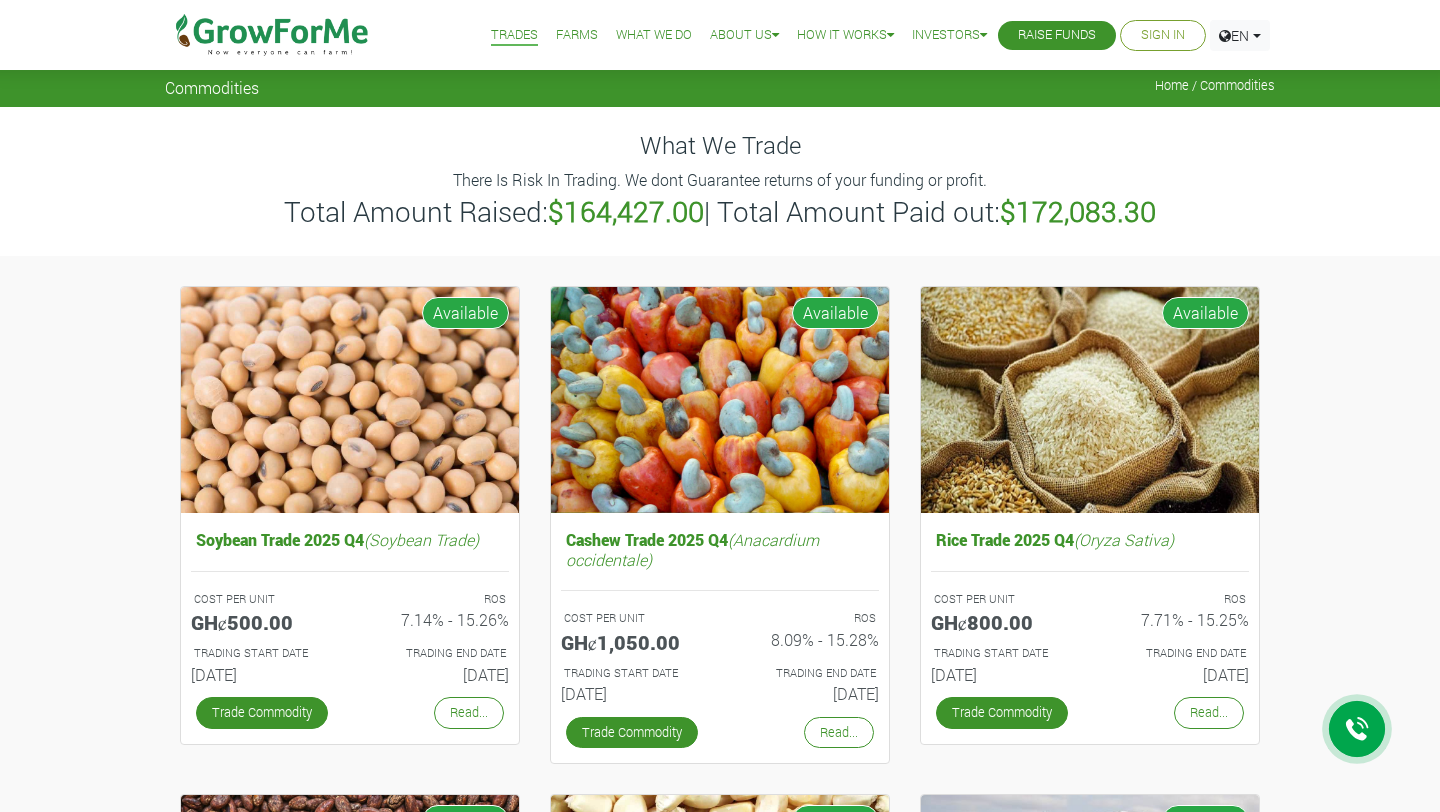 scroll, scrollTop: 0, scrollLeft: 0, axis: both 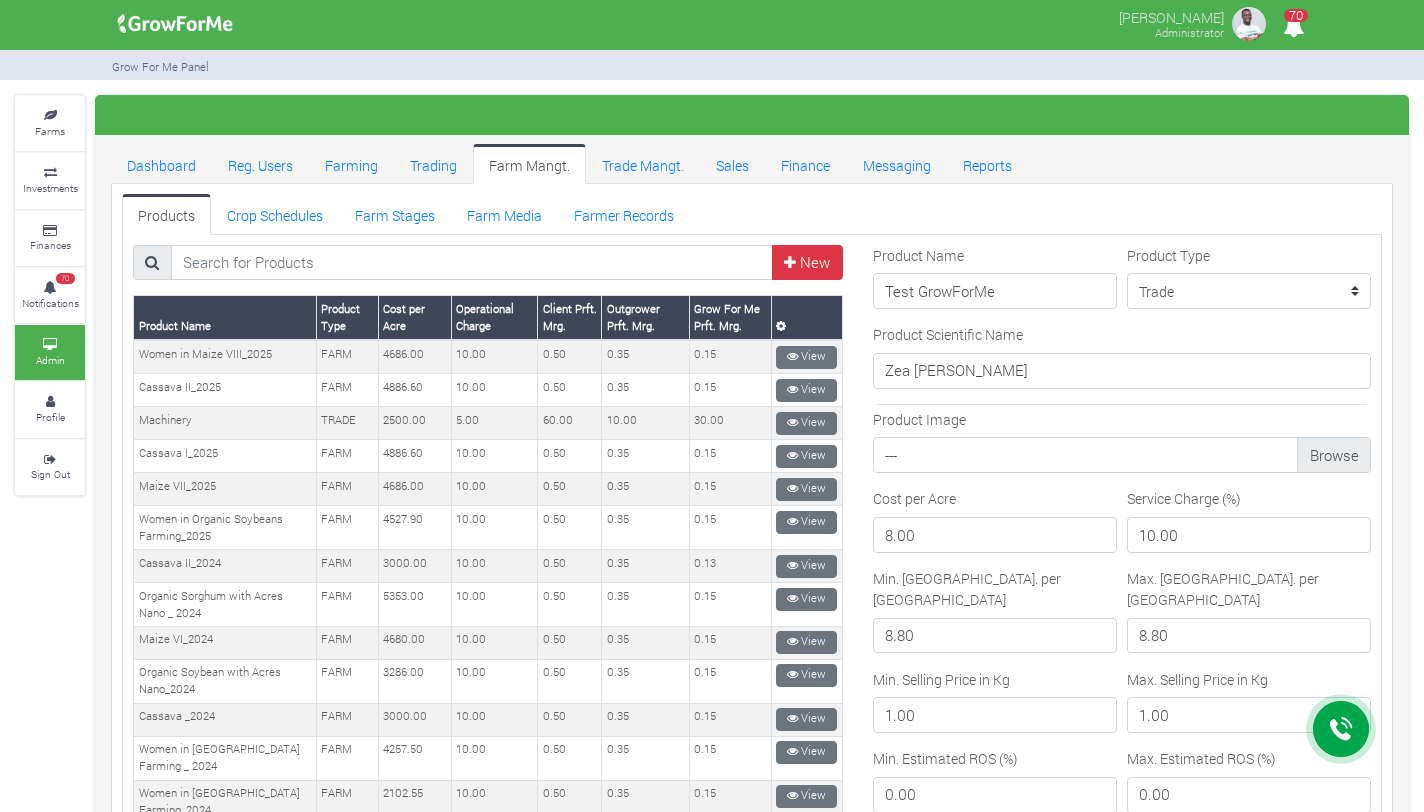 click on "Product Name
Product Type
Cost per Acre
Operational Charge
Client Prft. Mrg.
Outgrower Prft. Mrg. Grow For Me Prft. Mrg. Women in Maize VIII_2025 FARM 4686.00 10.00 1" at bounding box center (488, 1158) 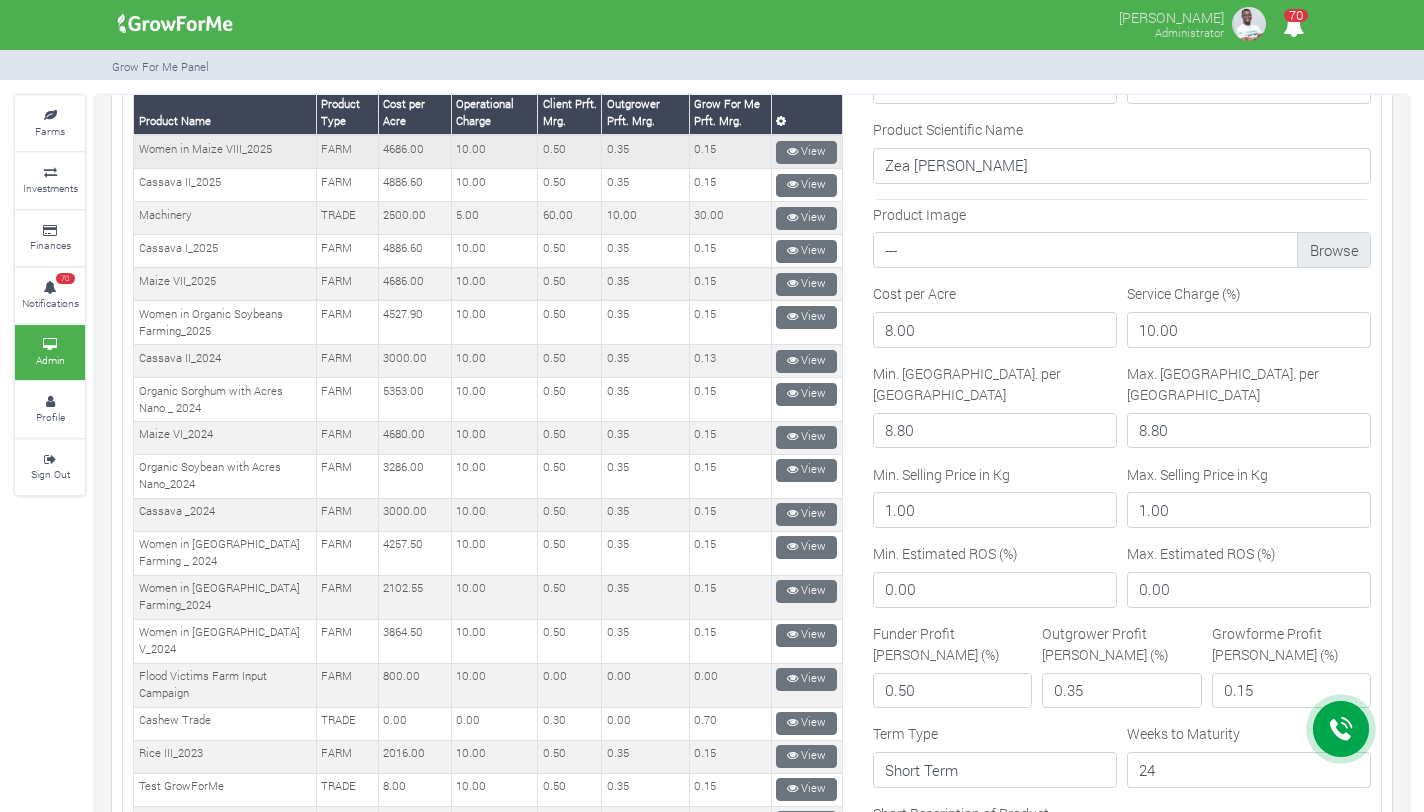 scroll, scrollTop: 0, scrollLeft: 0, axis: both 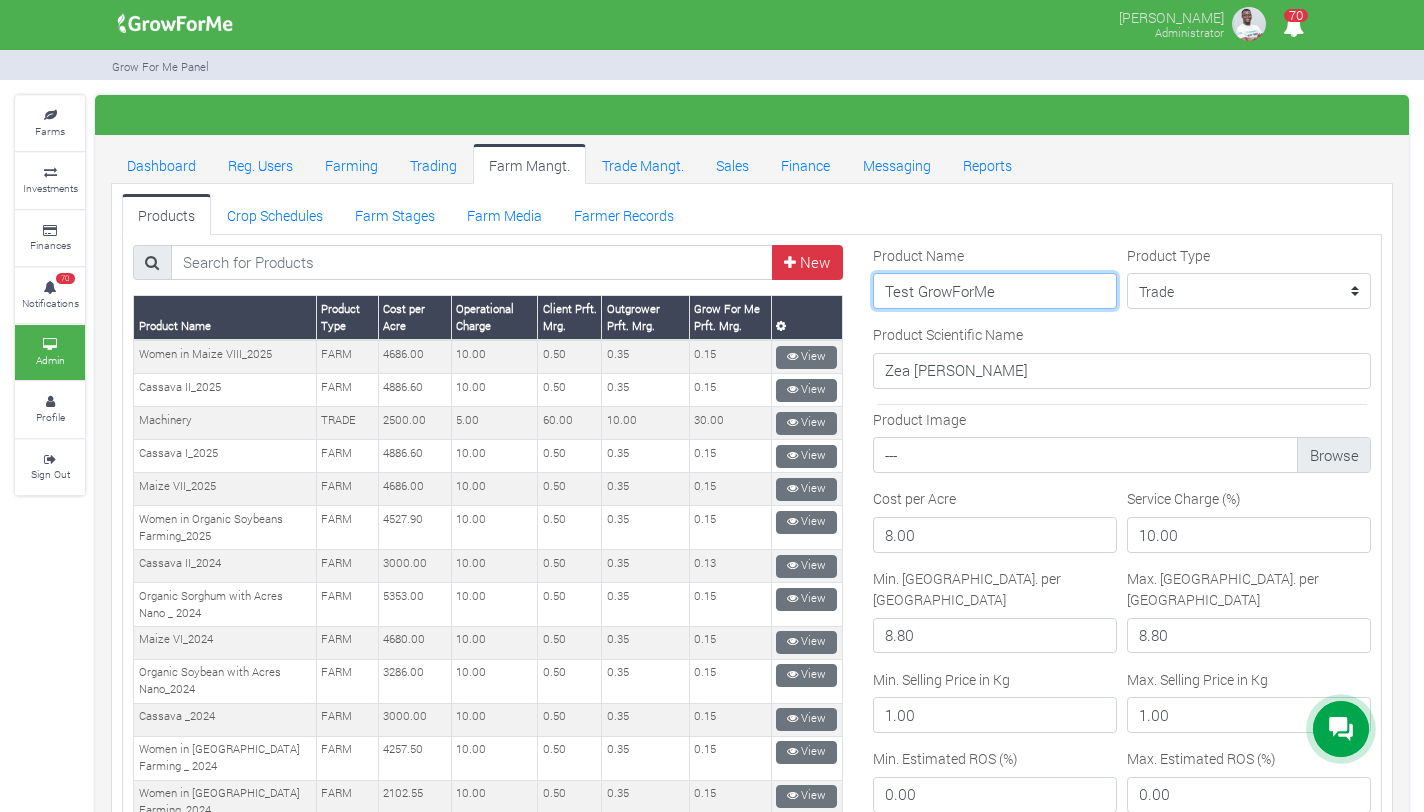 click on "Test GrowForMe" at bounding box center [995, 291] 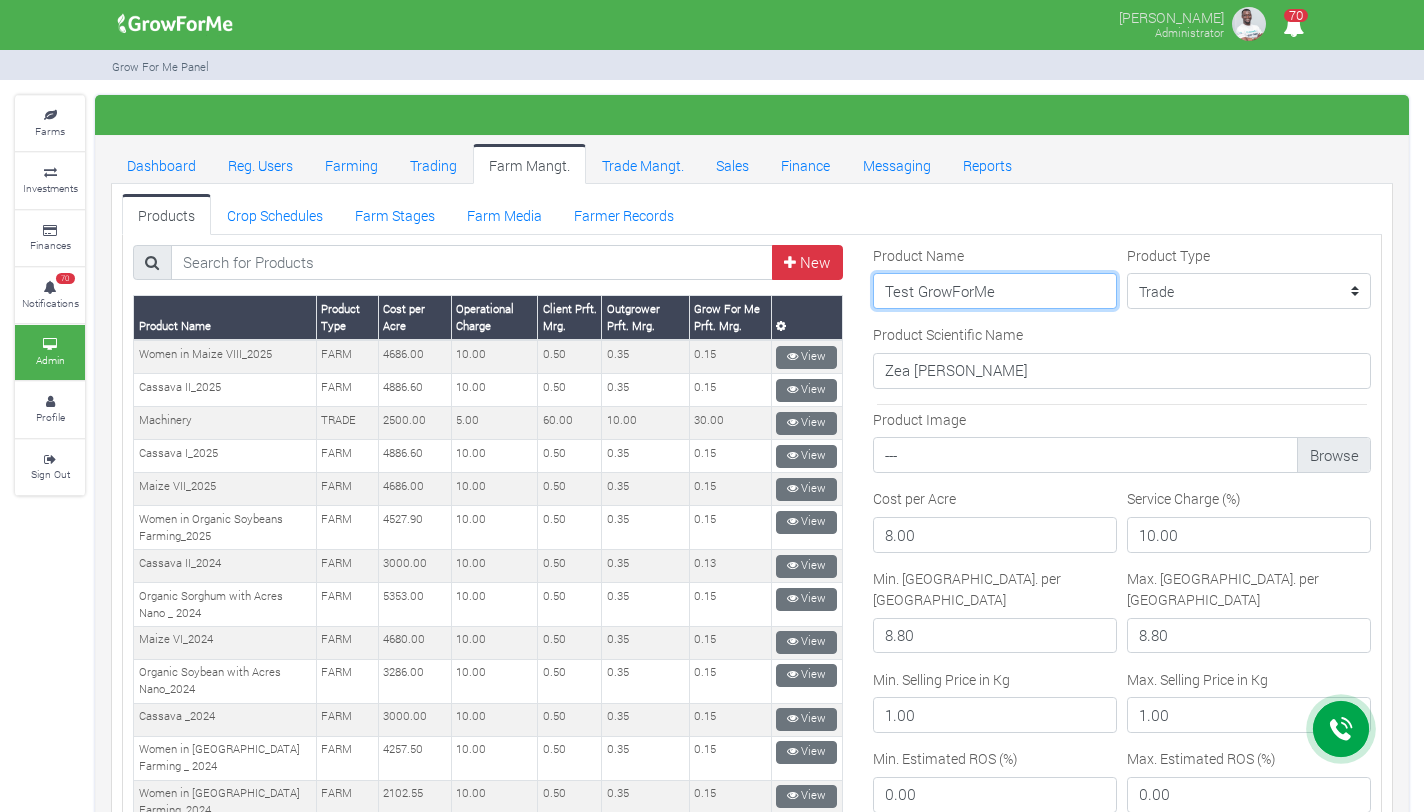 drag, startPoint x: 906, startPoint y: 293, endPoint x: 824, endPoint y: 285, distance: 82.38932 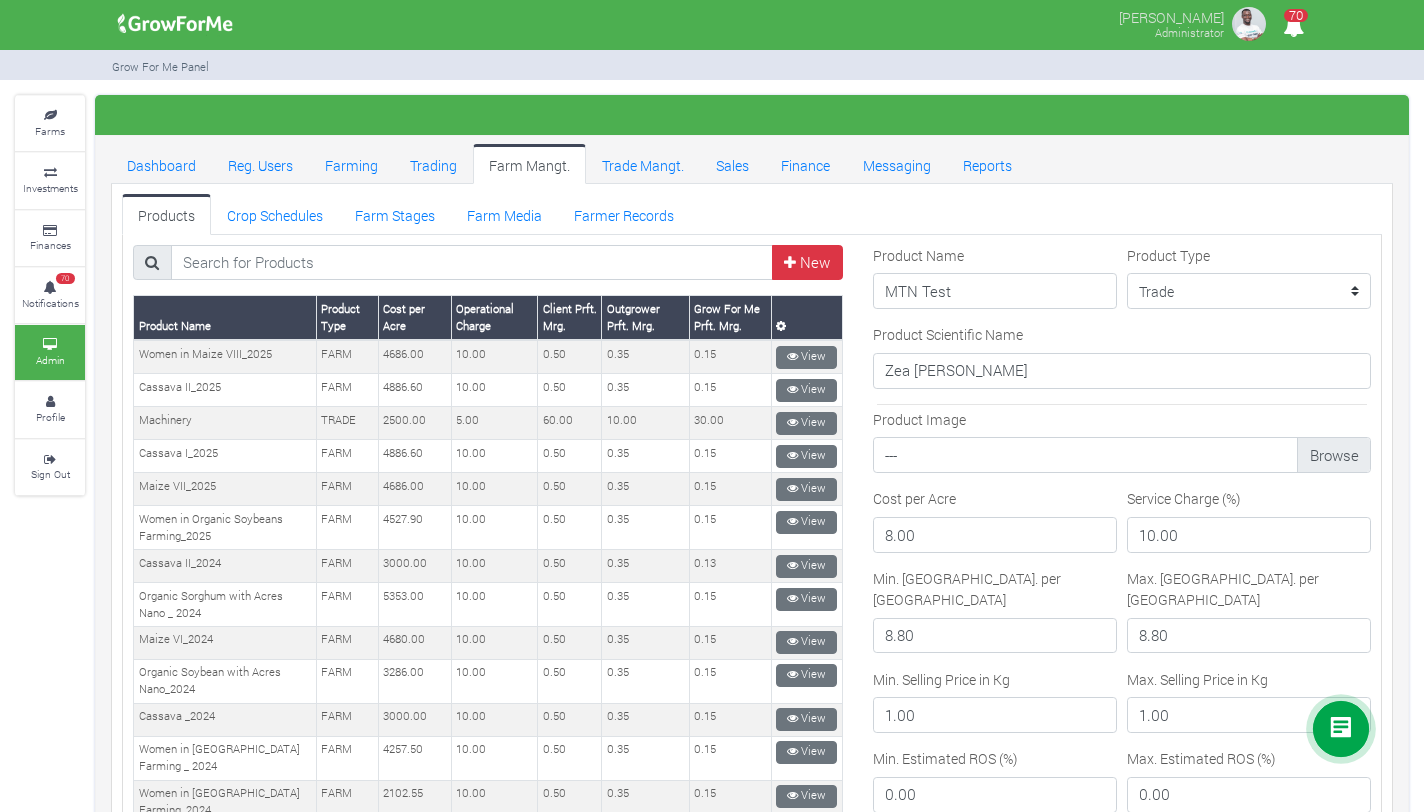 click on "New
FARM 10.00" at bounding box center (752, 1142) 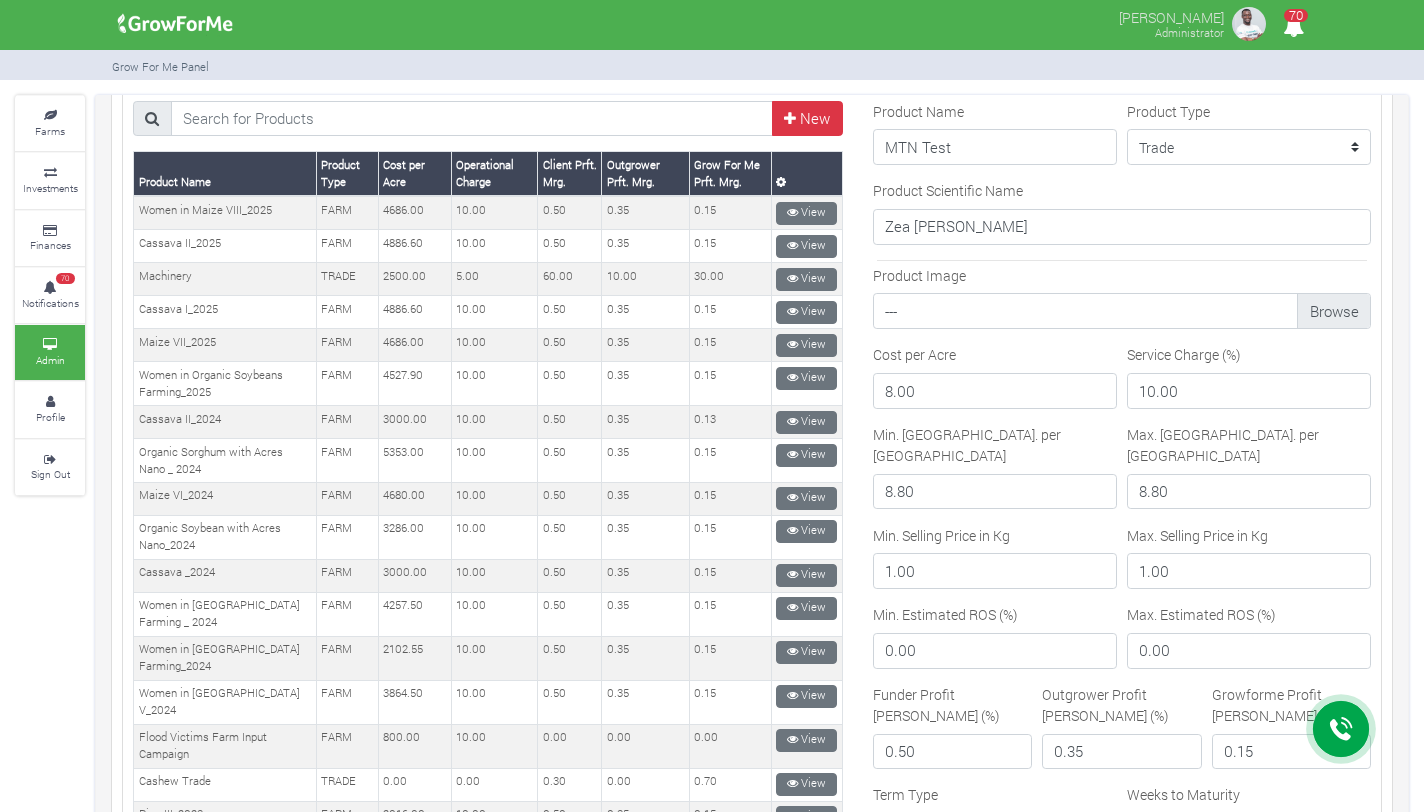 scroll, scrollTop: 0, scrollLeft: 0, axis: both 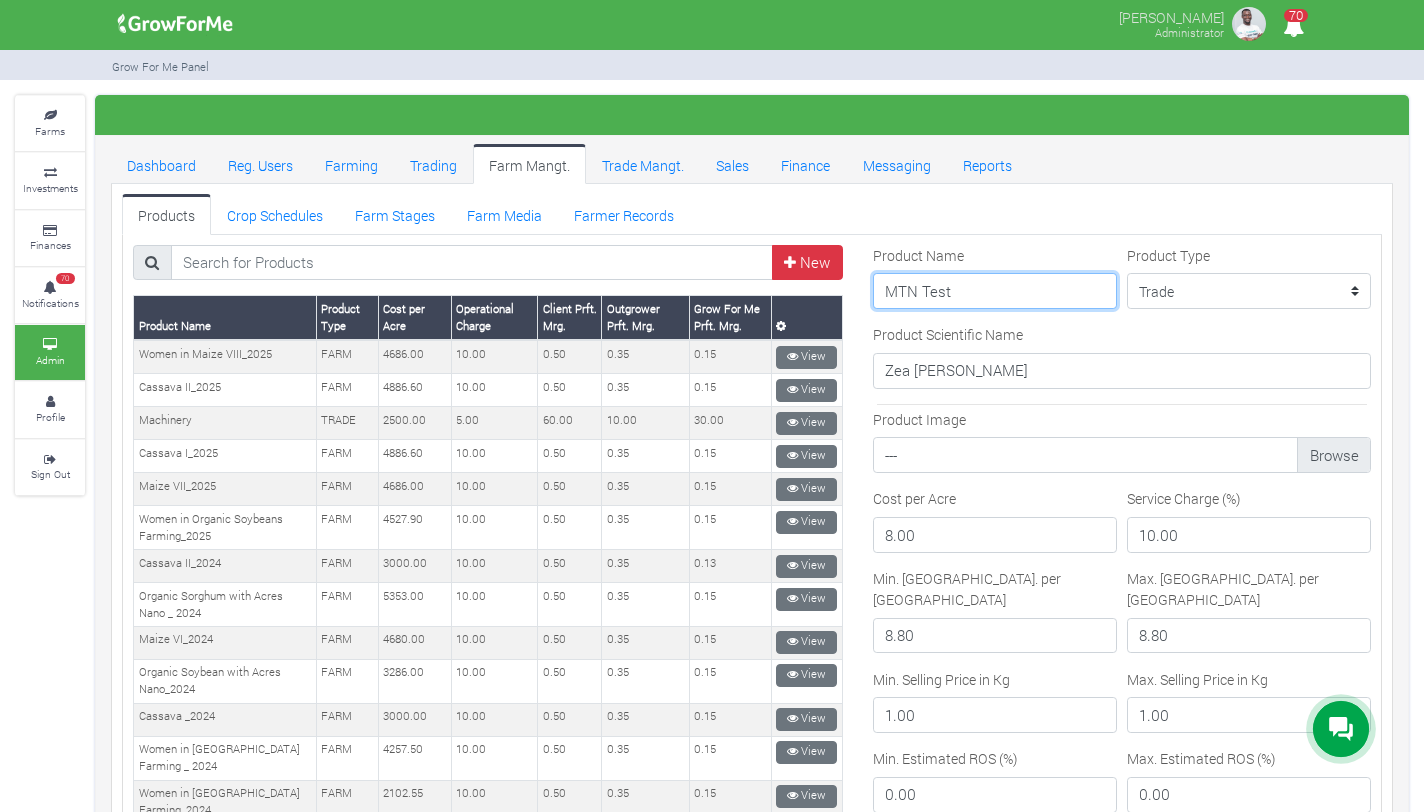 click on "MTN Test" at bounding box center [995, 291] 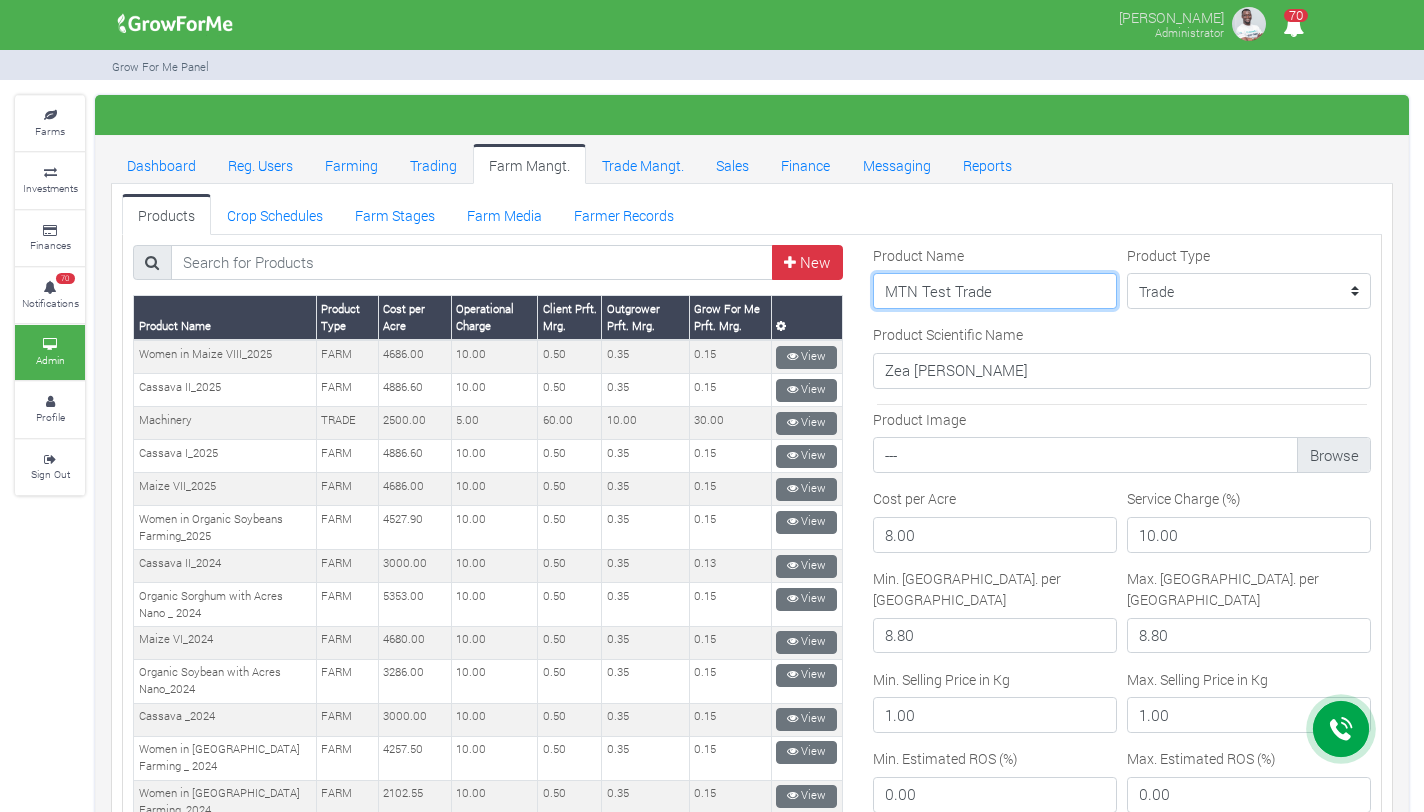 click on "MTN Test Trade" at bounding box center [995, 291] 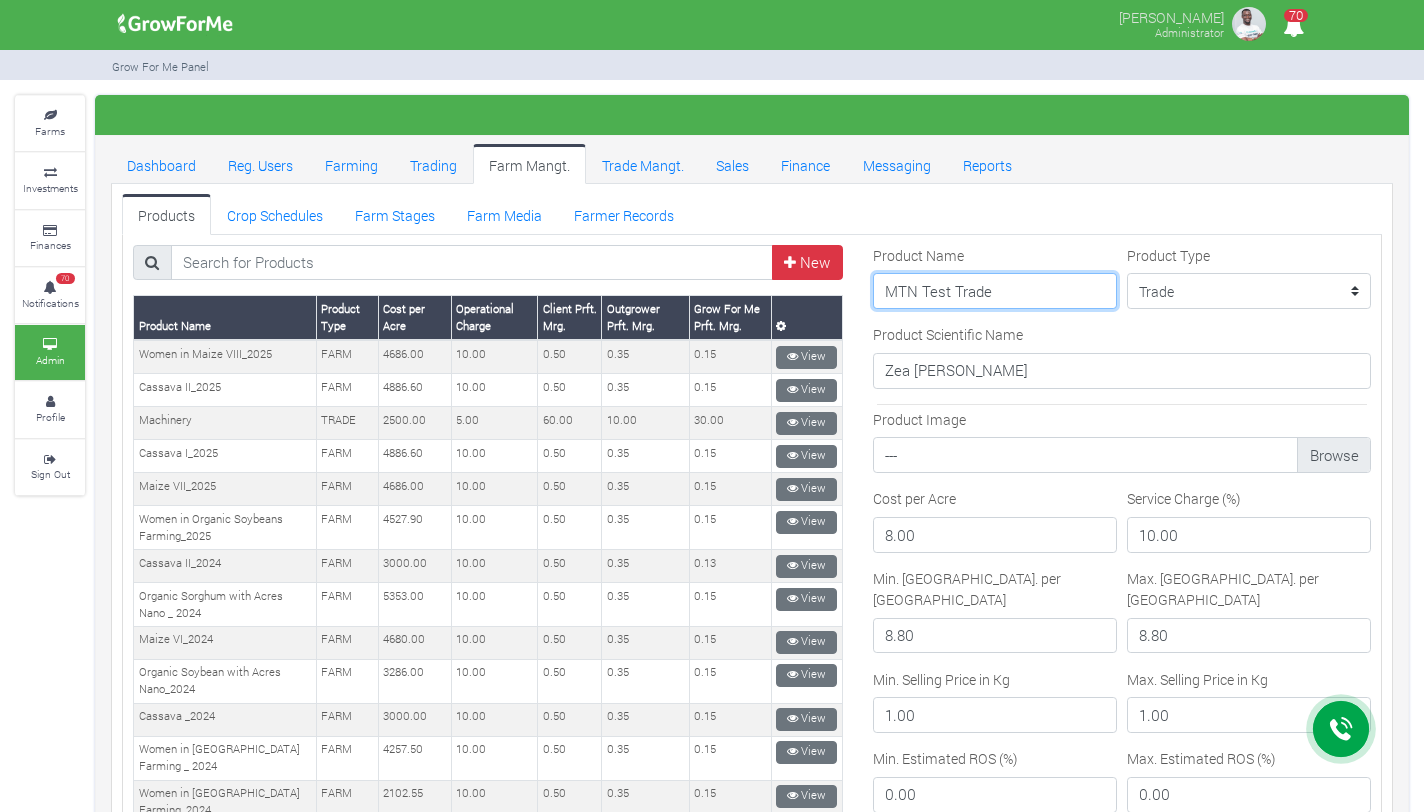 click on "MTN Test Trade" at bounding box center (995, 291) 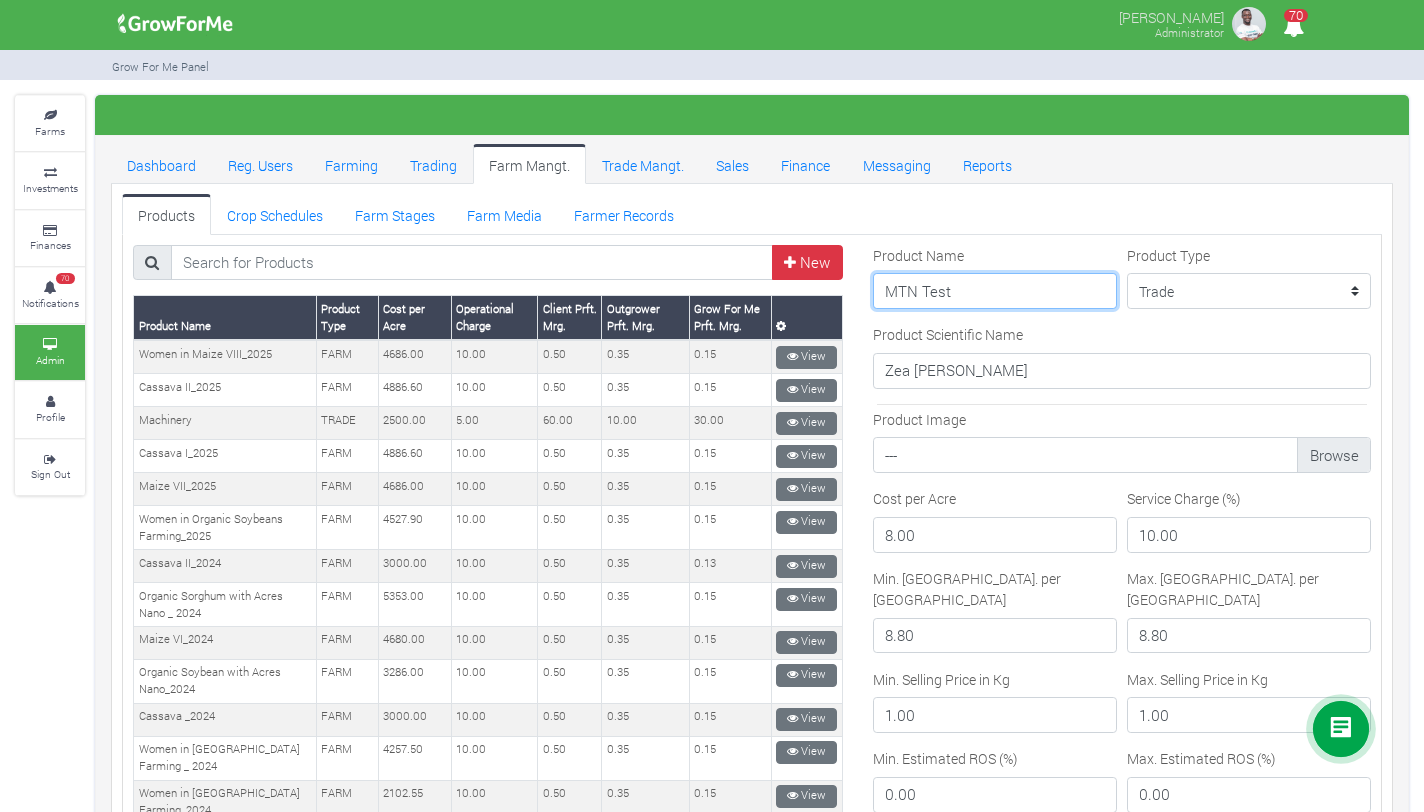 type on "MTN Test" 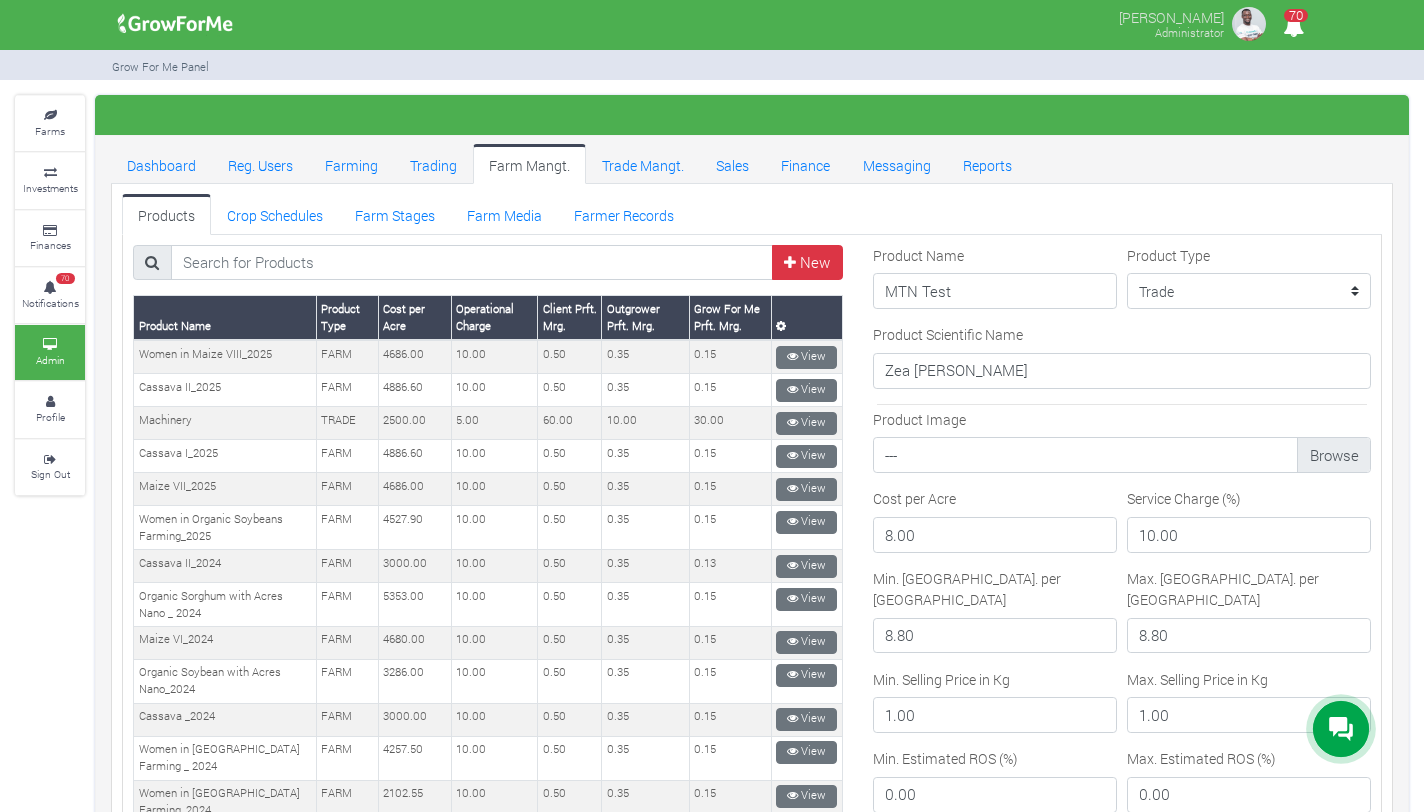 click on "Product Name
MTN Test
Product Type
---------   Trade   Farm
Product Scientific Name
Zea Mays
Product Image
---
Cost per Acre
8.00
Service Charge (%)
10.00
Min. Yield. per Acre
8.80
Max. Yield. per Acre
8.80
Min. Selling Price in Kg
1.00                 1.00
0.00" at bounding box center [1122, 1134] 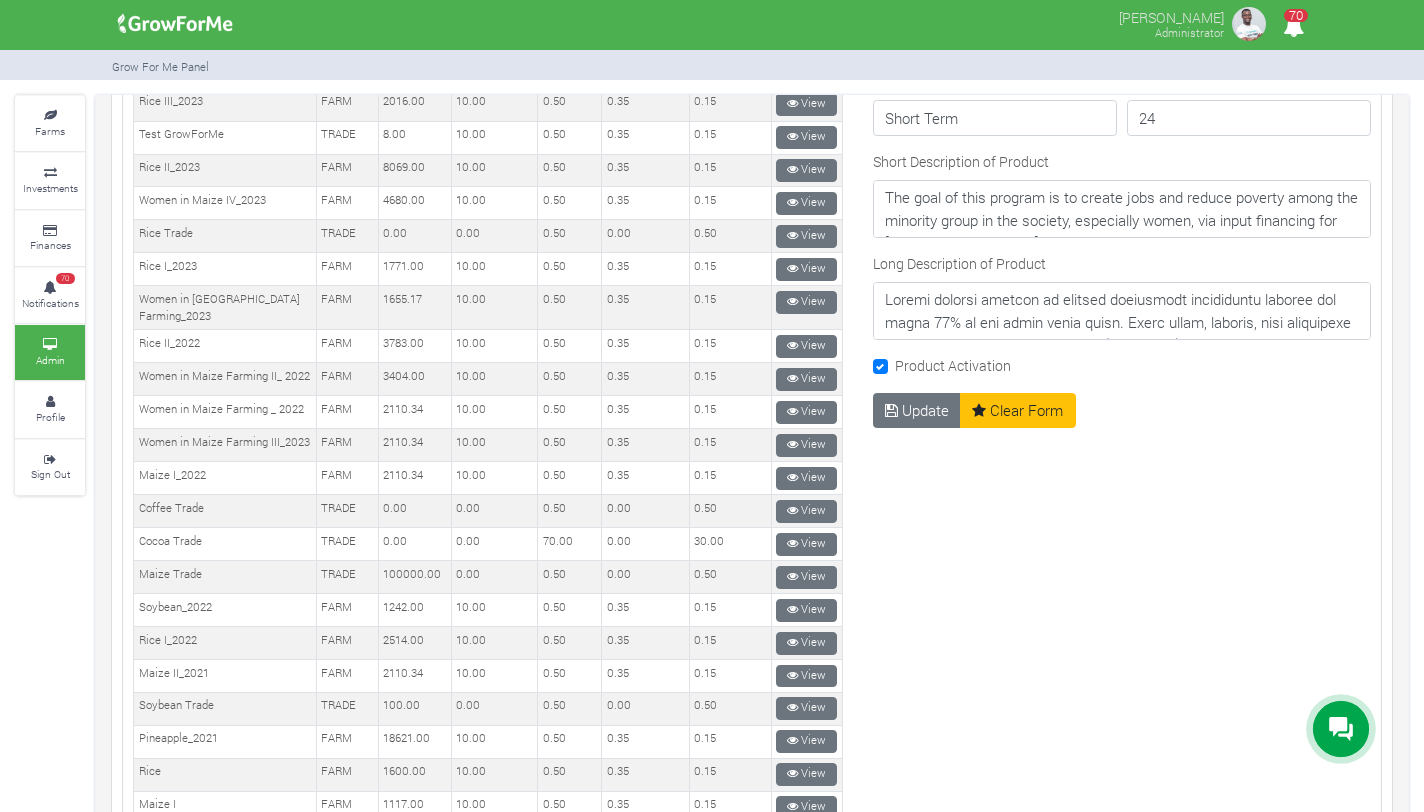 scroll, scrollTop: 923, scrollLeft: 0, axis: vertical 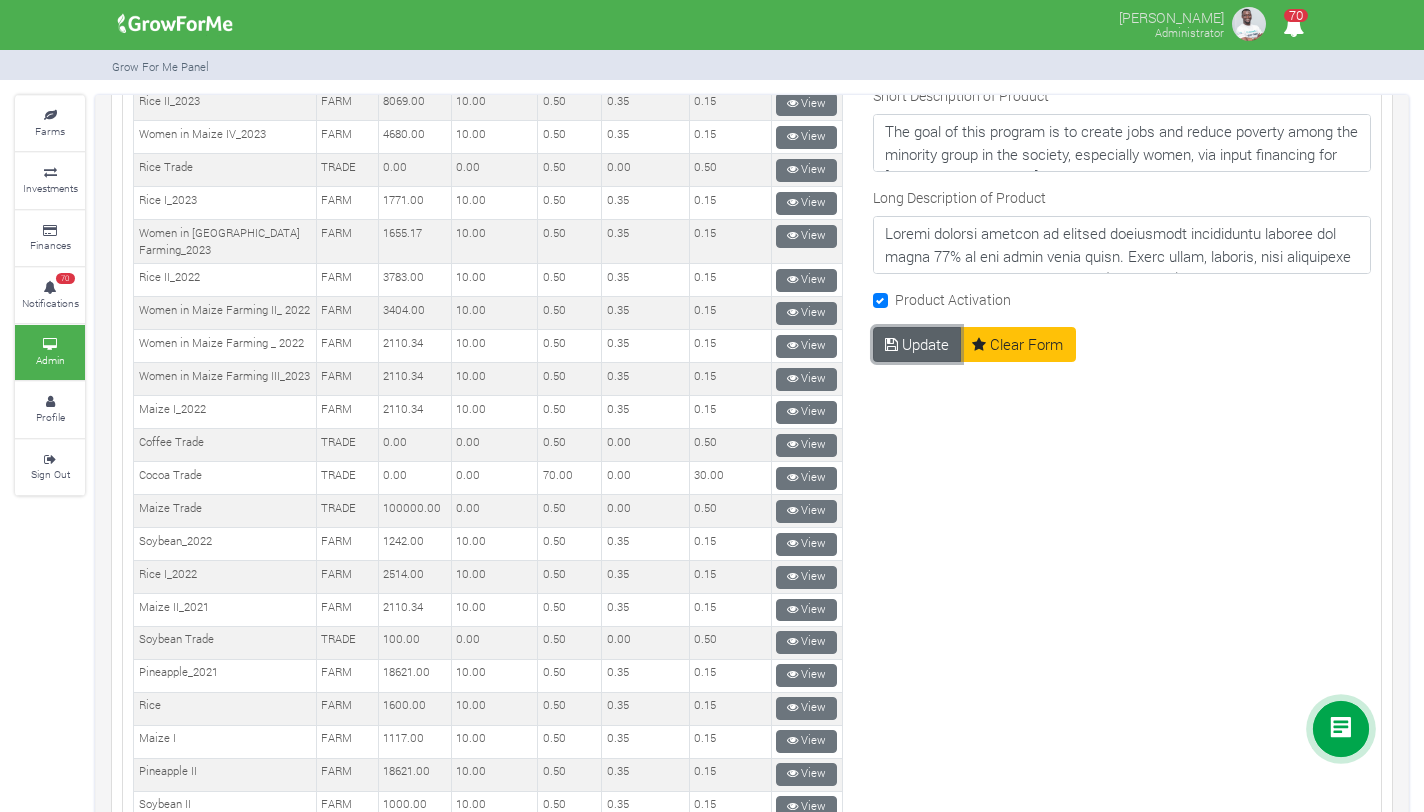 click on "Update" at bounding box center (917, 345) 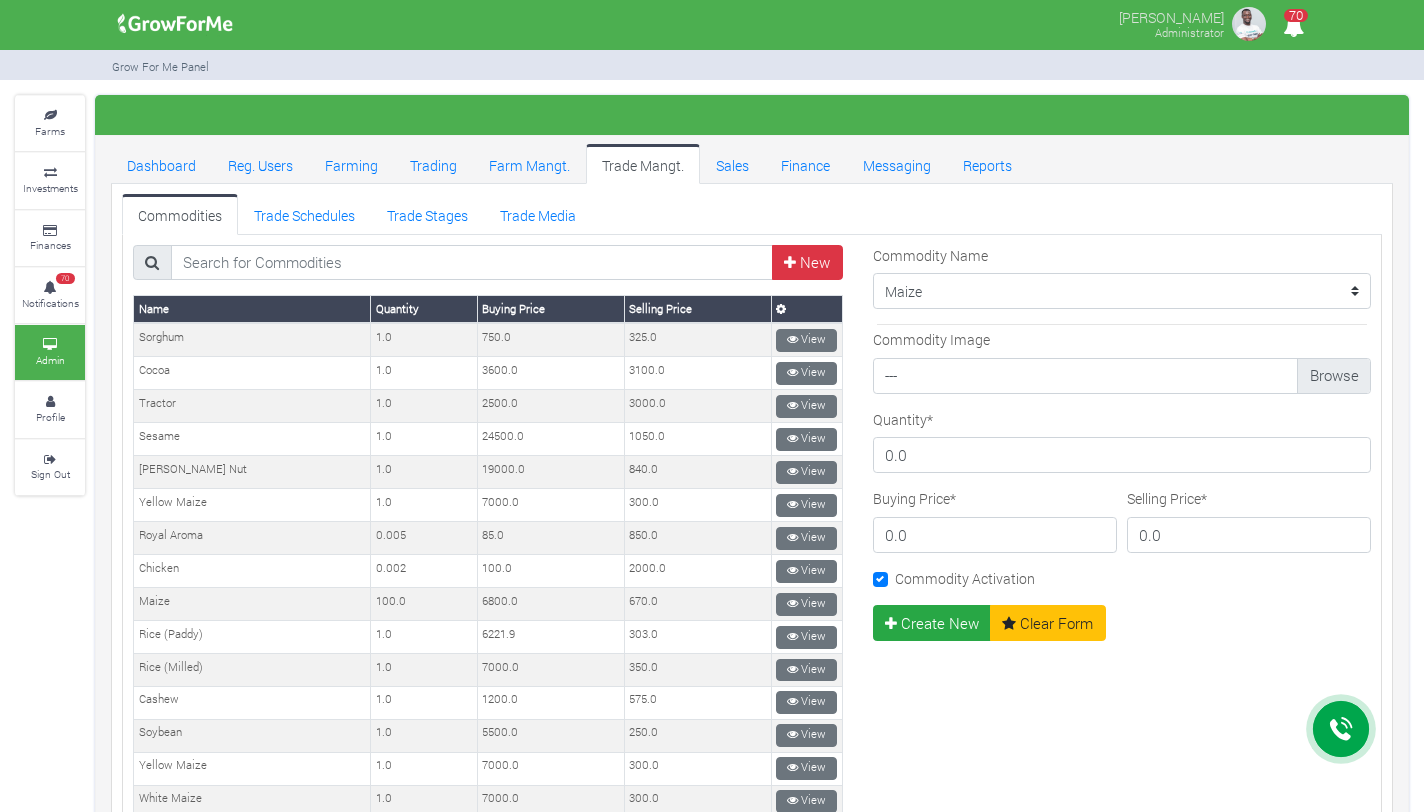 scroll, scrollTop: 0, scrollLeft: 0, axis: both 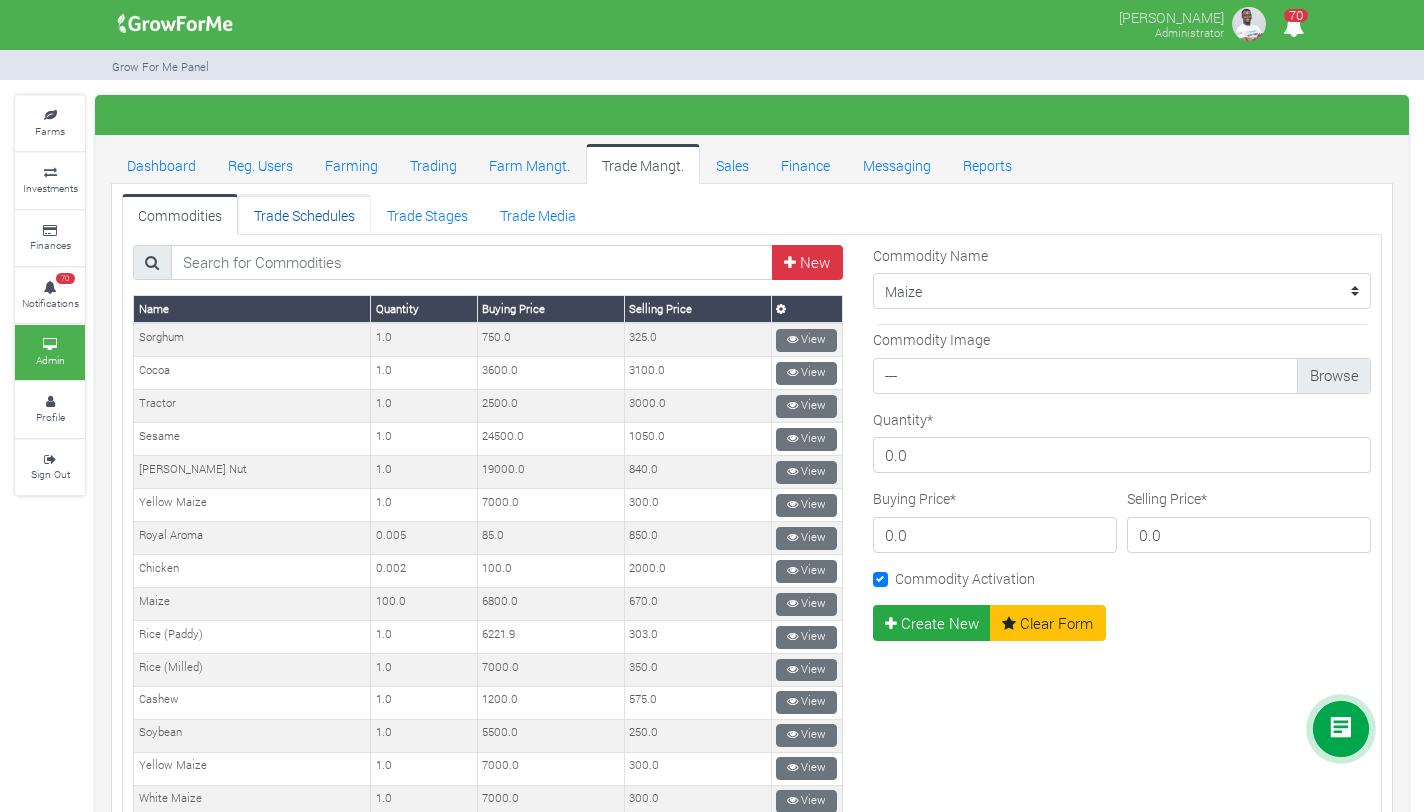 click on "Trade Schedules" at bounding box center [304, 214] 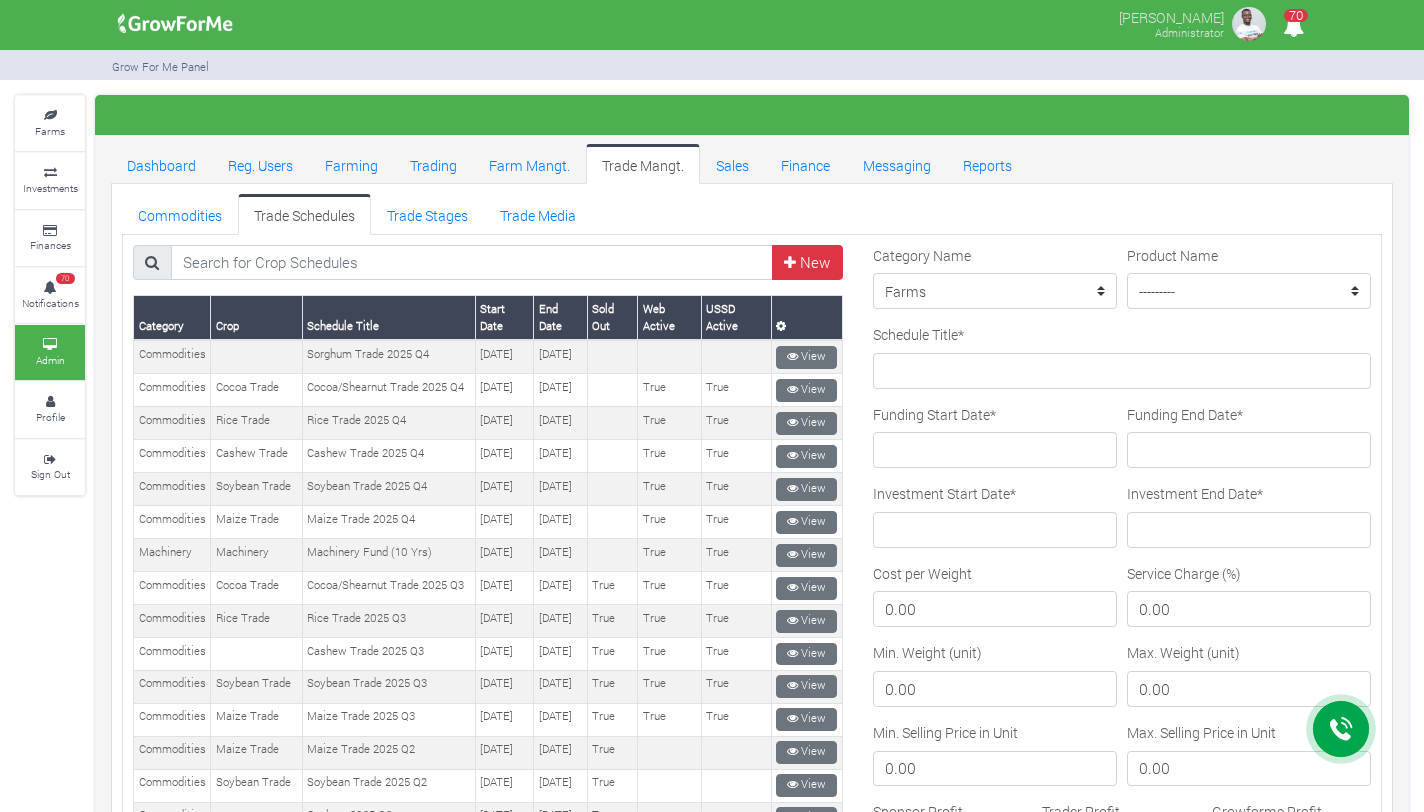 scroll, scrollTop: 0, scrollLeft: 0, axis: both 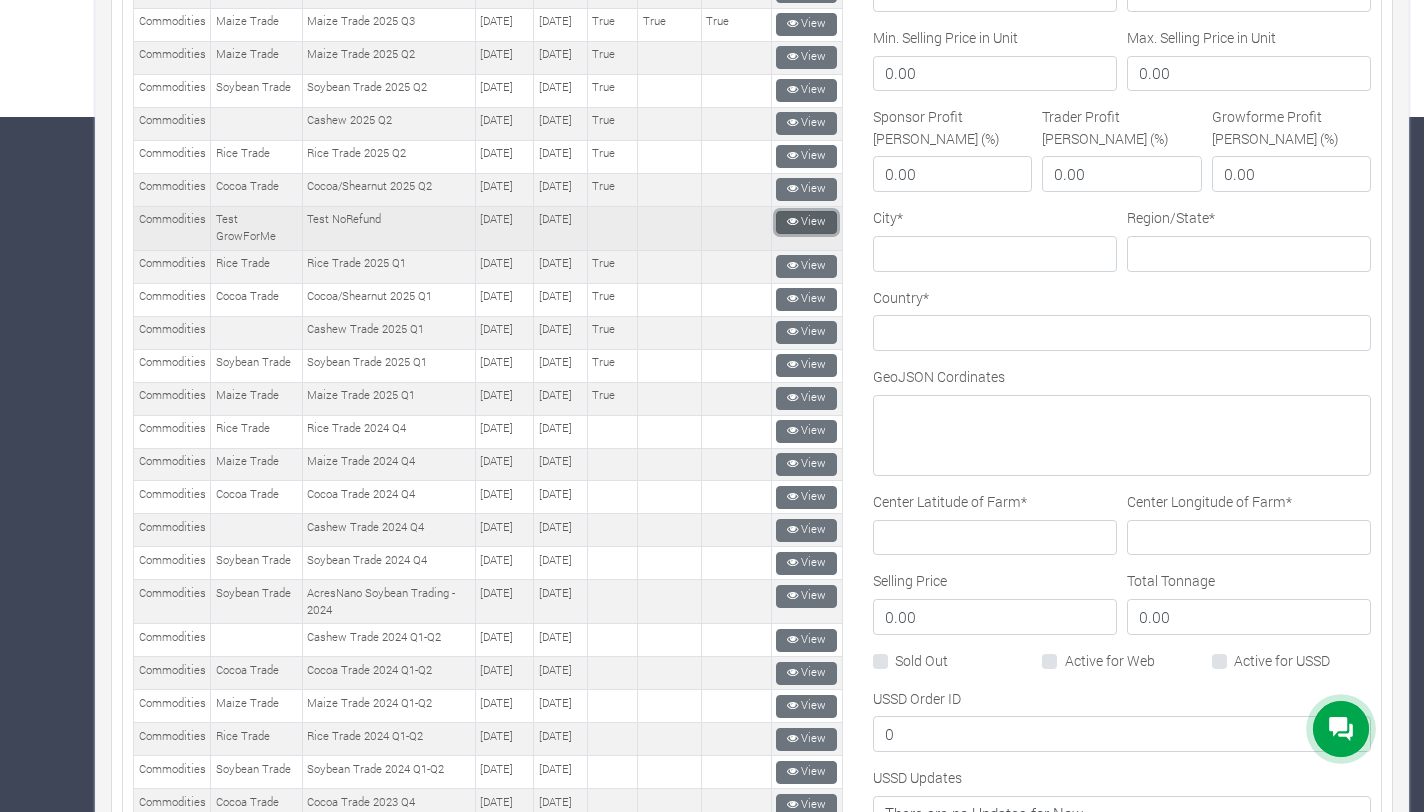 click at bounding box center (792, 221) 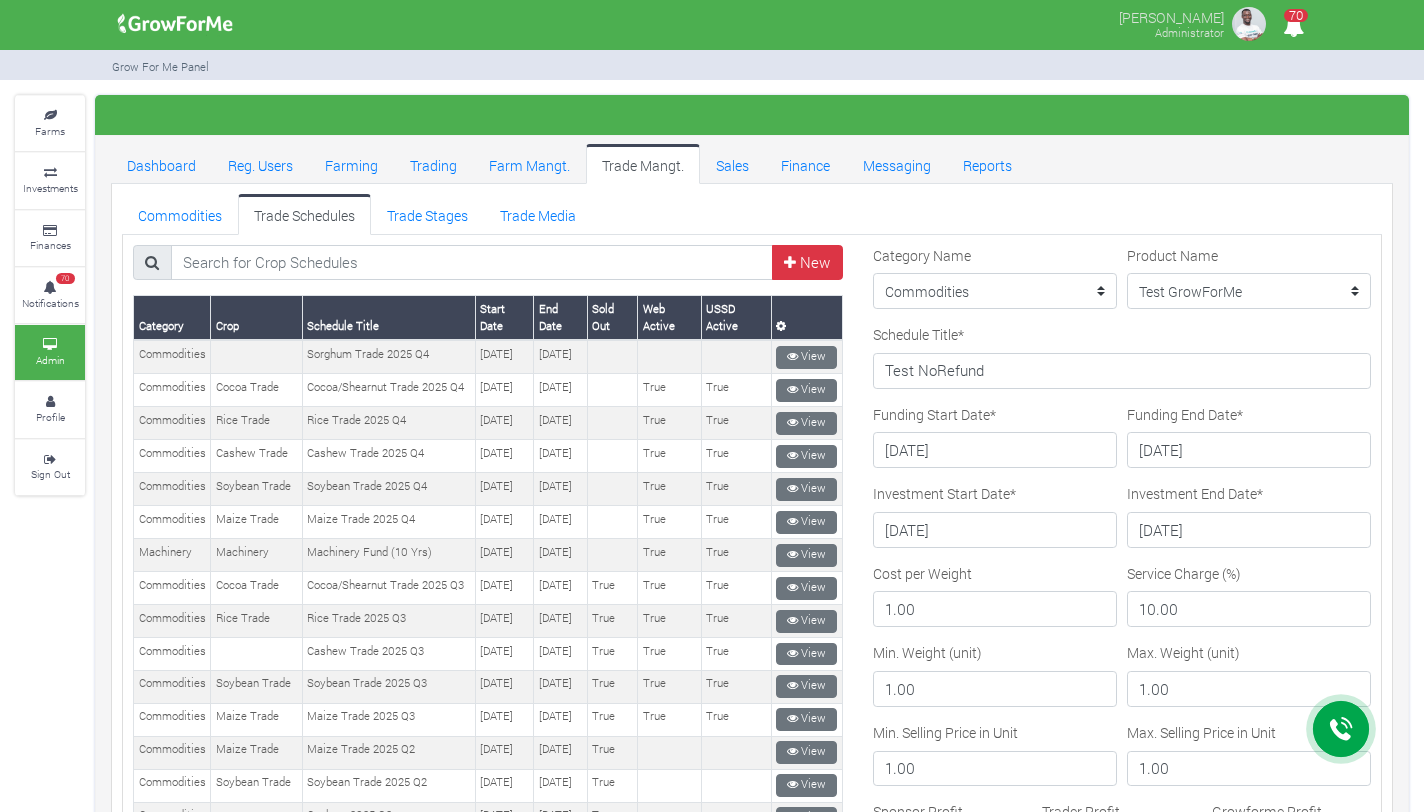 scroll, scrollTop: 0, scrollLeft: 0, axis: both 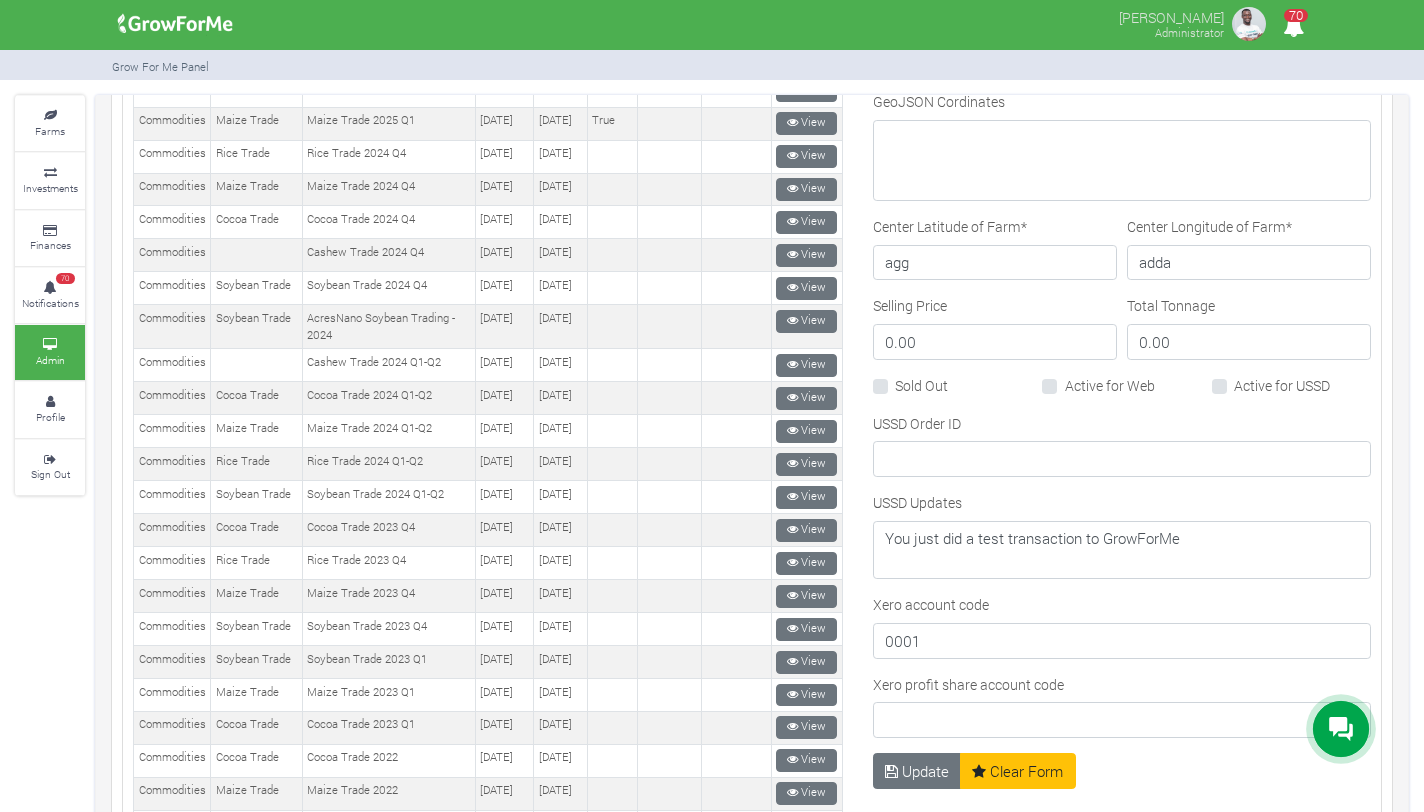 click on "Active for Web" at bounding box center (1121, 386) 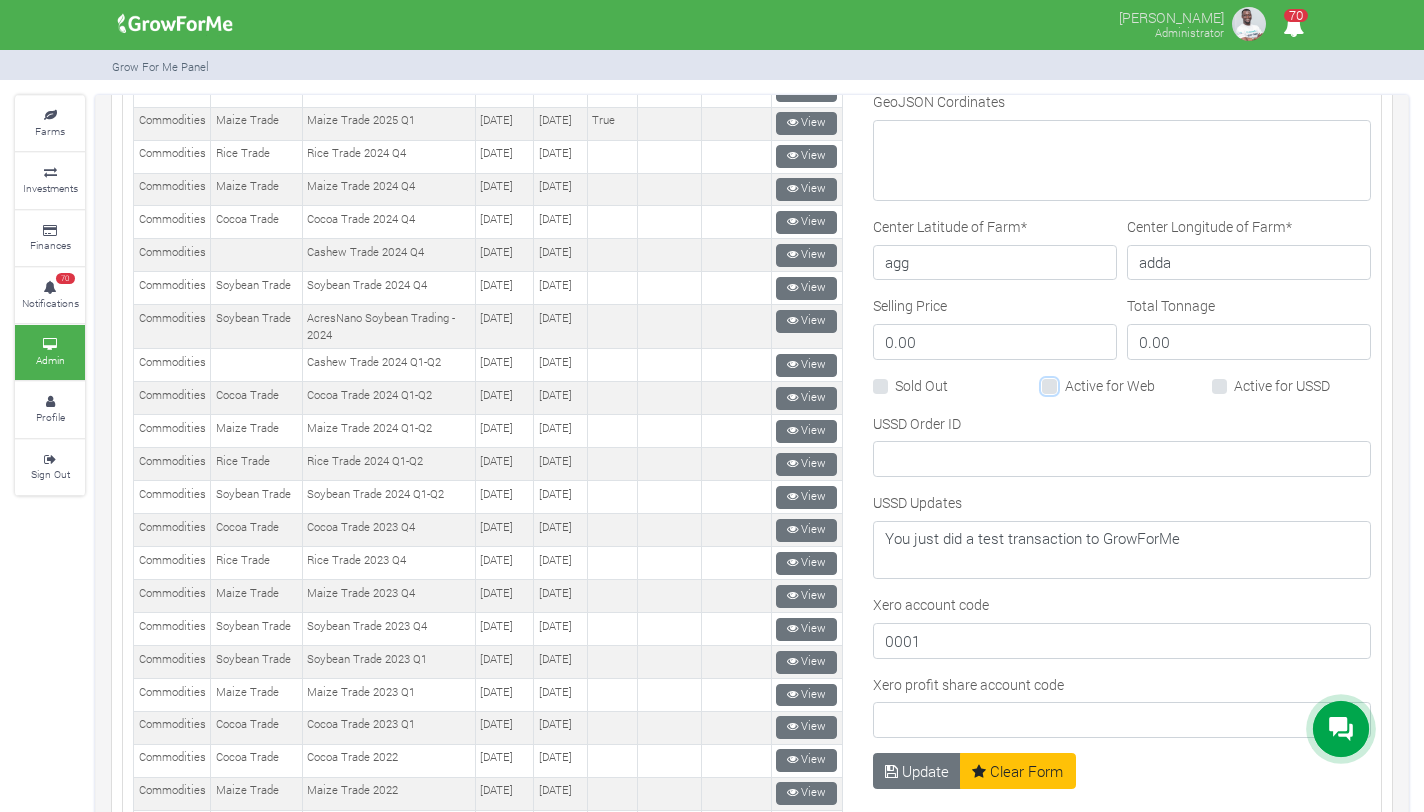 click on "Active for Web" at bounding box center (1071, 381) 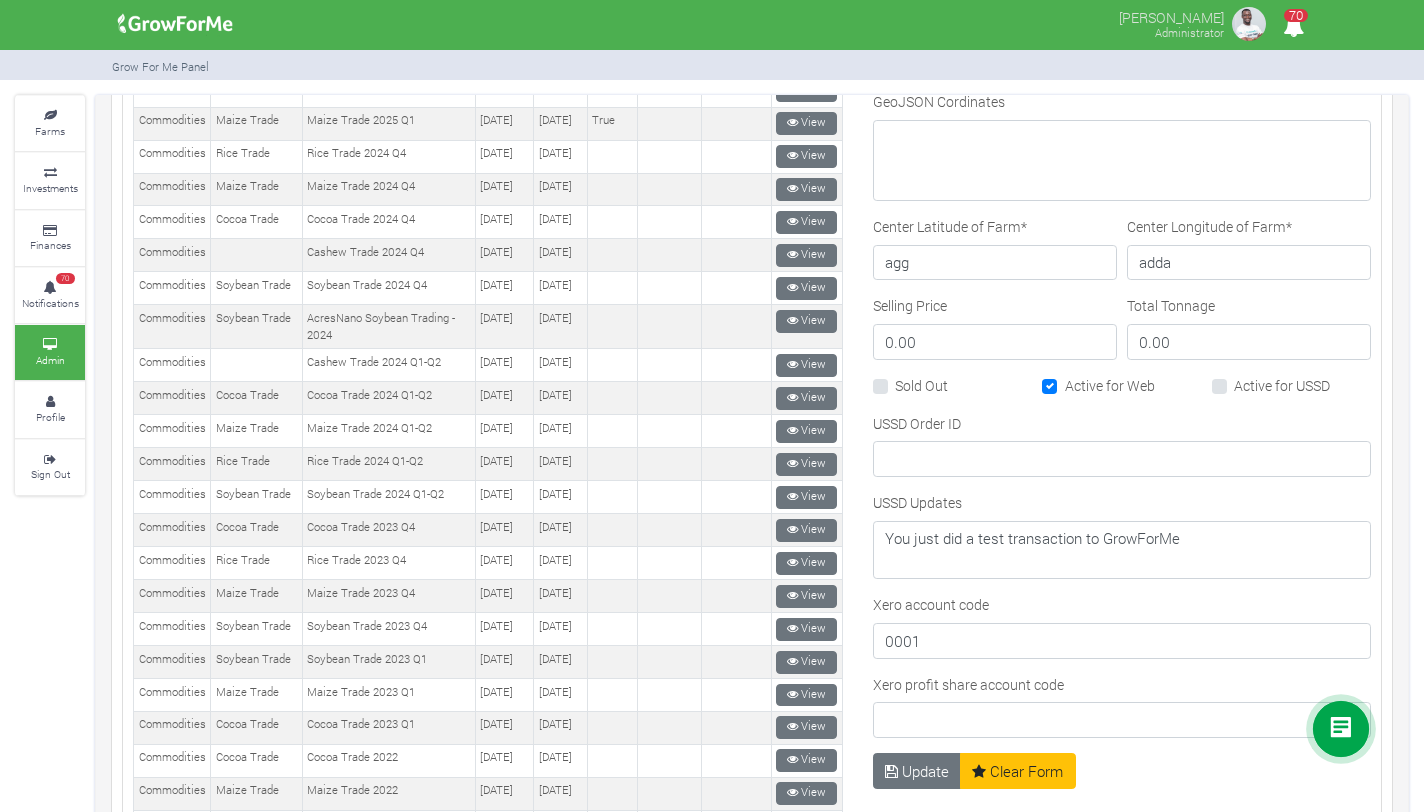 click on "Active for USSD" at bounding box center (1282, 385) 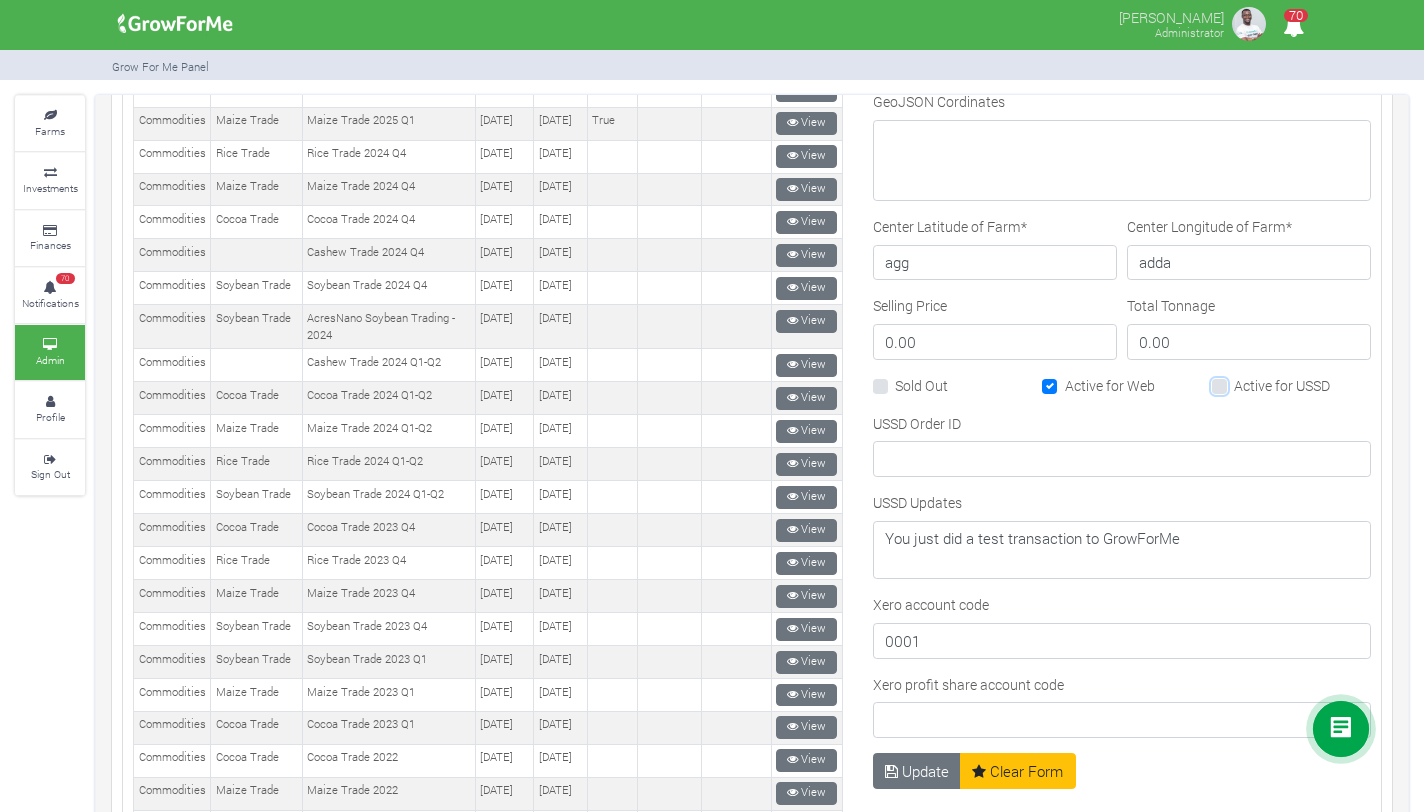 click on "Active for USSD" at bounding box center (1240, 381) 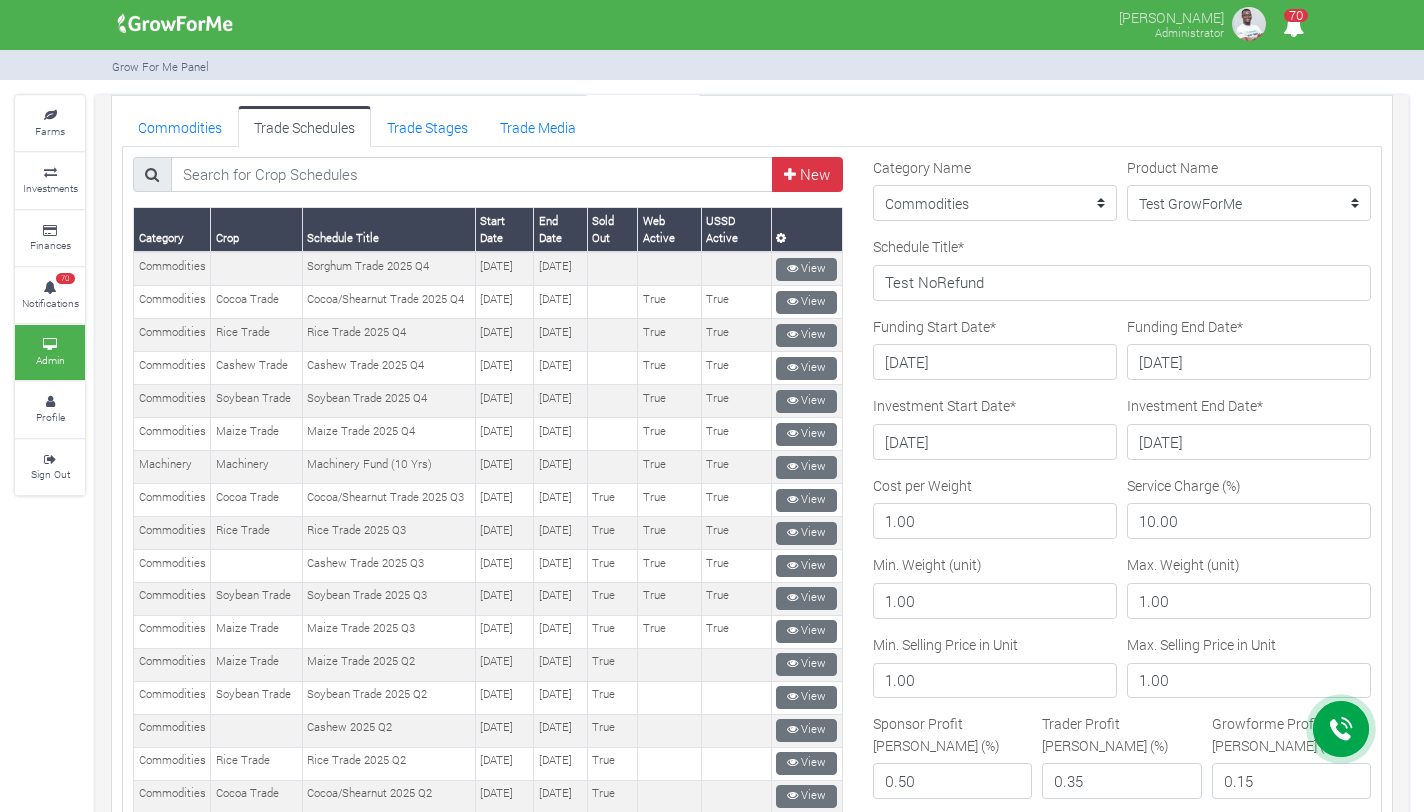 scroll, scrollTop: 84, scrollLeft: 0, axis: vertical 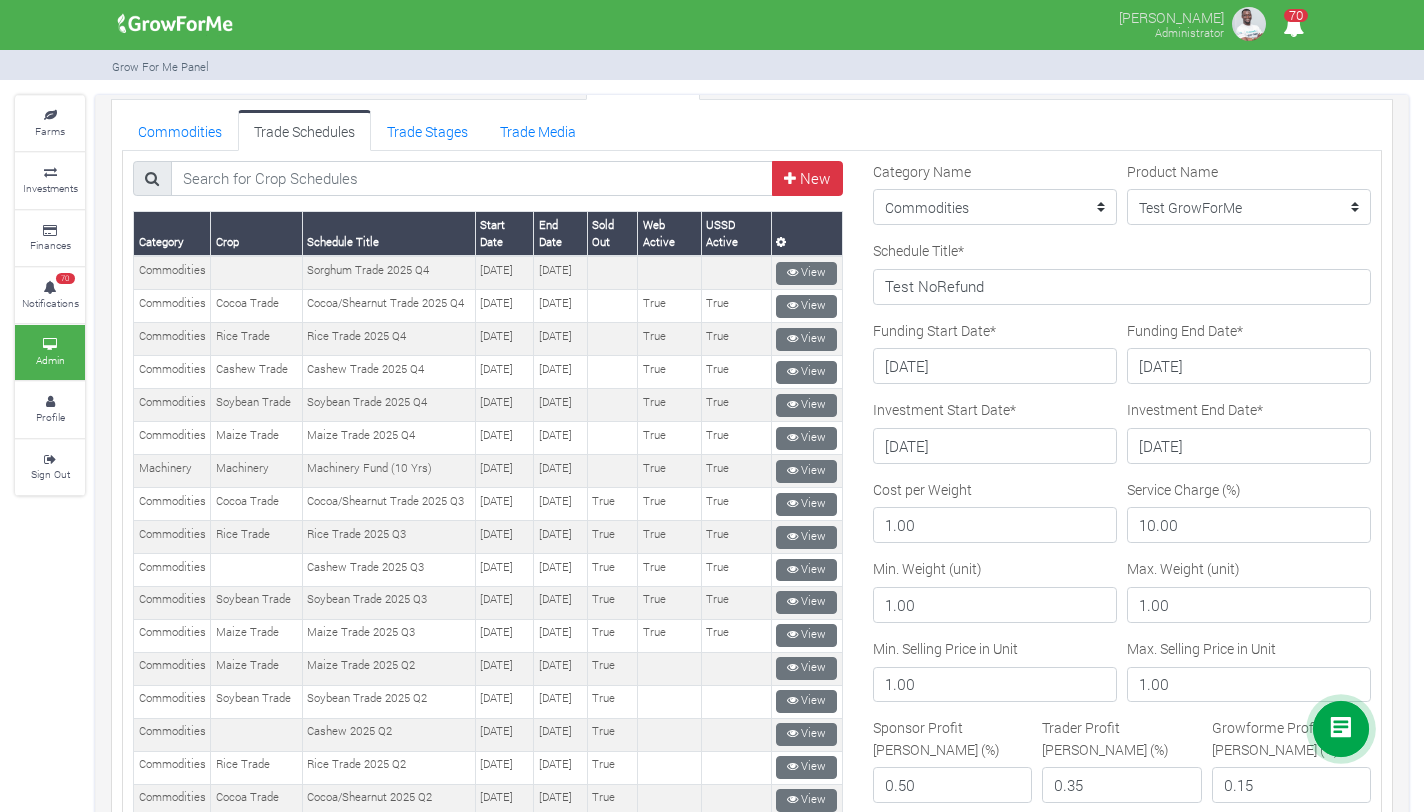click on "Category
Crop
Schedule Title
Start Date
End Date
Sold Out
Web Active USSD Active 1" at bounding box center (488, 1058) 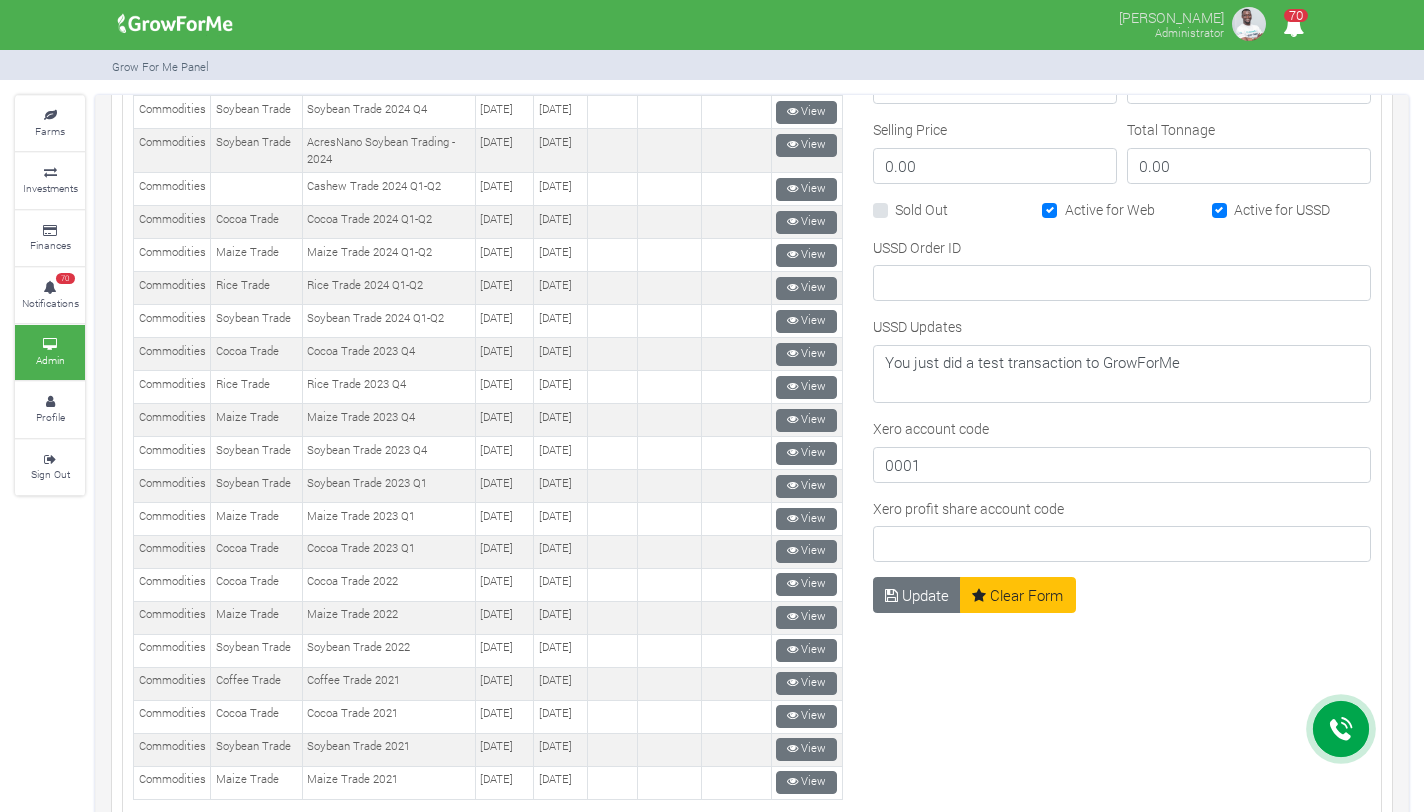 scroll, scrollTop: 987, scrollLeft: 0, axis: vertical 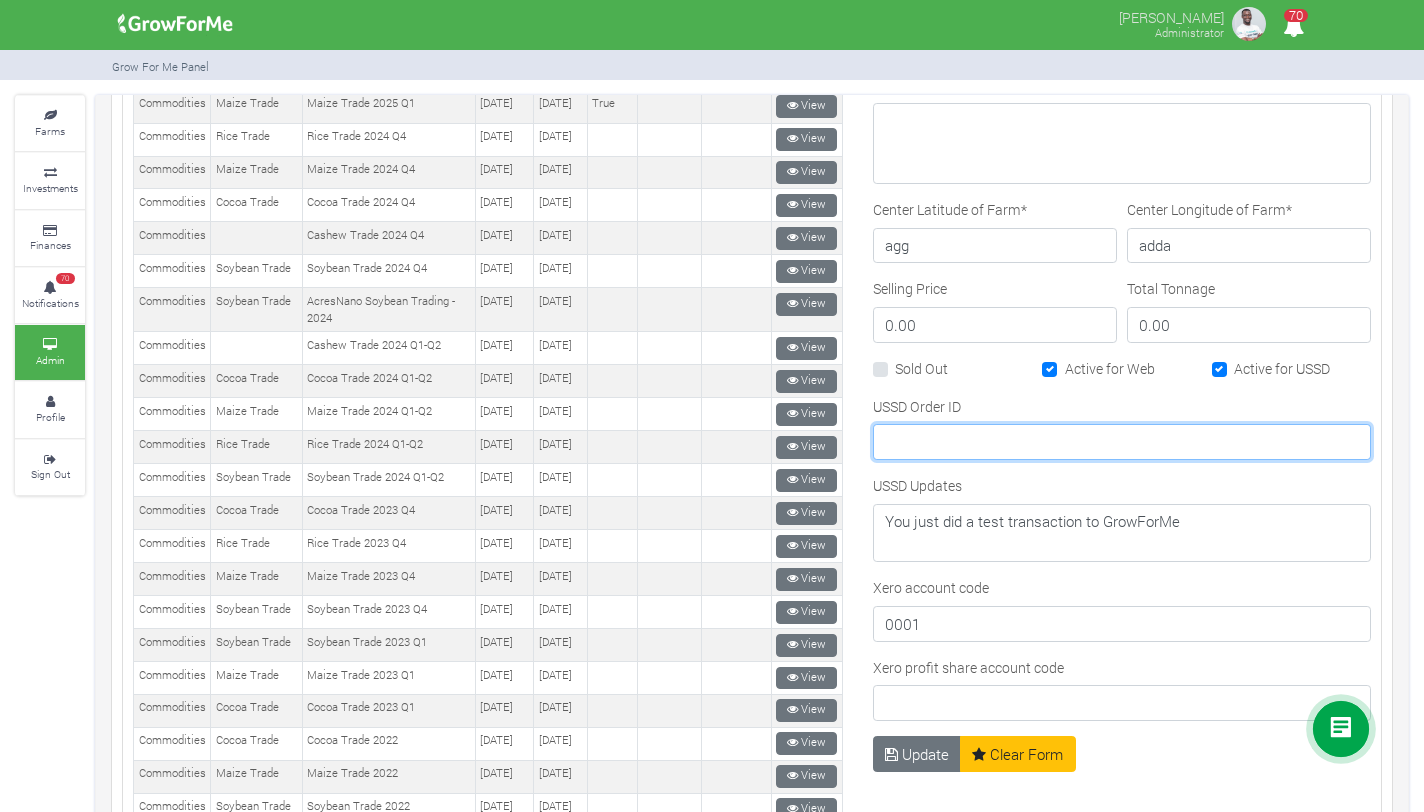 click on "USSD Order ID" at bounding box center (1122, 442) 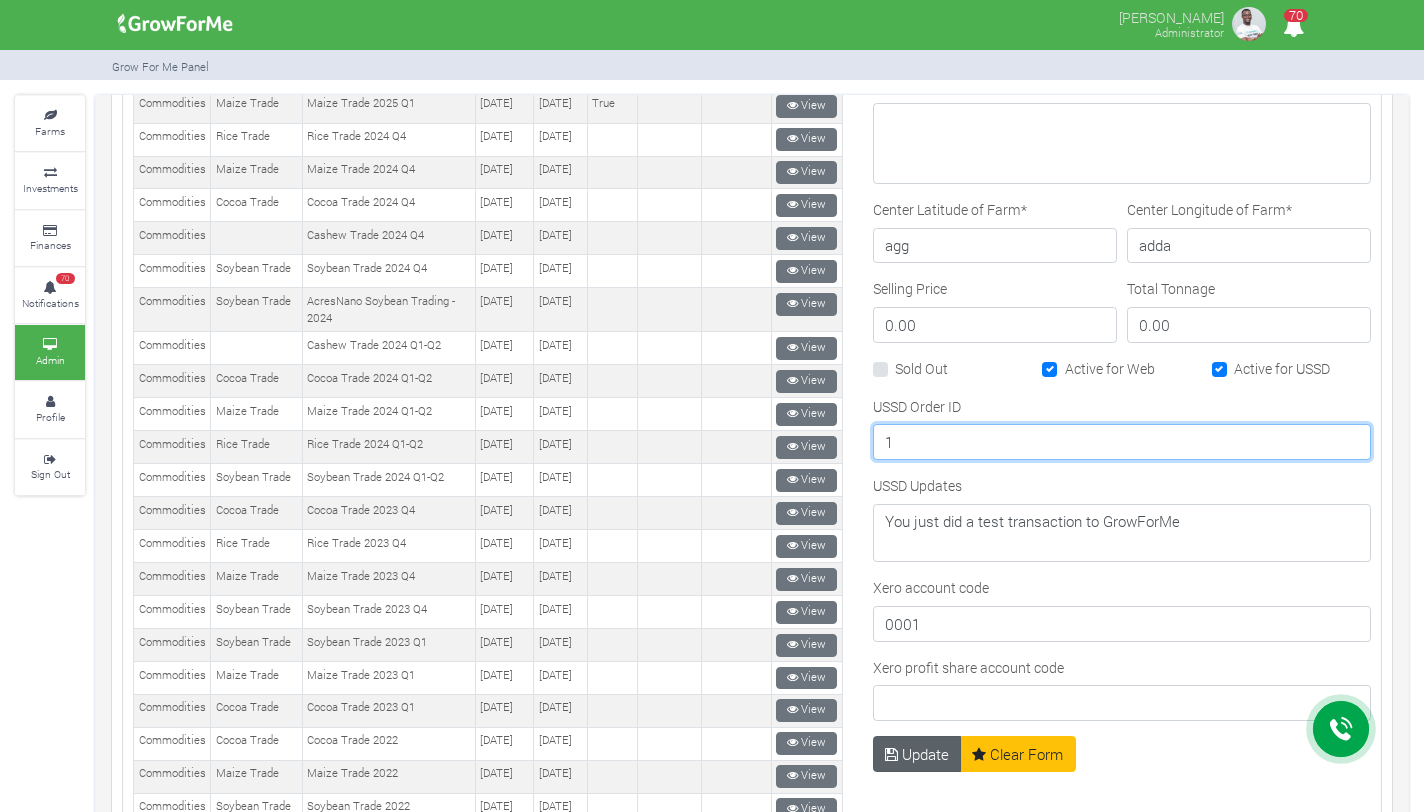 type on "1" 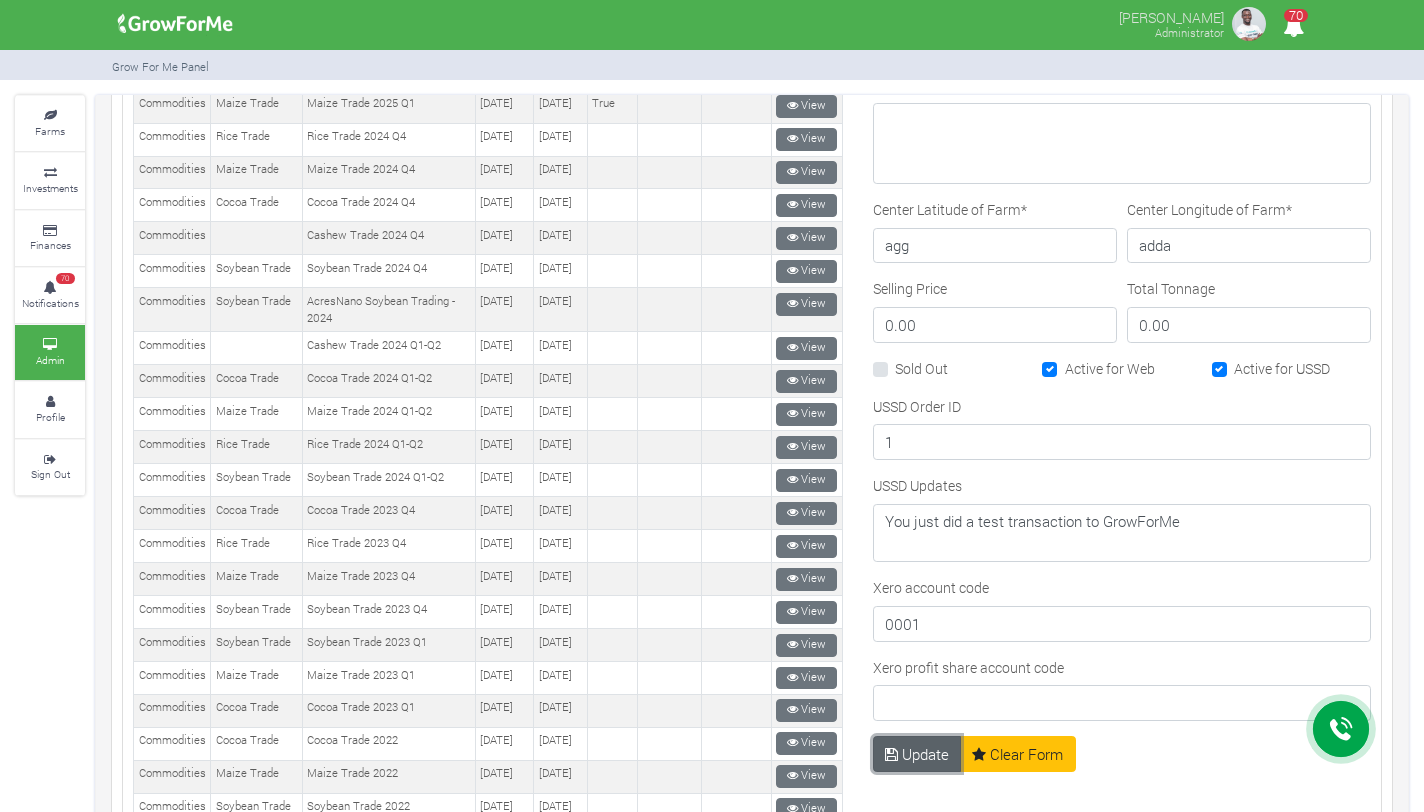 click at bounding box center (891, 754) 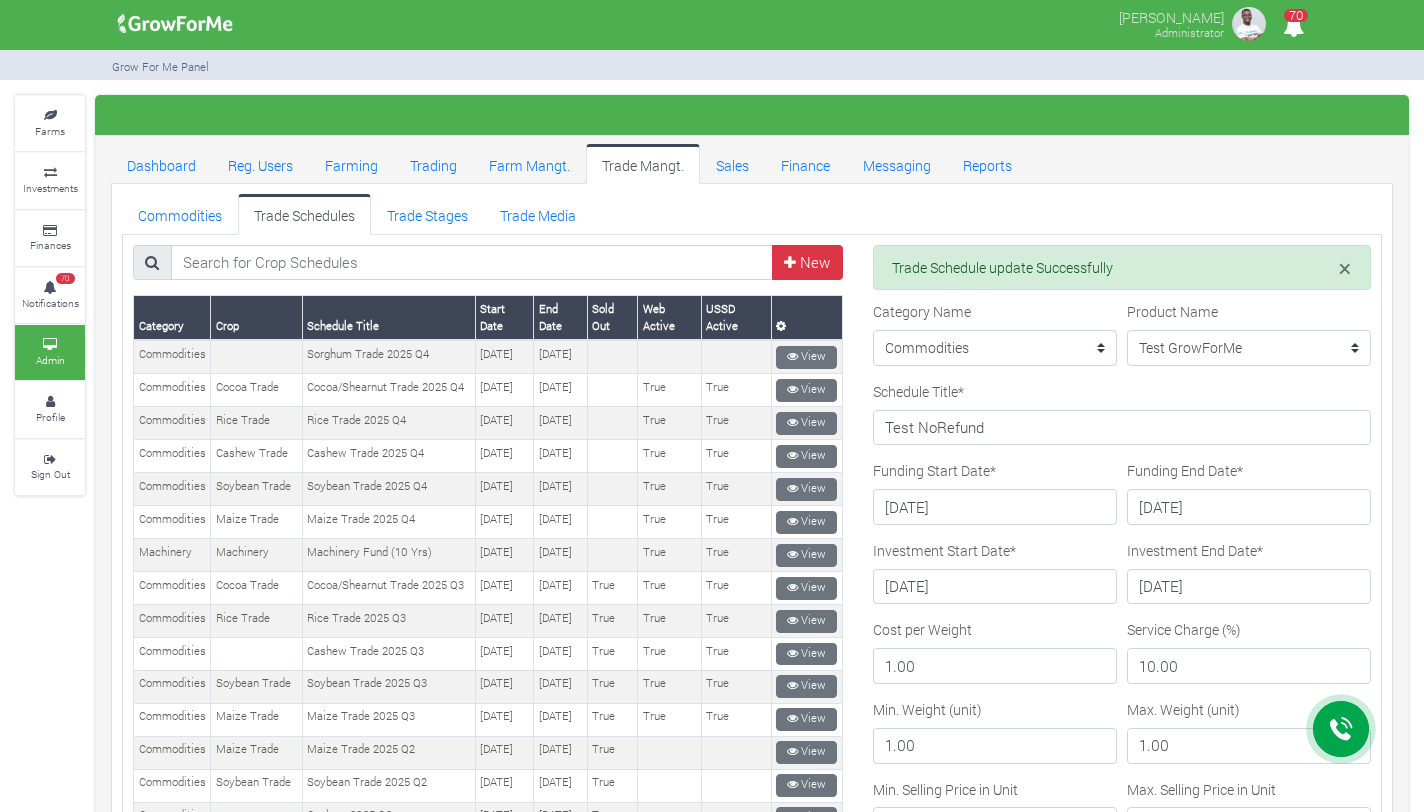 scroll, scrollTop: 0, scrollLeft: 0, axis: both 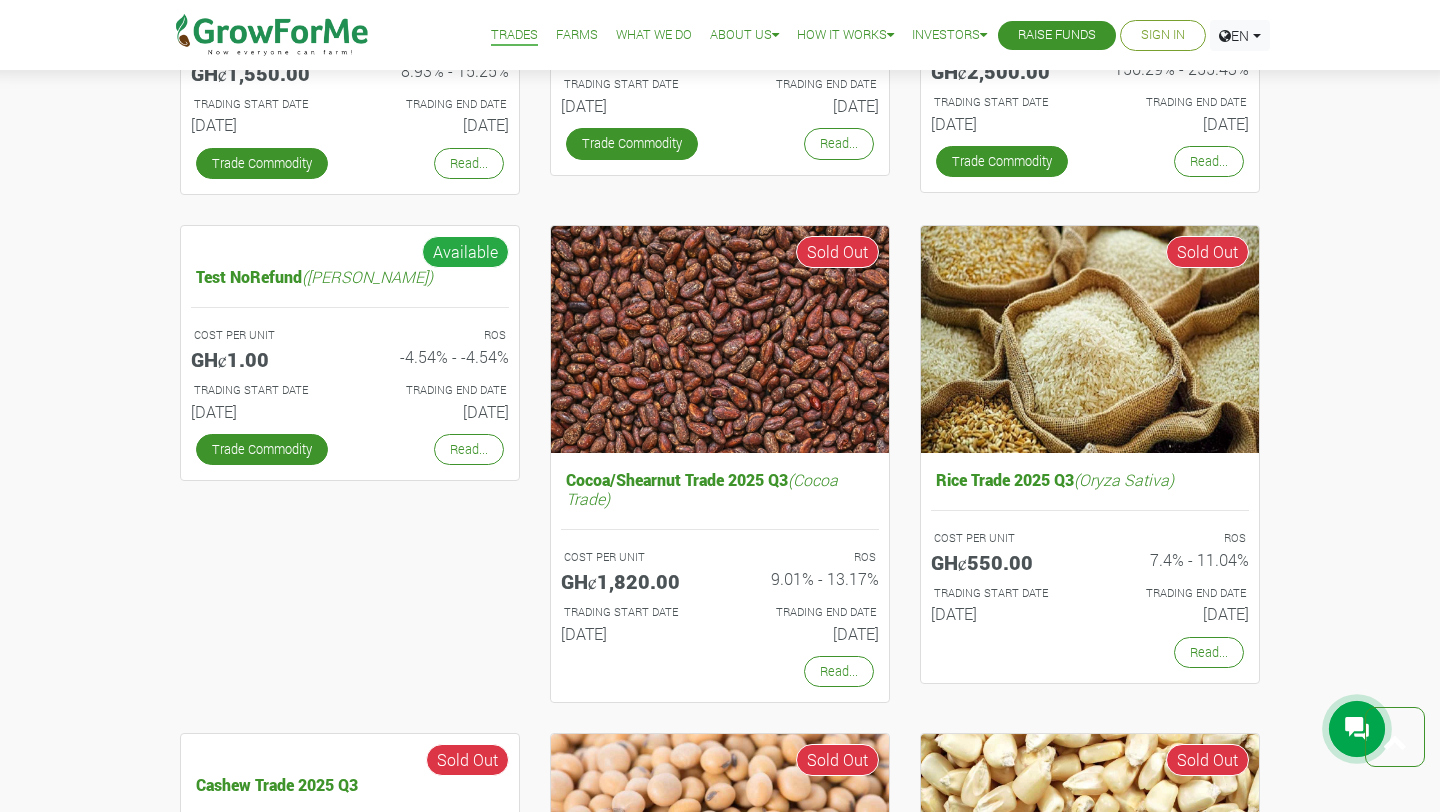 click on "Farms" at bounding box center (577, 35) 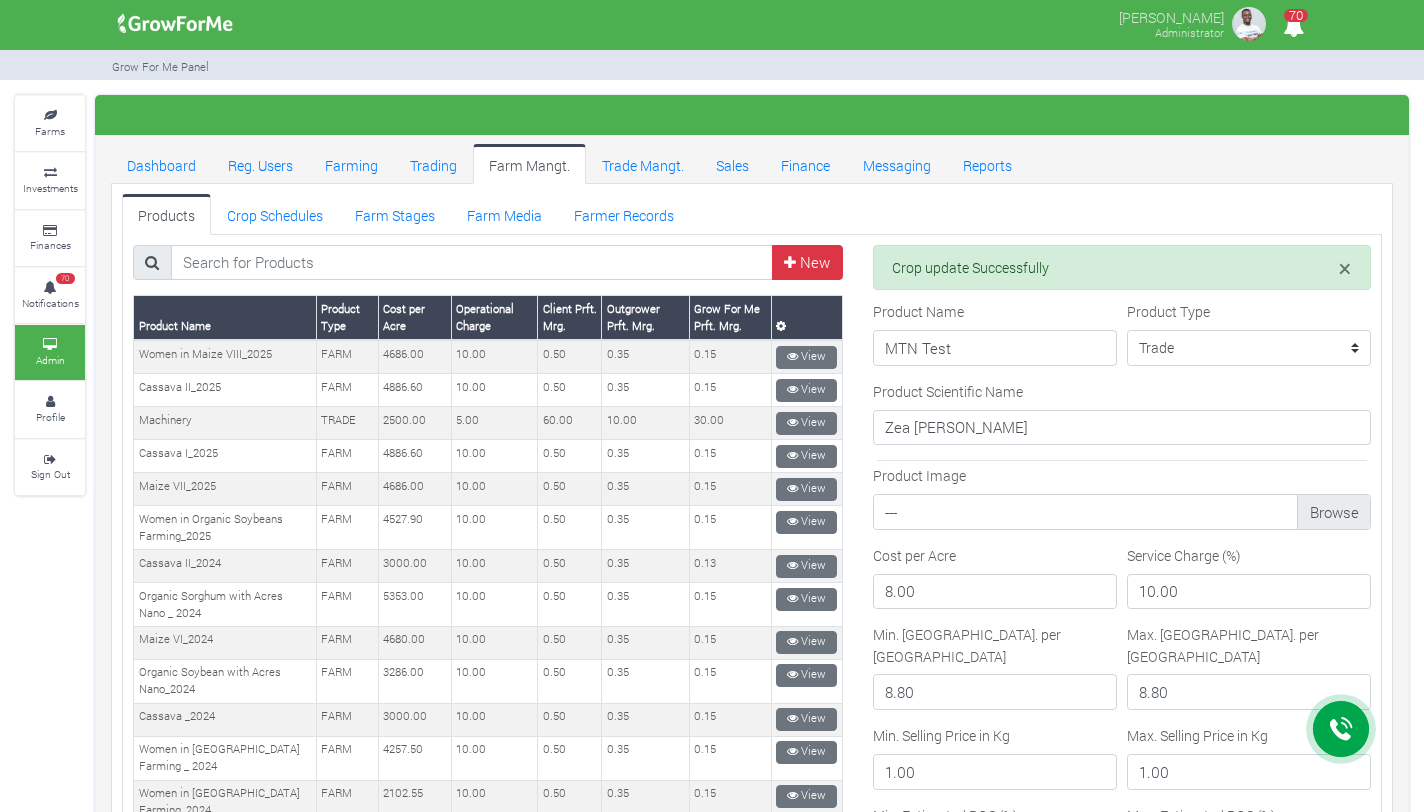scroll, scrollTop: 0, scrollLeft: 0, axis: both 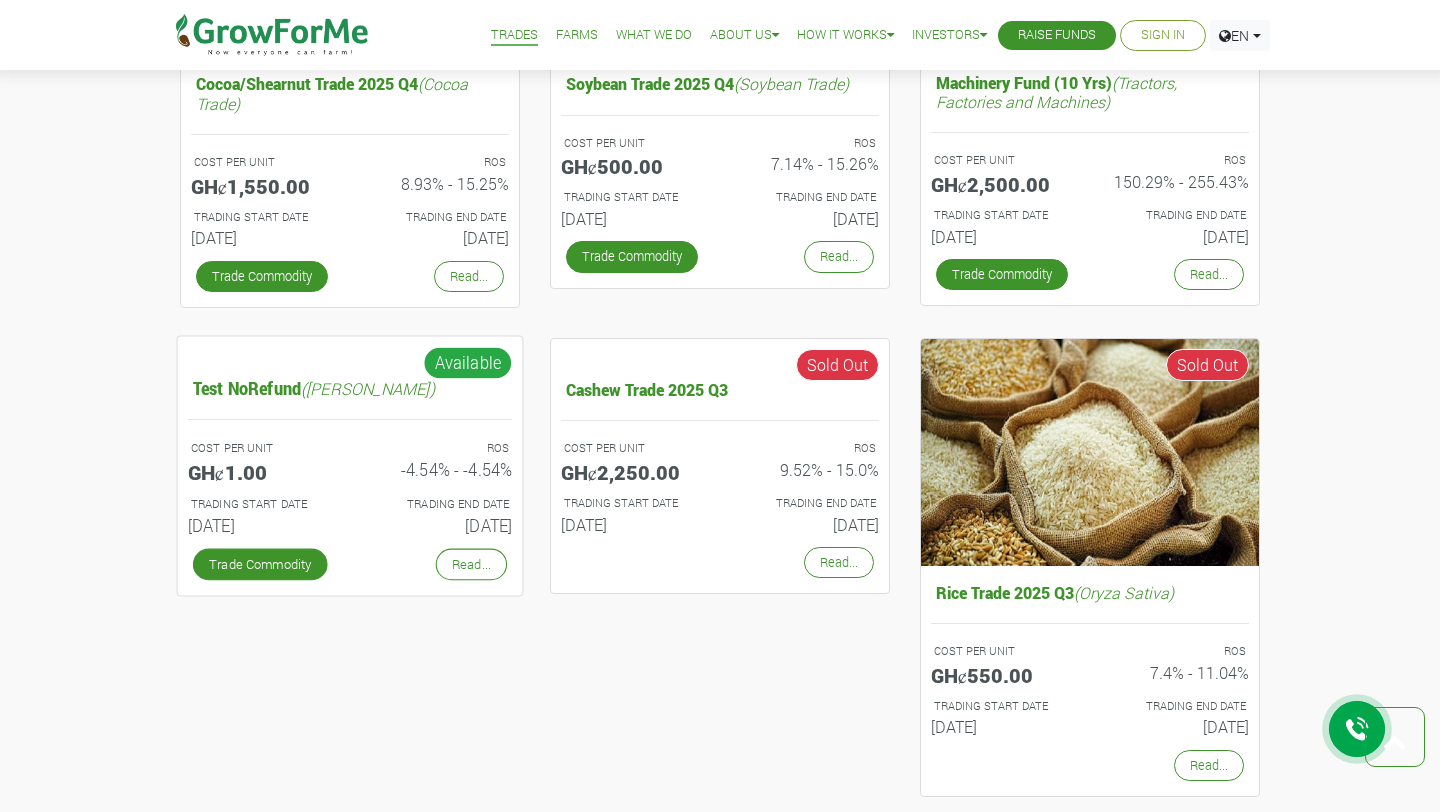 copy on "Test NoRefund" 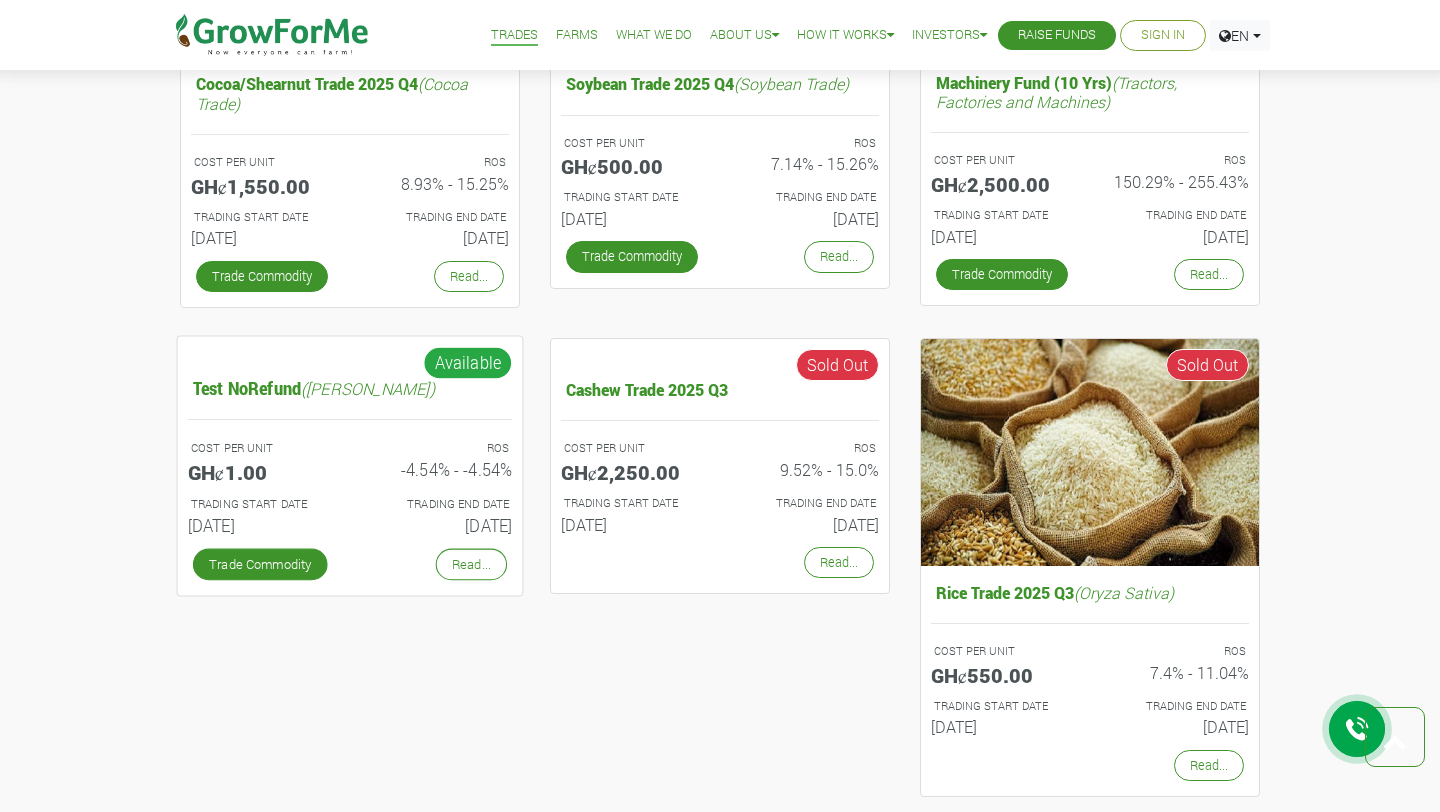 drag, startPoint x: 159, startPoint y: 390, endPoint x: 306, endPoint y: 390, distance: 147 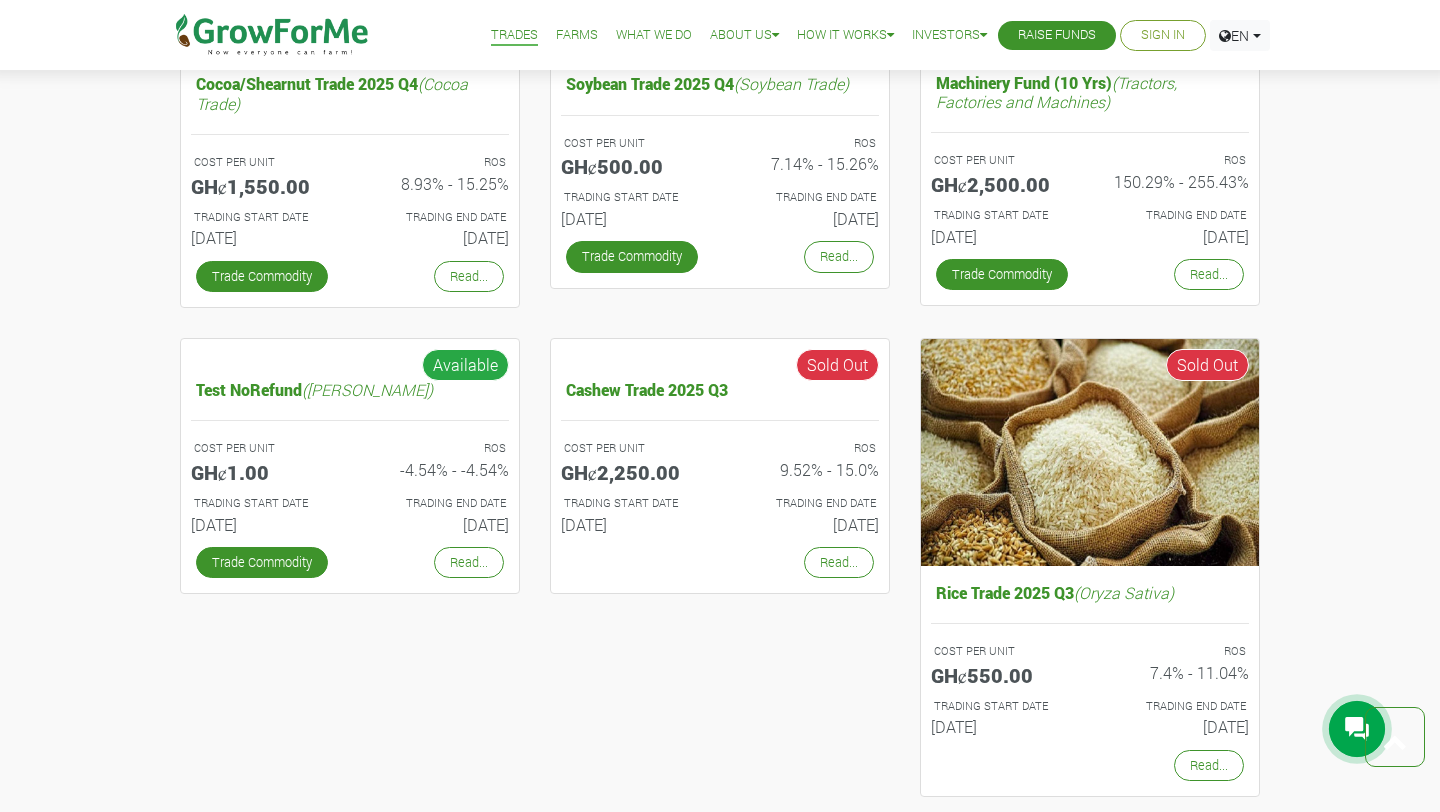 click on "Maize Trade 2025 Q4  (Maize Trade)
COST PER UNIT
GHȼ750.00
ROS
7.41% - 15.26%
TRADING START DATE Read..." at bounding box center [720, 251] 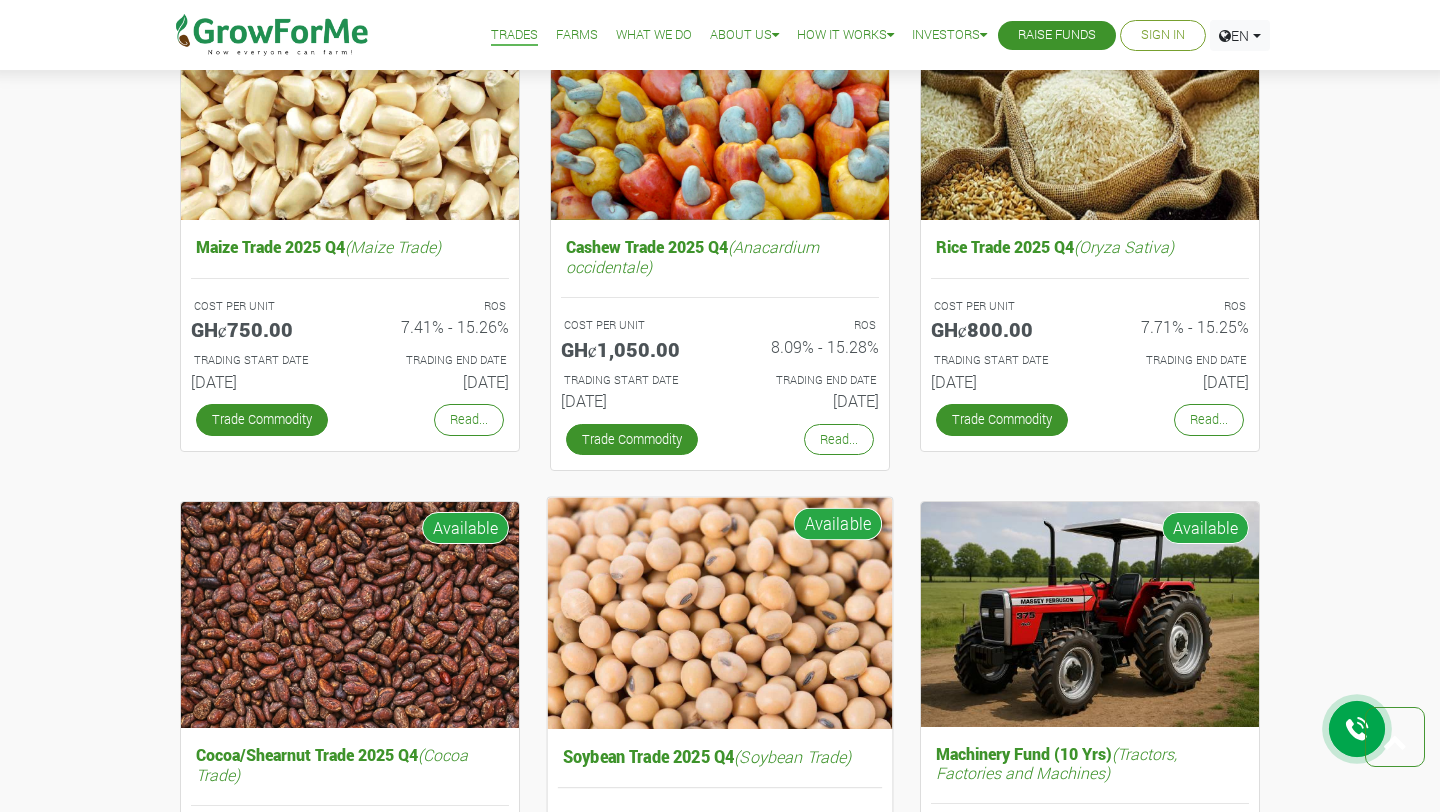 scroll, scrollTop: 0, scrollLeft: 0, axis: both 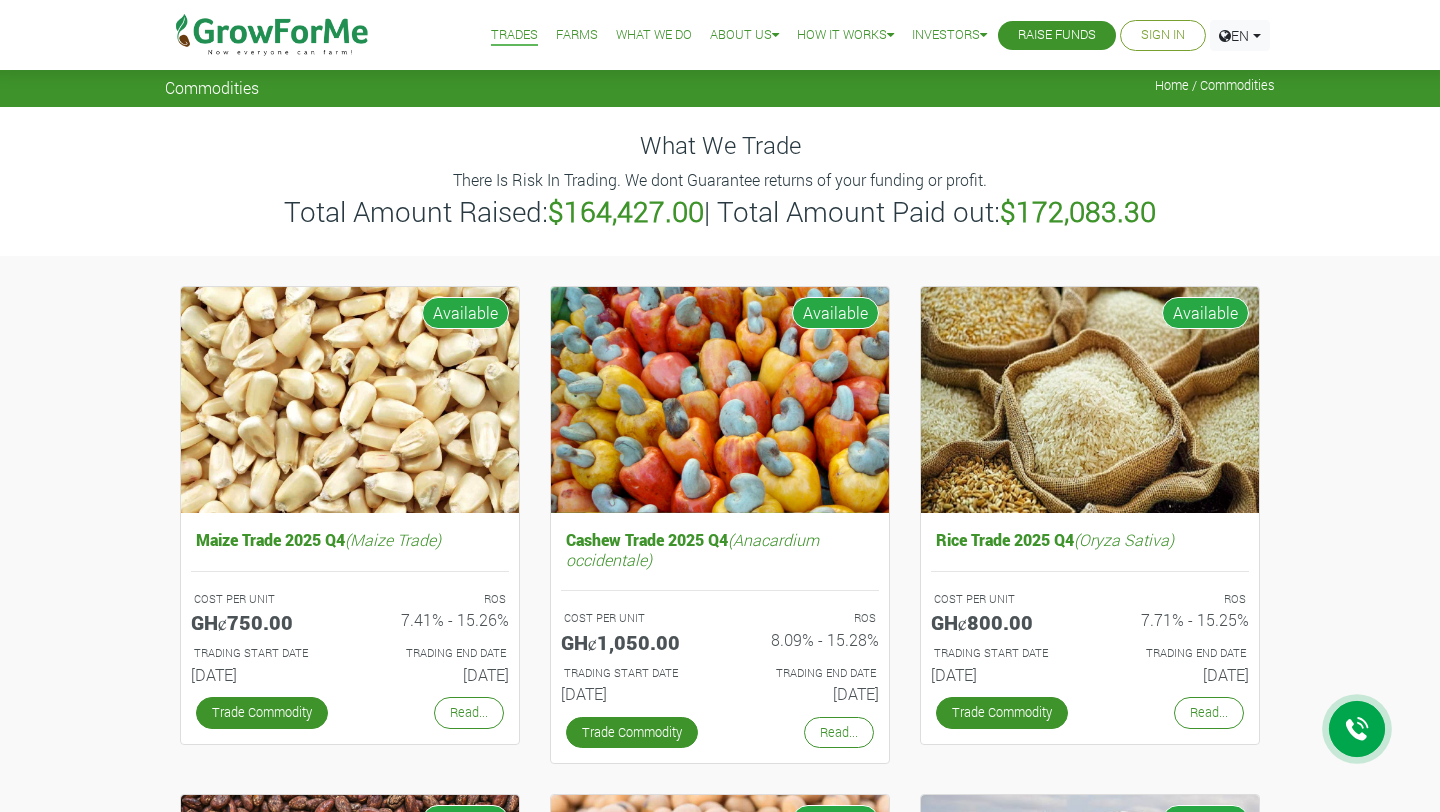 click on "Farms" at bounding box center [577, 35] 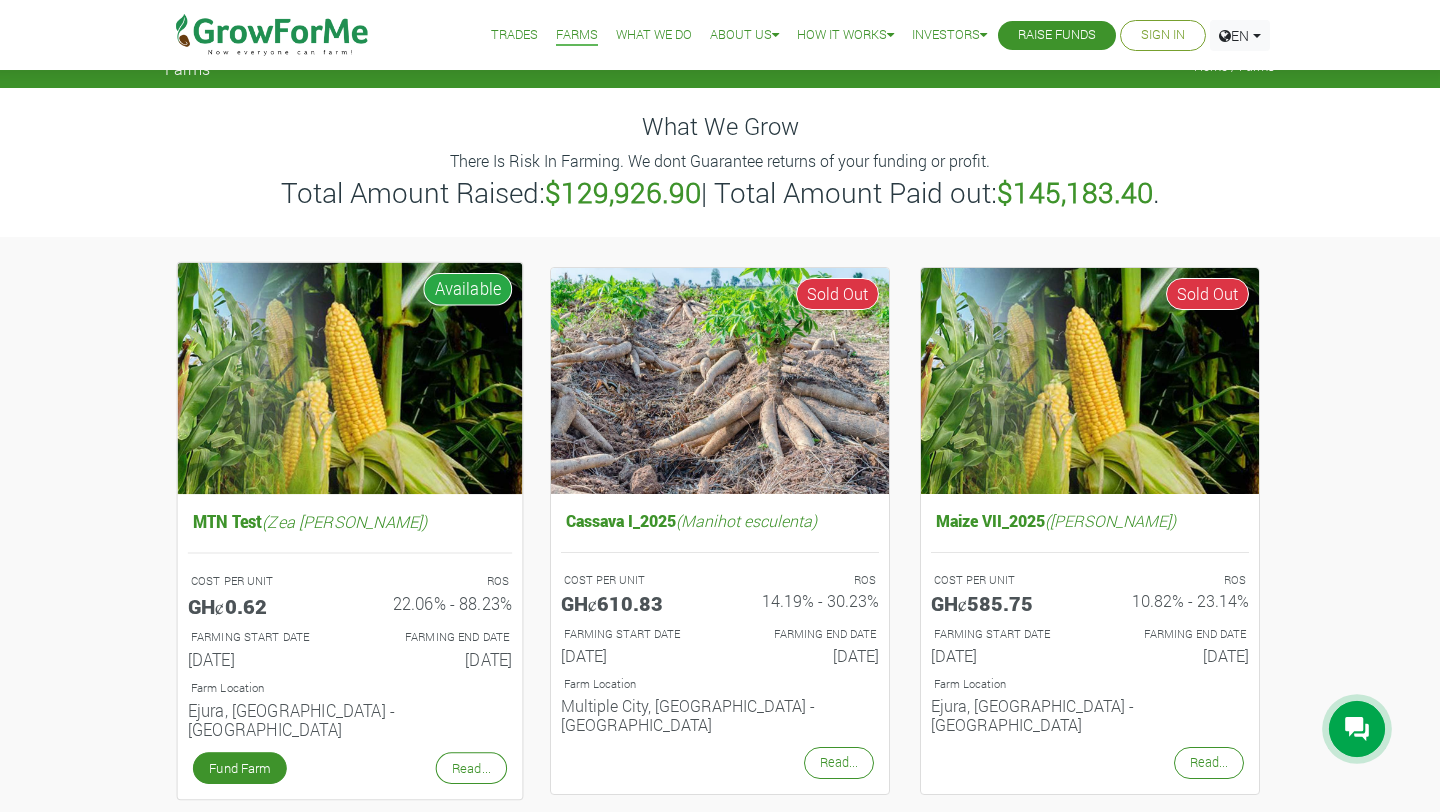 scroll, scrollTop: 19, scrollLeft: 0, axis: vertical 